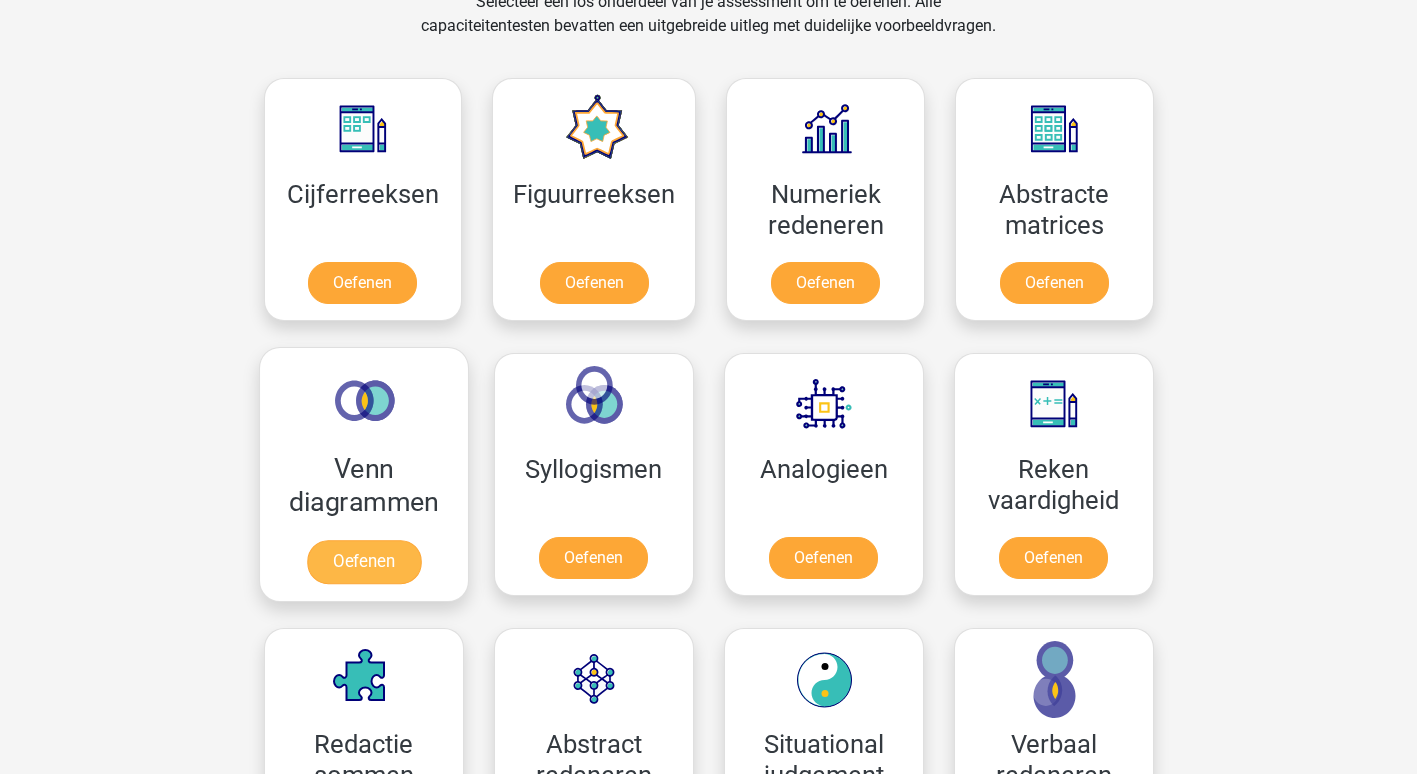 scroll, scrollTop: 1000, scrollLeft: 0, axis: vertical 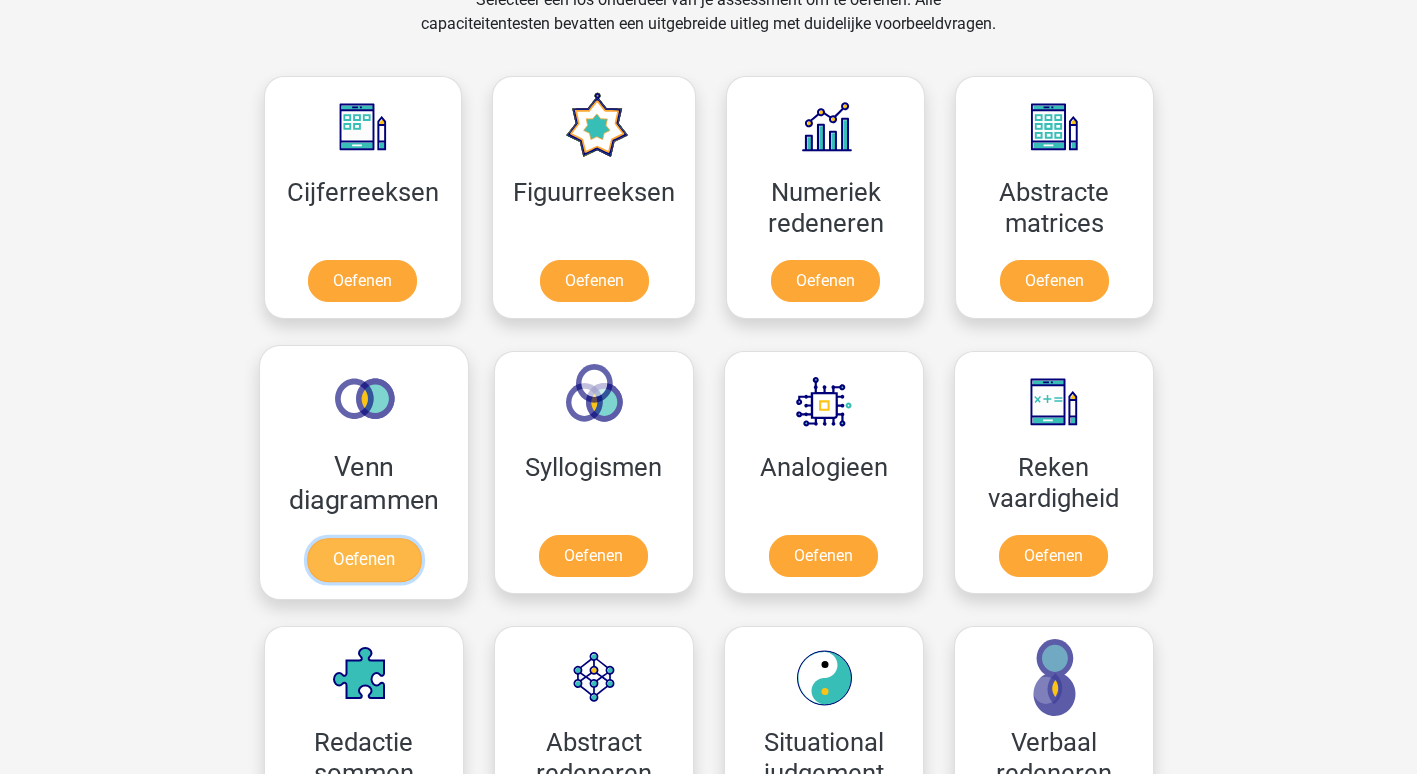 click on "Oefenen" at bounding box center [363, 560] 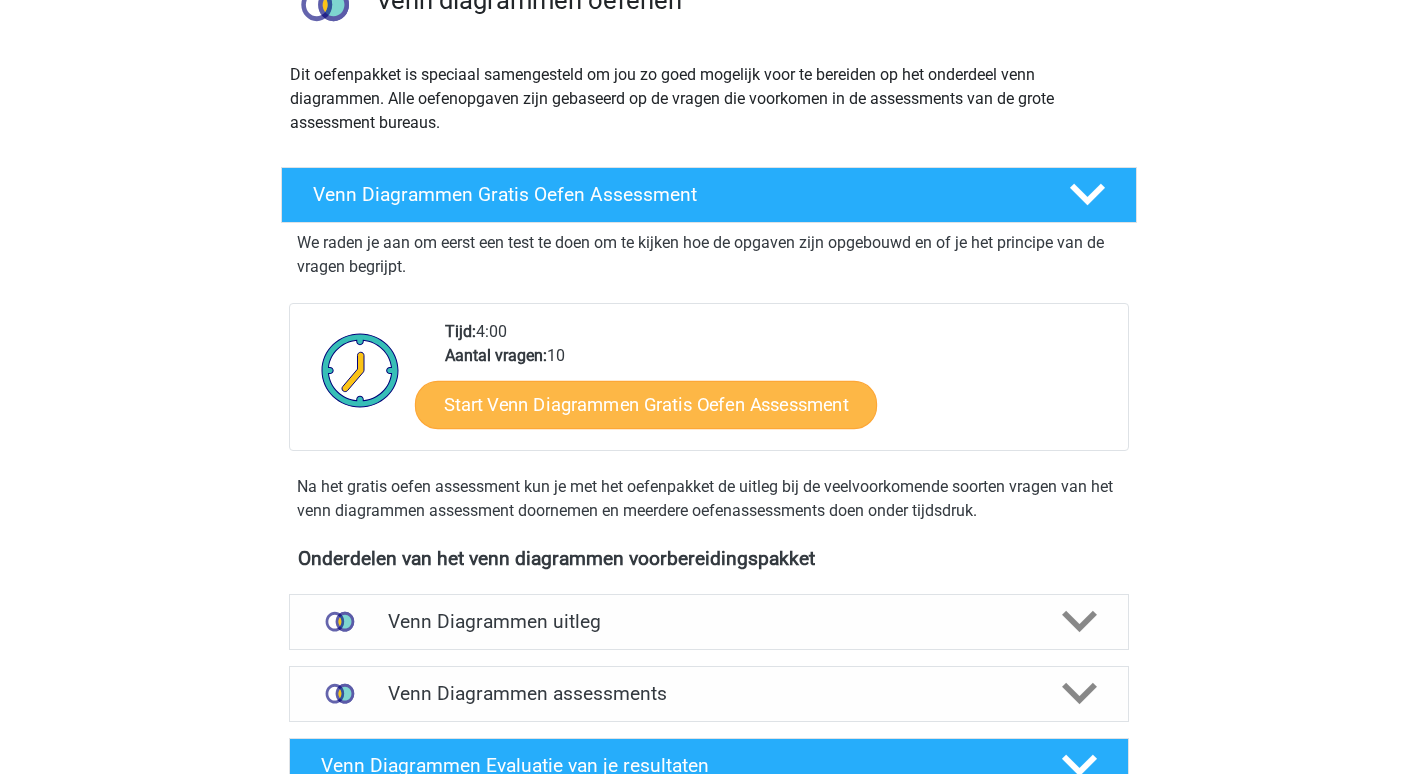 scroll, scrollTop: 200, scrollLeft: 0, axis: vertical 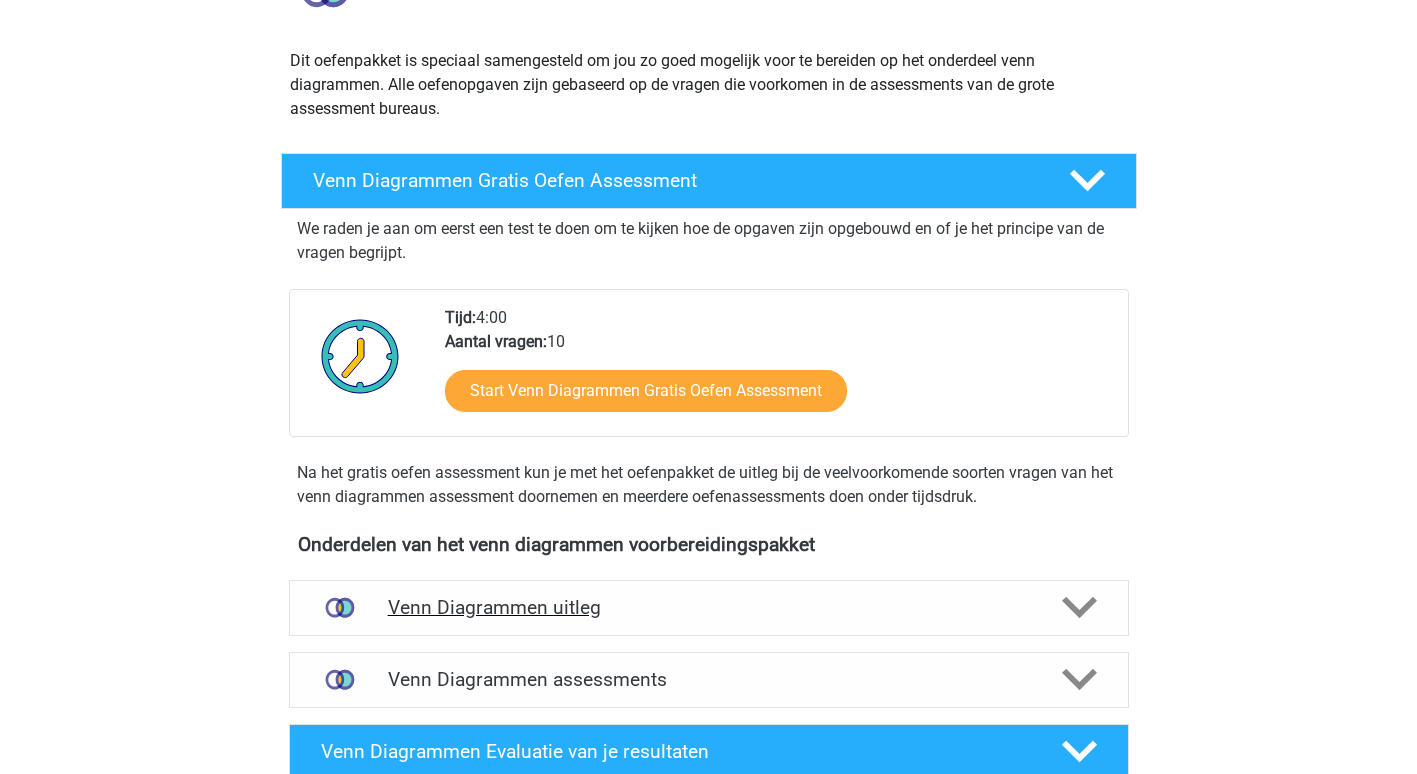 click on "Venn Diagrammen uitleg" at bounding box center [709, 607] 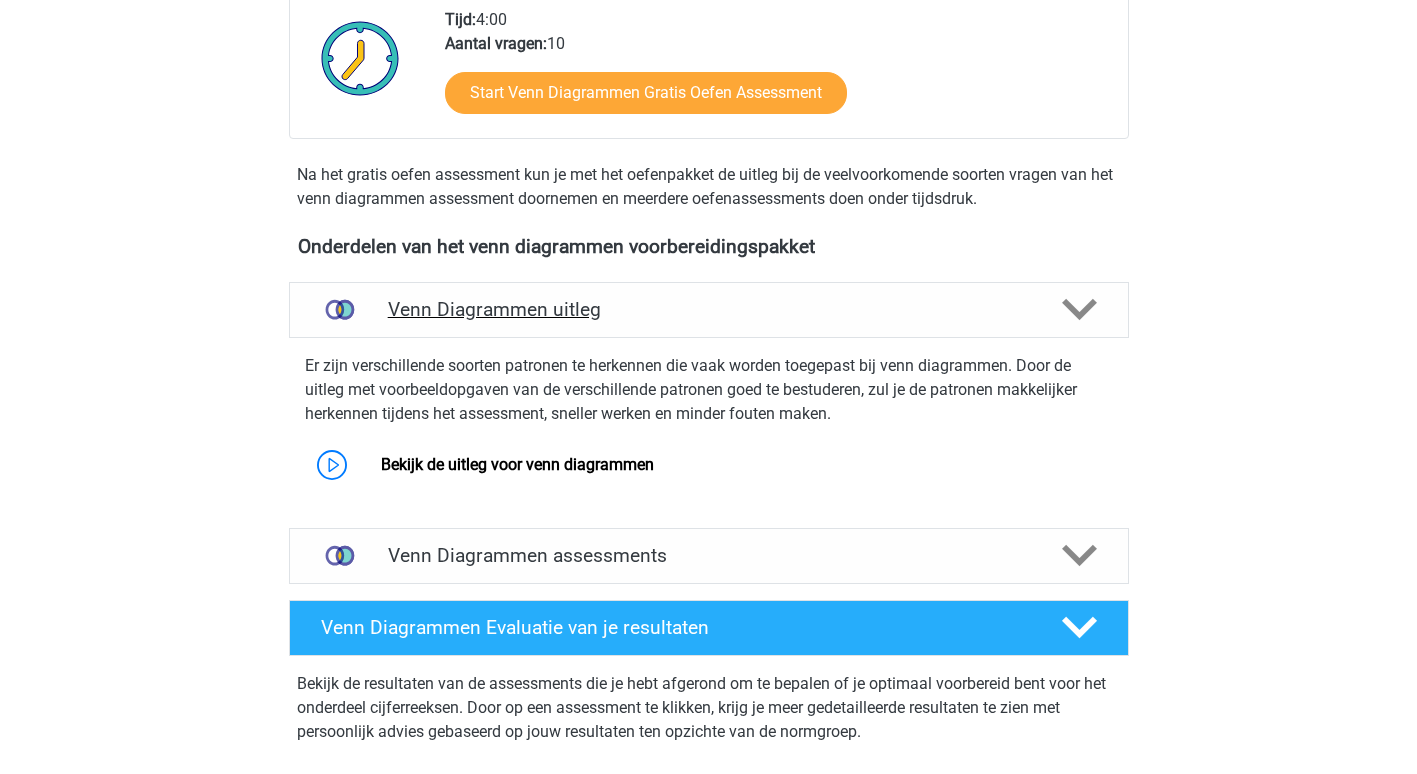 scroll, scrollTop: 500, scrollLeft: 0, axis: vertical 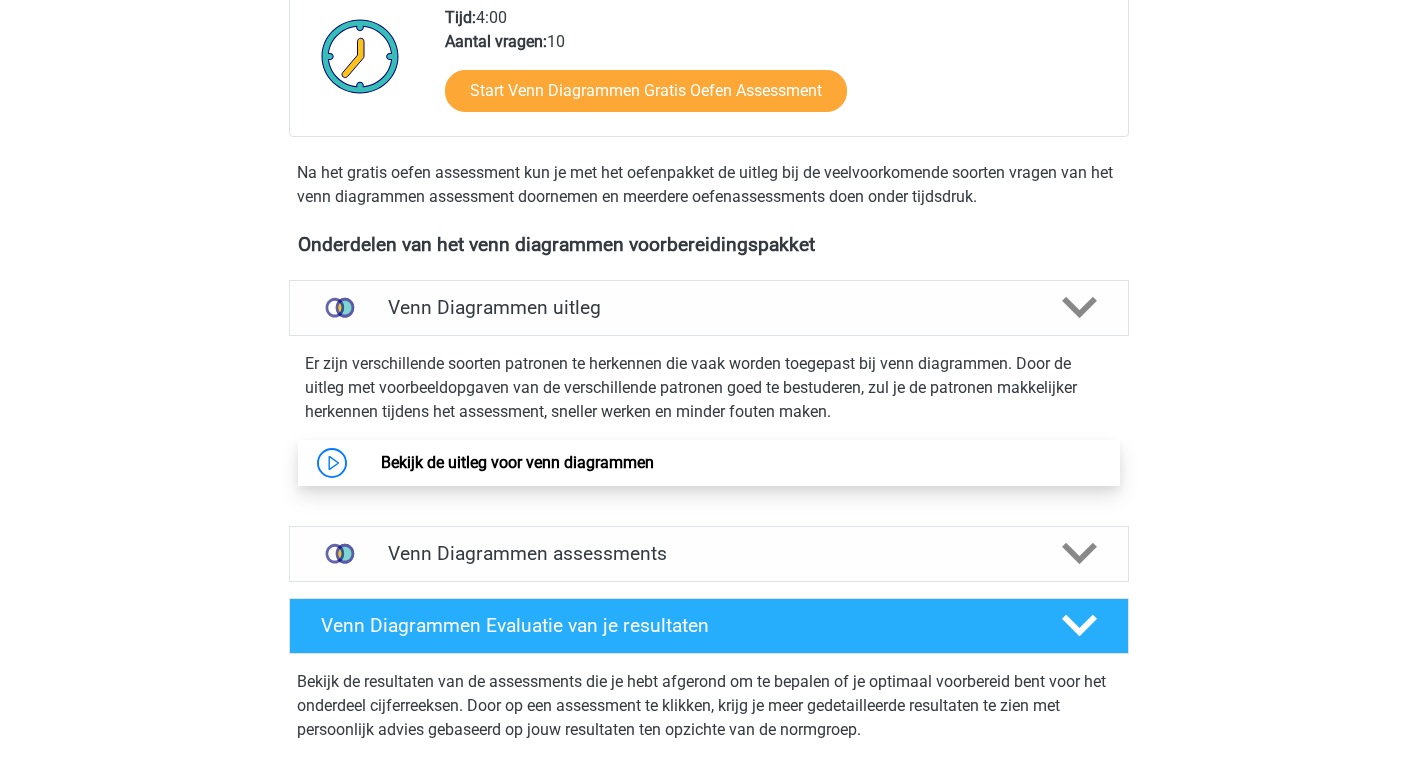 click on "Bekijk de uitleg voor
venn diagrammen" at bounding box center [517, 462] 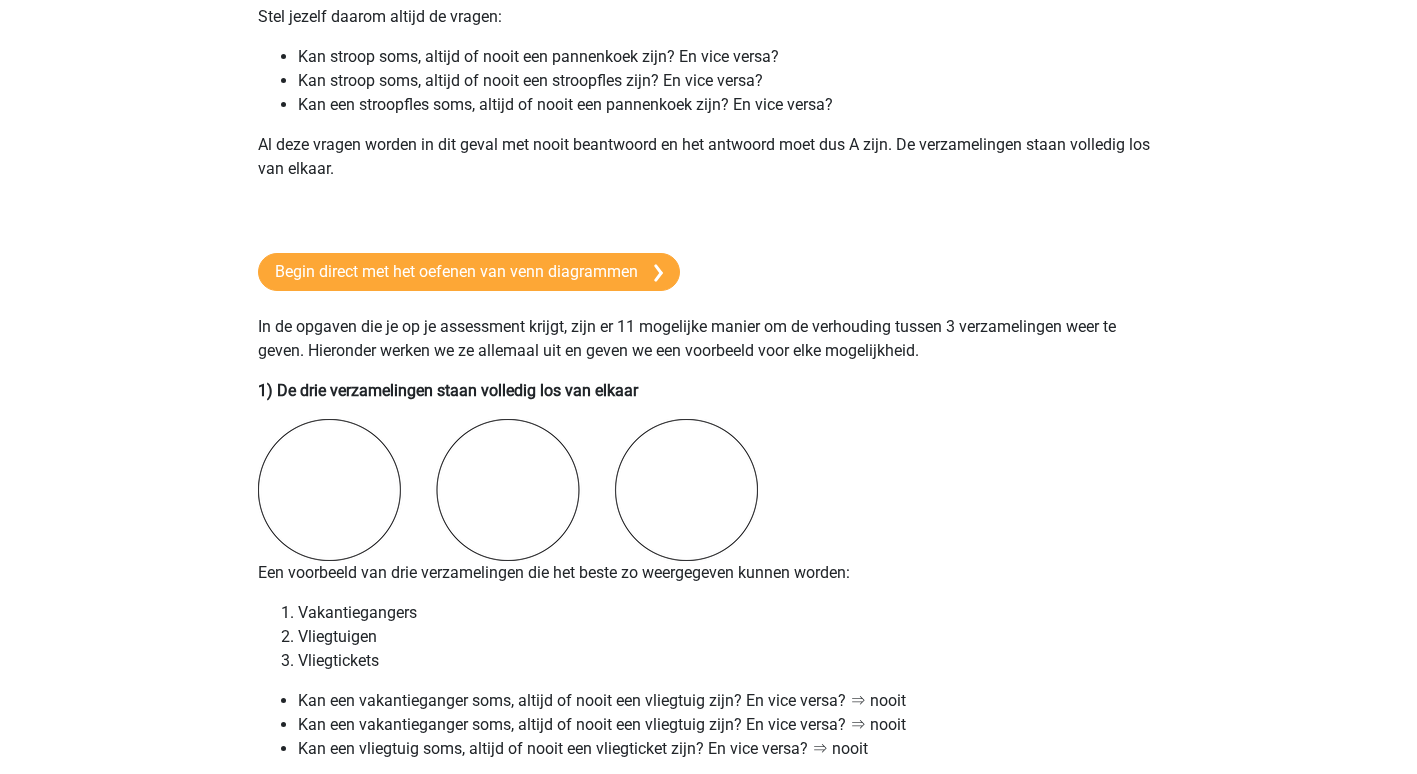 scroll, scrollTop: 821, scrollLeft: 0, axis: vertical 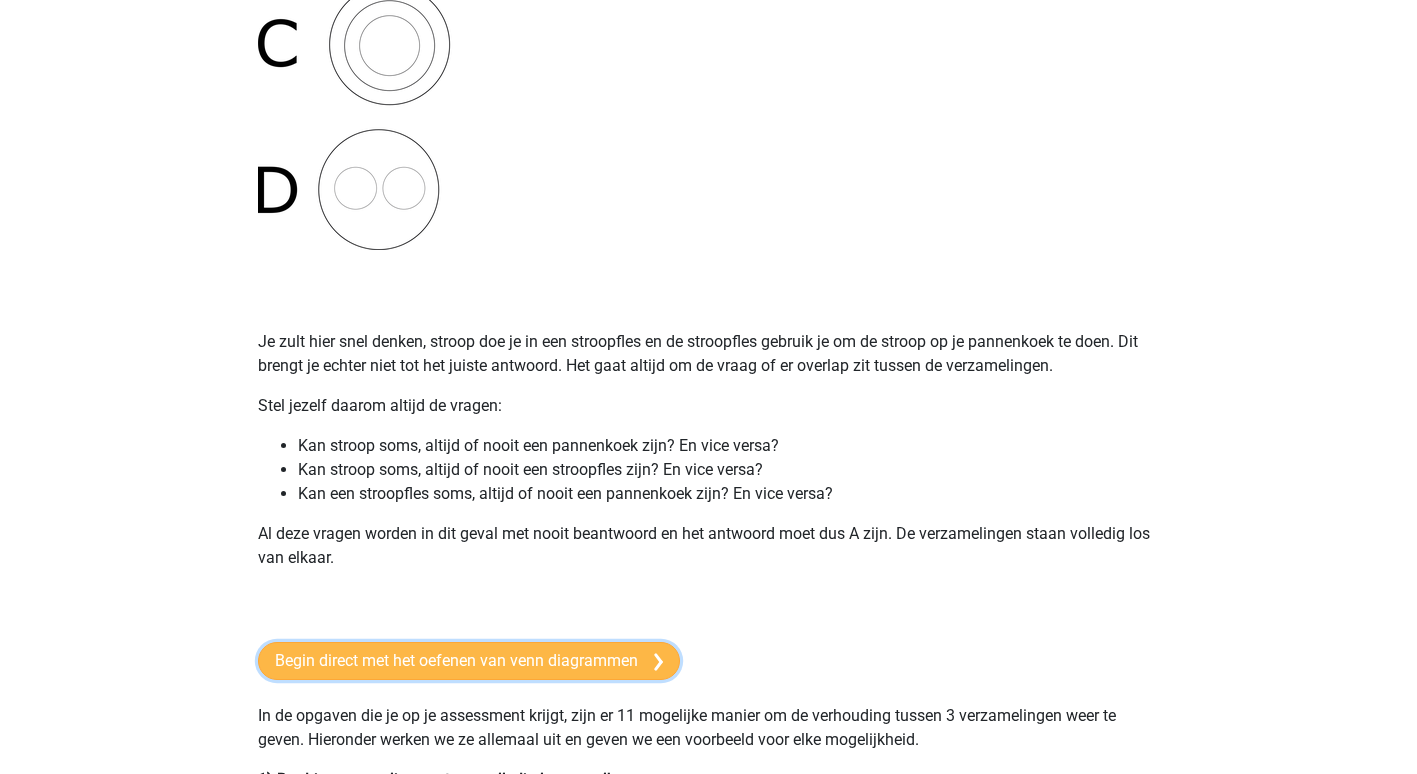 click on "Begin direct met het oefenen van venn diagrammen" at bounding box center [469, 661] 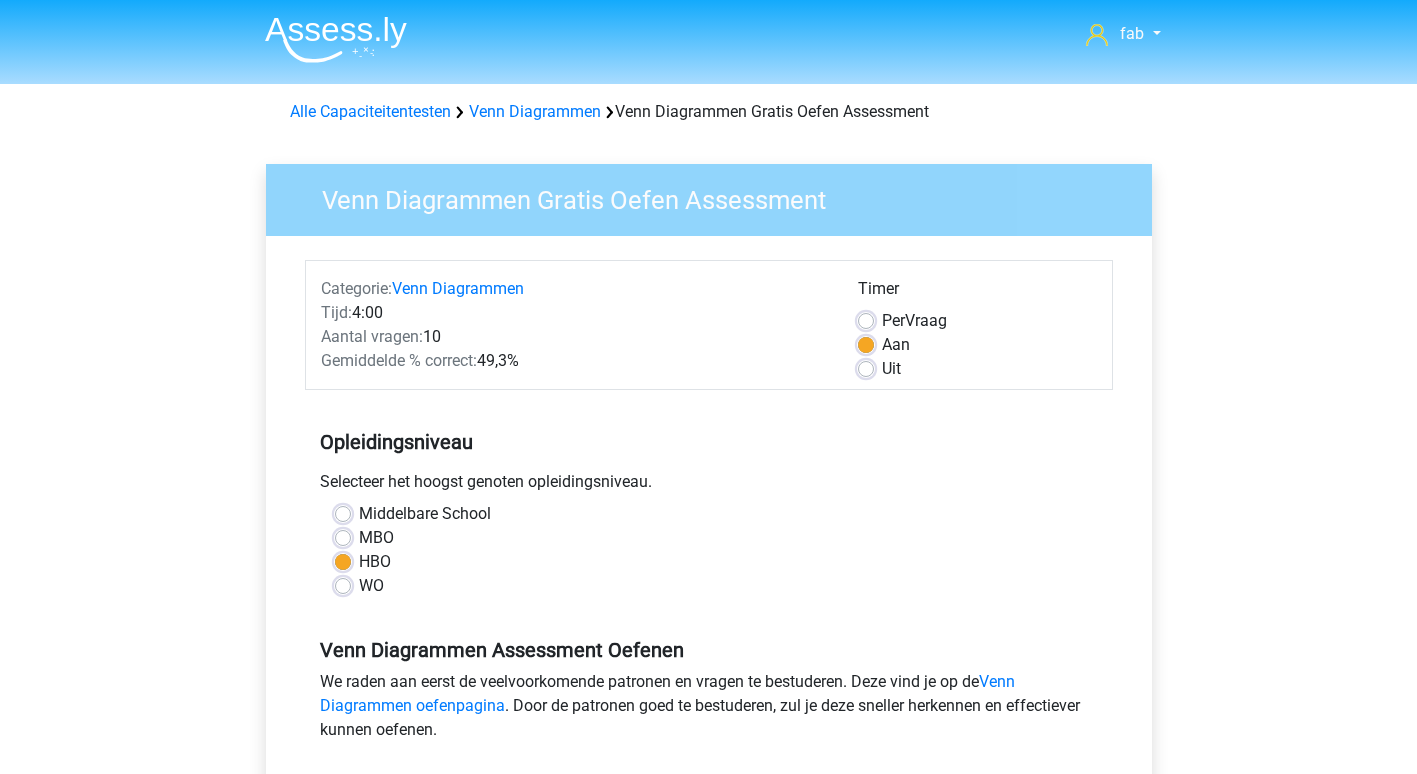 scroll, scrollTop: 0, scrollLeft: 0, axis: both 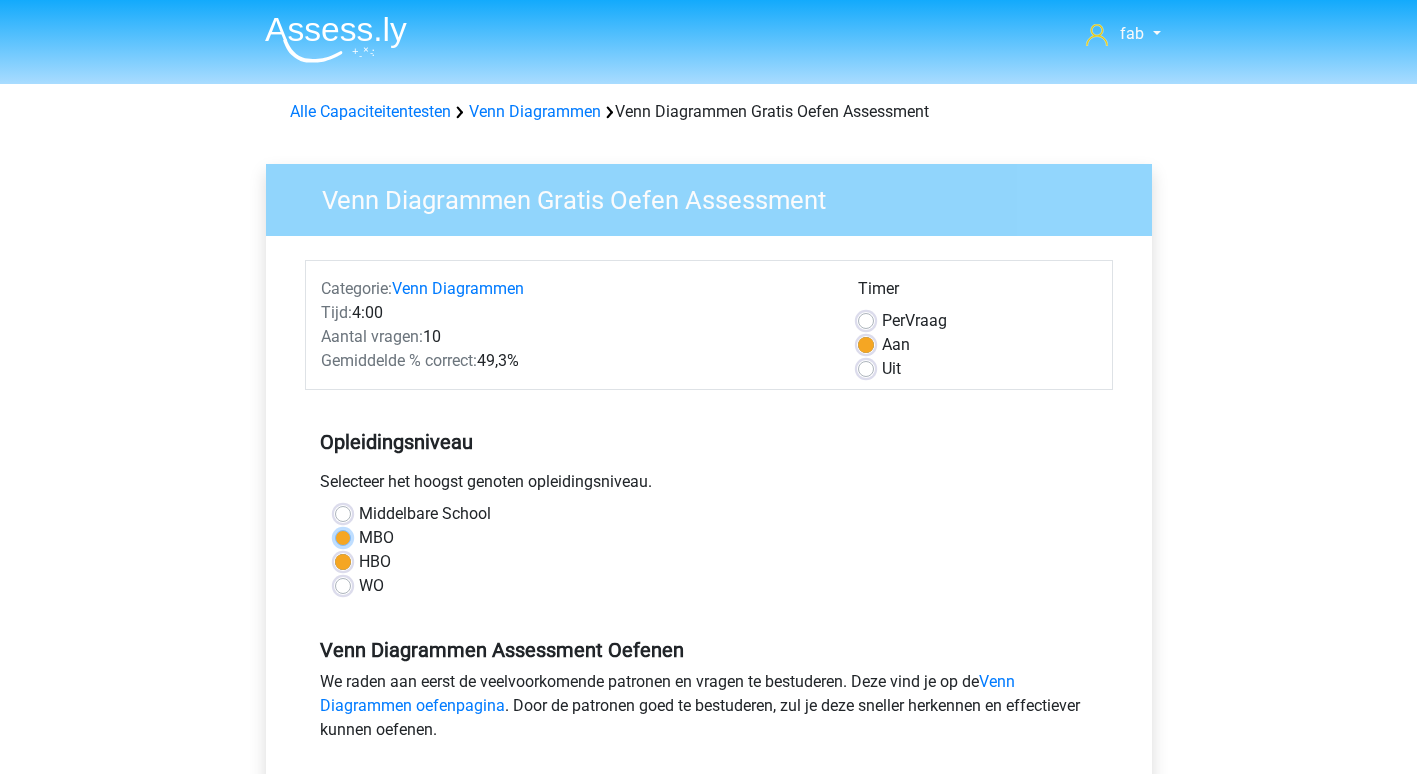 click on "MBO" at bounding box center (343, 536) 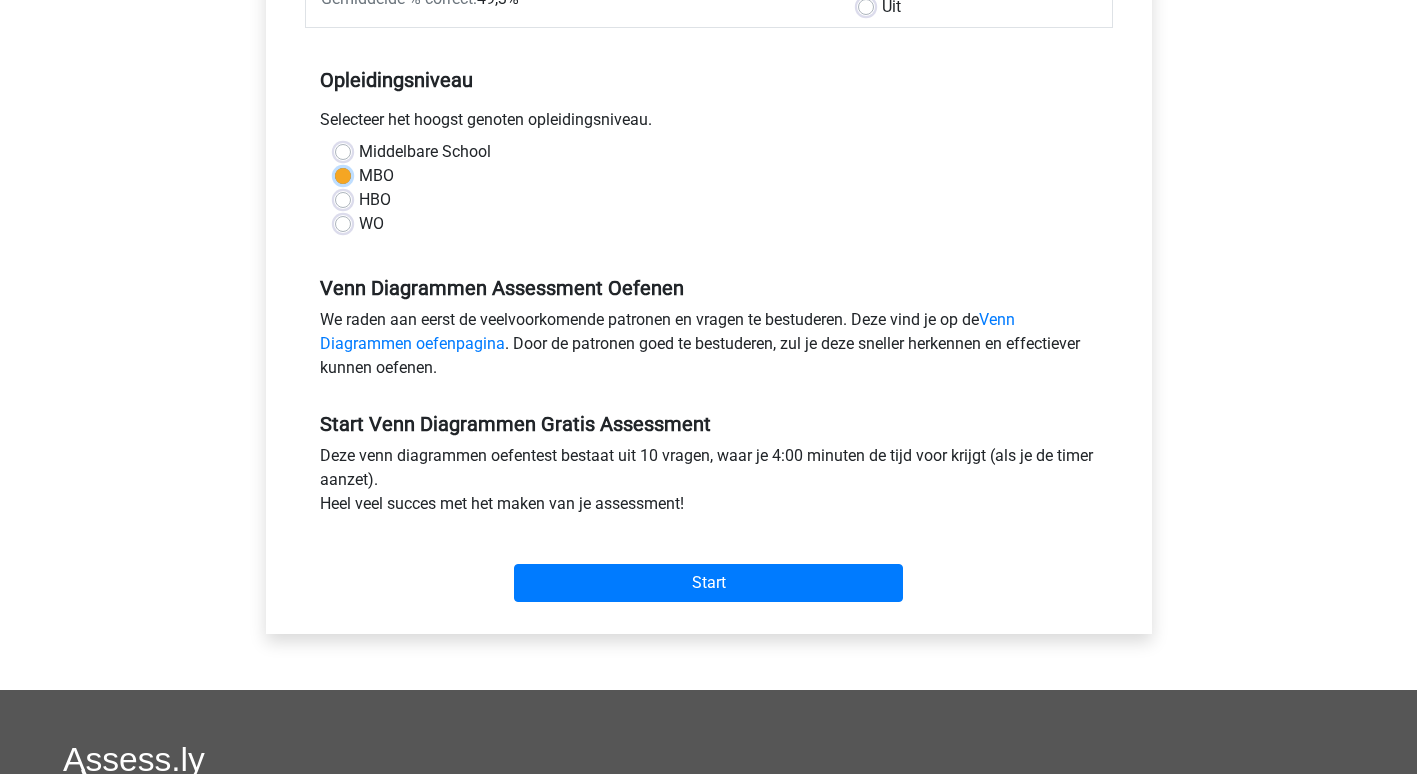 scroll, scrollTop: 400, scrollLeft: 0, axis: vertical 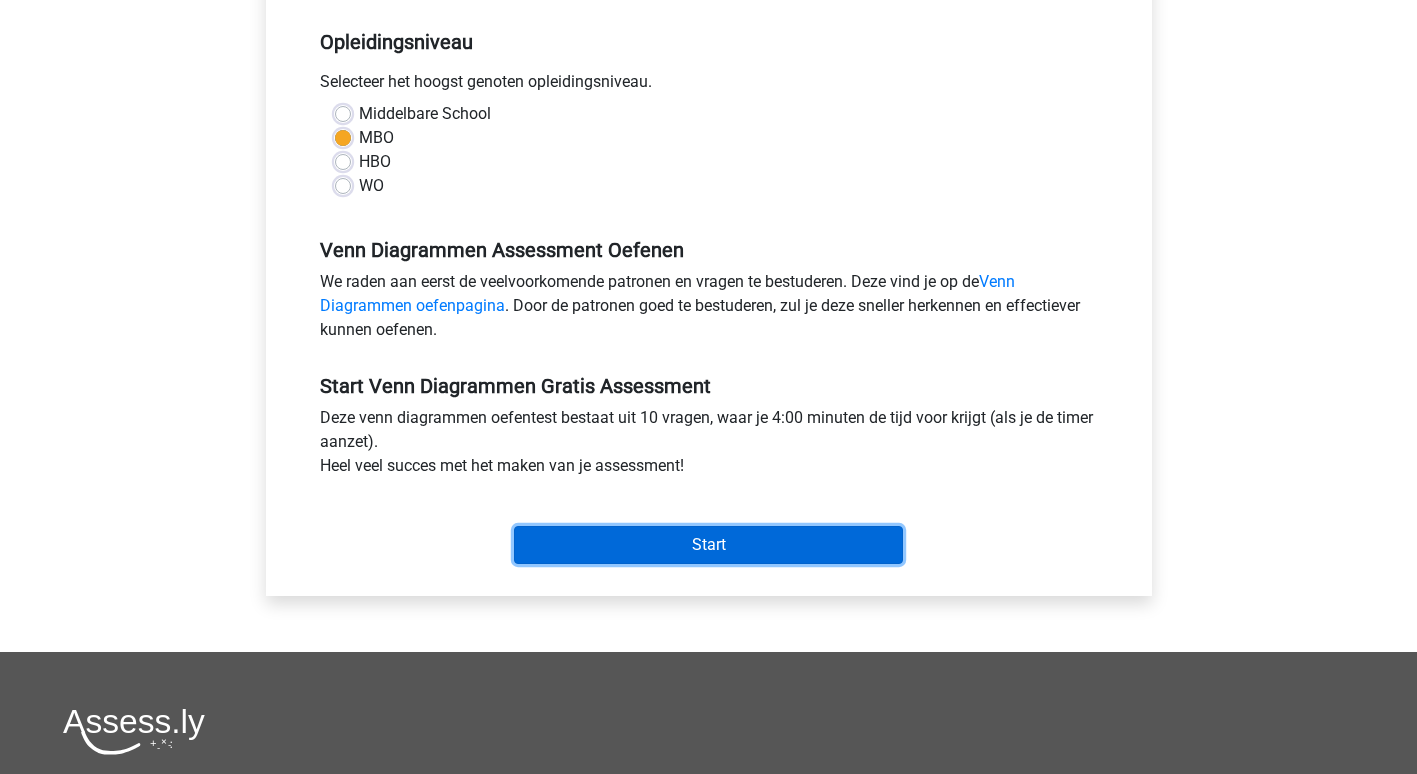 click on "Start" at bounding box center (708, 545) 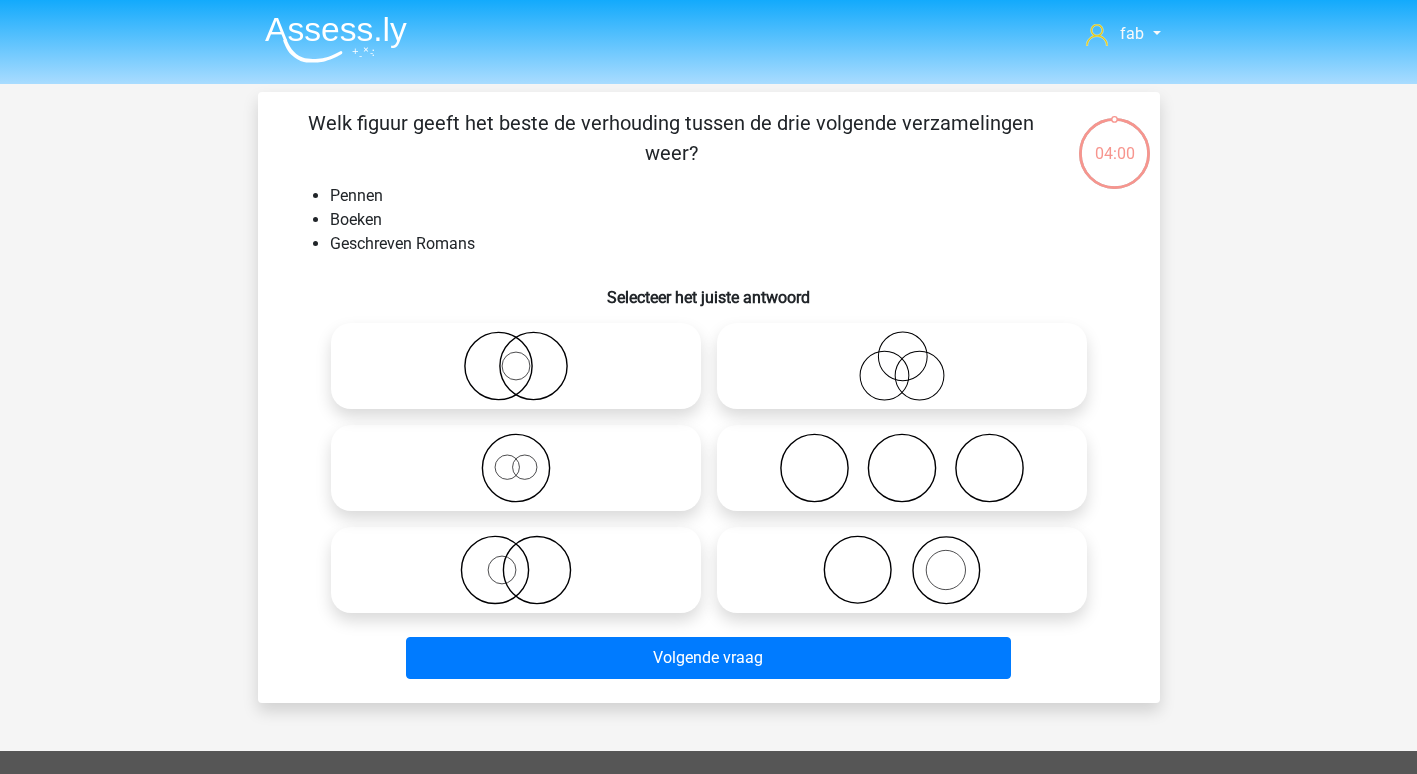 scroll, scrollTop: 0, scrollLeft: 0, axis: both 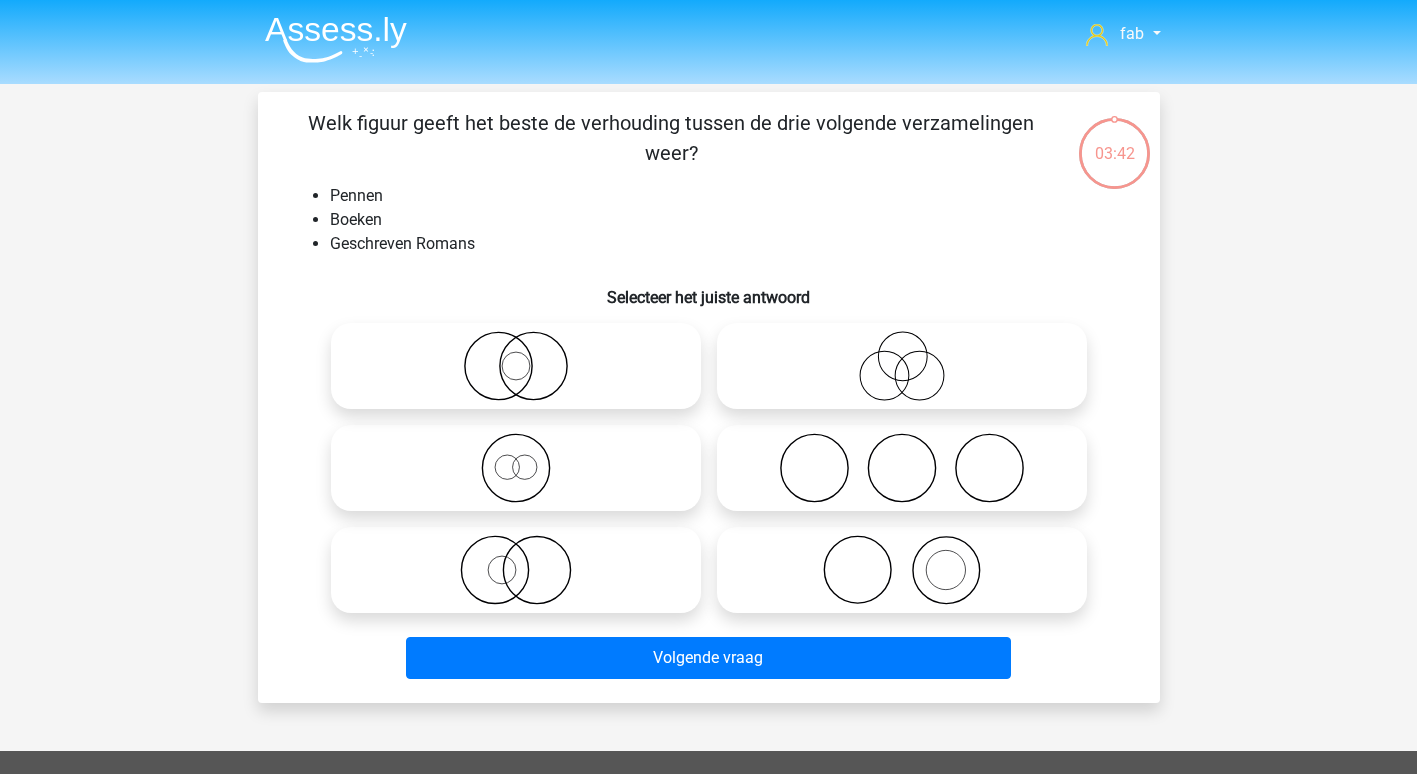click 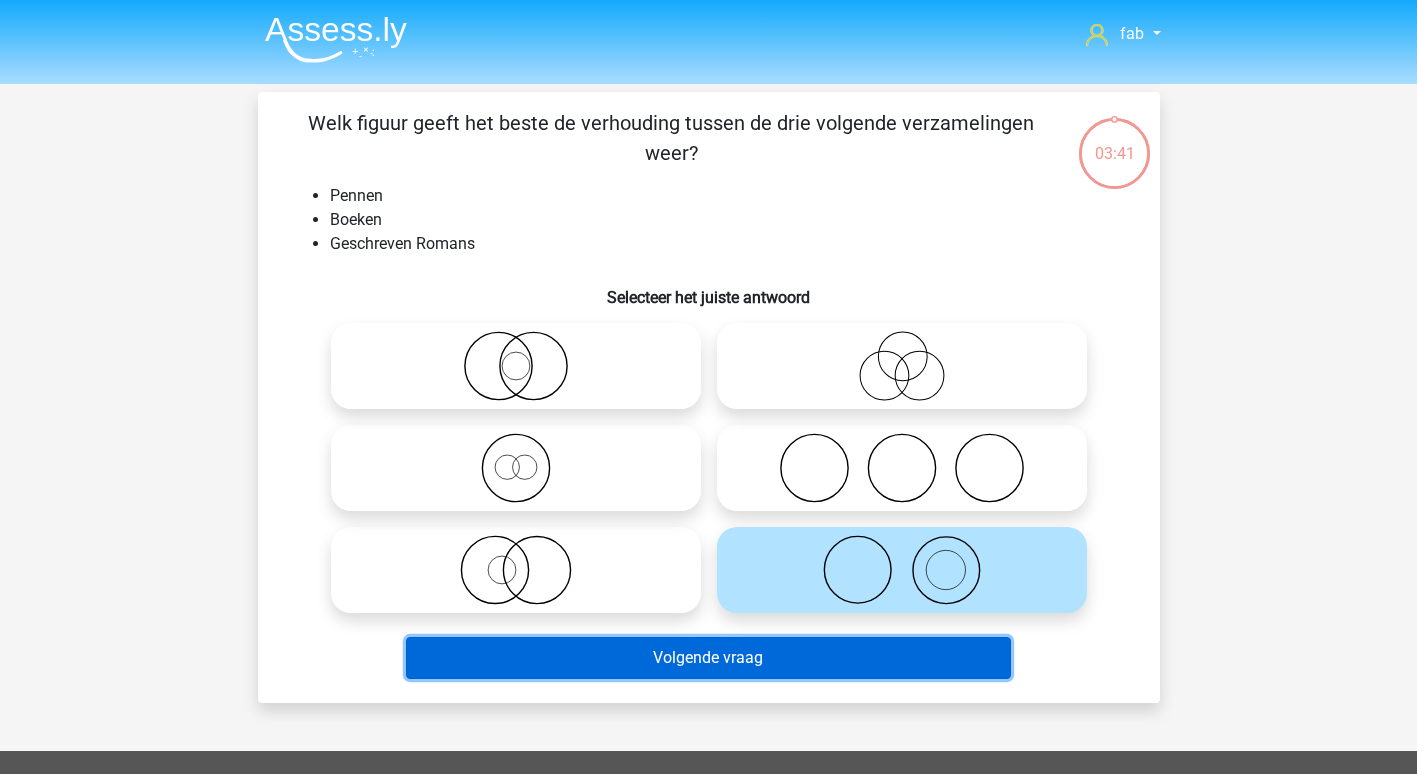 click on "Volgende vraag" at bounding box center [708, 658] 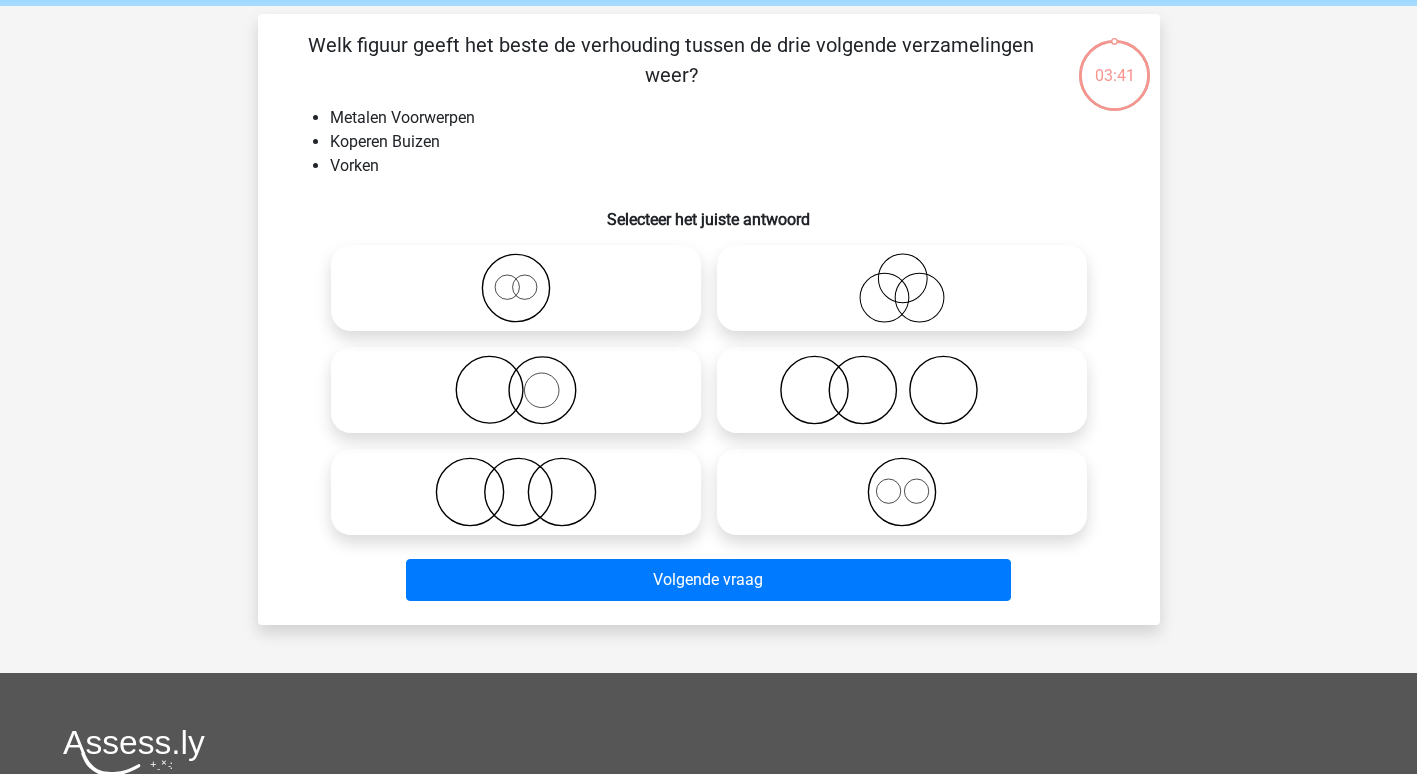 scroll, scrollTop: 92, scrollLeft: 0, axis: vertical 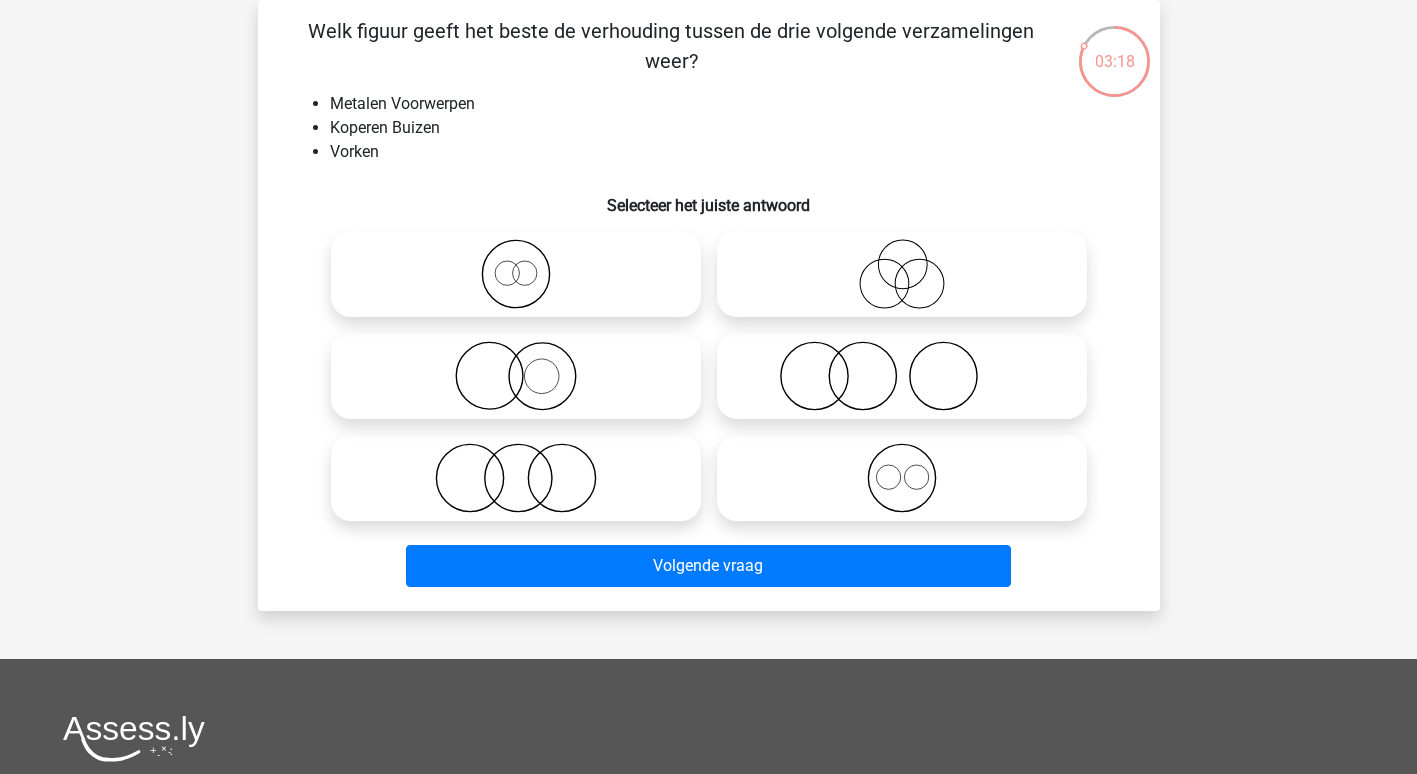 click 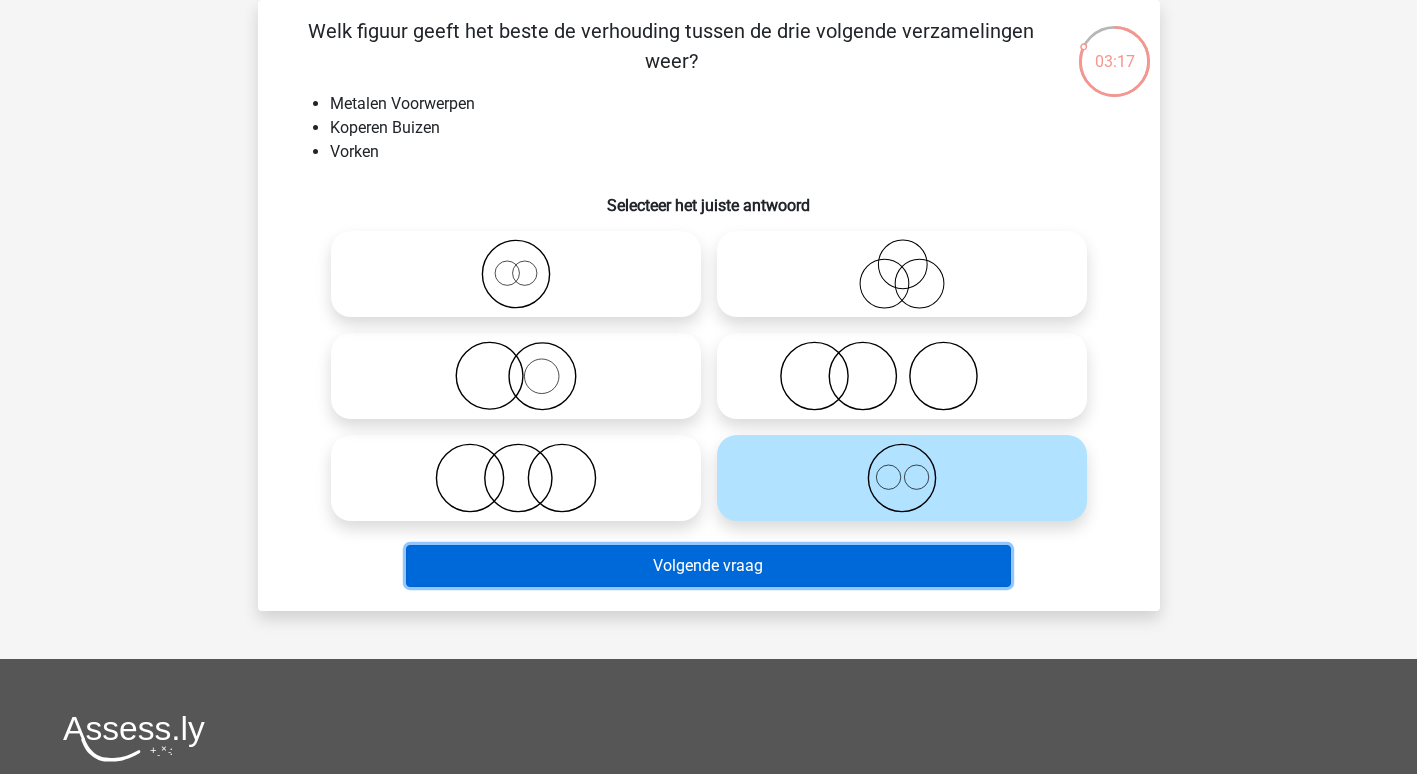 click on "Volgende vraag" at bounding box center [708, 566] 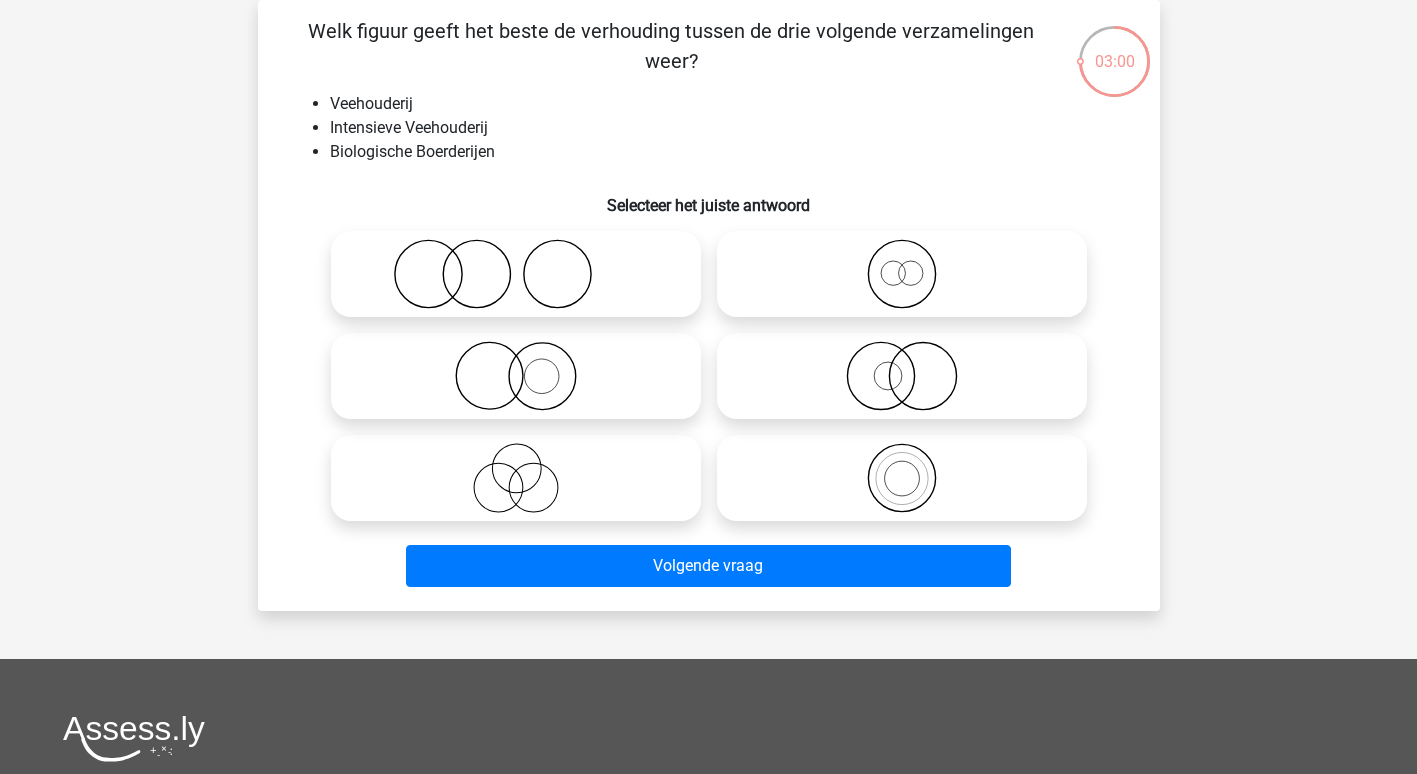 click 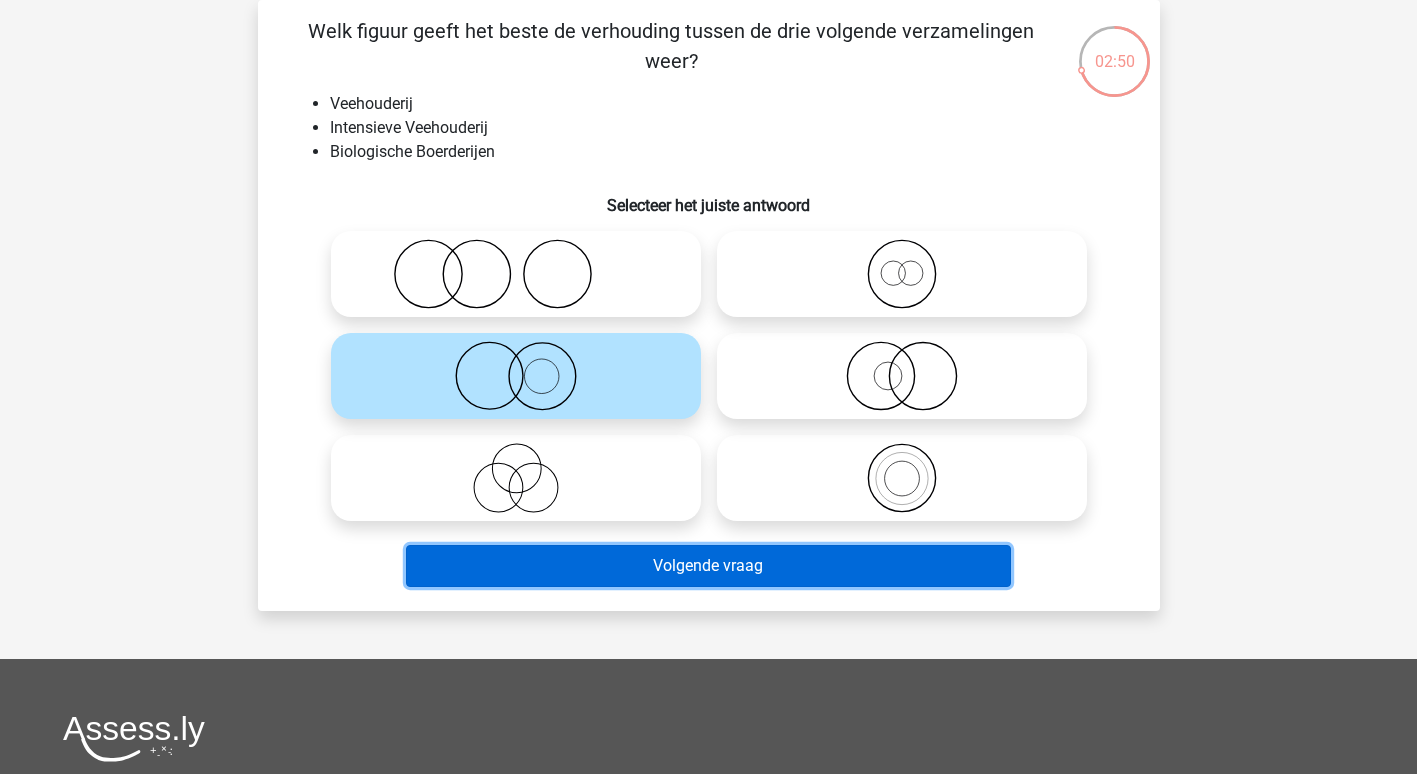 click on "Volgende vraag" at bounding box center [708, 566] 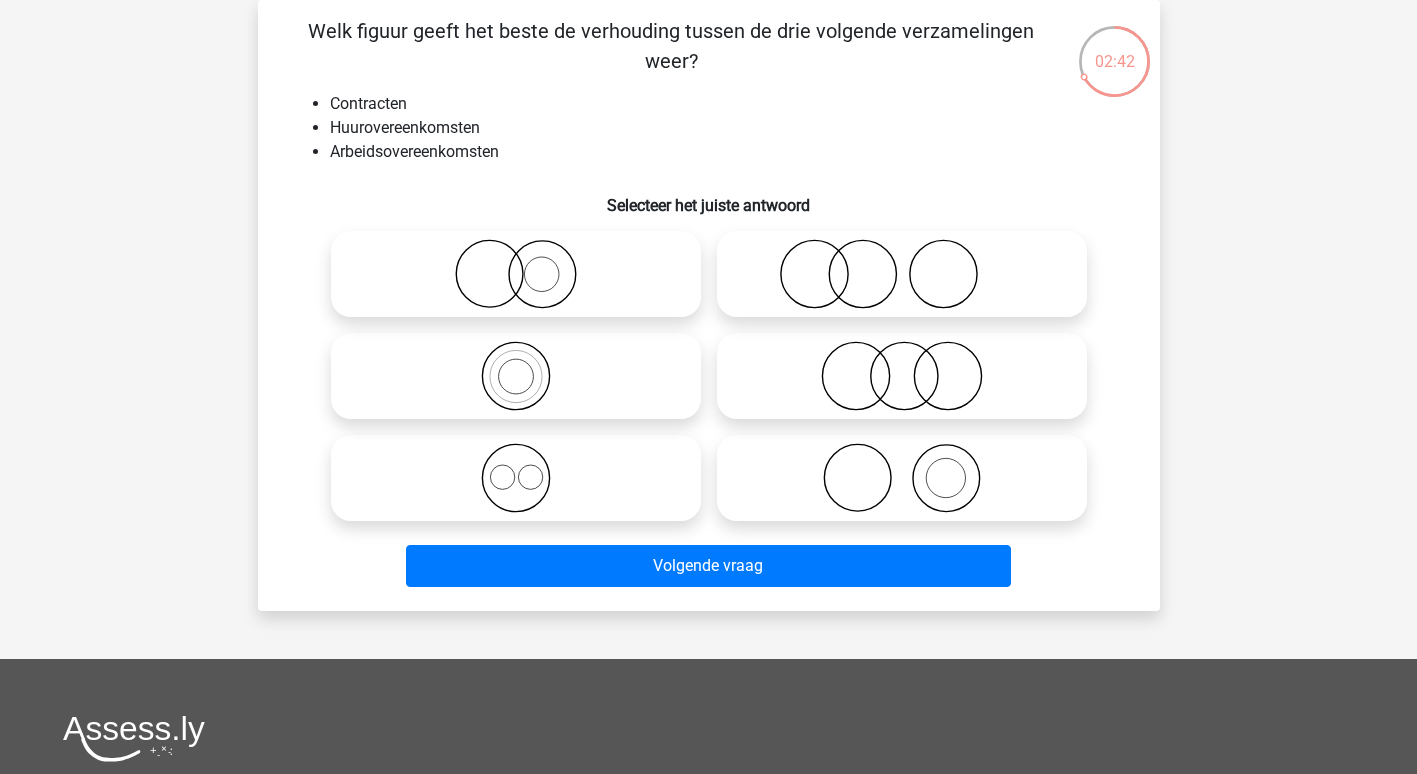 click 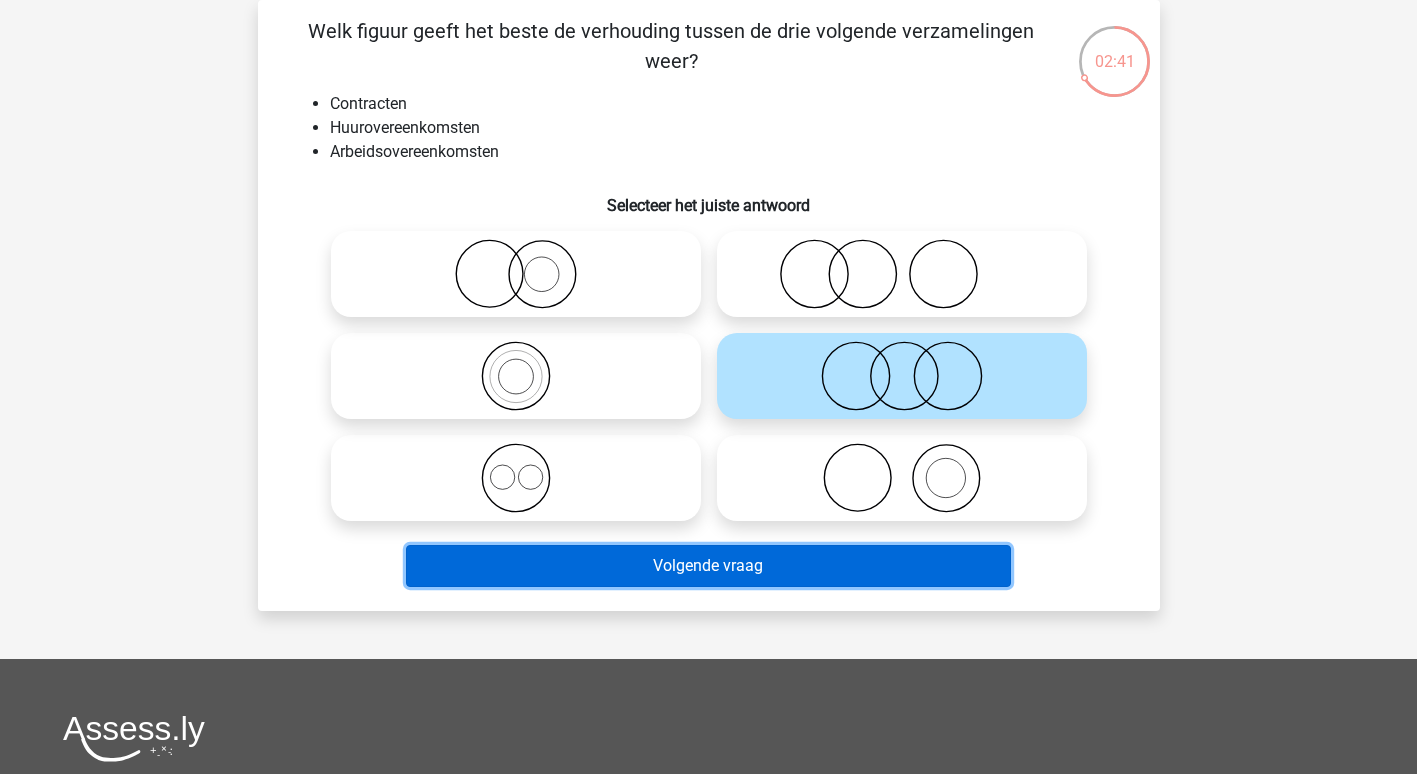 click on "Volgende vraag" at bounding box center [708, 566] 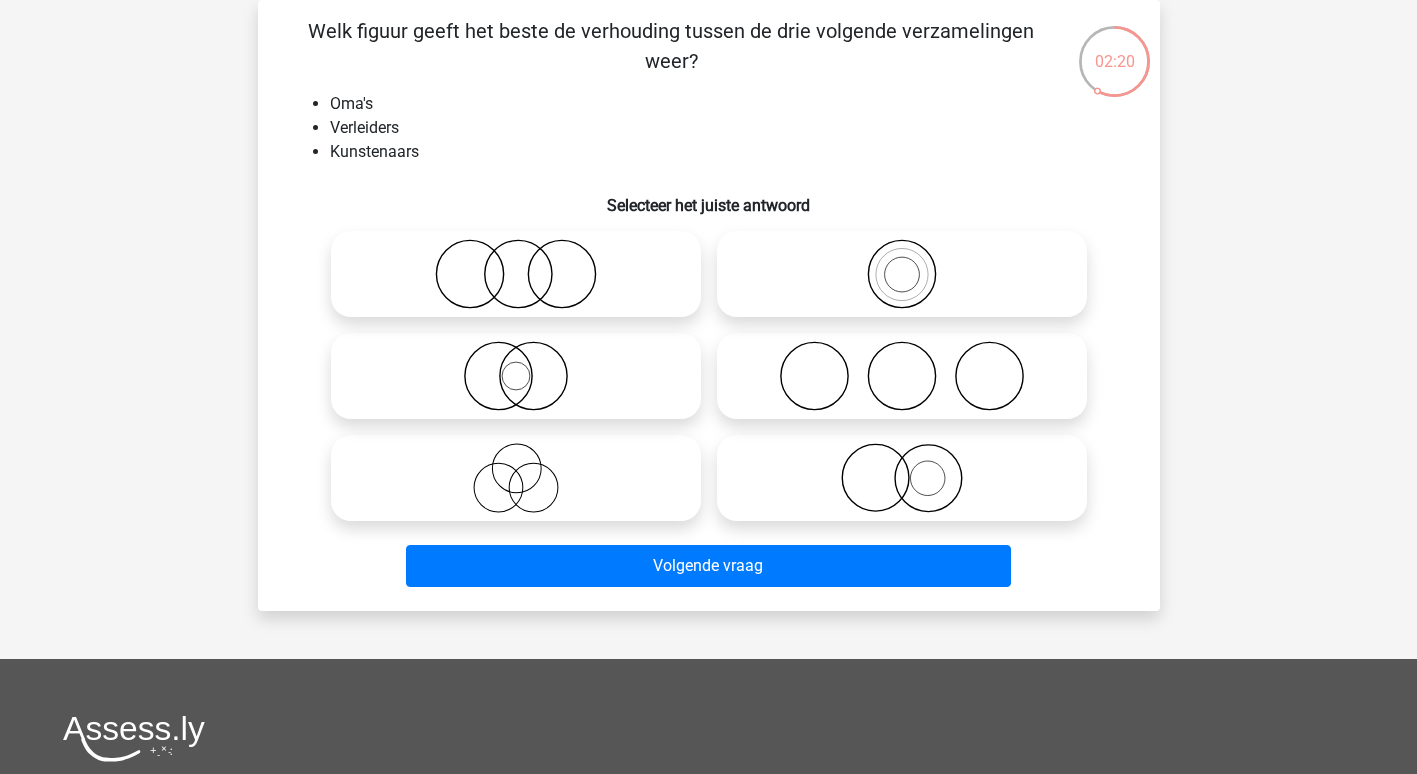 click 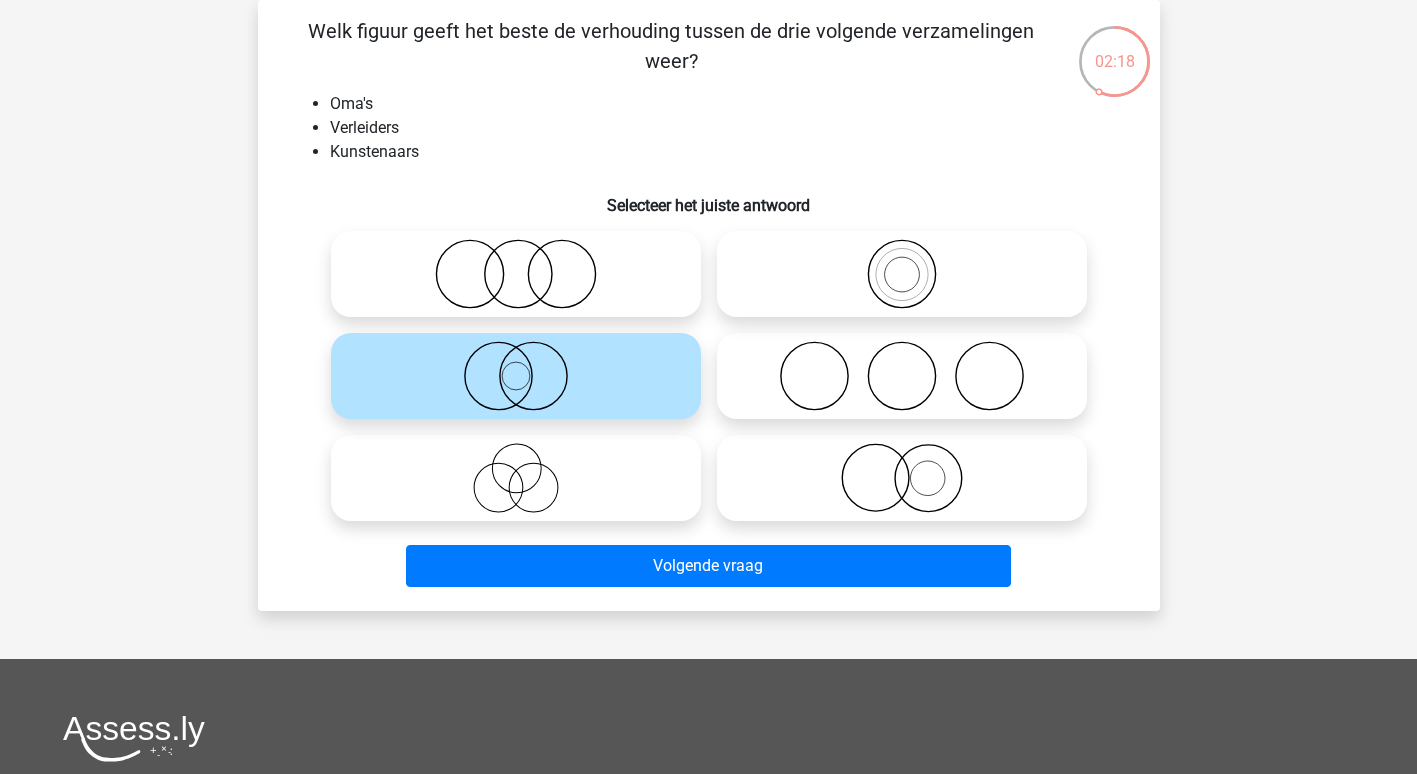 click 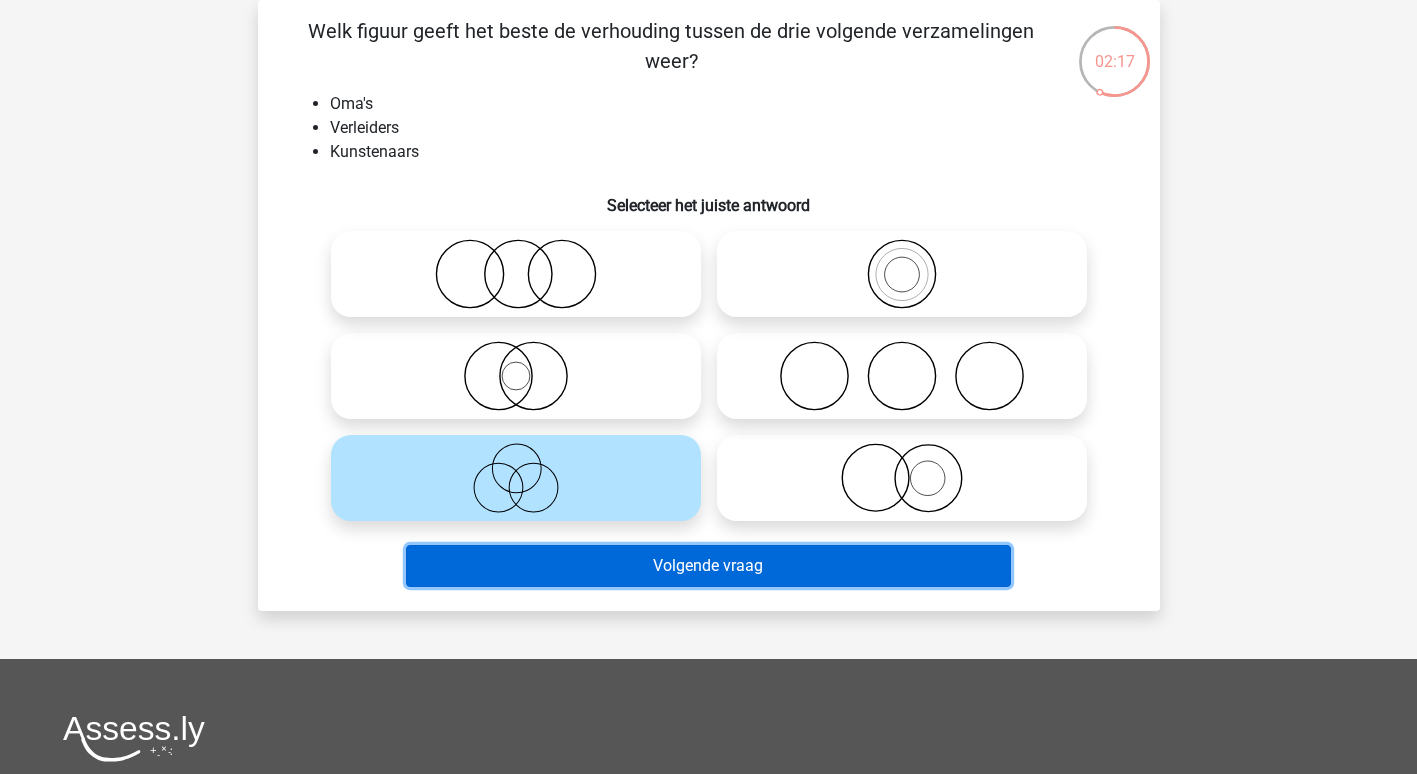 click on "Volgende vraag" at bounding box center [708, 566] 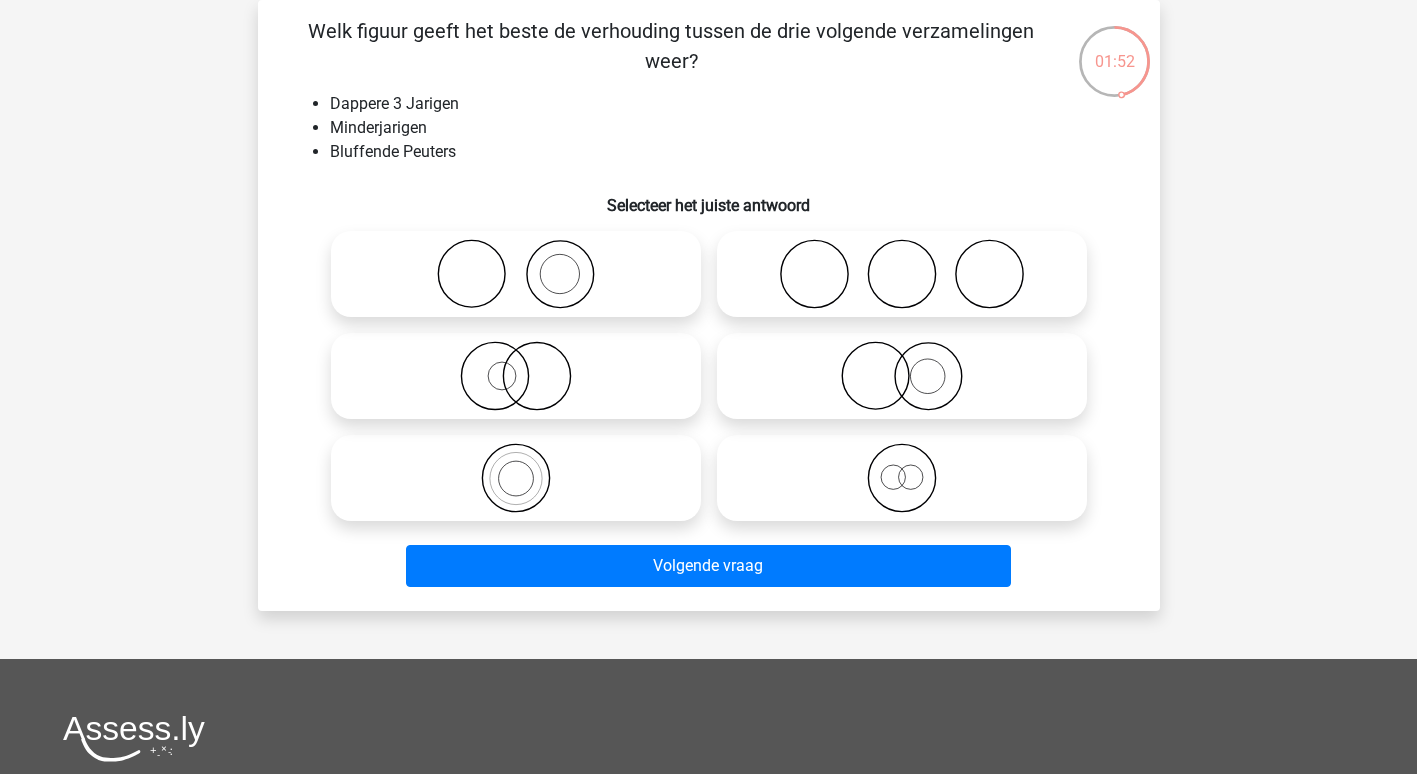 click 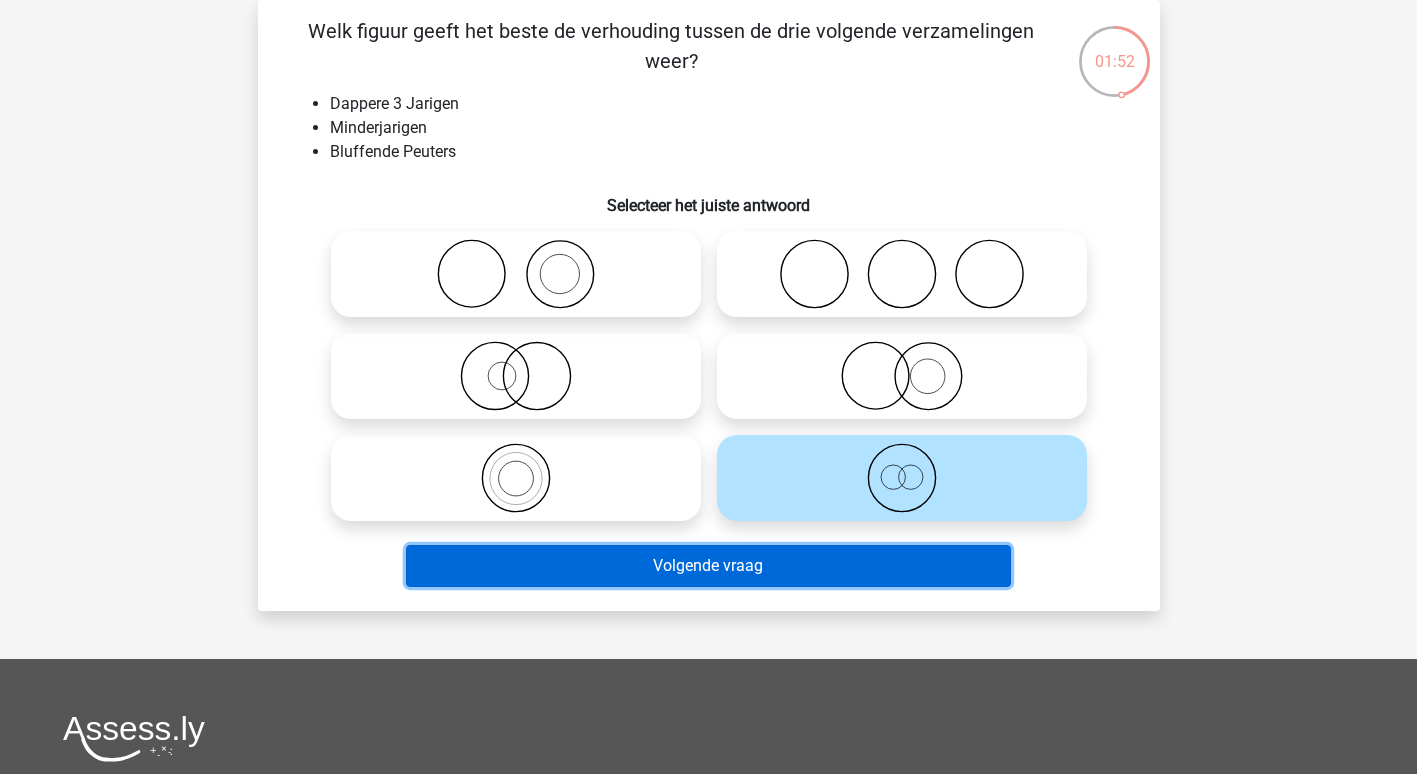 click on "Volgende vraag" at bounding box center [708, 566] 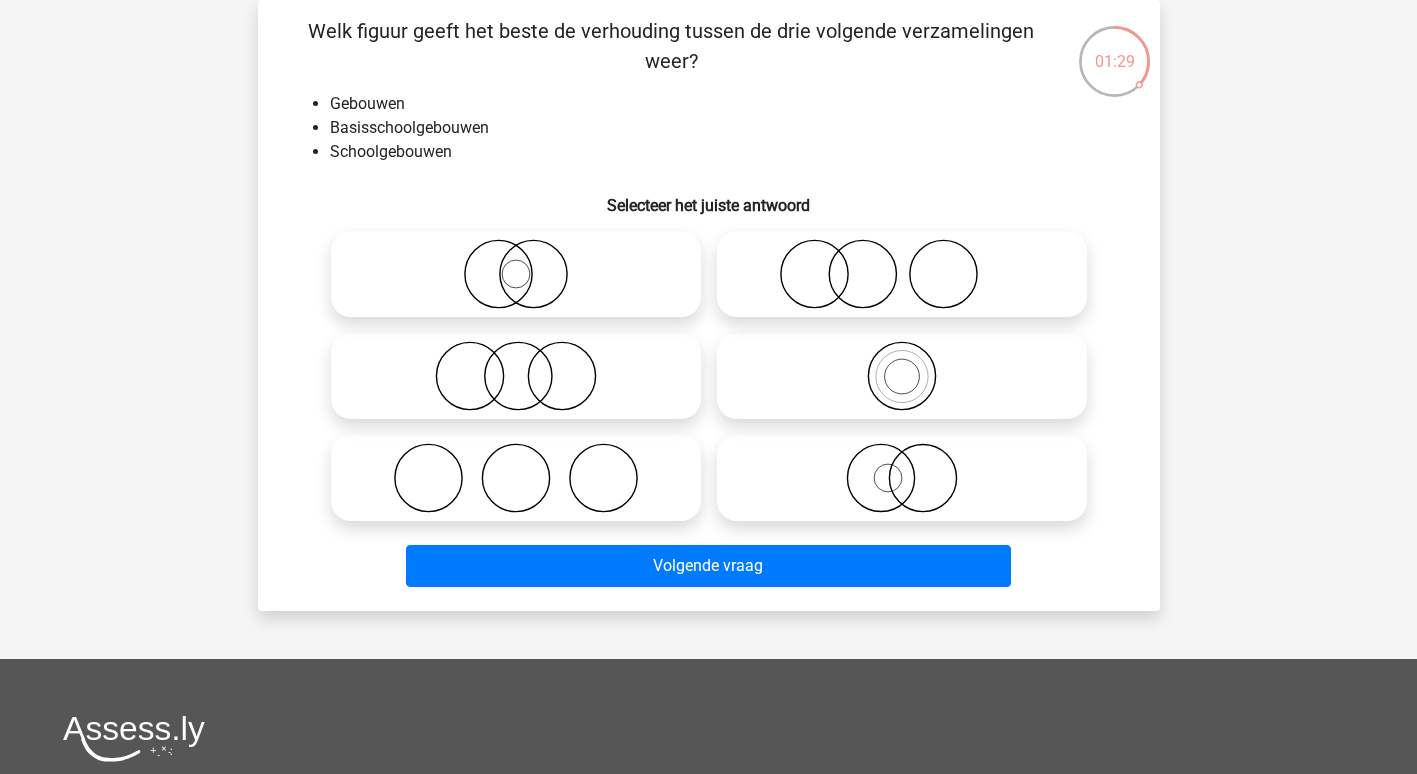 click 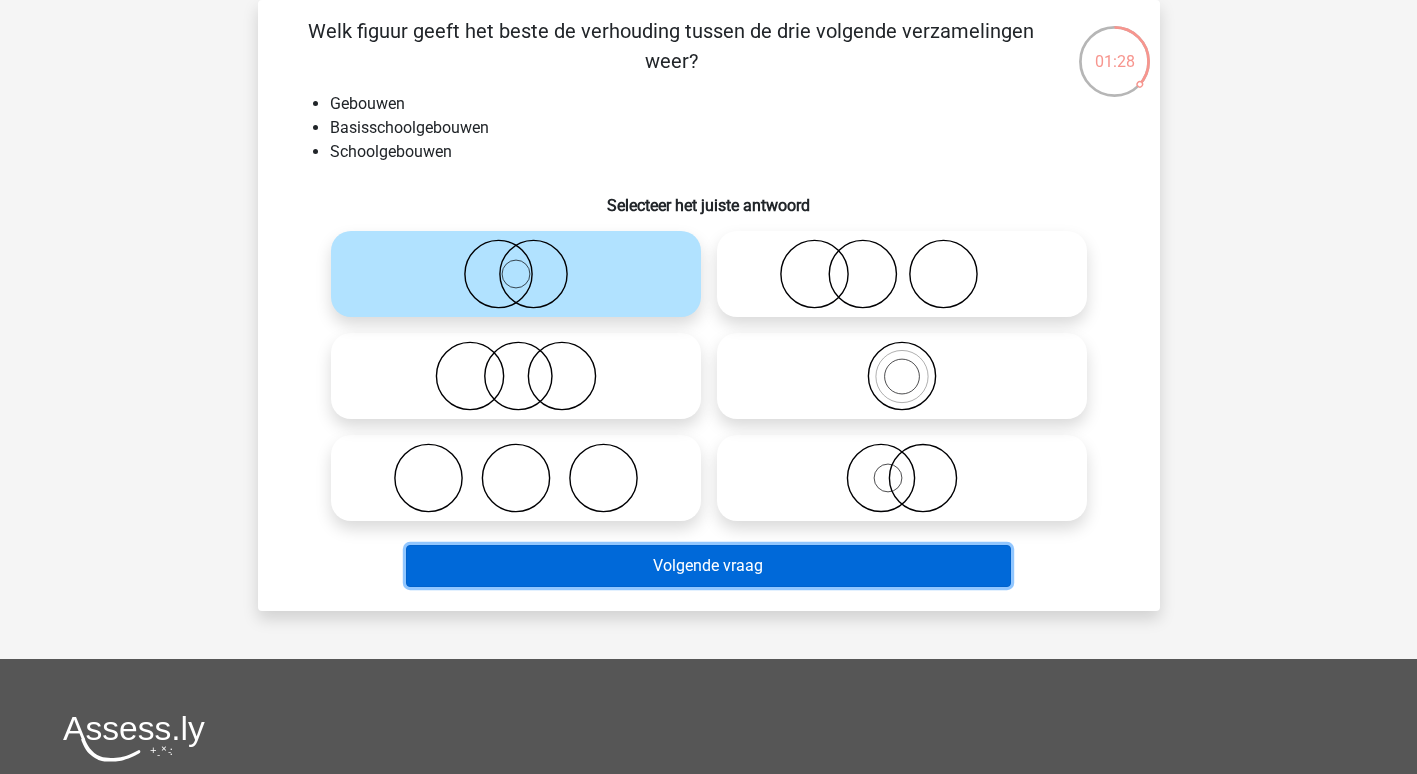 click on "Volgende vraag" at bounding box center [708, 566] 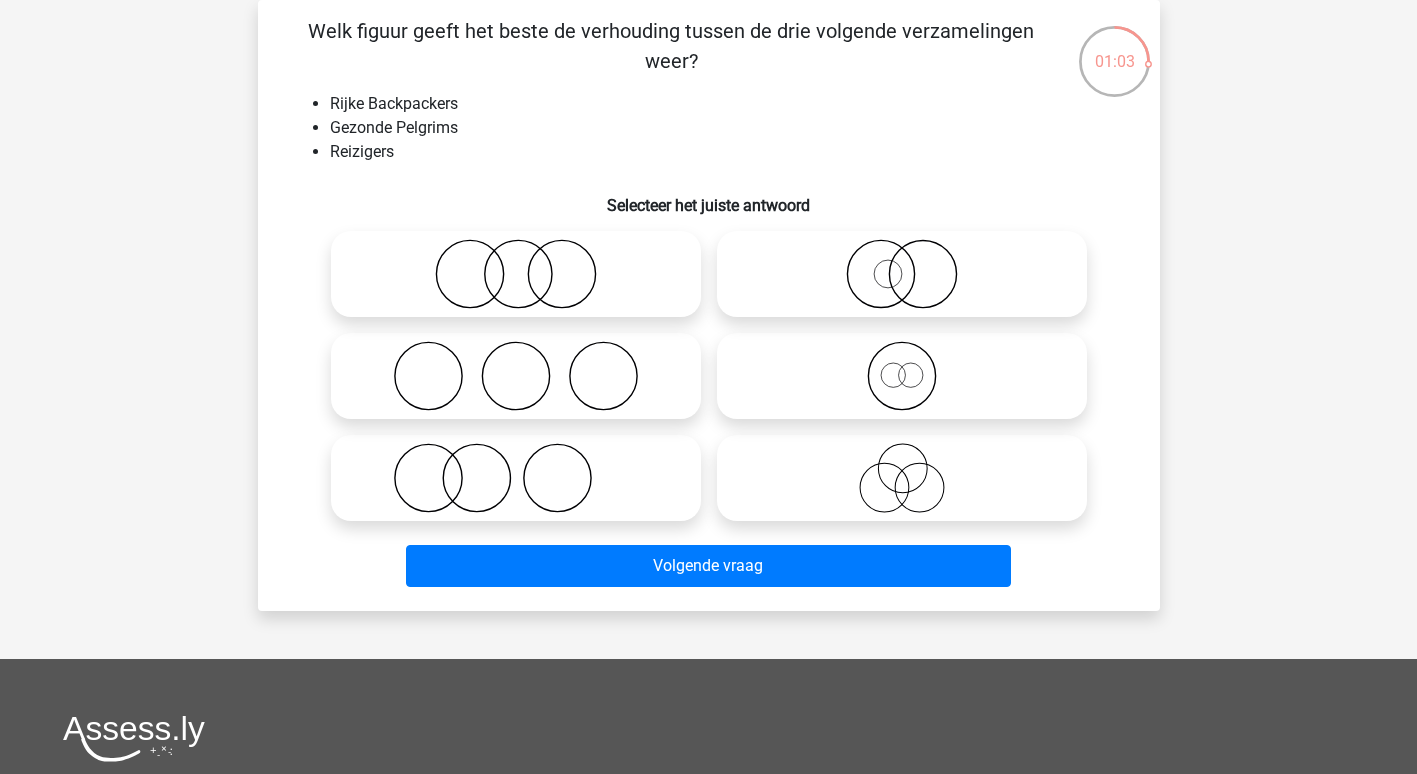 click 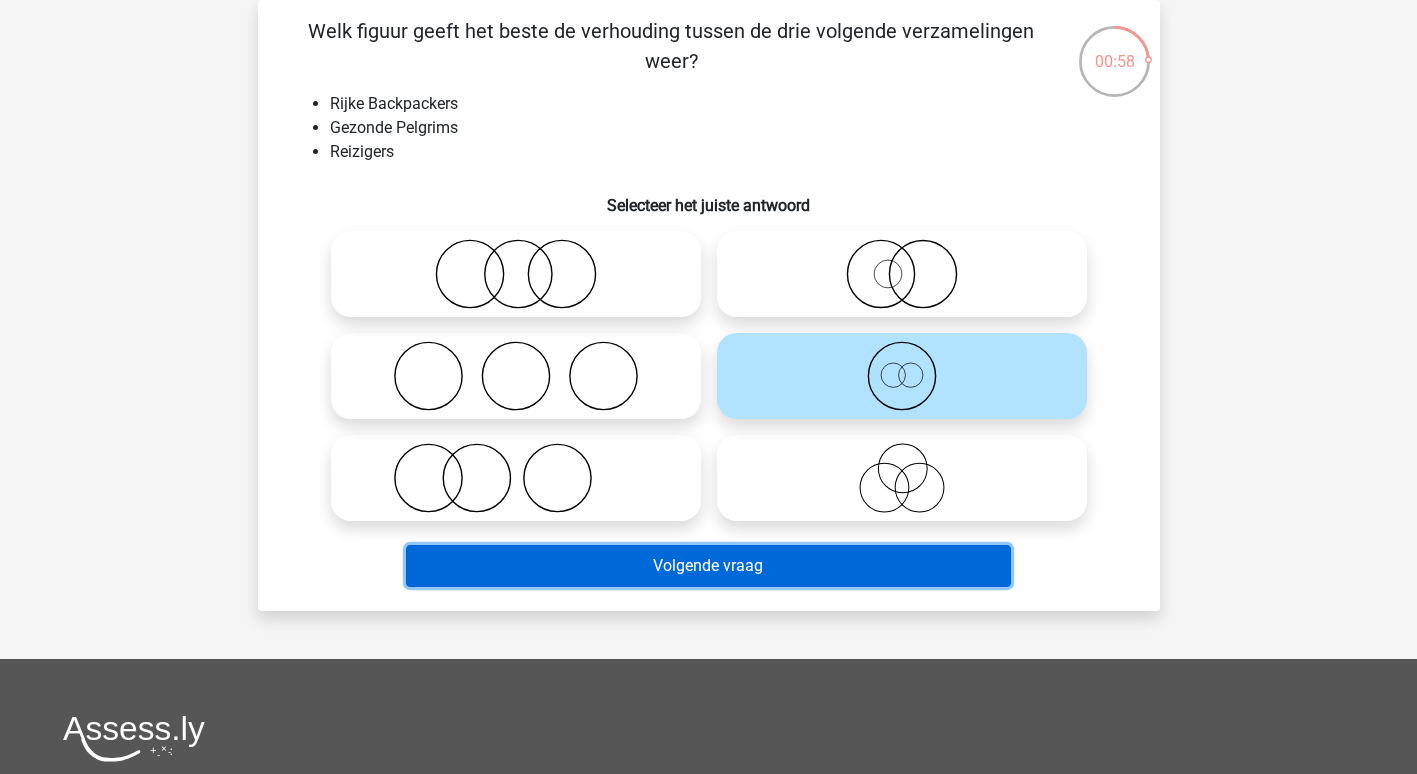 click on "Volgende vraag" at bounding box center (708, 566) 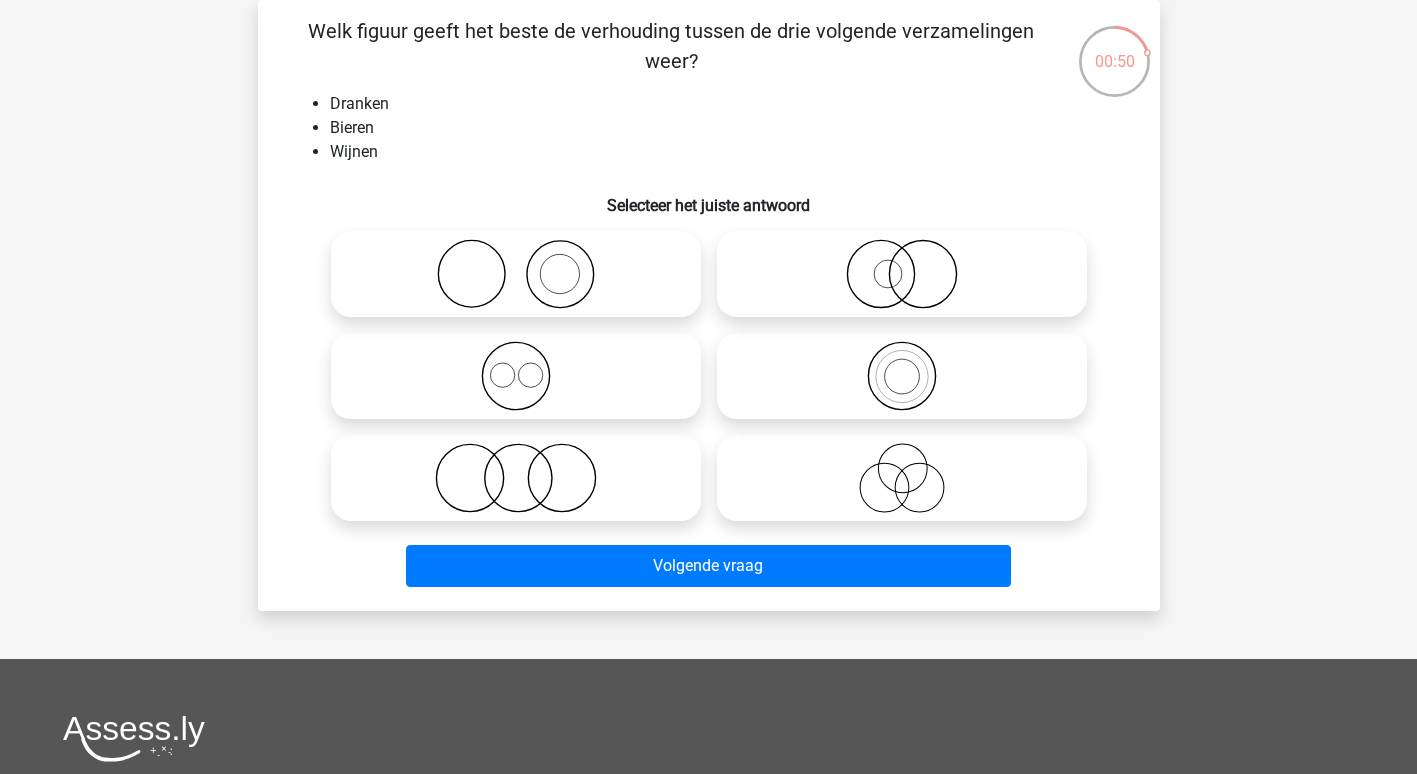 click 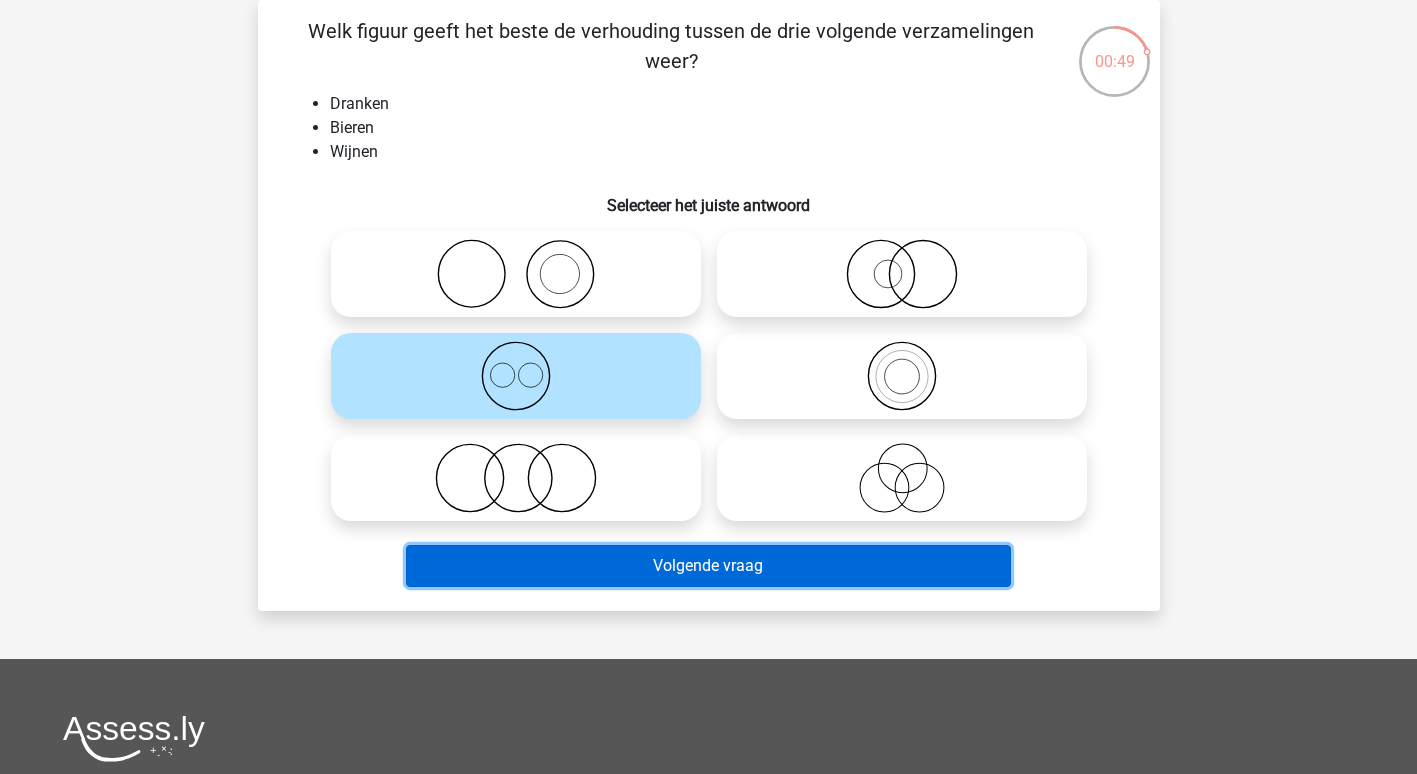 click on "Volgende vraag" at bounding box center [708, 566] 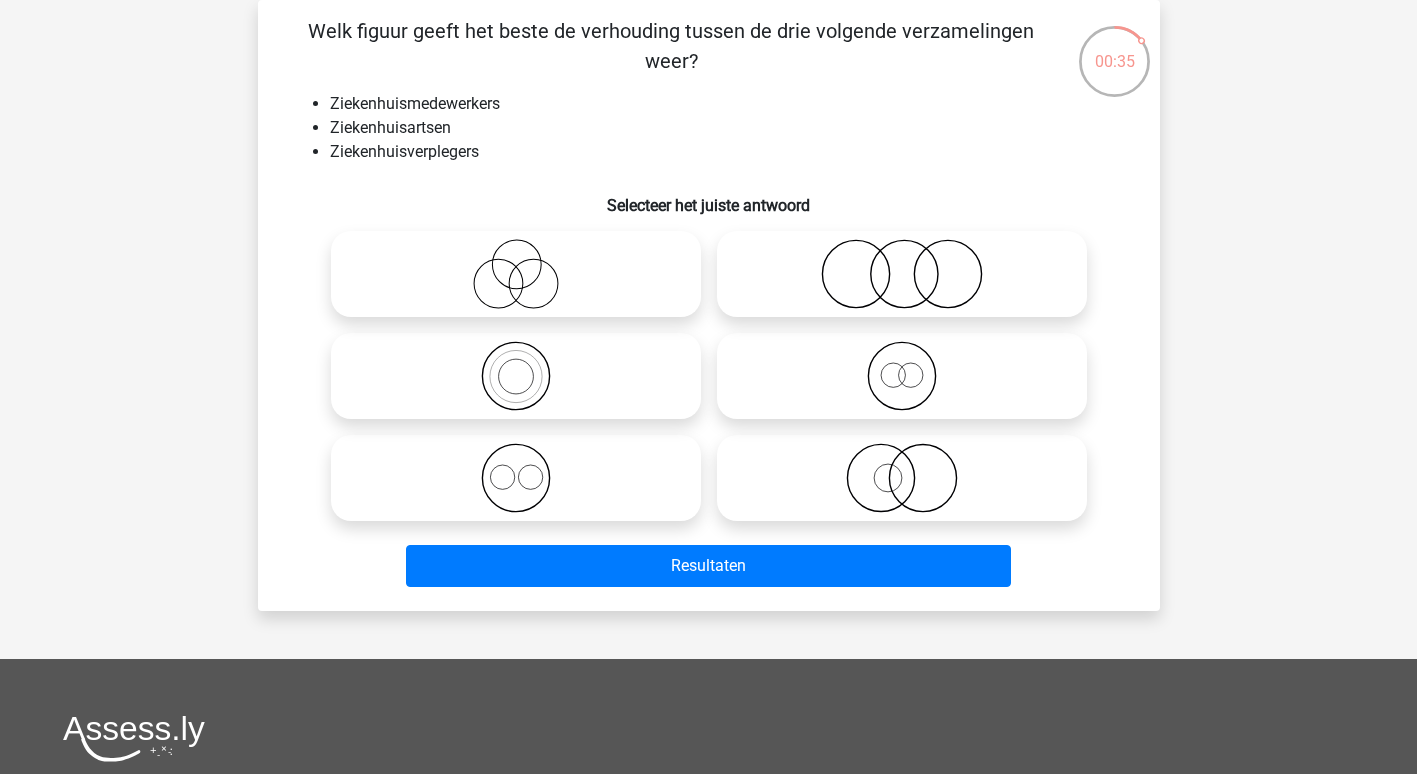 click 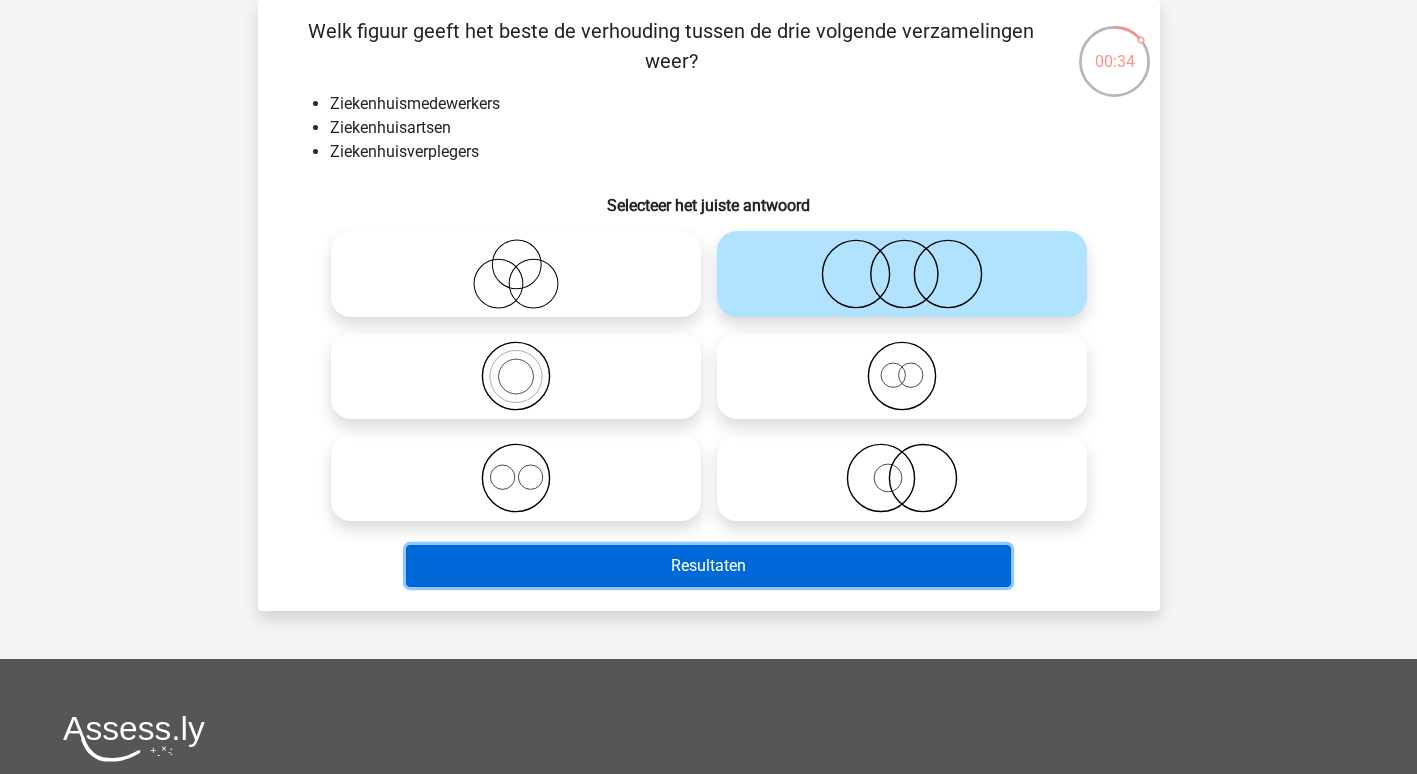 click on "Resultaten" at bounding box center (708, 566) 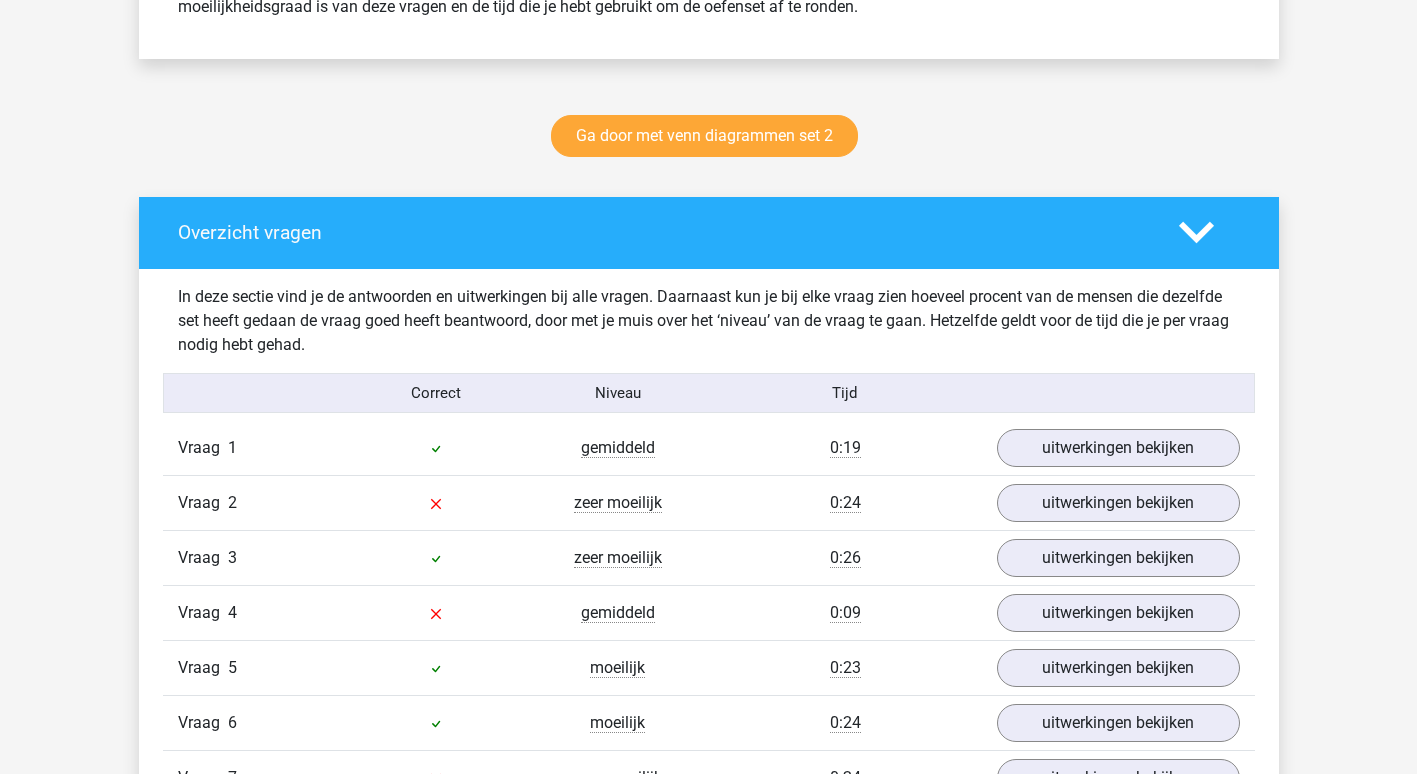 scroll, scrollTop: 1000, scrollLeft: 0, axis: vertical 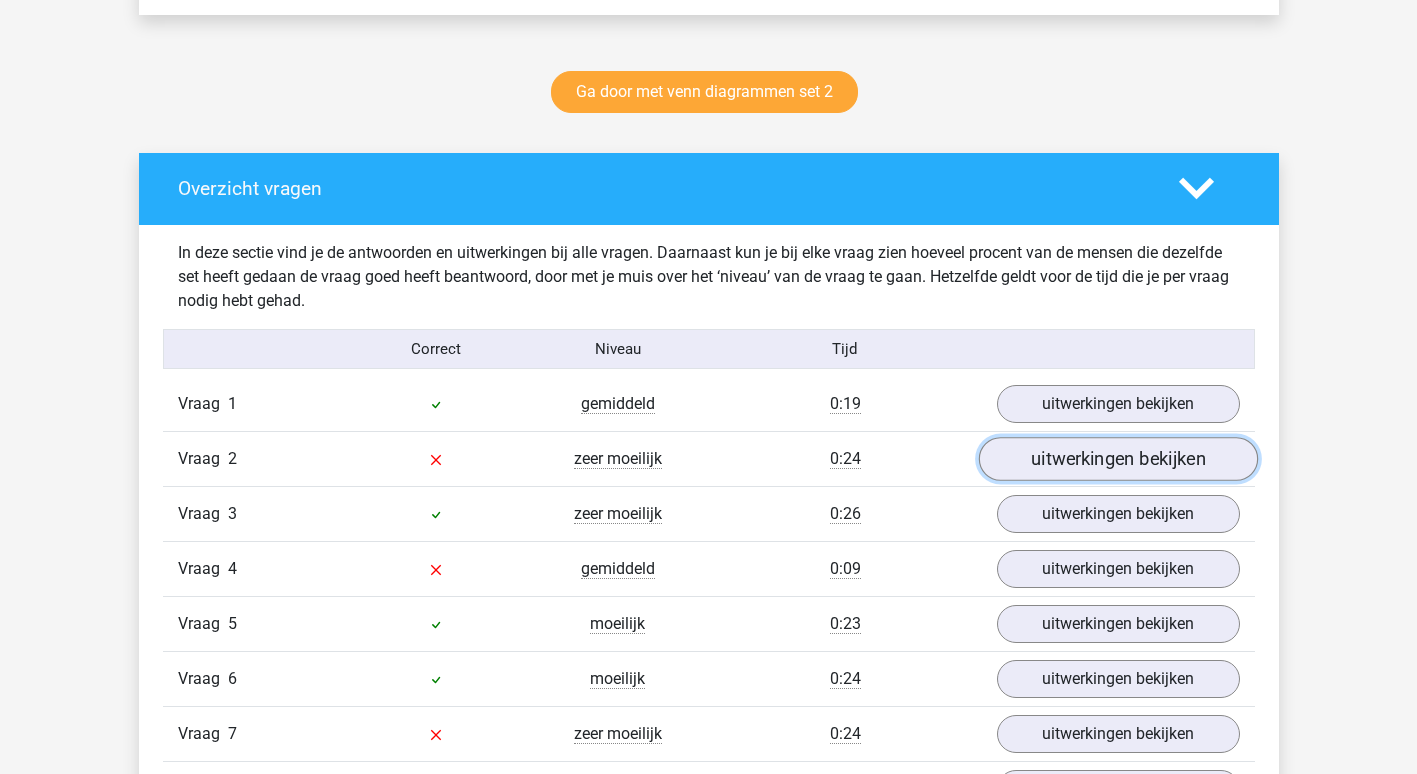 click on "uitwerkingen bekijken" at bounding box center (1117, 459) 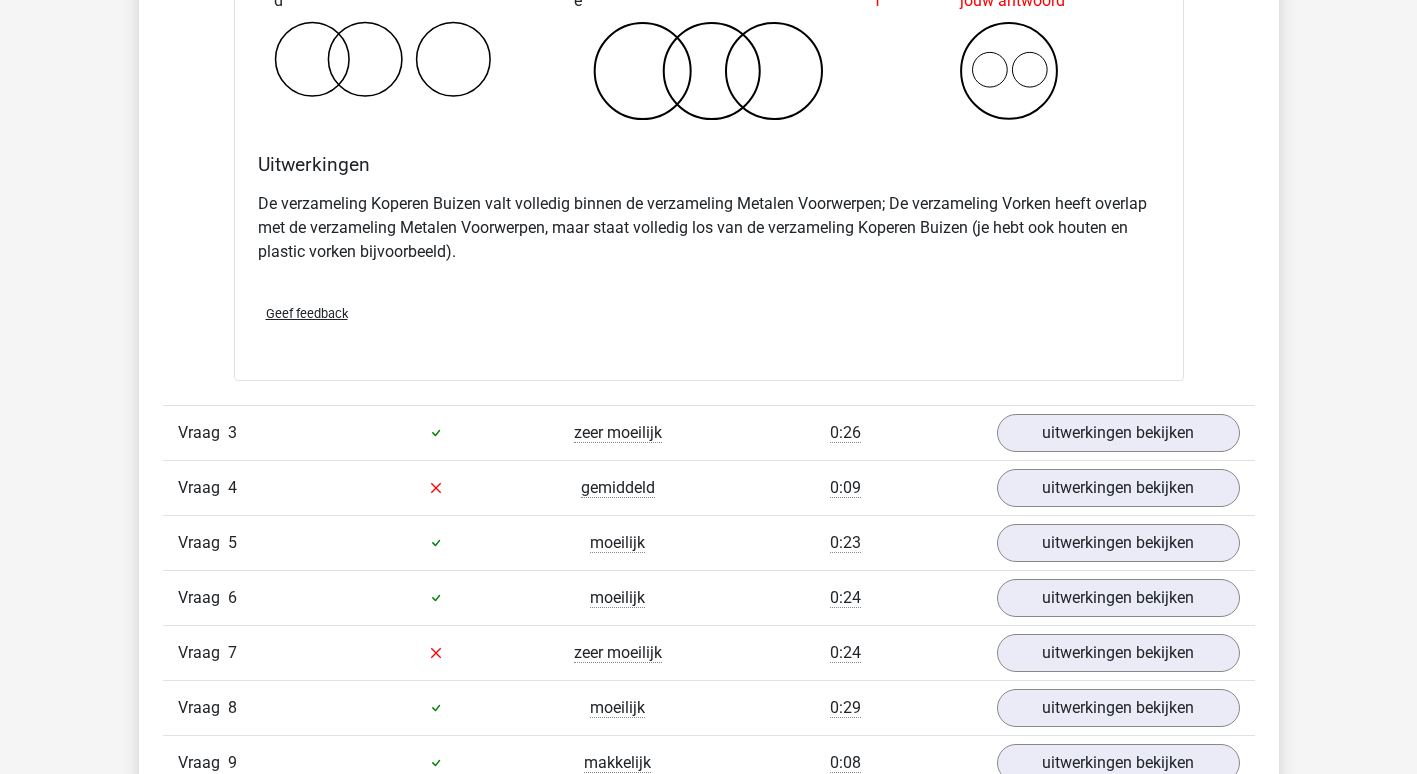 scroll, scrollTop: 1900, scrollLeft: 0, axis: vertical 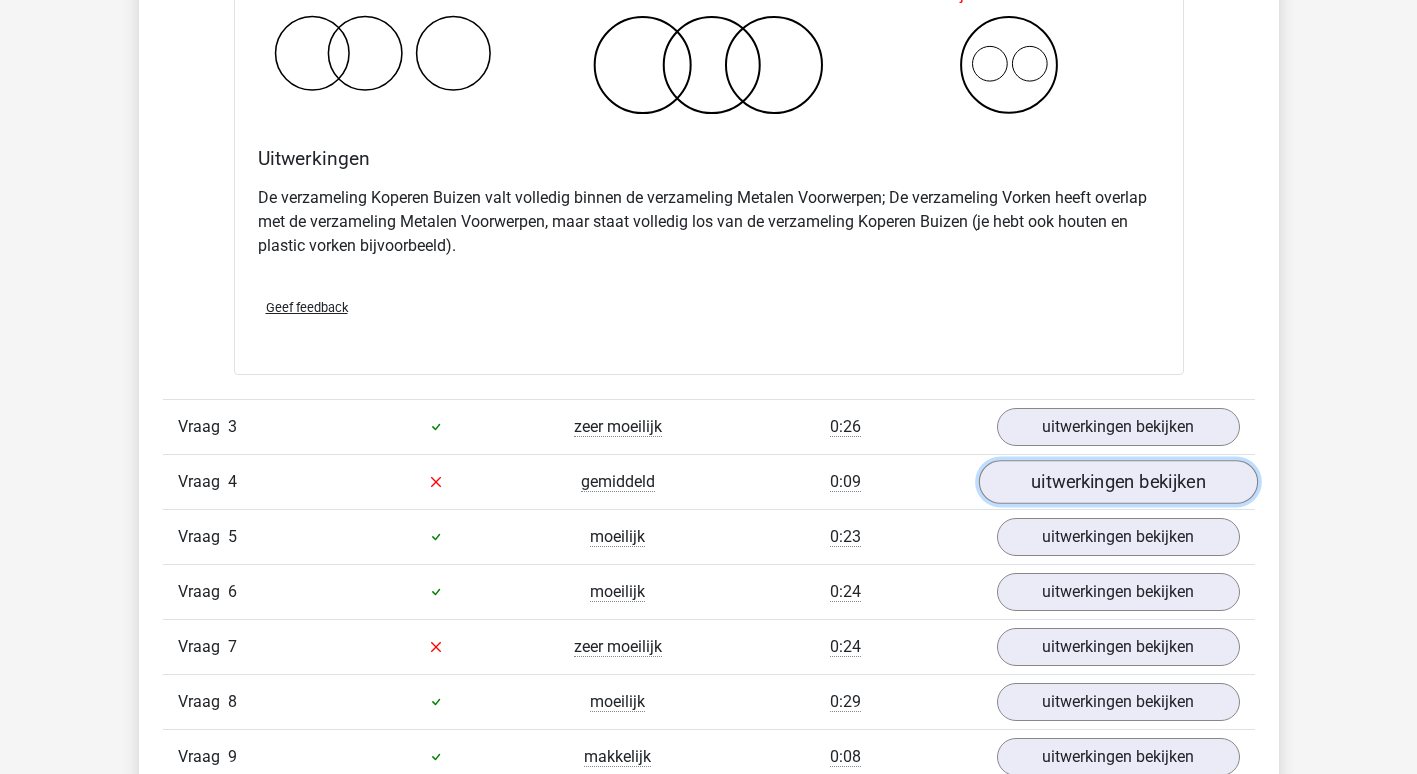 click on "uitwerkingen bekijken" at bounding box center [1117, 482] 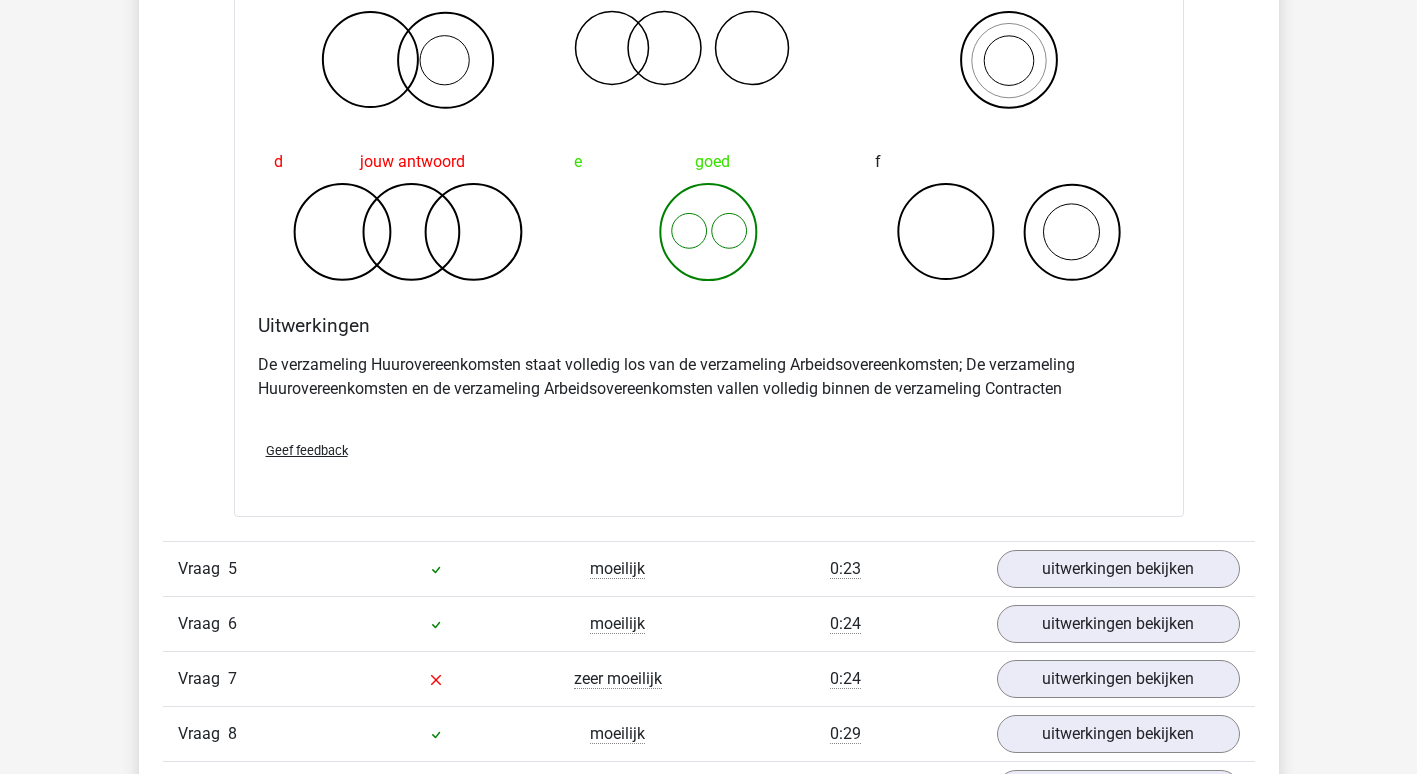 scroll, scrollTop: 2700, scrollLeft: 0, axis: vertical 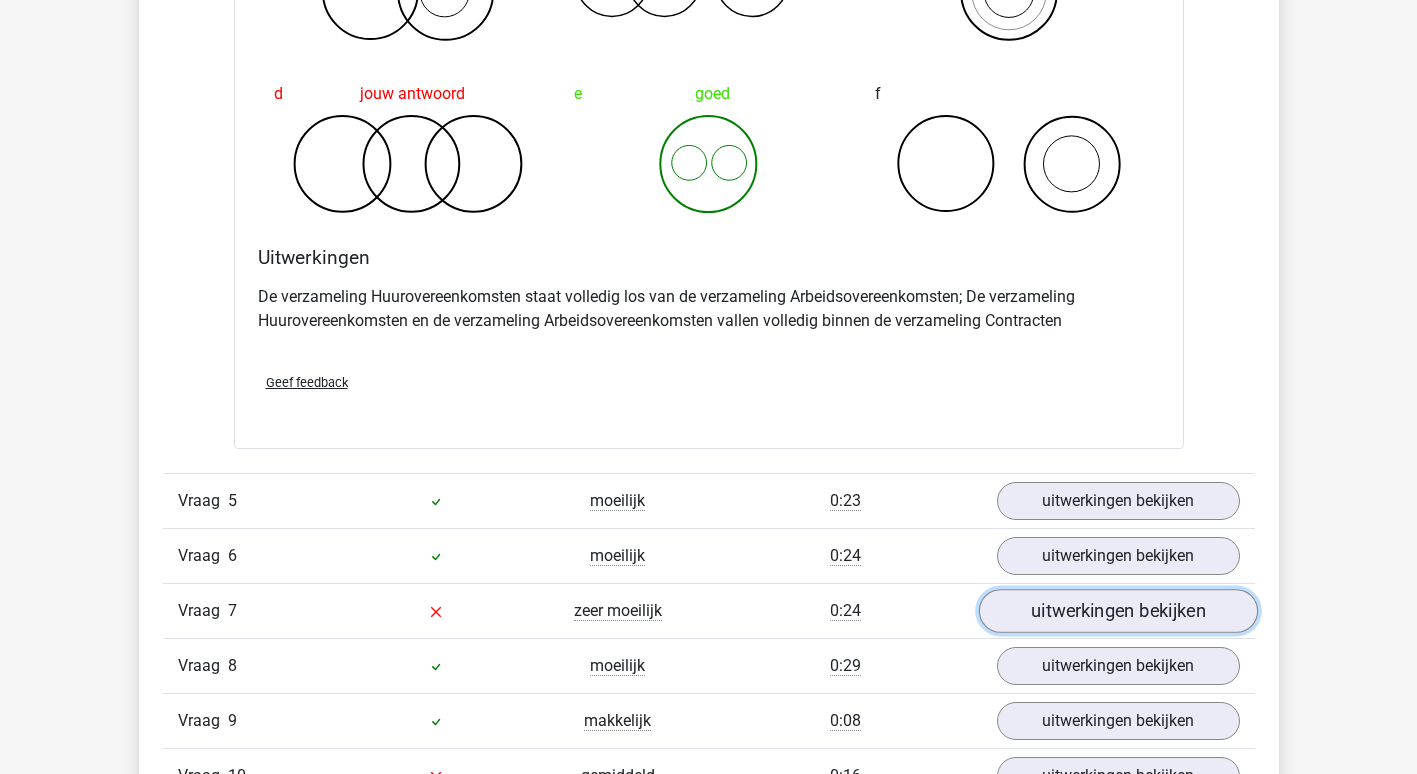 click on "uitwerkingen bekijken" at bounding box center [1117, 611] 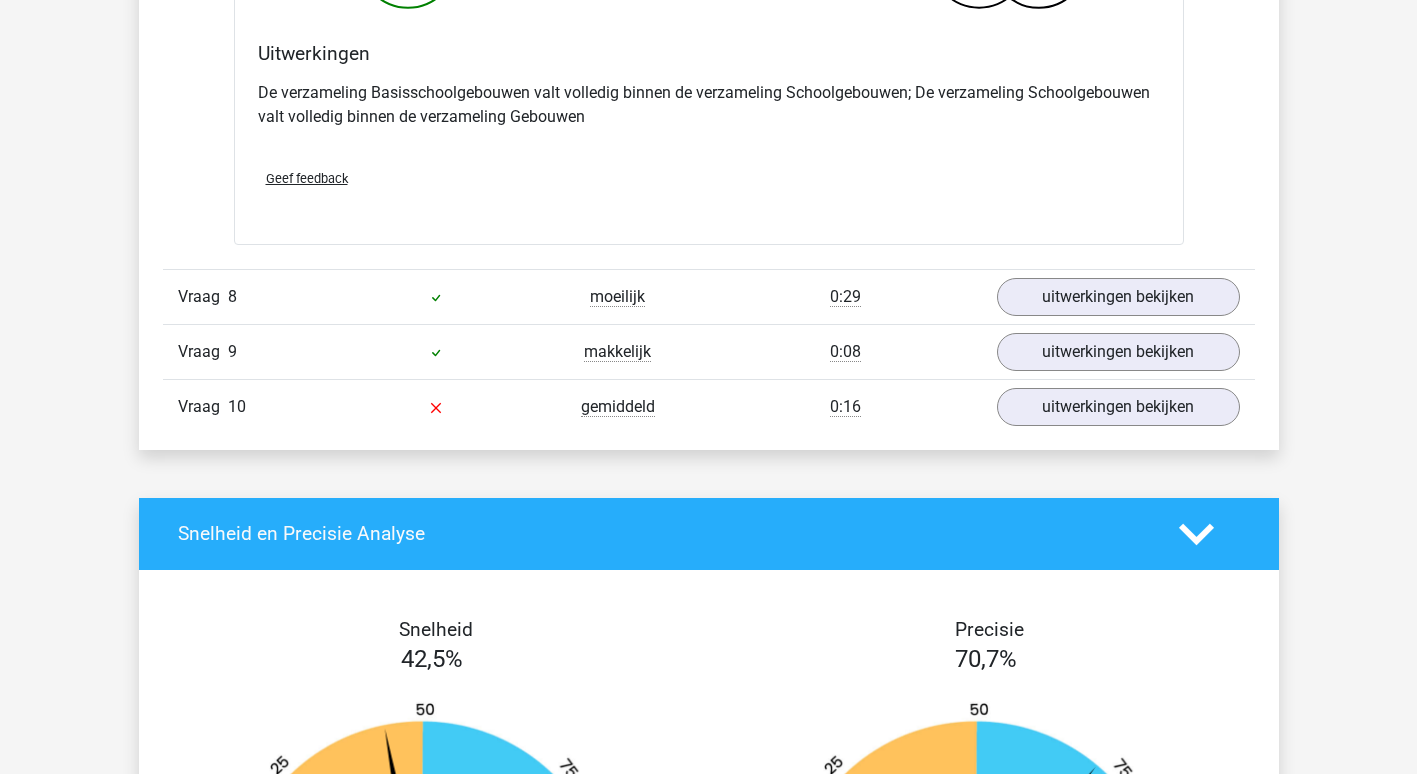 scroll, scrollTop: 3900, scrollLeft: 0, axis: vertical 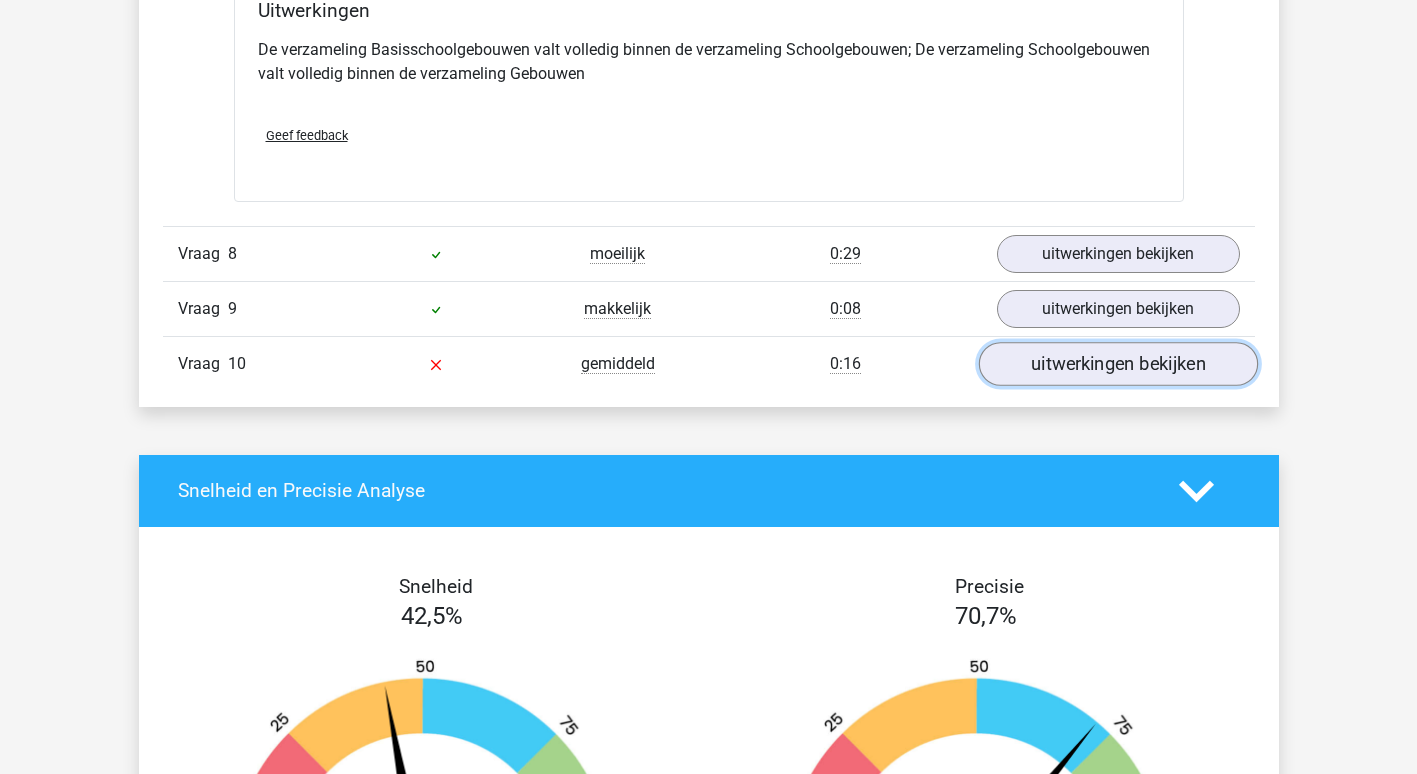 click on "uitwerkingen bekijken" at bounding box center [1117, 364] 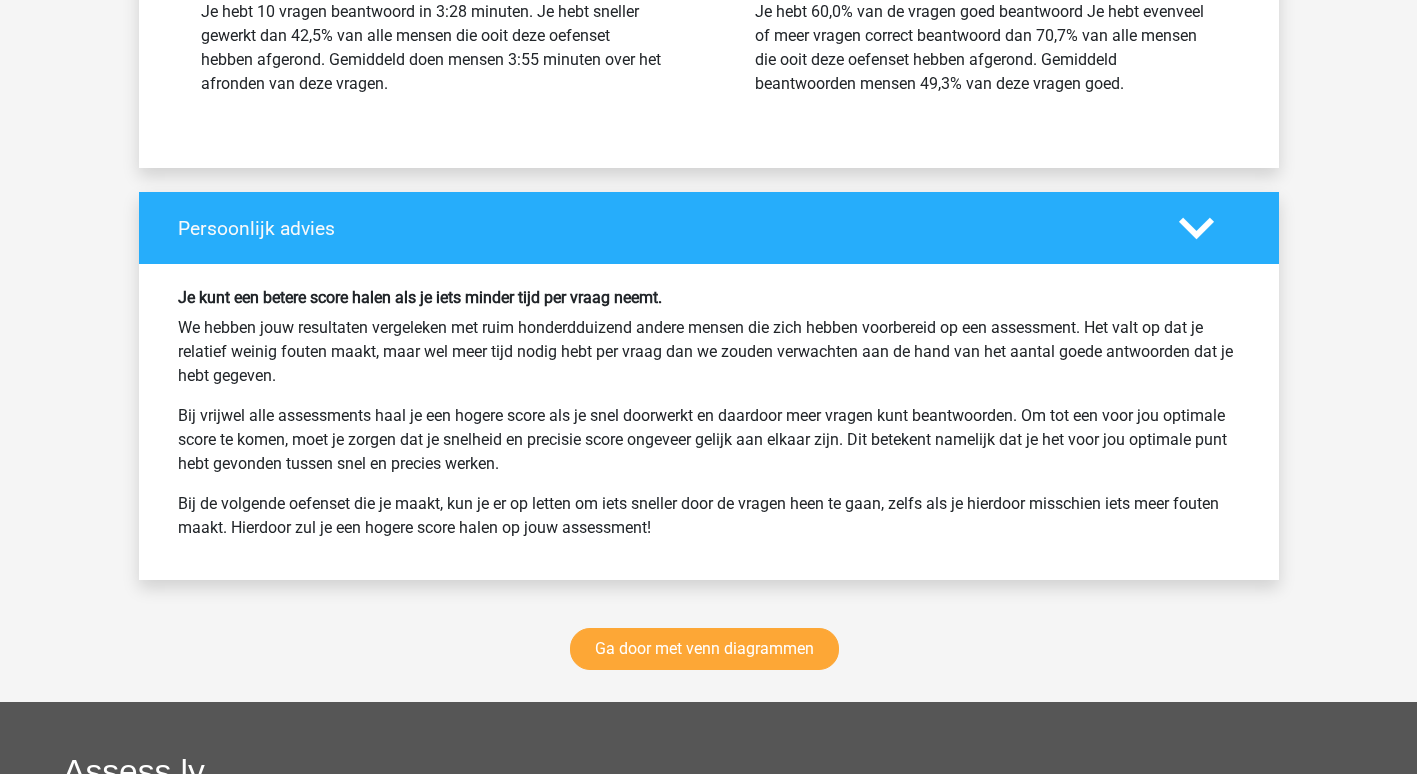 scroll, scrollTop: 5600, scrollLeft: 0, axis: vertical 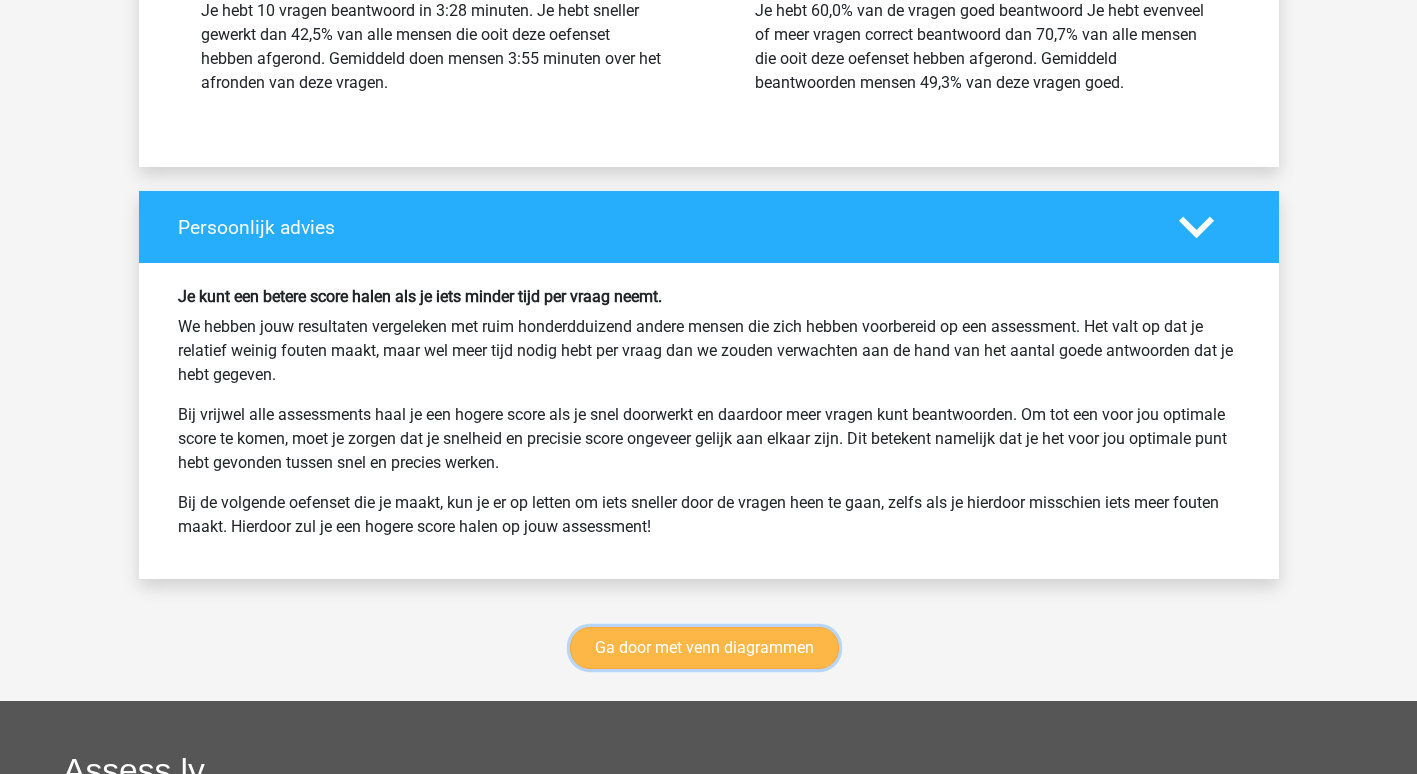 click on "Ga door met venn diagrammen" at bounding box center [704, 648] 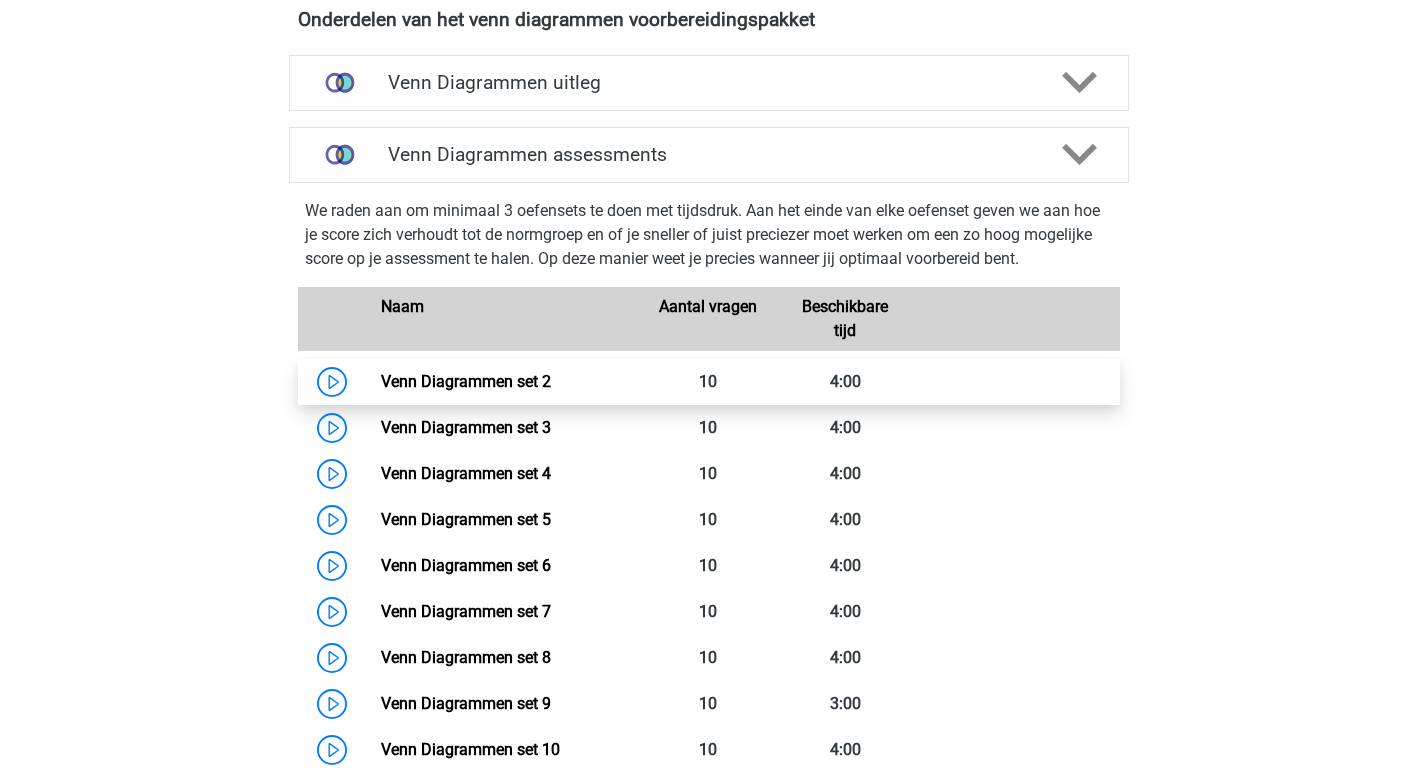 scroll, scrollTop: 644, scrollLeft: 0, axis: vertical 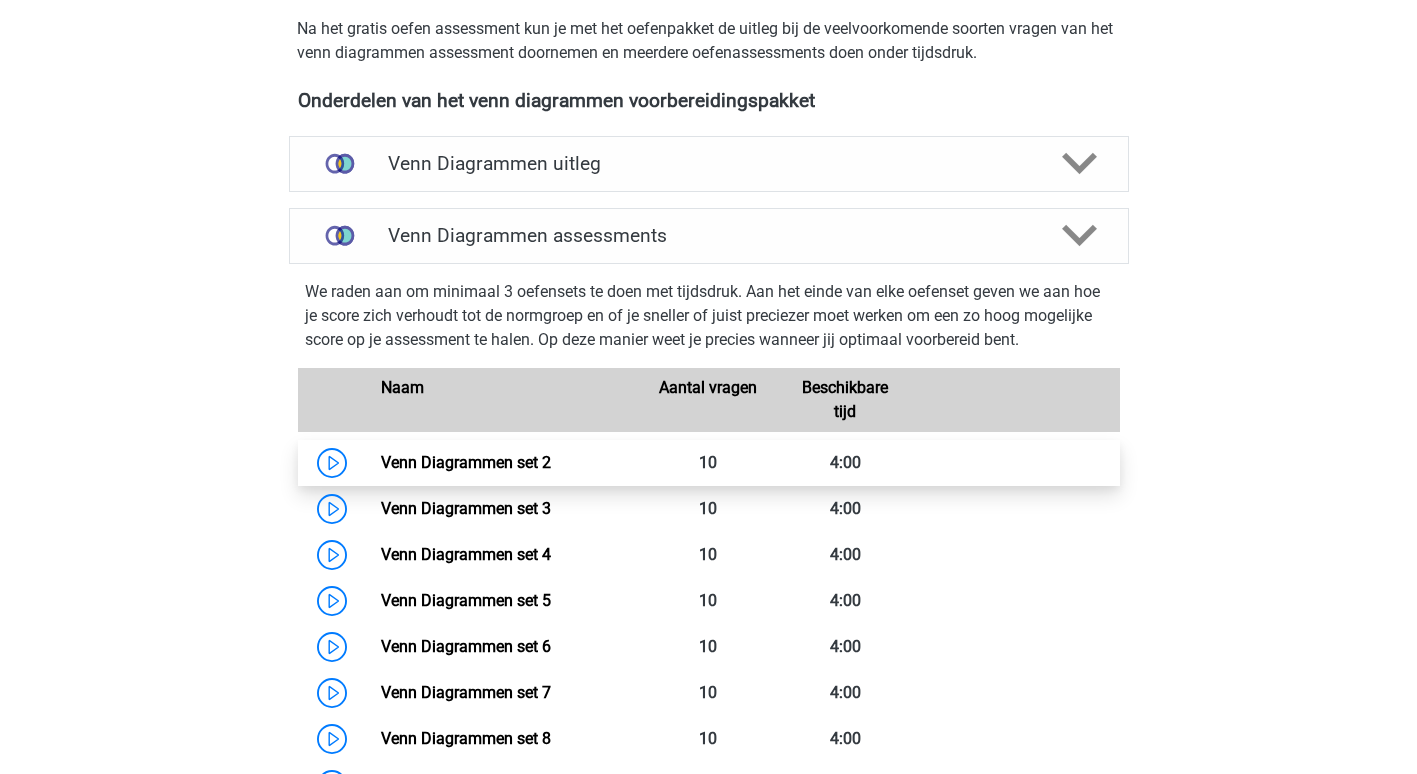 click on "Venn Diagrammen
set 2" at bounding box center [466, 462] 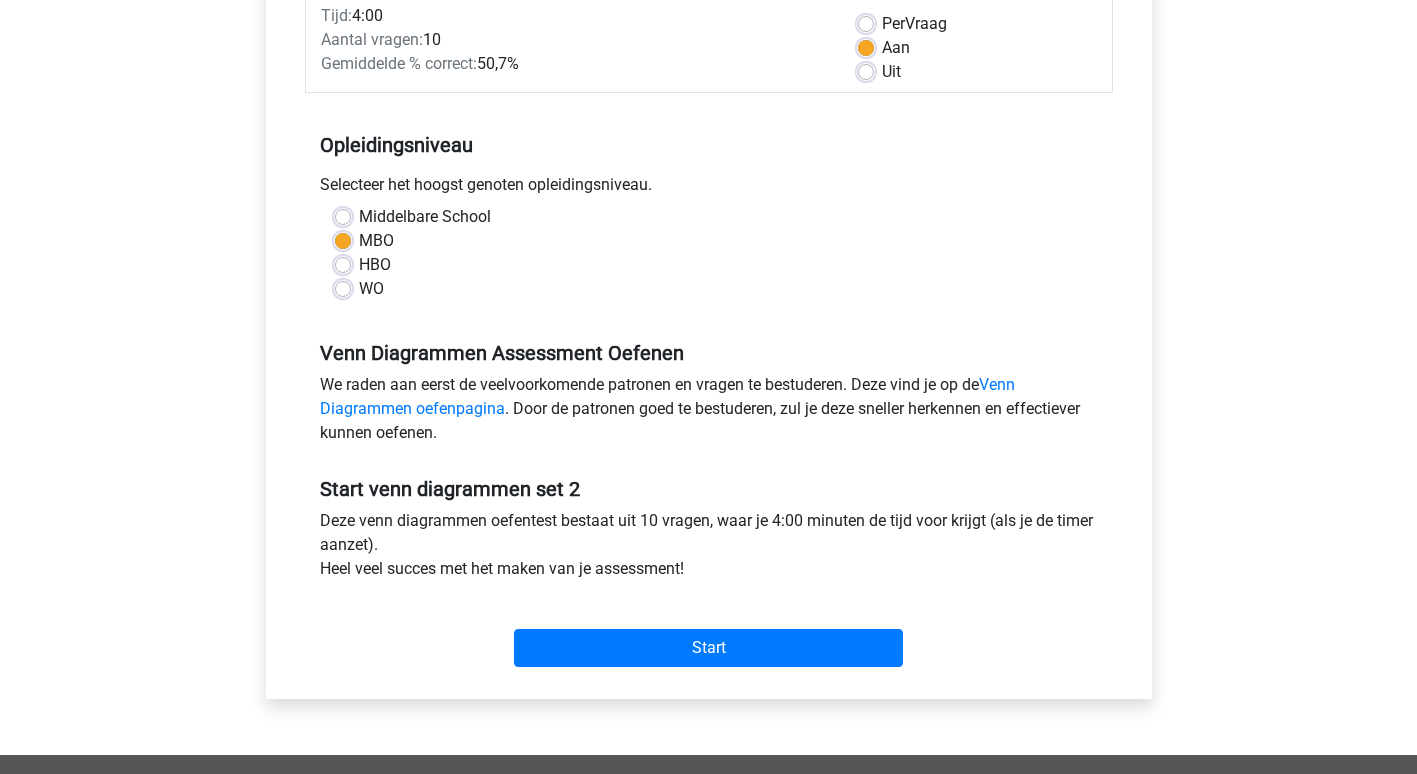 scroll, scrollTop: 300, scrollLeft: 0, axis: vertical 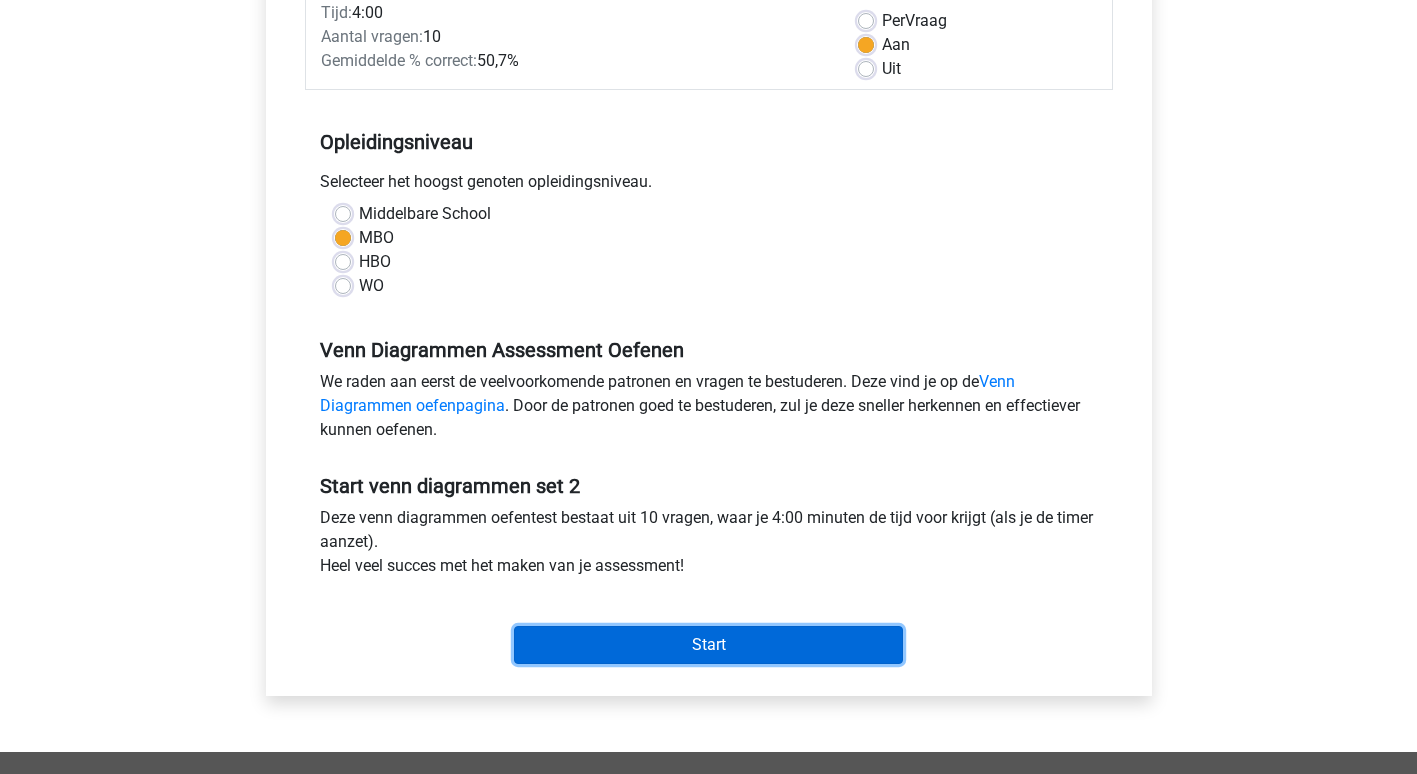 click on "Start" at bounding box center (708, 645) 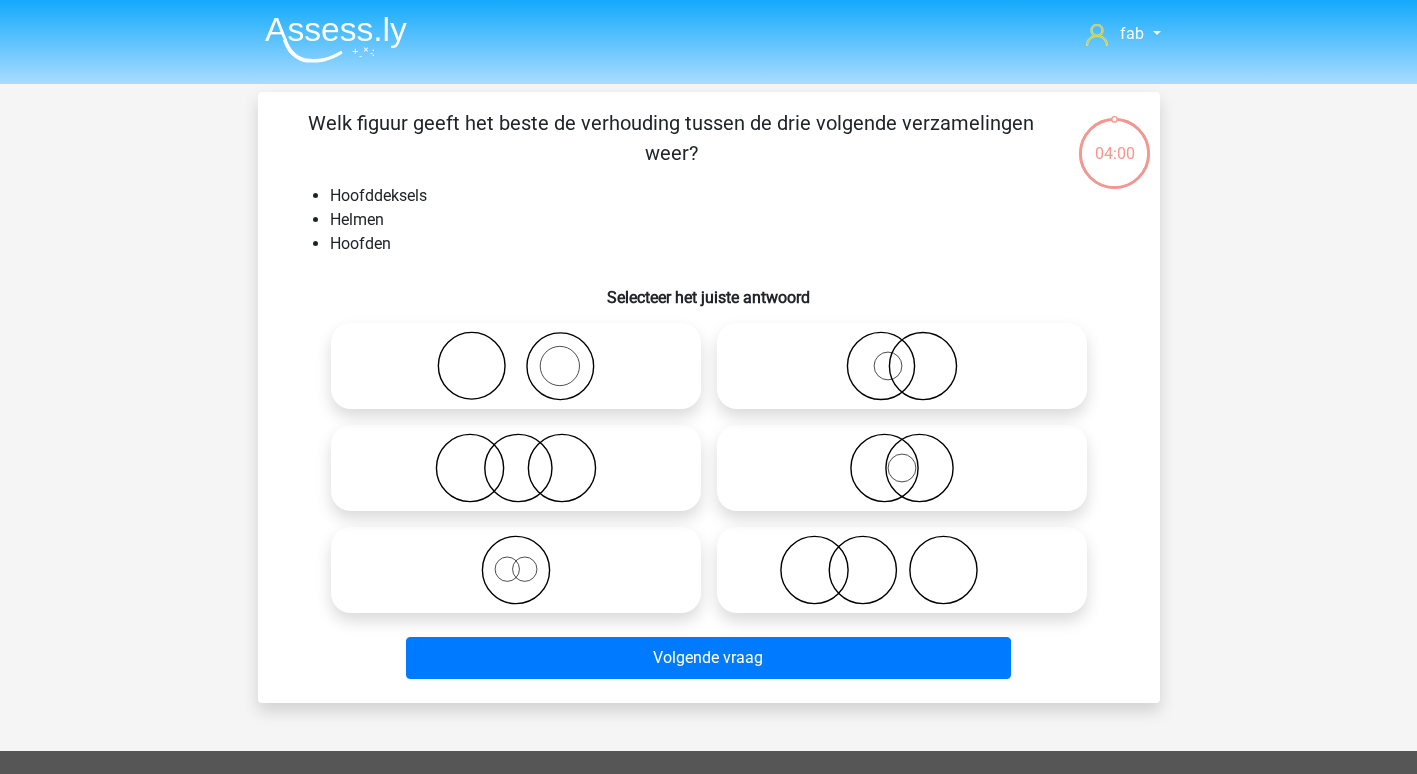 scroll, scrollTop: 0, scrollLeft: 0, axis: both 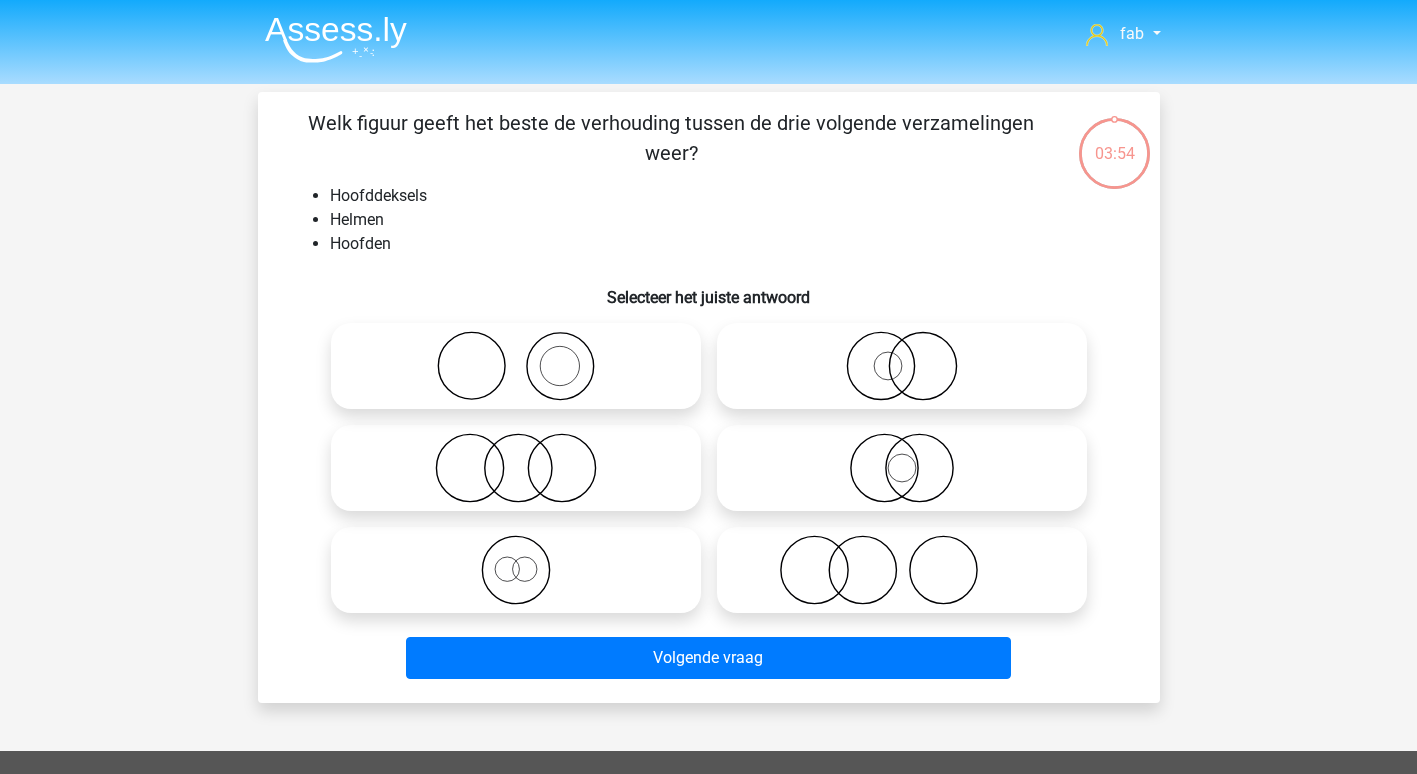 click 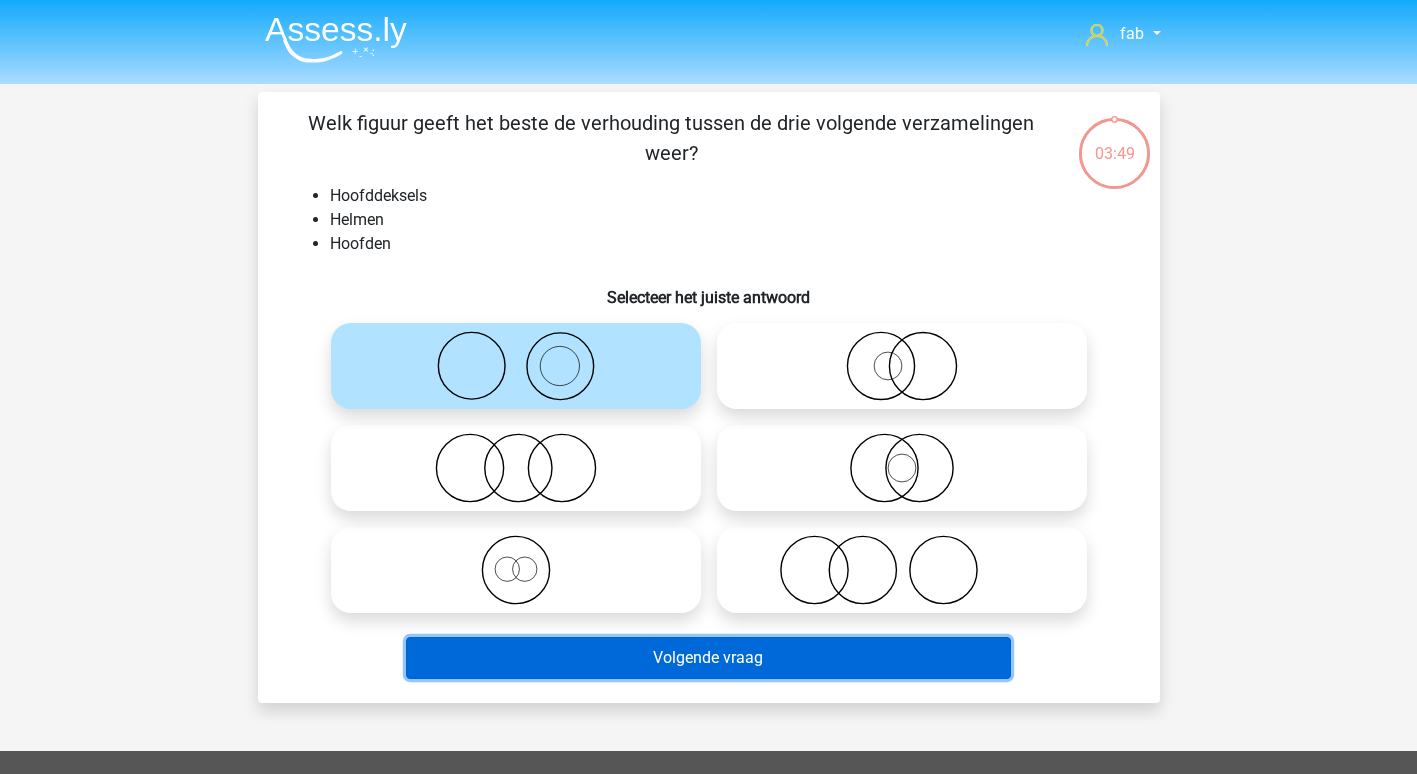 click on "Volgende vraag" at bounding box center (708, 658) 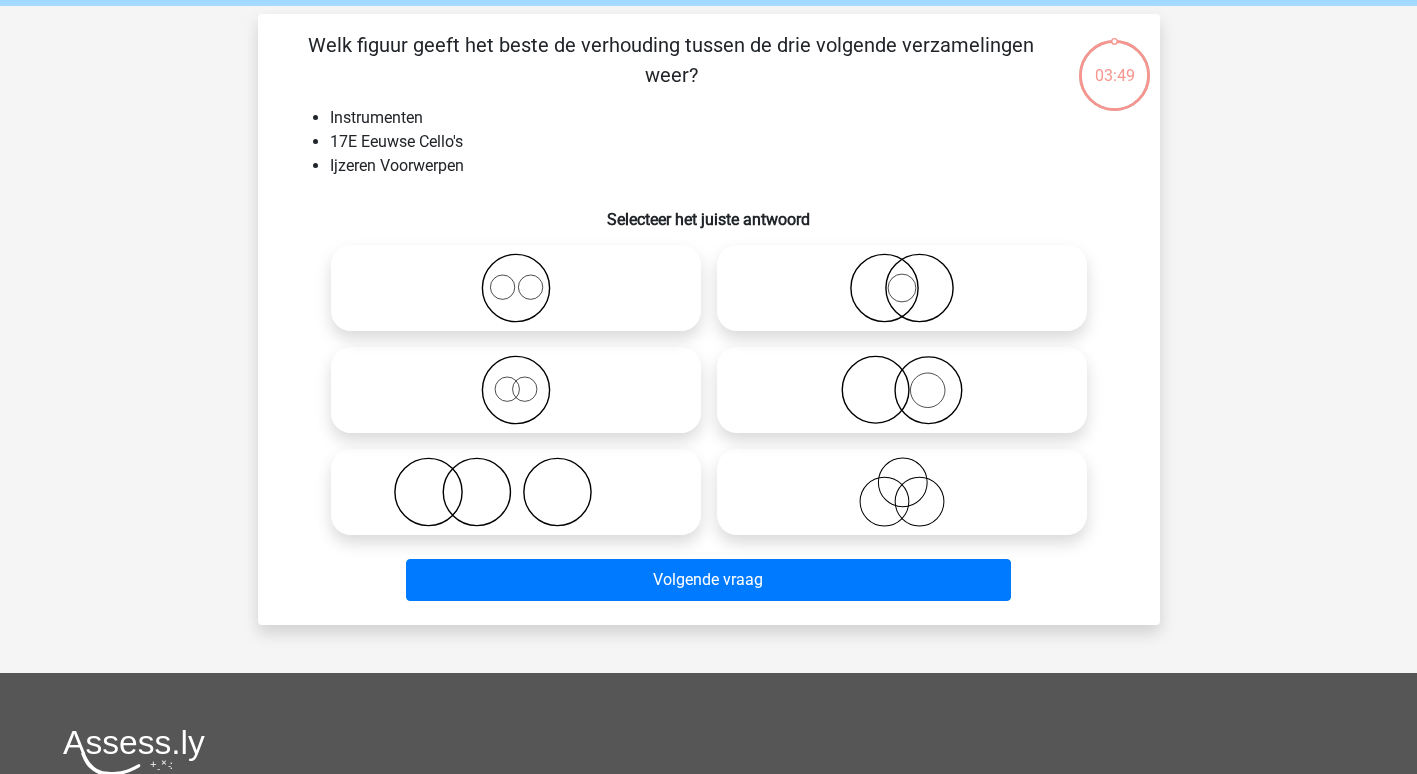 scroll, scrollTop: 92, scrollLeft: 0, axis: vertical 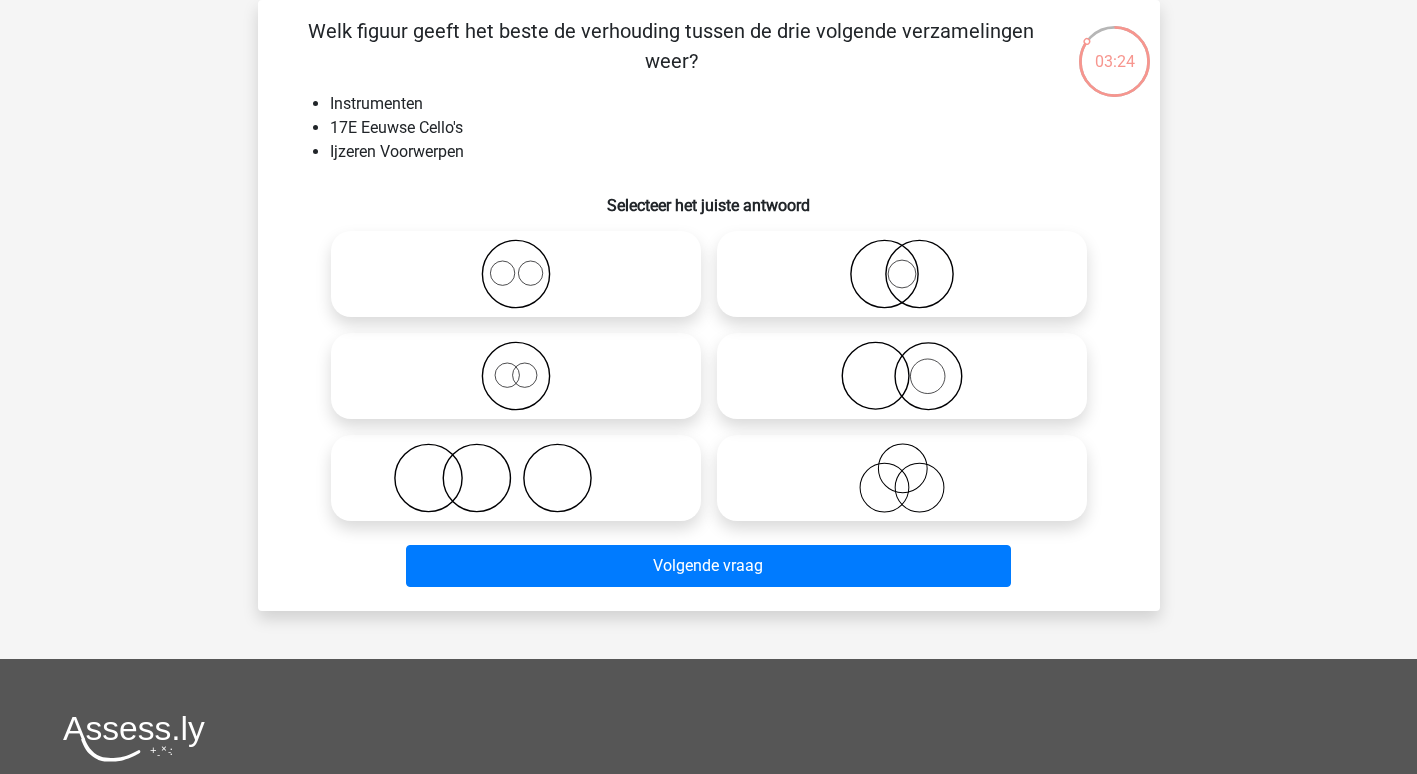 click 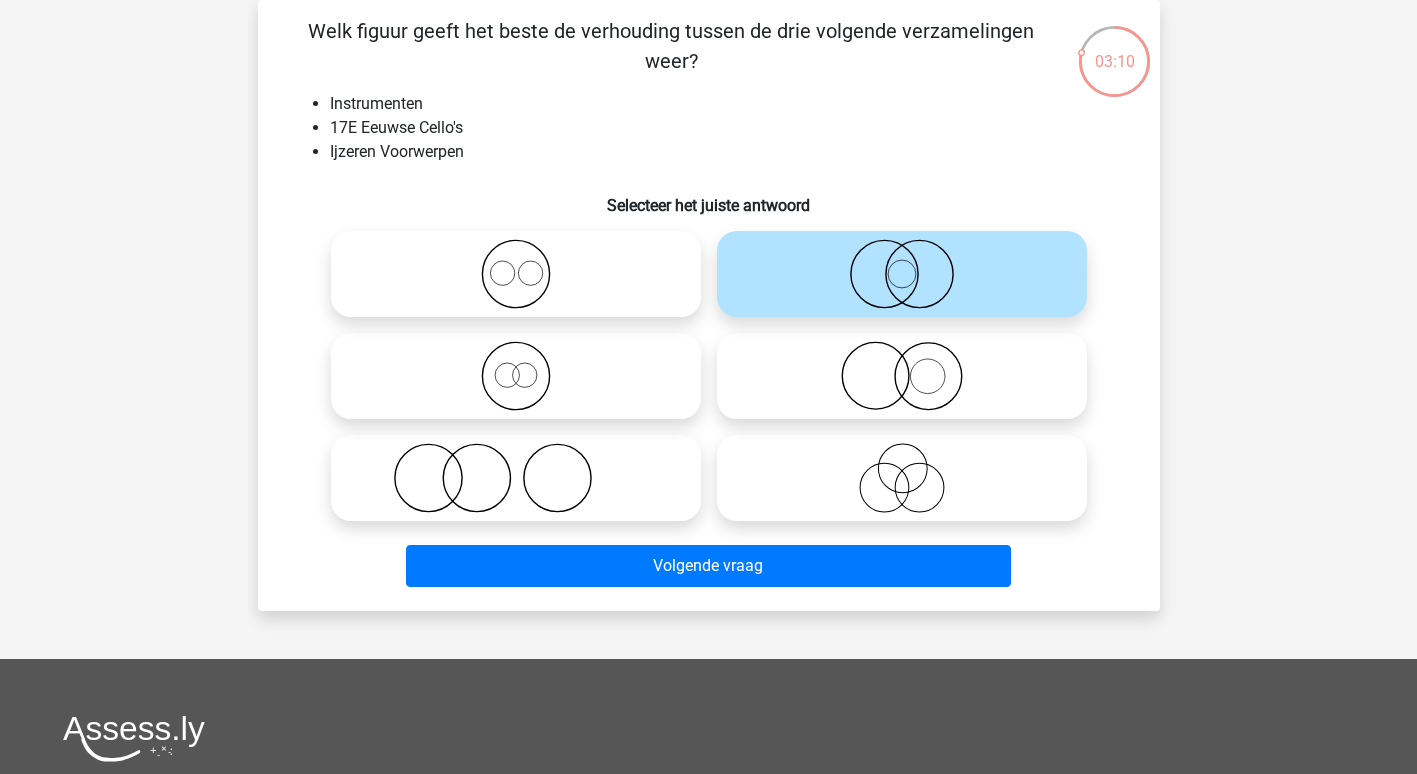 click 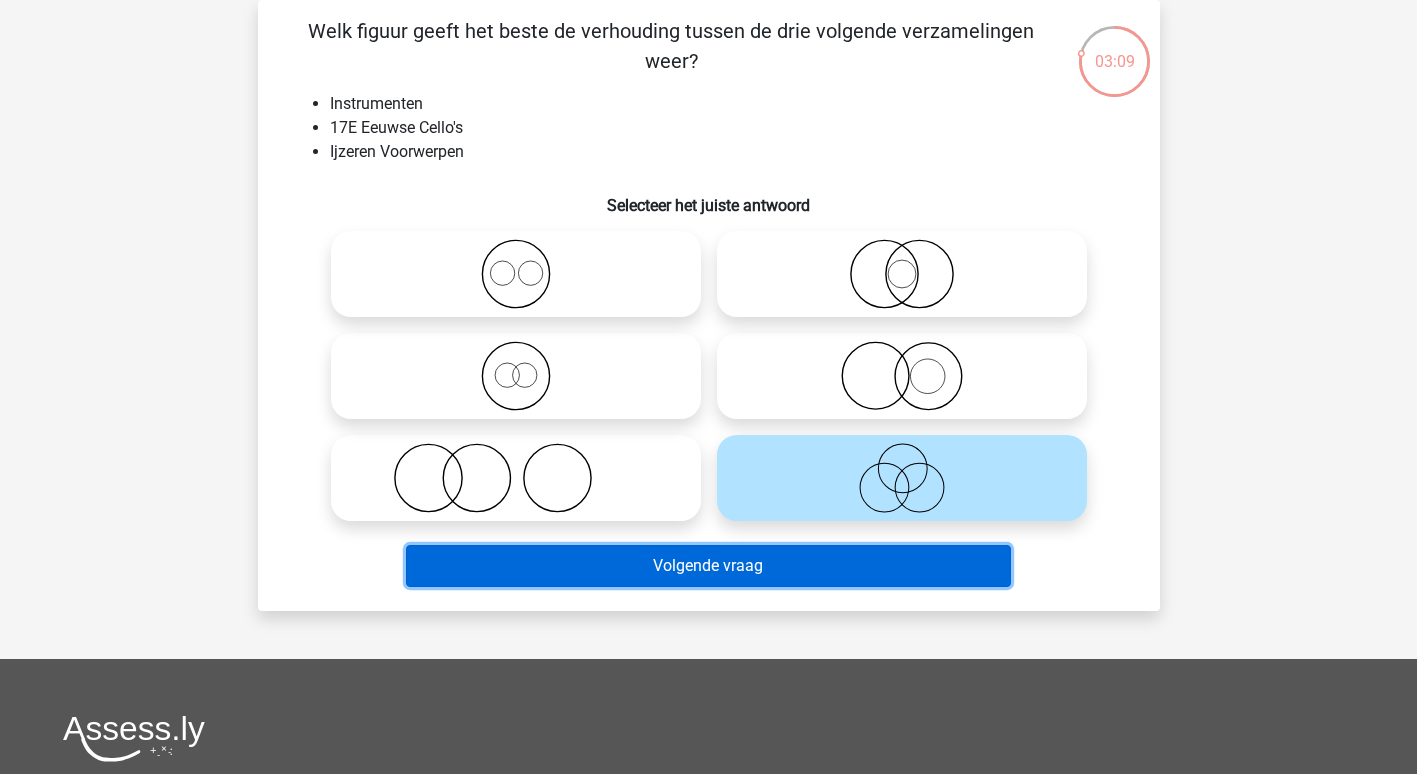click on "Volgende vraag" at bounding box center (708, 566) 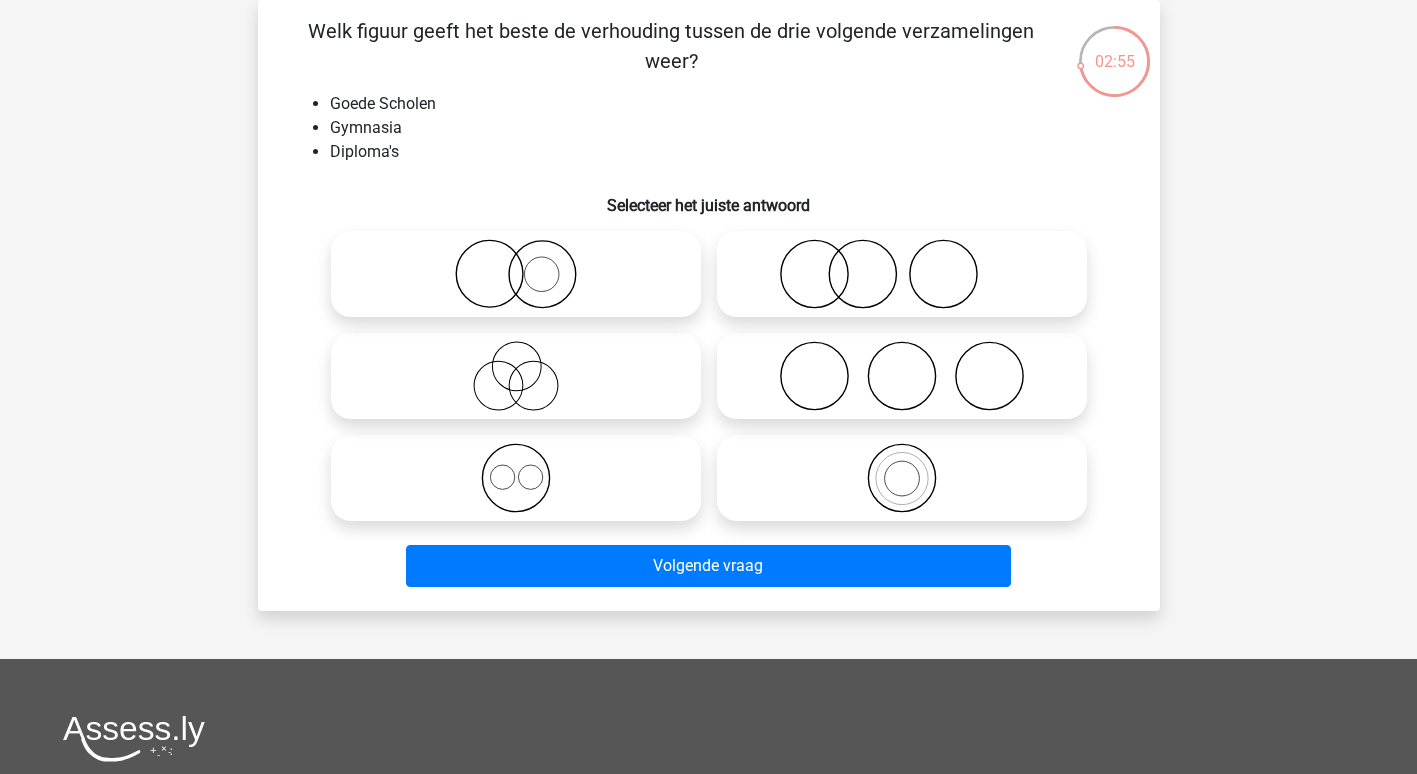 click 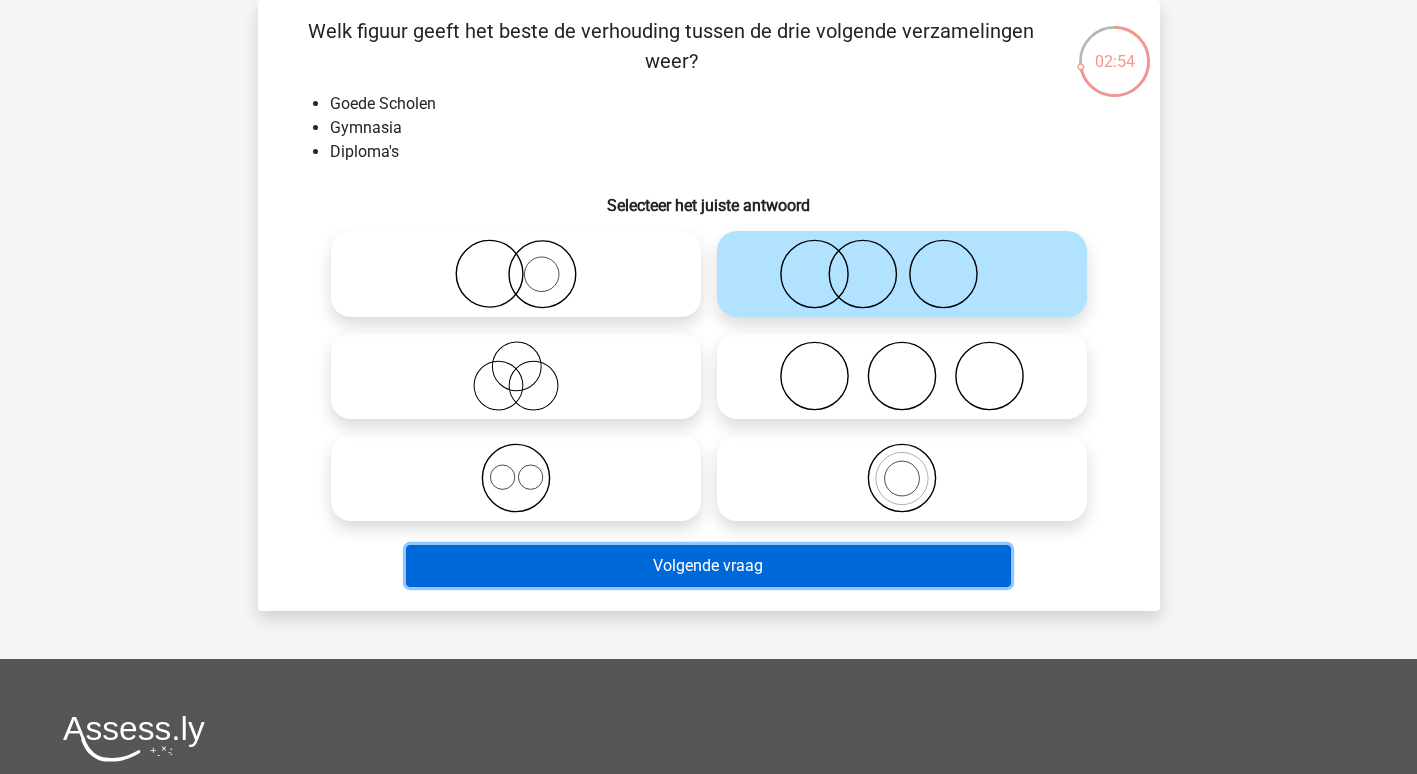 click on "Volgende vraag" at bounding box center [708, 566] 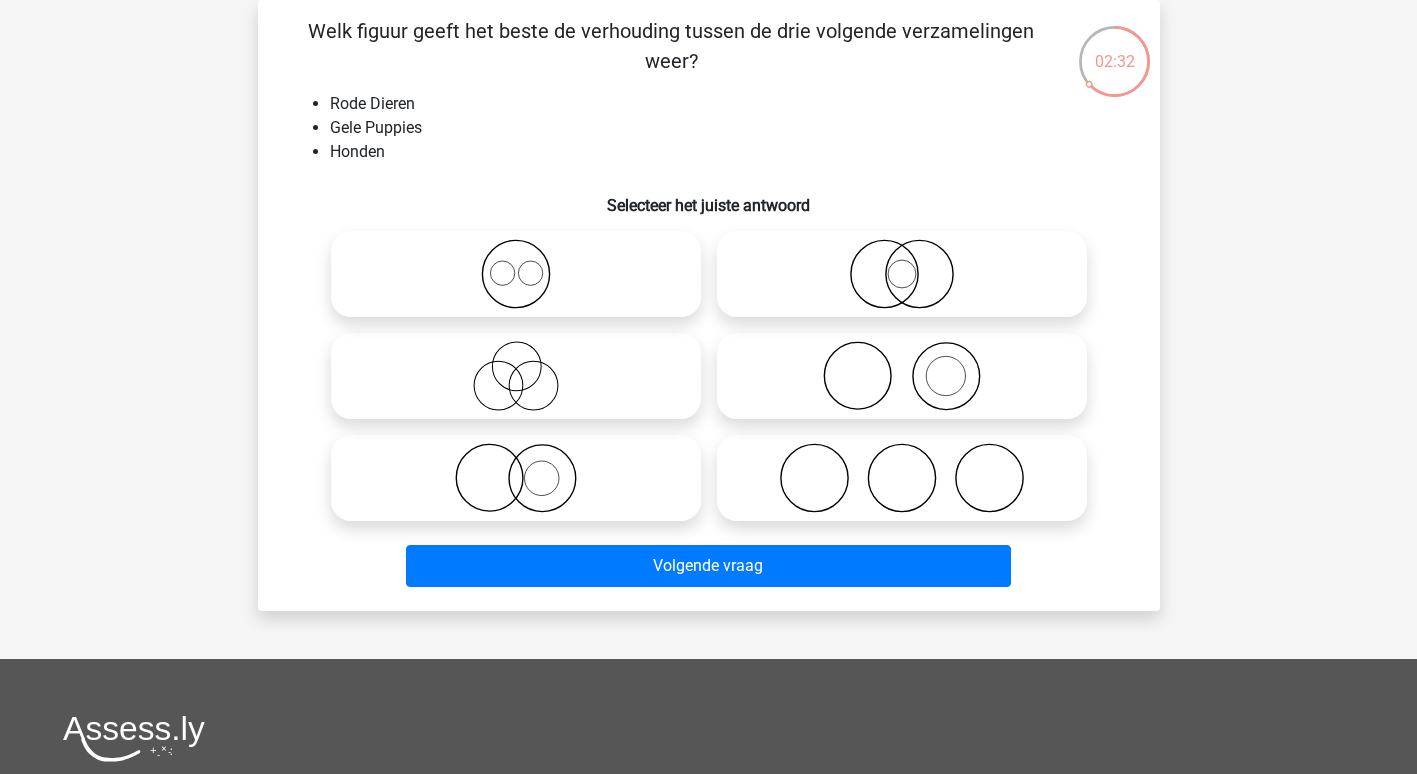 click 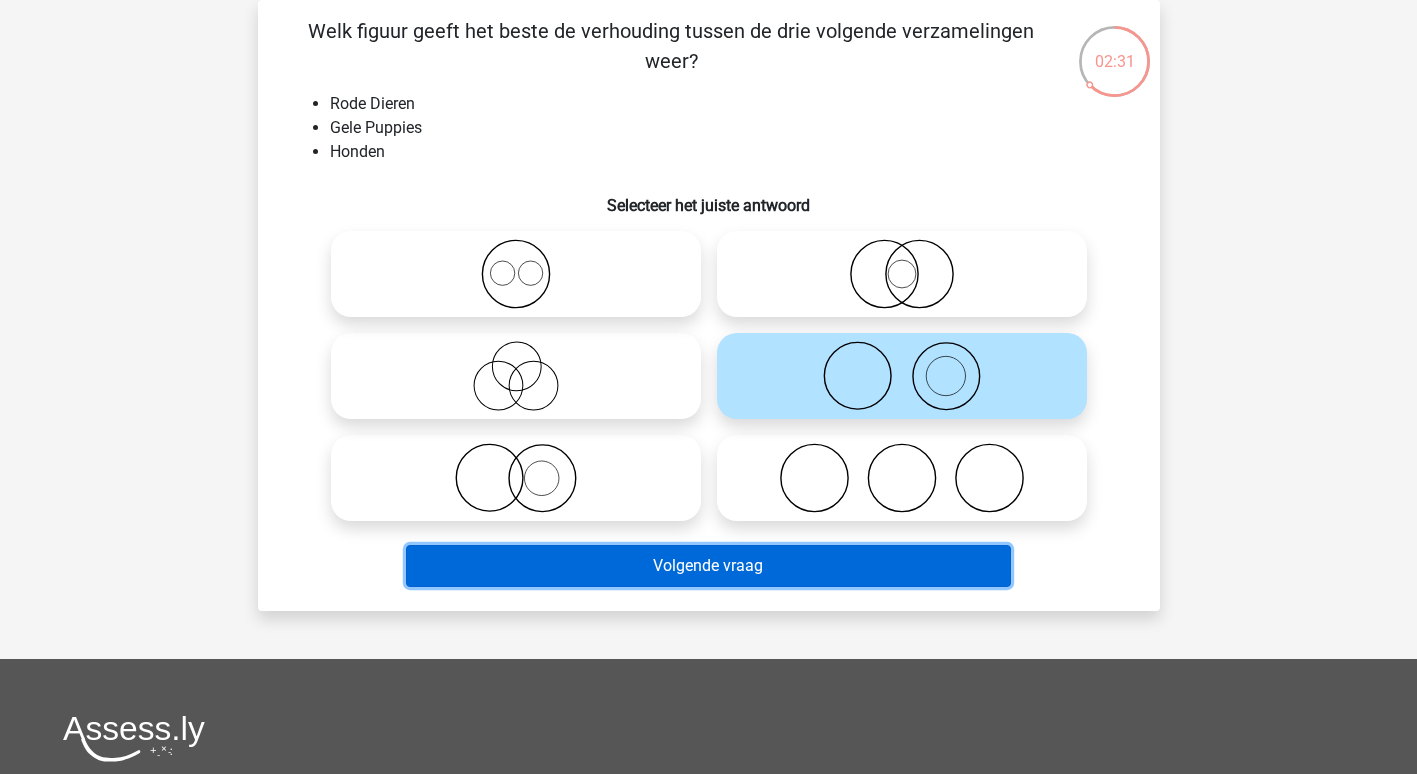 click on "Volgende vraag" at bounding box center [708, 566] 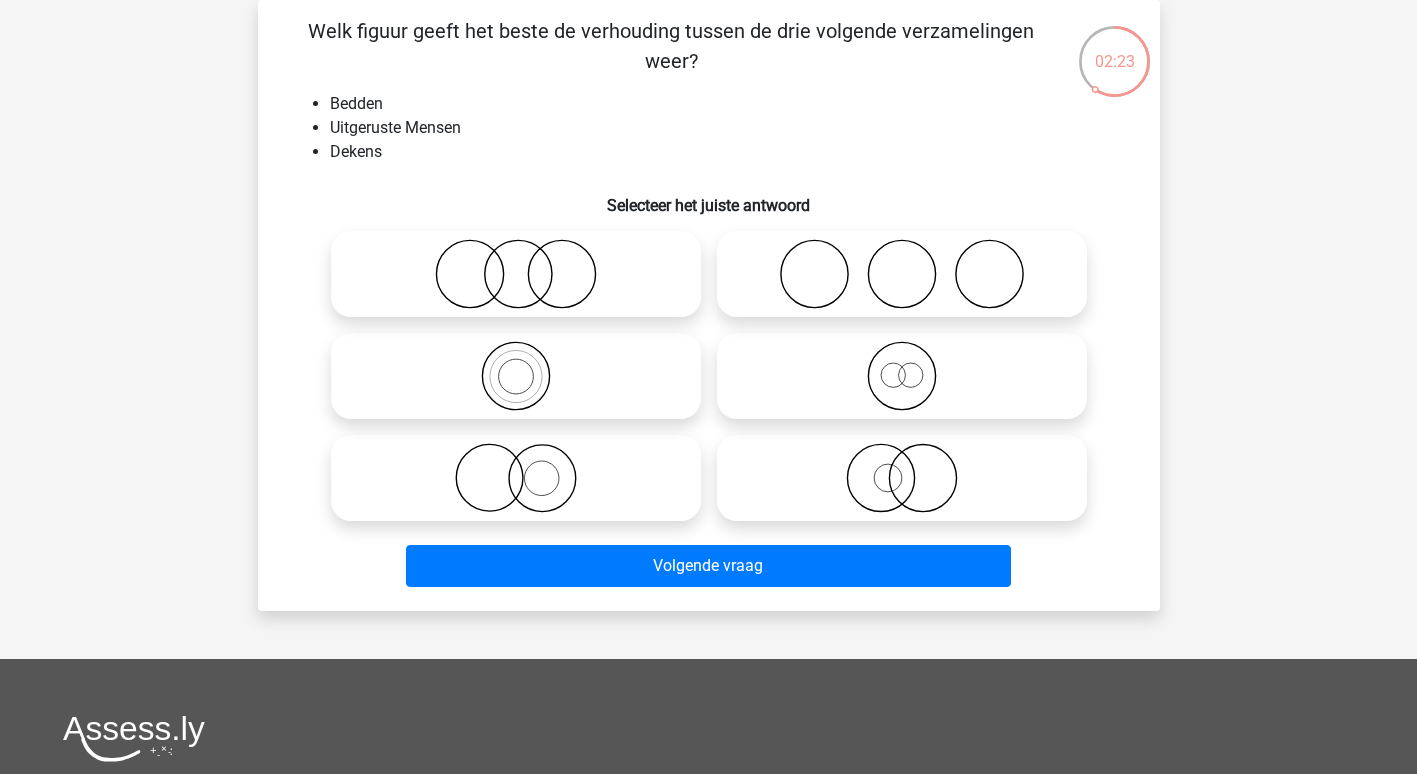 click 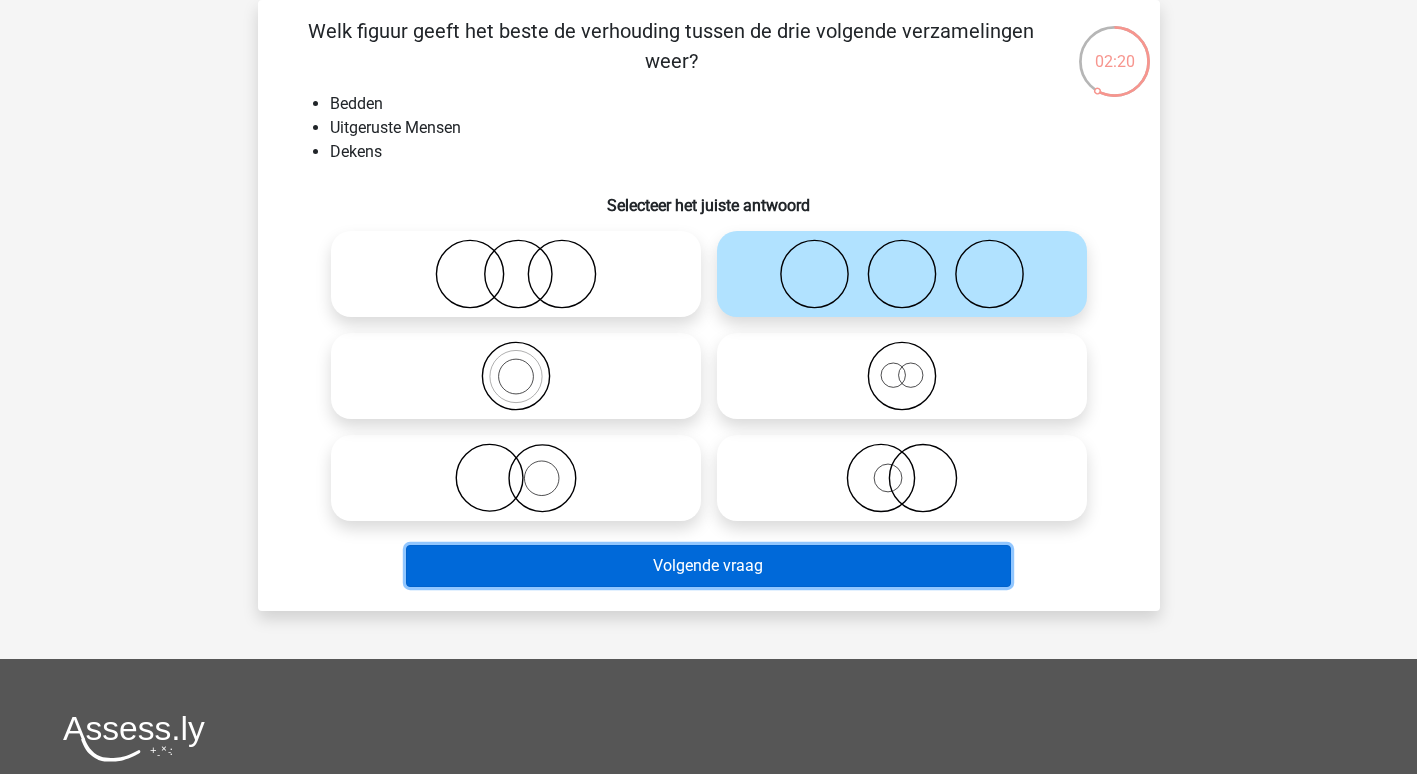 click on "Volgende vraag" at bounding box center [708, 566] 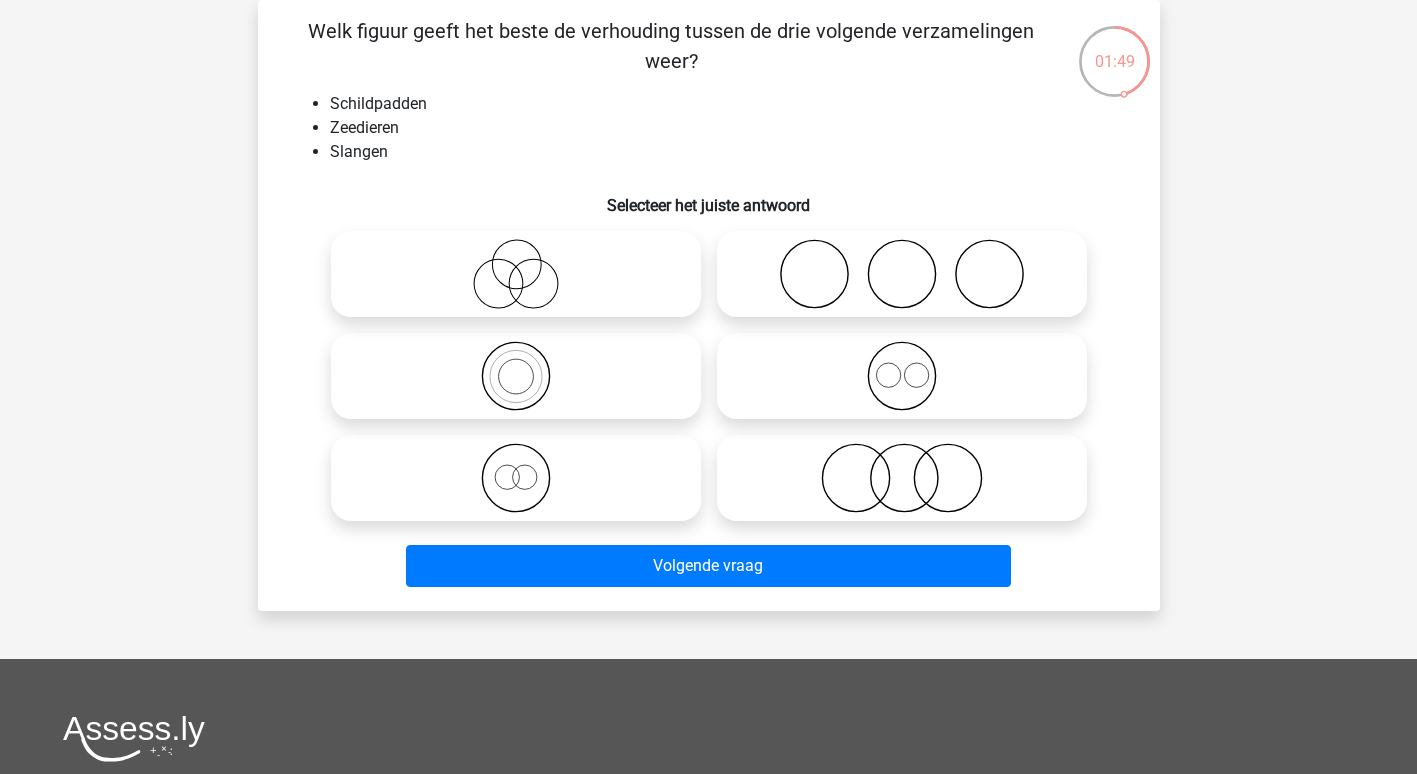 click 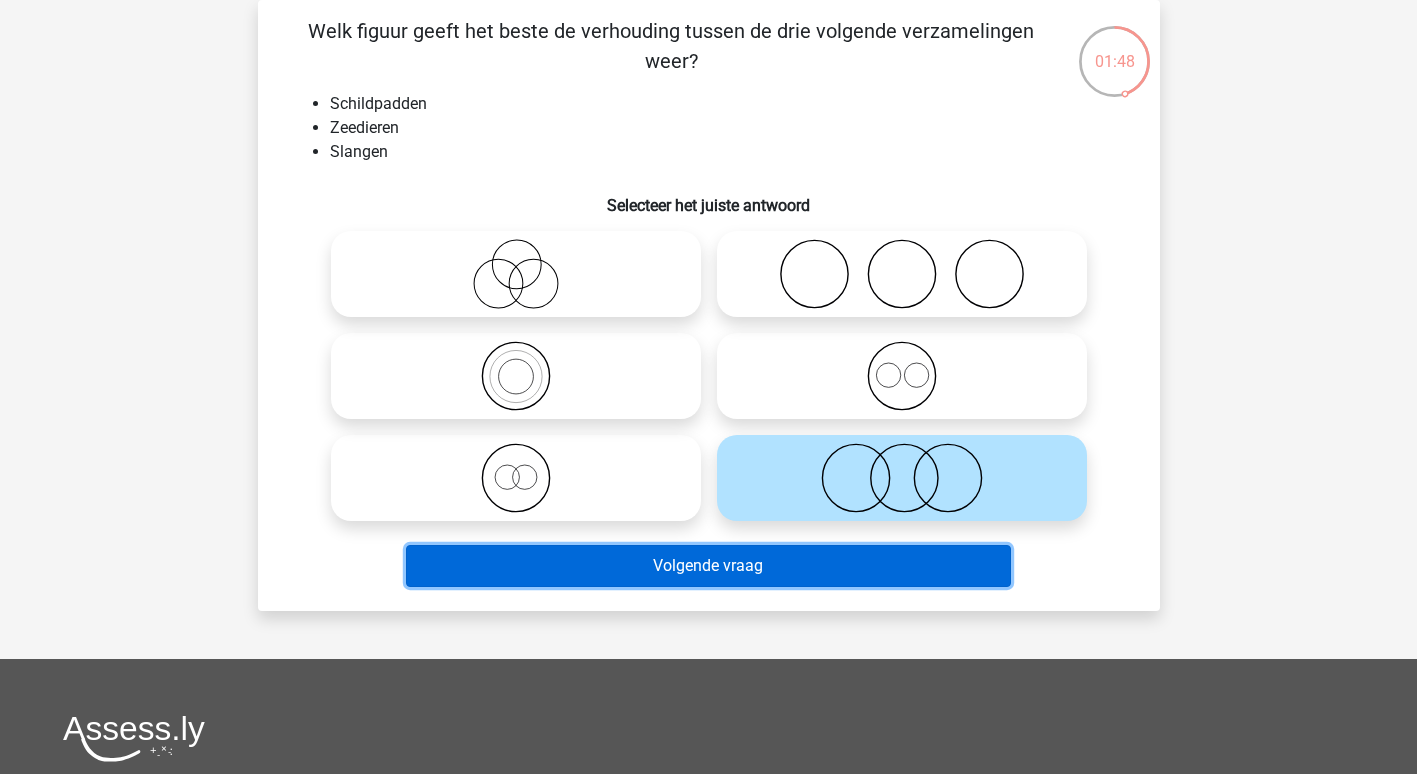 click on "Volgende vraag" at bounding box center (708, 566) 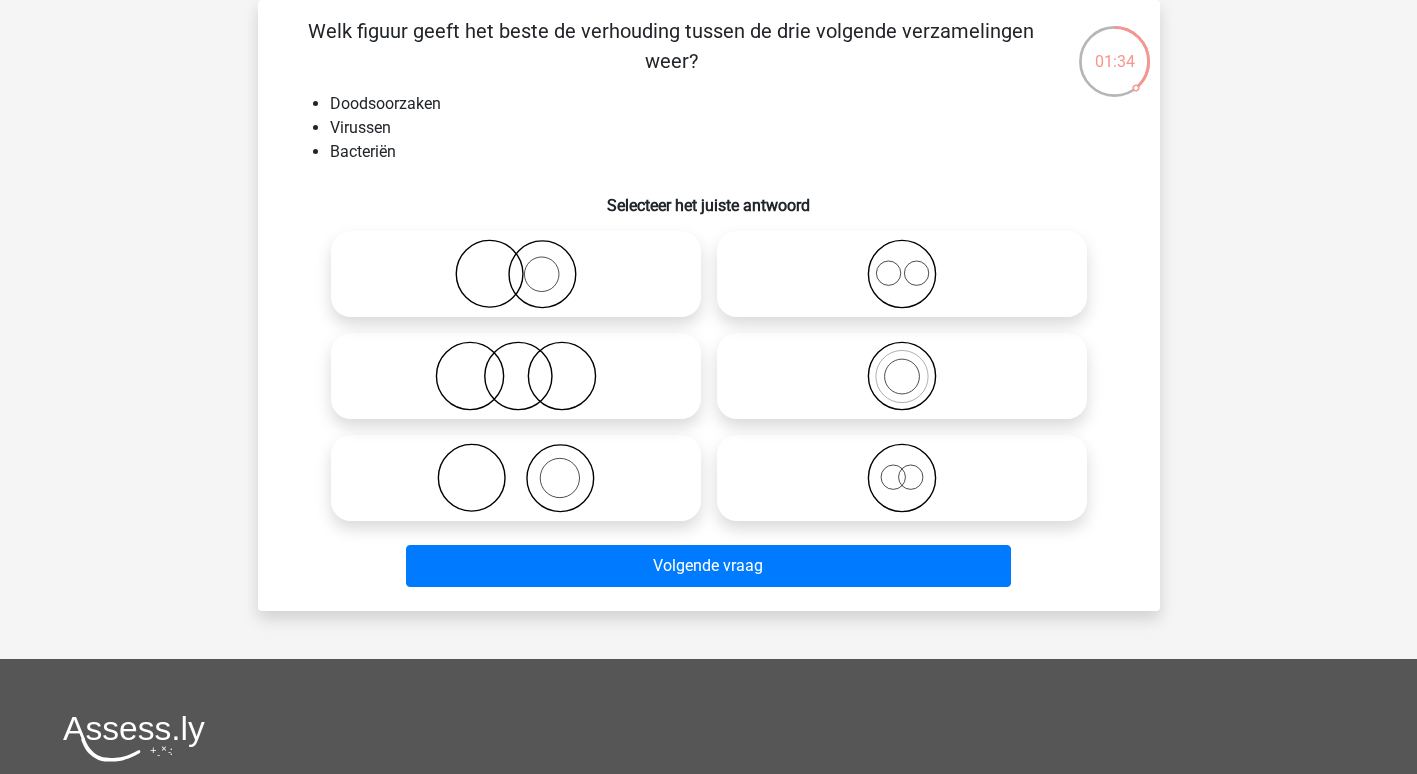 click 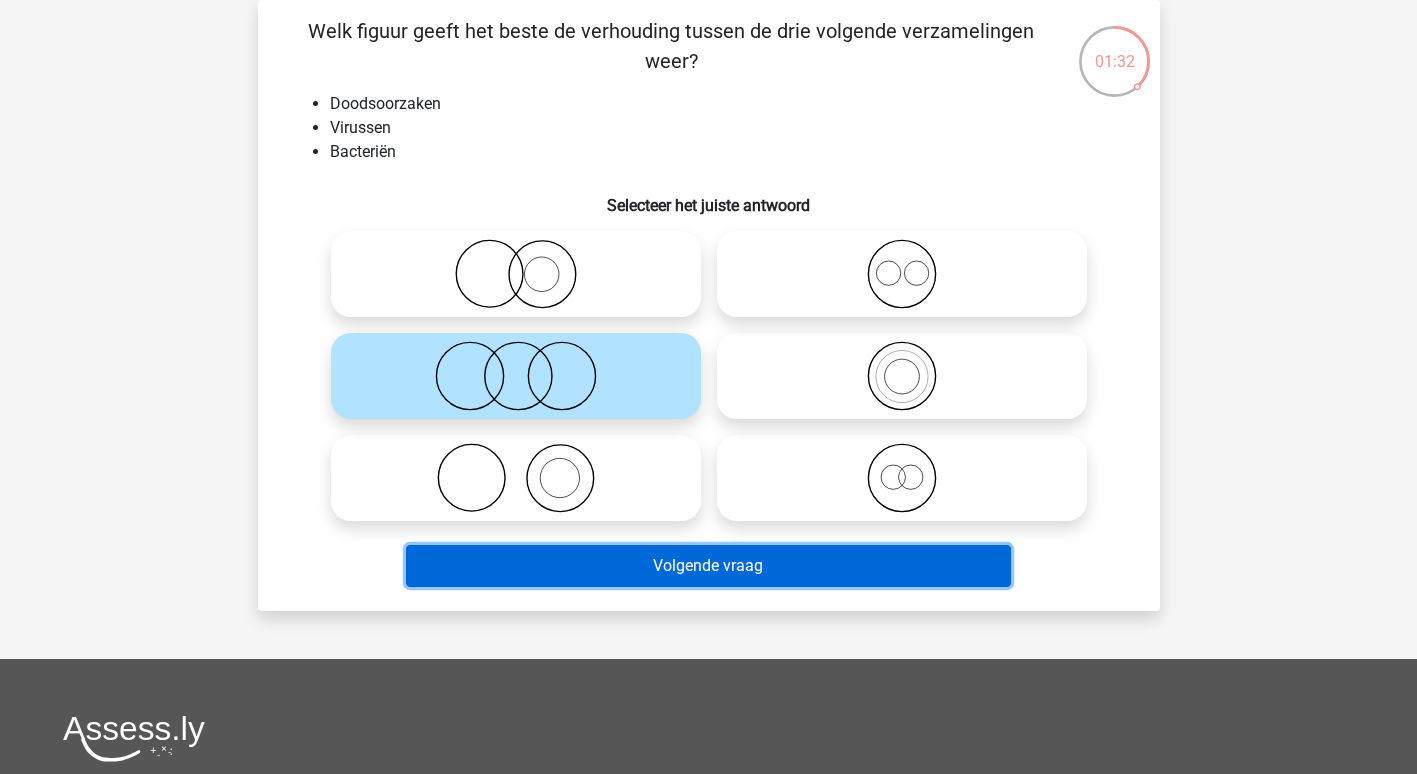 click on "Volgende vraag" at bounding box center [708, 566] 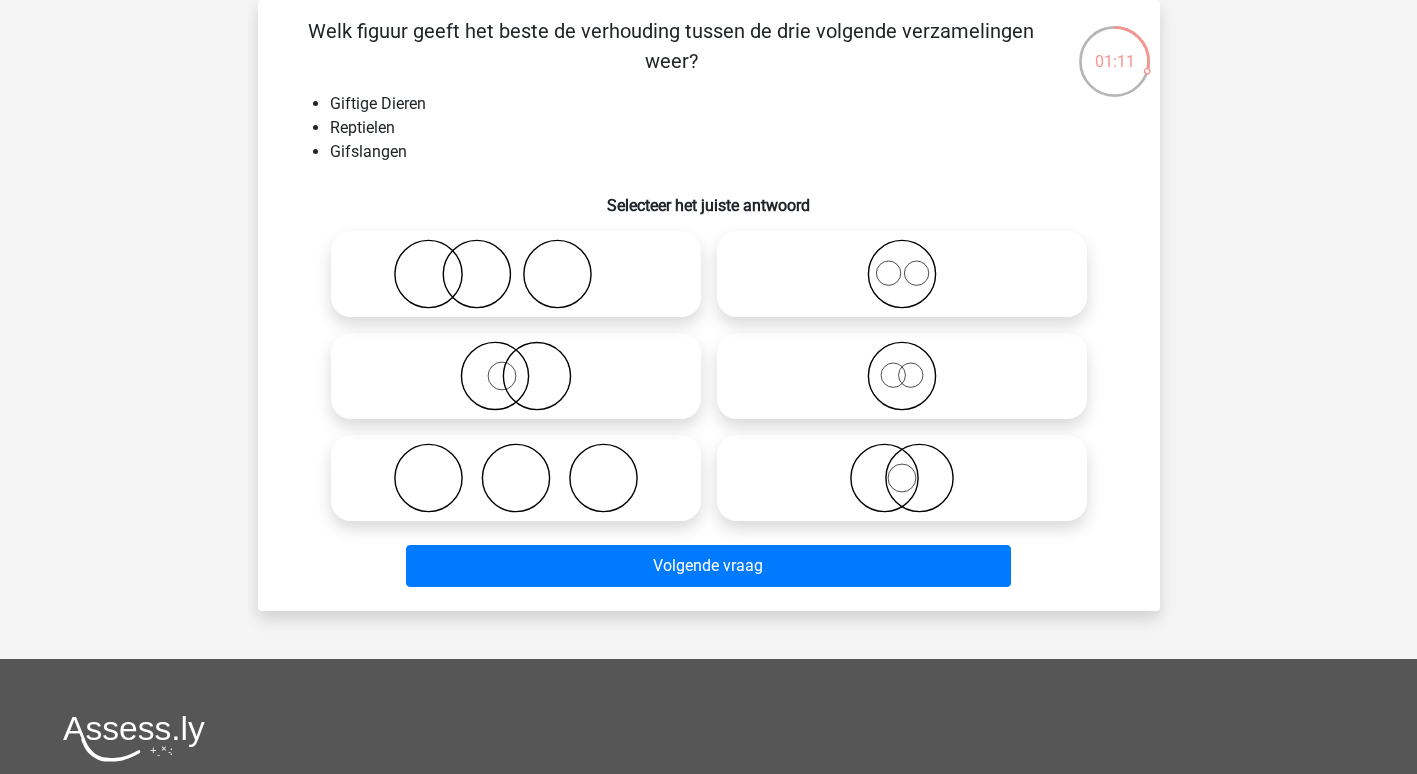 click 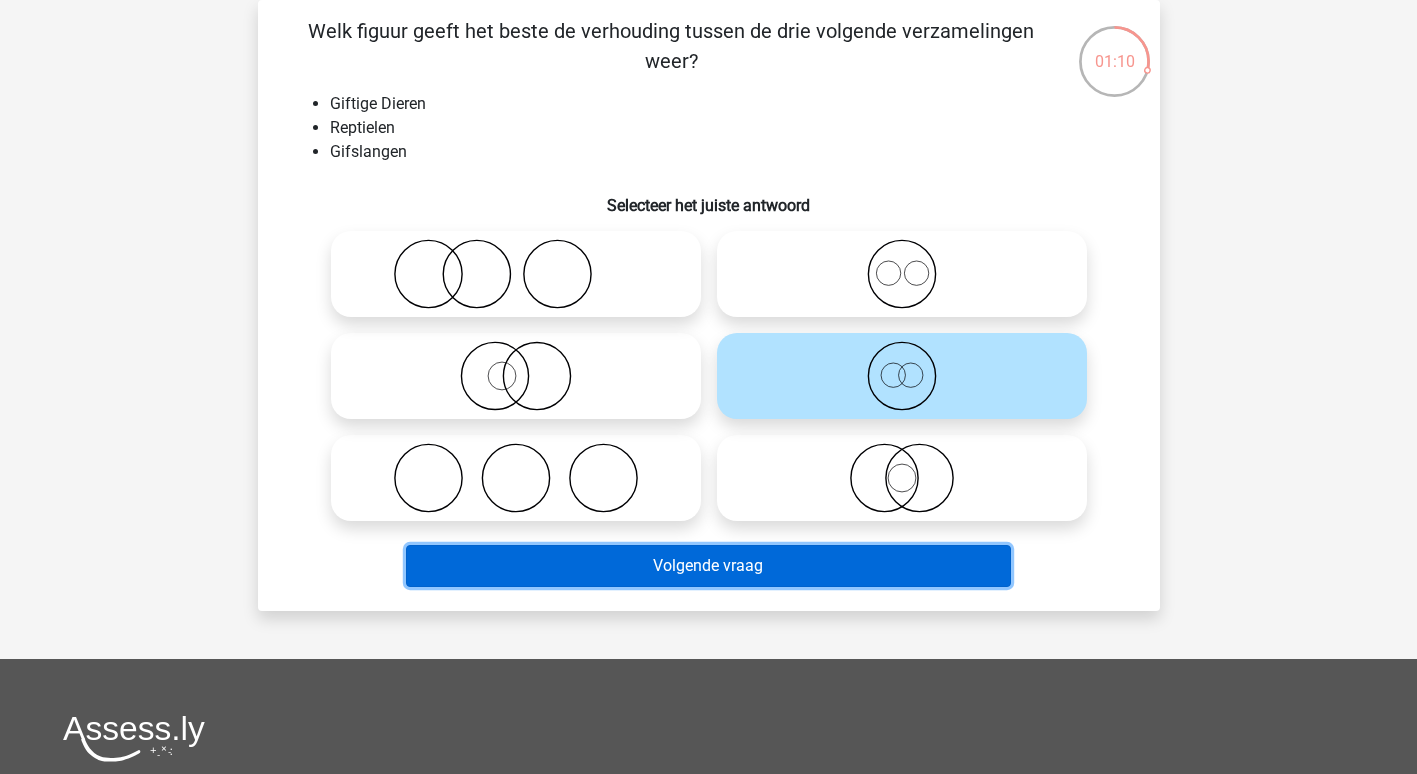 click on "Volgende vraag" at bounding box center [708, 566] 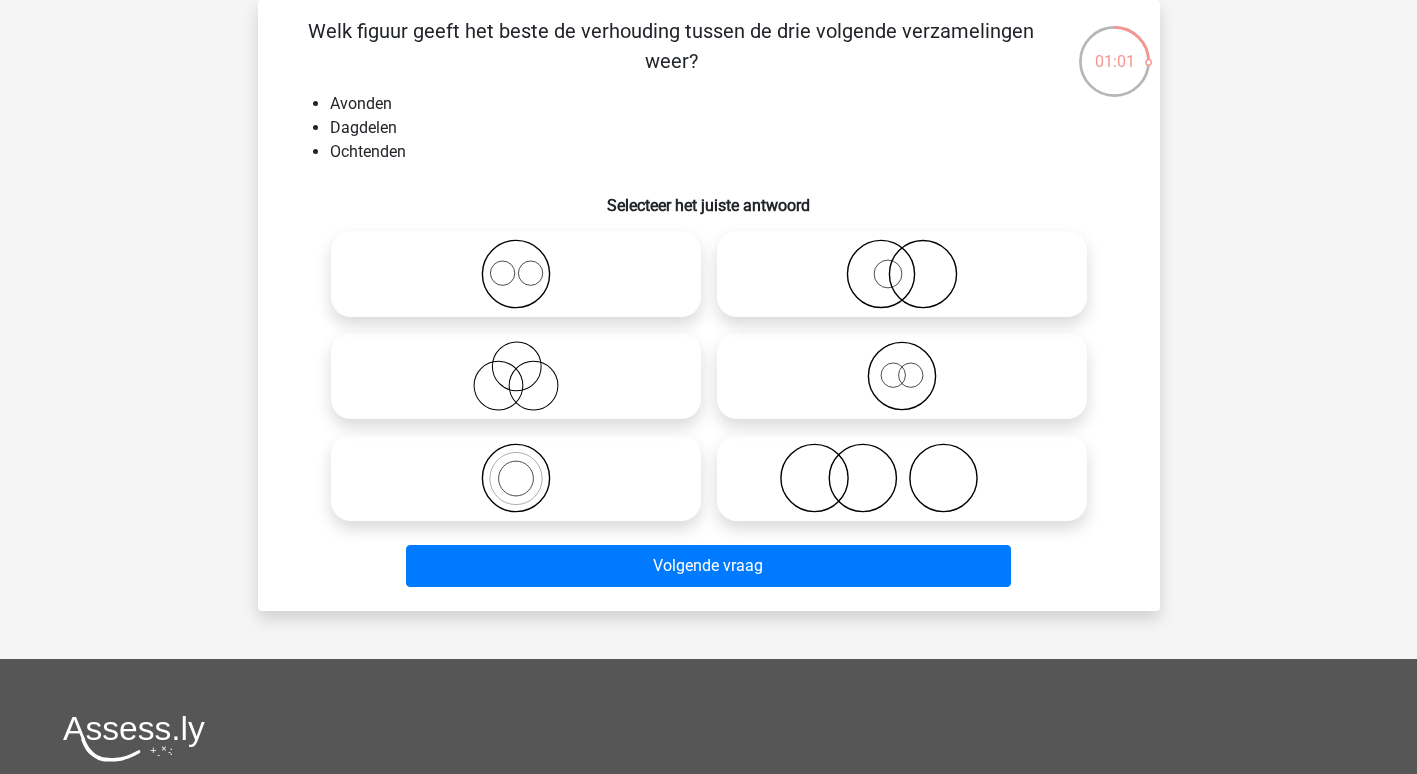 click 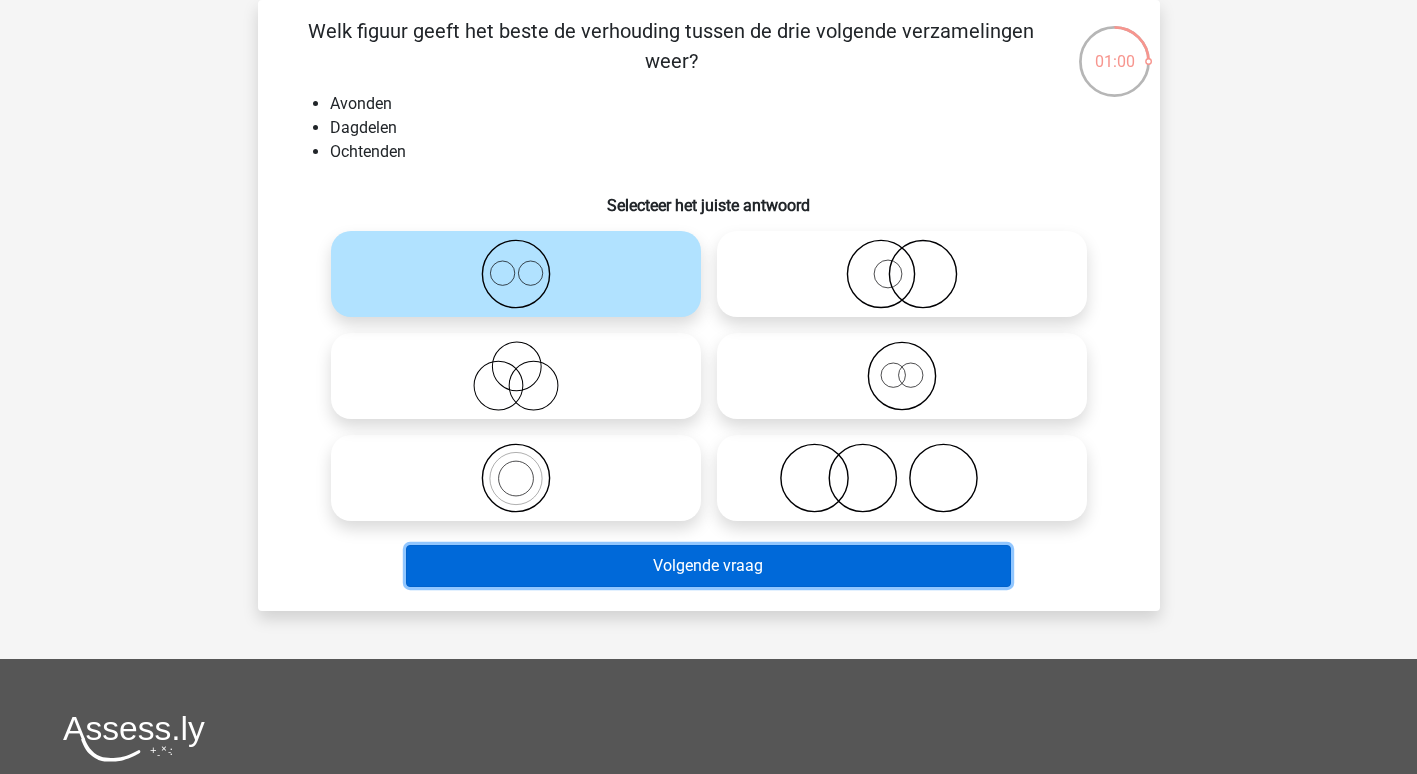 click on "Volgende vraag" at bounding box center [708, 566] 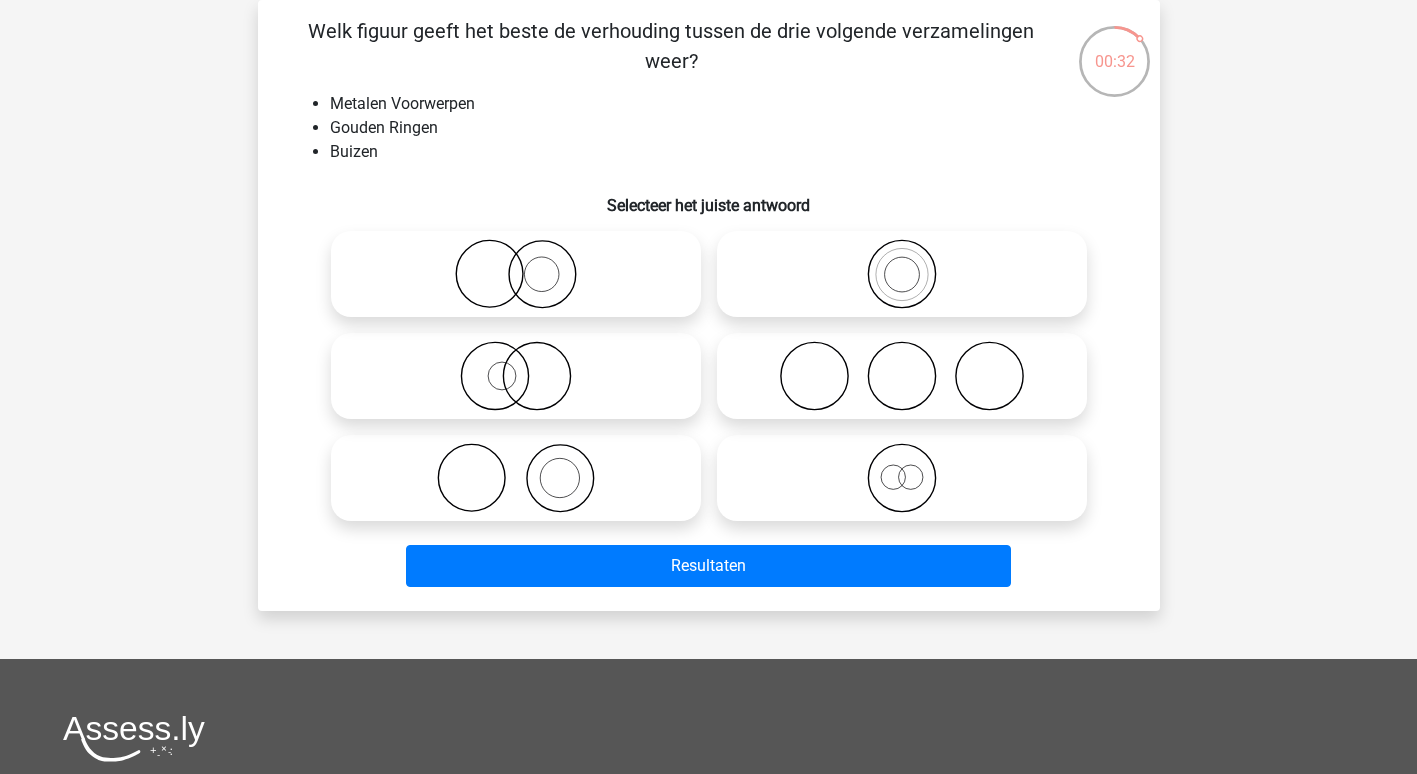 click 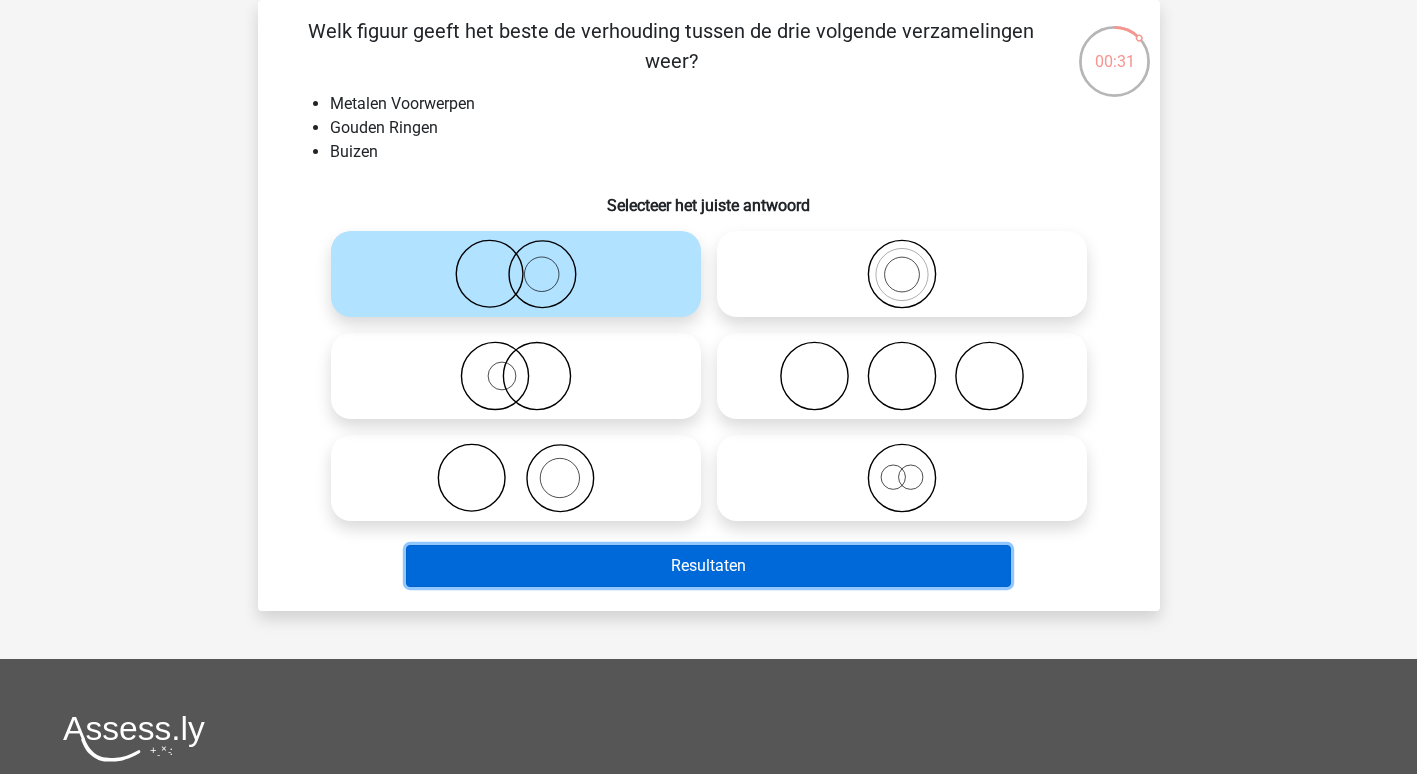 click on "Resultaten" at bounding box center [708, 566] 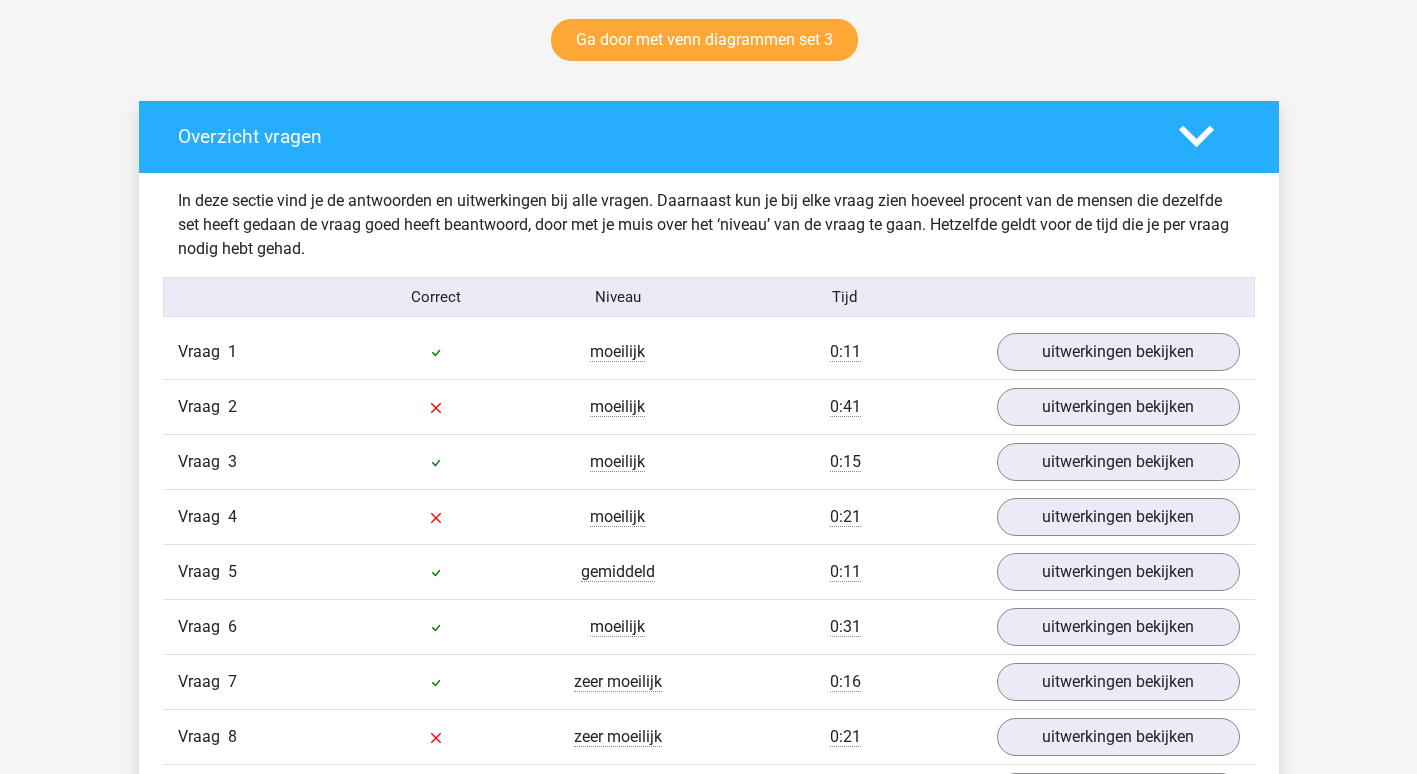 scroll, scrollTop: 1200, scrollLeft: 0, axis: vertical 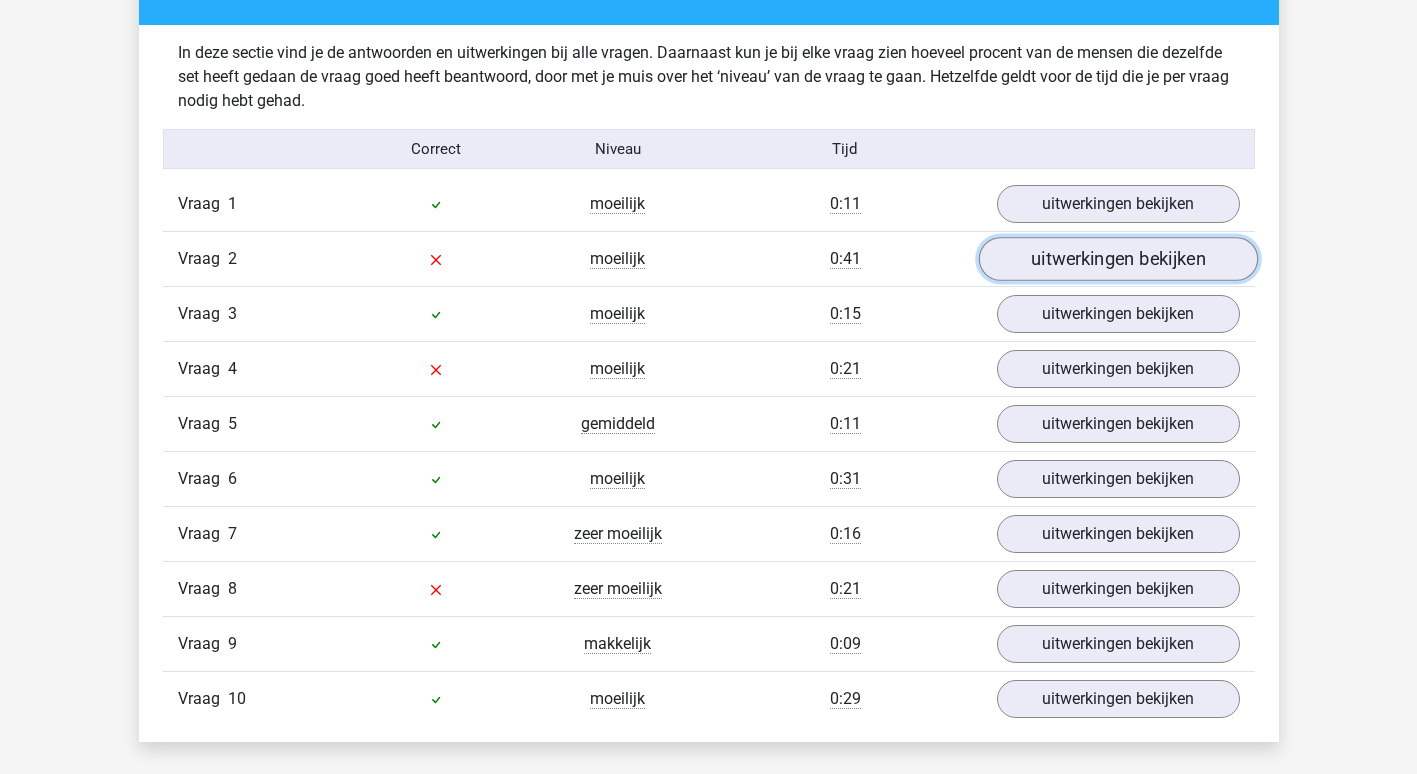 click on "uitwerkingen bekijken" at bounding box center [1117, 259] 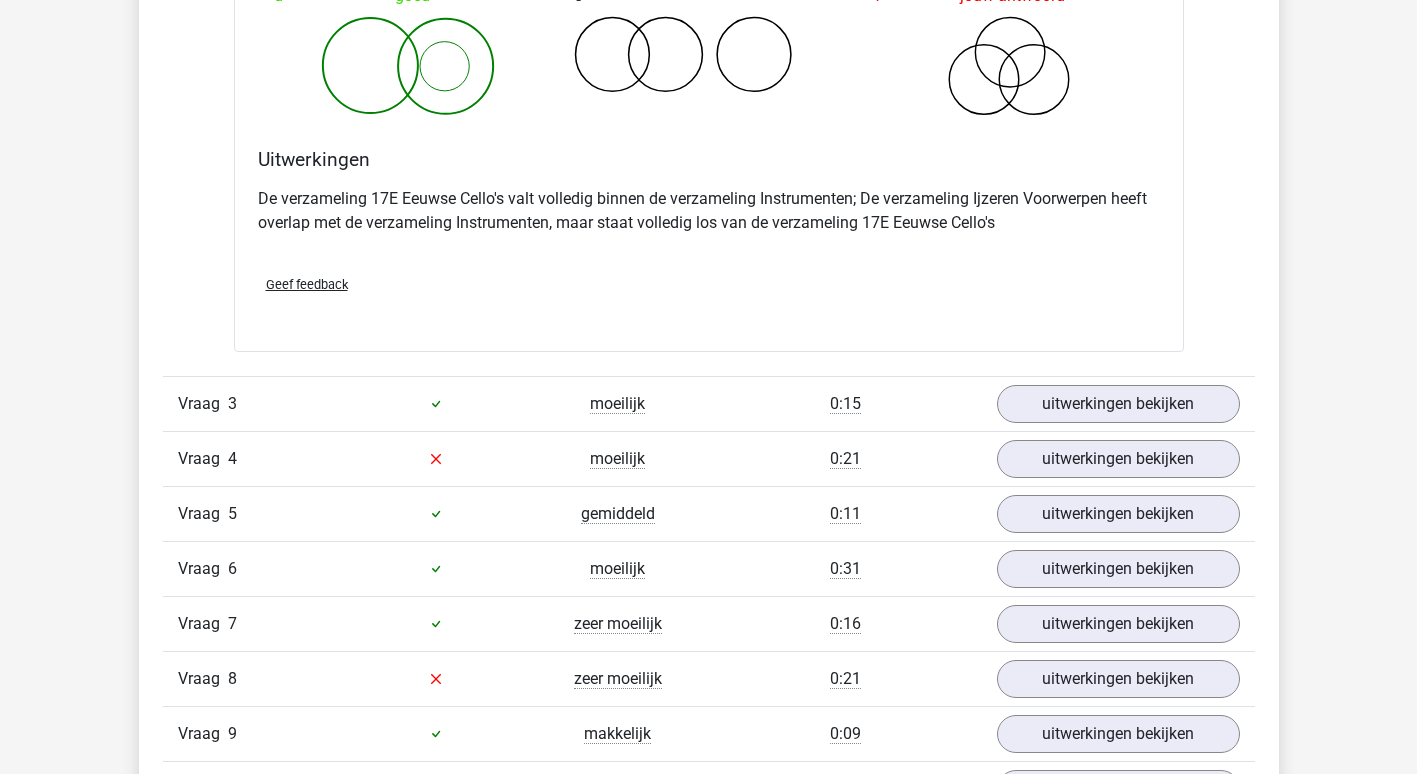 scroll, scrollTop: 1900, scrollLeft: 0, axis: vertical 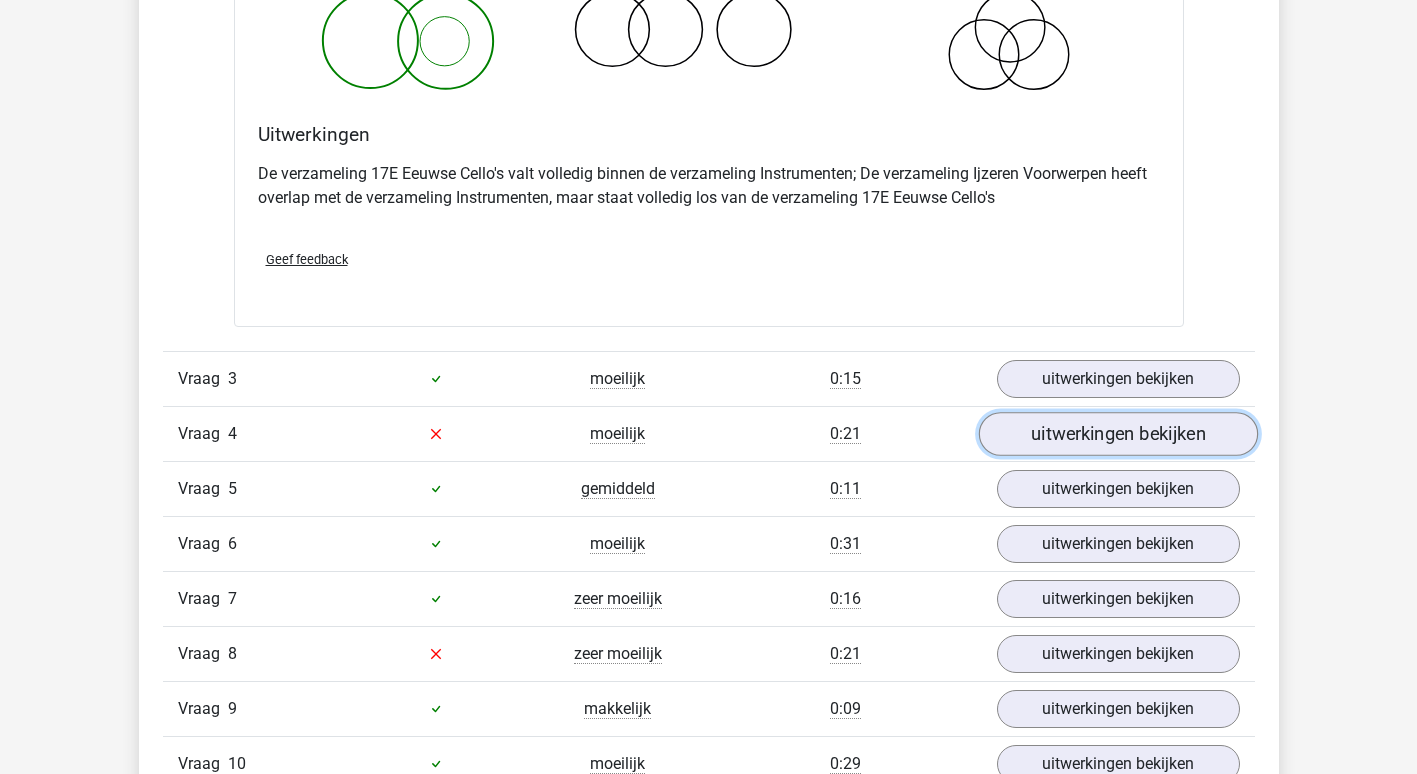 click on "uitwerkingen bekijken" at bounding box center [1117, 434] 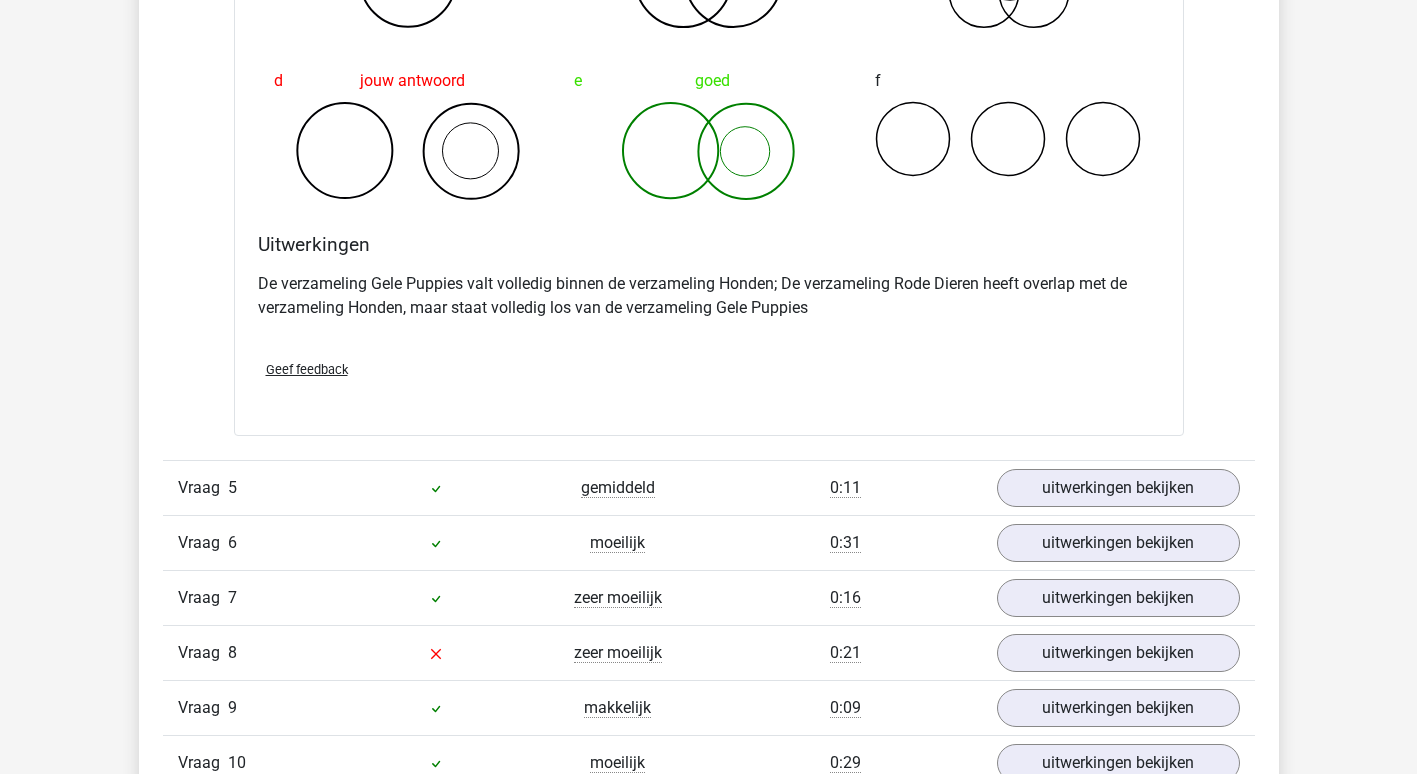 scroll, scrollTop: 2700, scrollLeft: 0, axis: vertical 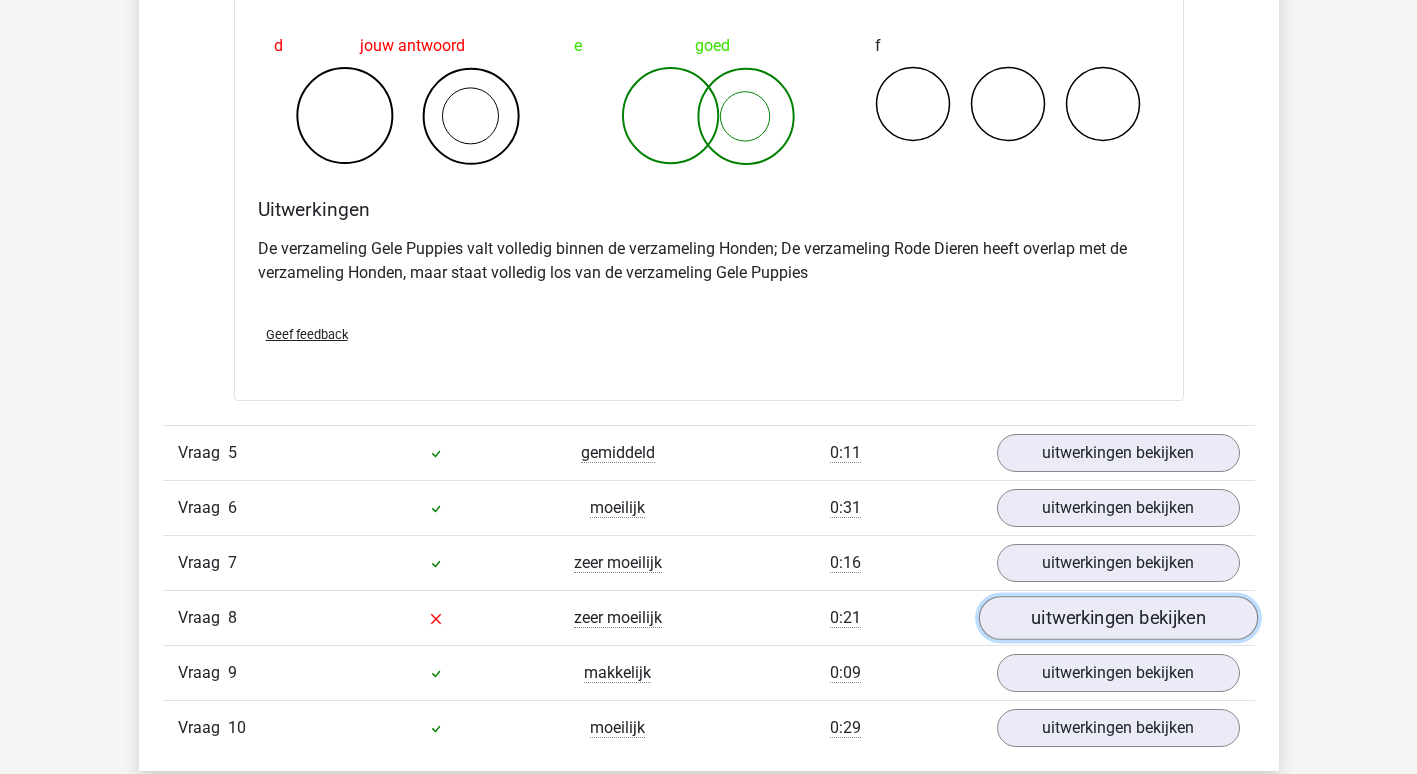 click on "uitwerkingen bekijken" at bounding box center [1117, 618] 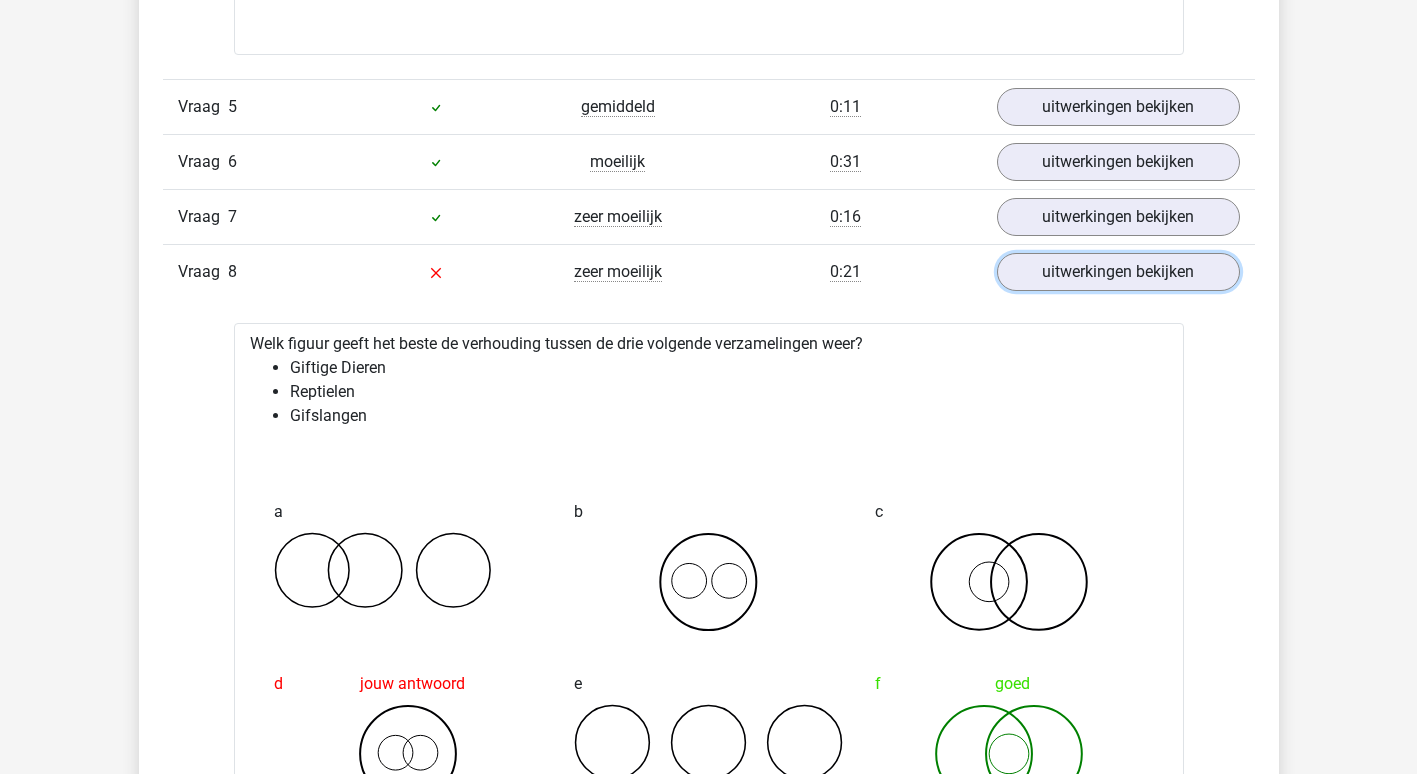 scroll, scrollTop: 2800, scrollLeft: 0, axis: vertical 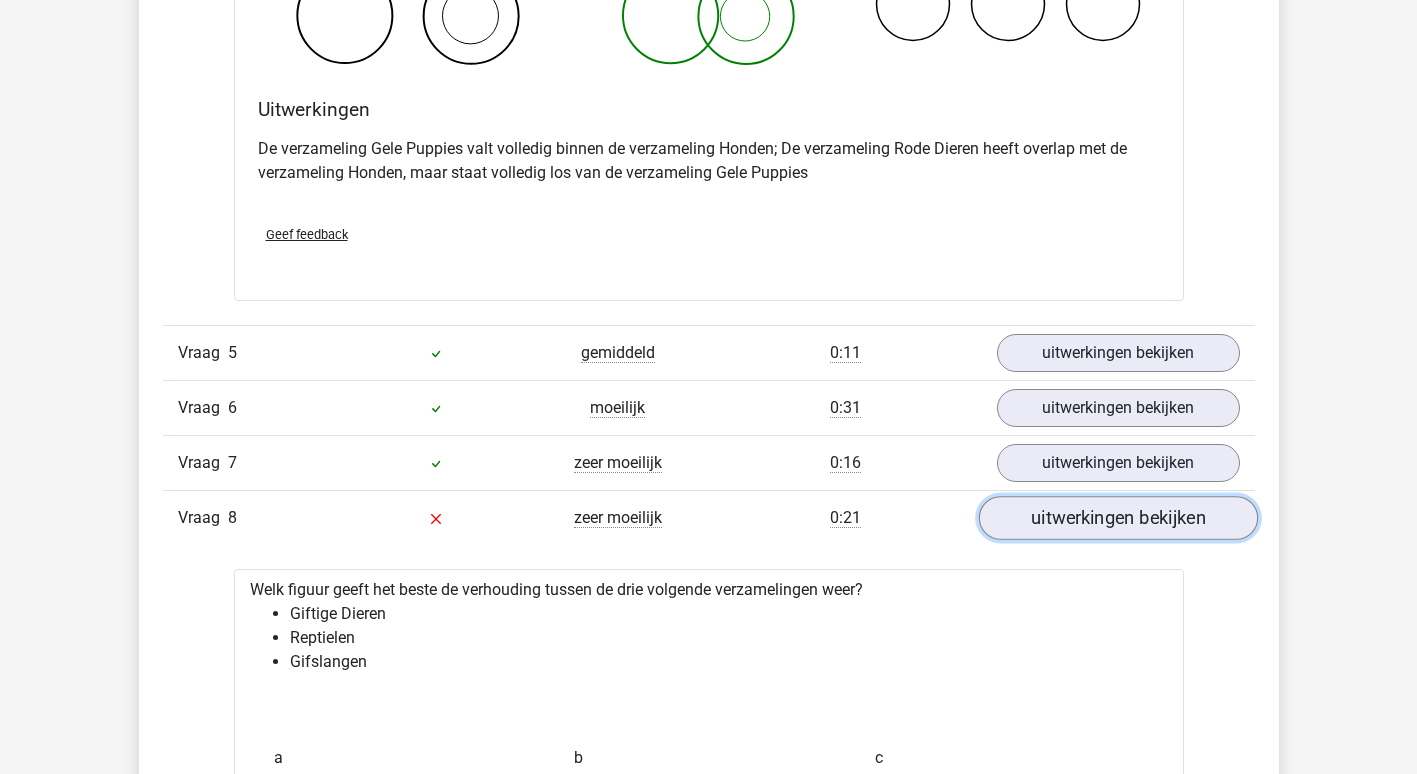 click on "uitwerkingen bekijken" at bounding box center (1117, 518) 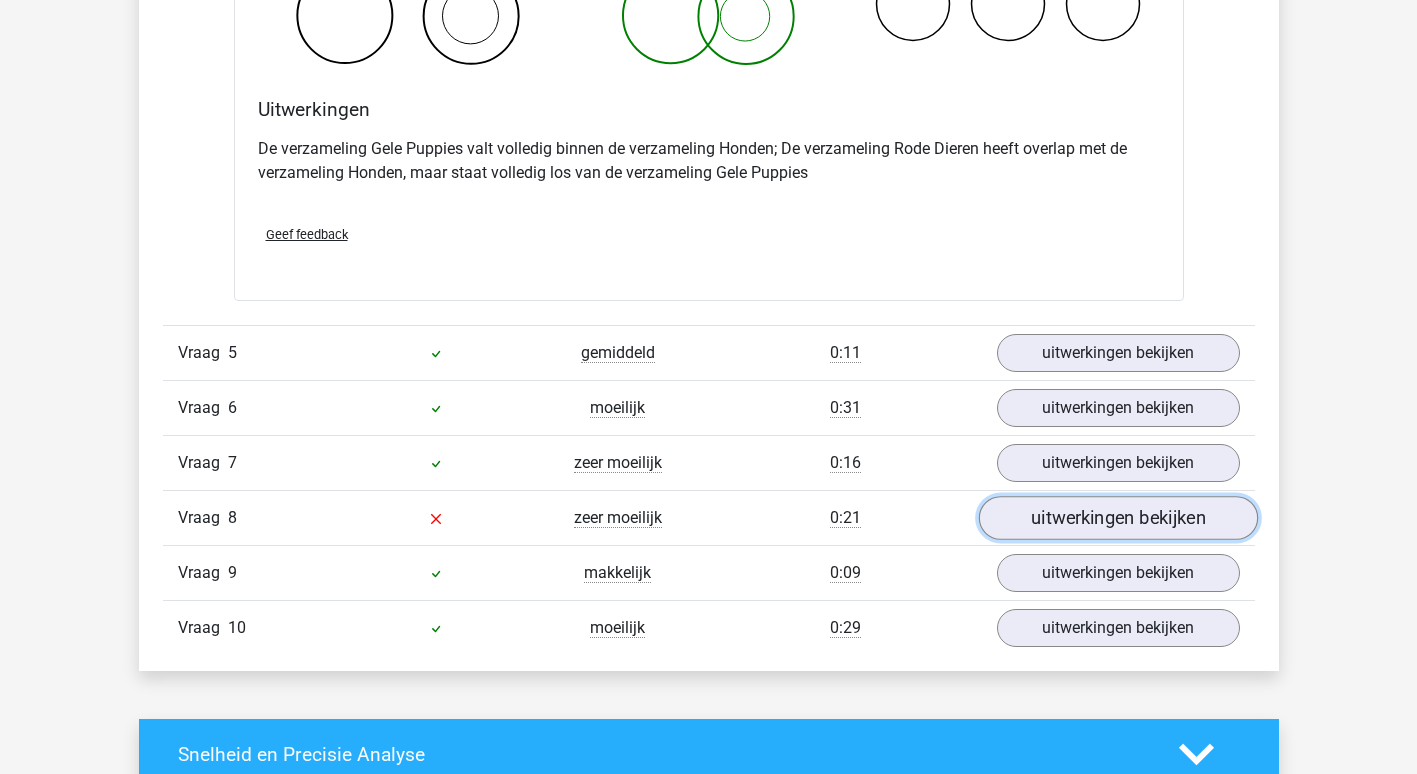 click on "uitwerkingen bekijken" at bounding box center [1117, 518] 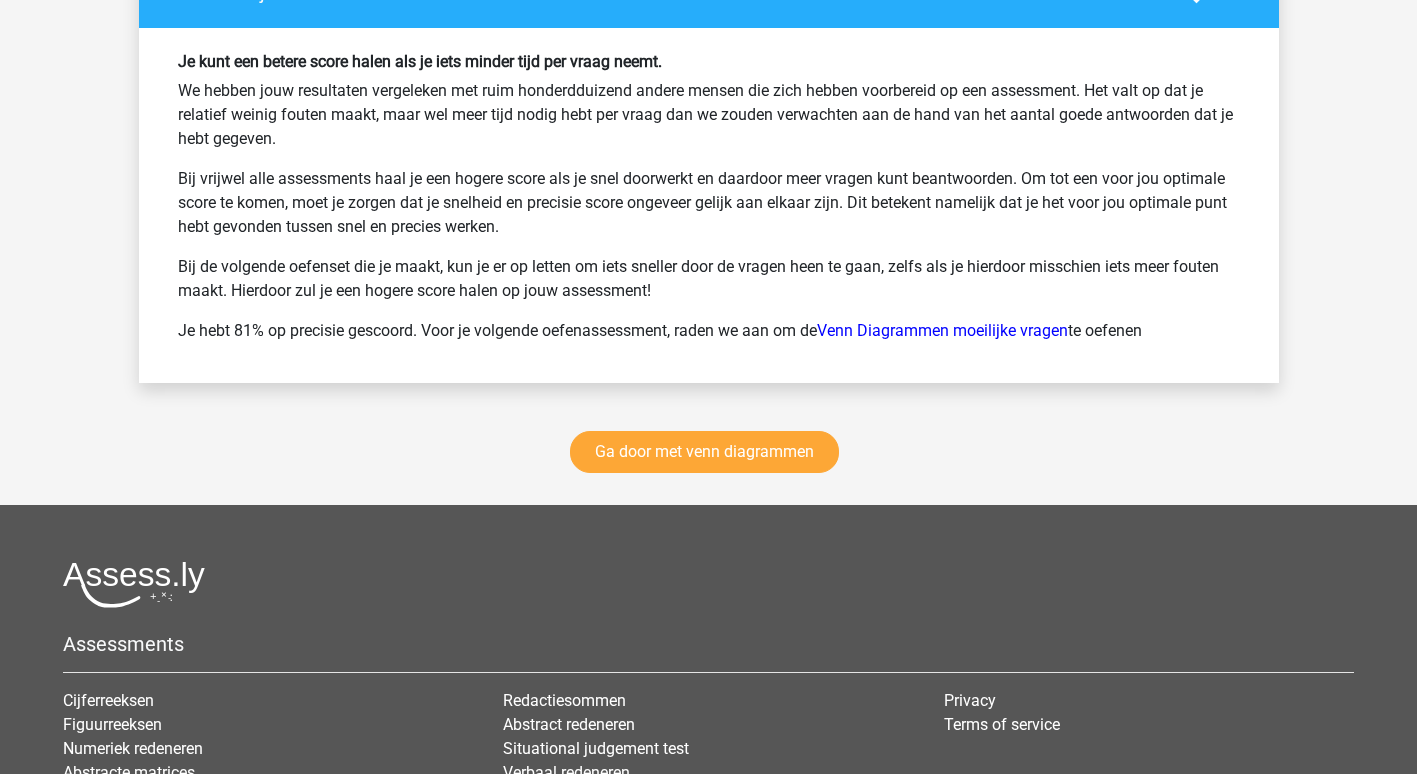 scroll, scrollTop: 5000, scrollLeft: 0, axis: vertical 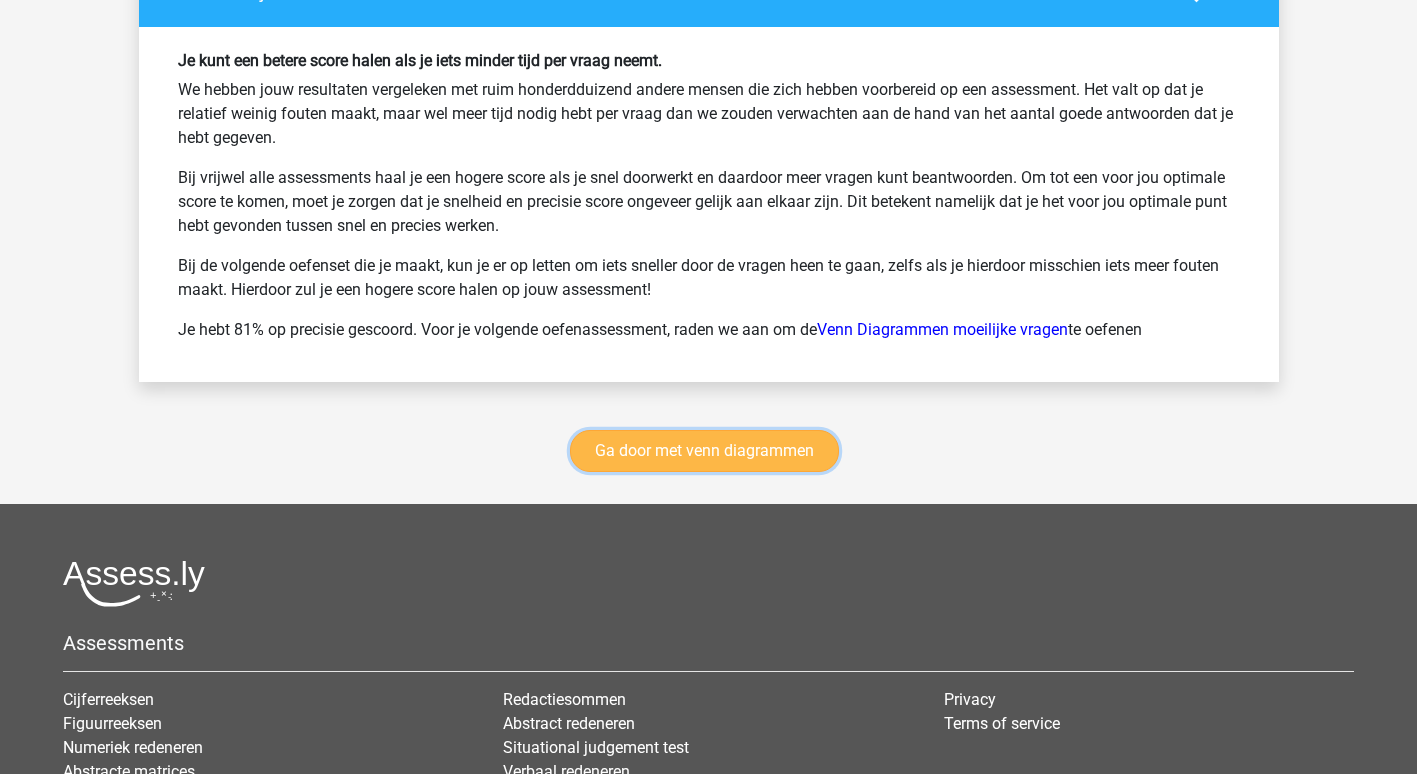 click on "Ga door met venn diagrammen" at bounding box center (704, 451) 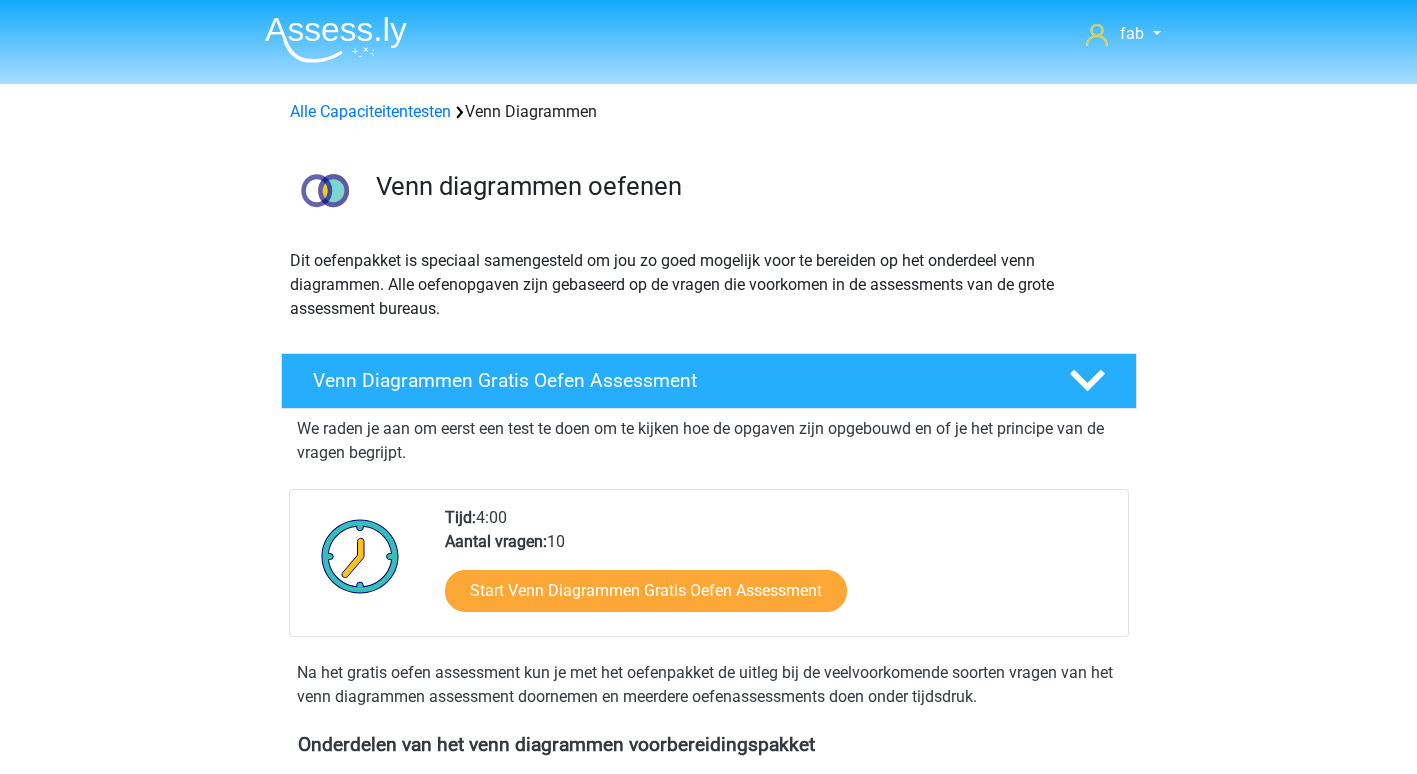 scroll, scrollTop: 844, scrollLeft: 0, axis: vertical 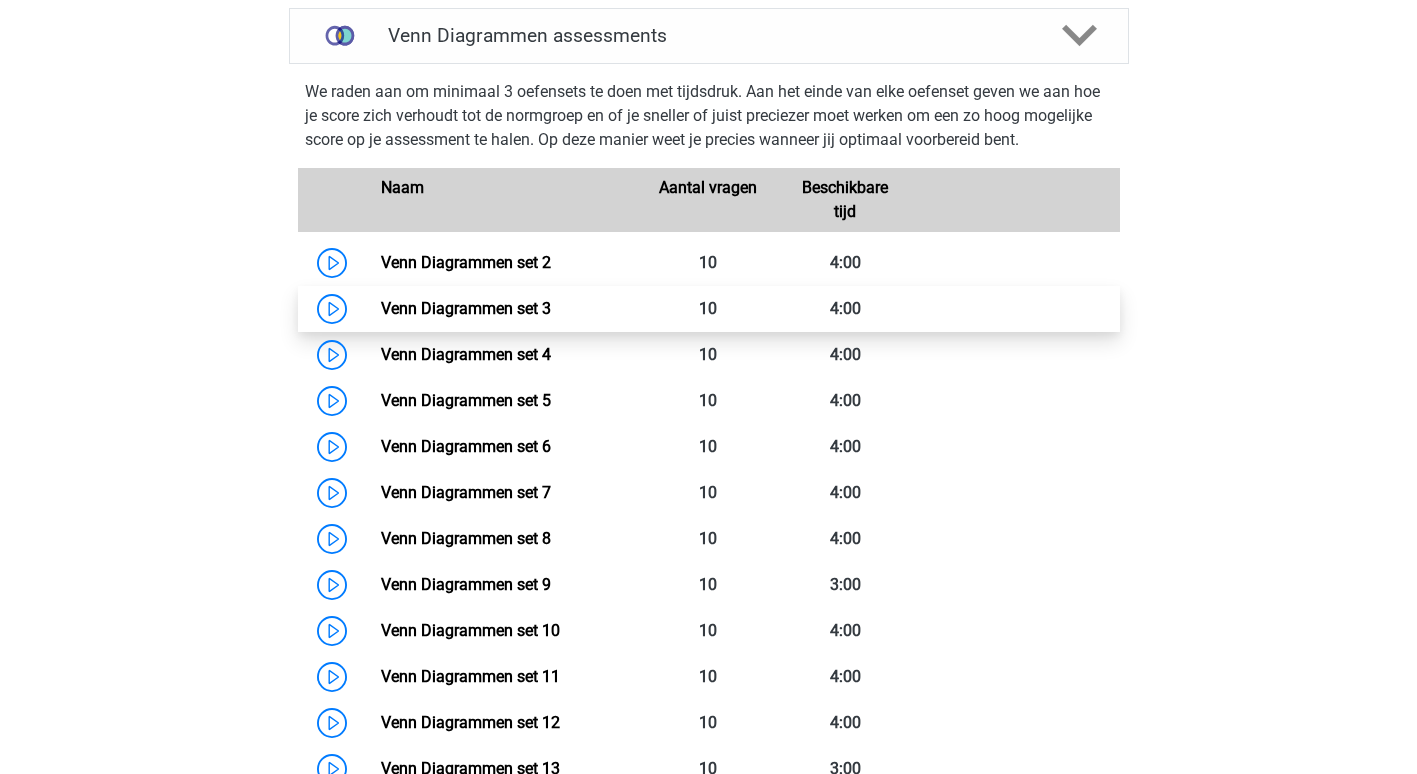 click on "Venn Diagrammen
set 3" at bounding box center (466, 308) 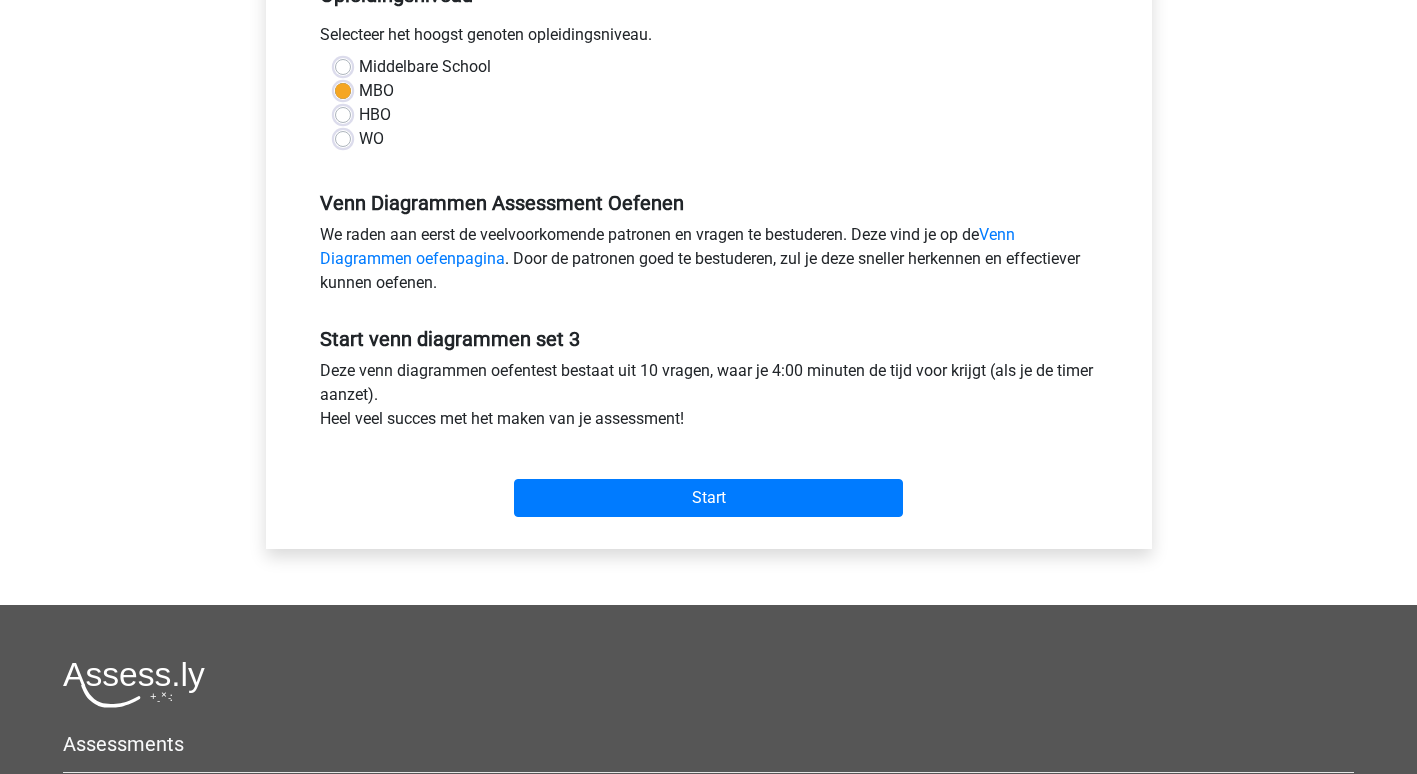scroll, scrollTop: 500, scrollLeft: 0, axis: vertical 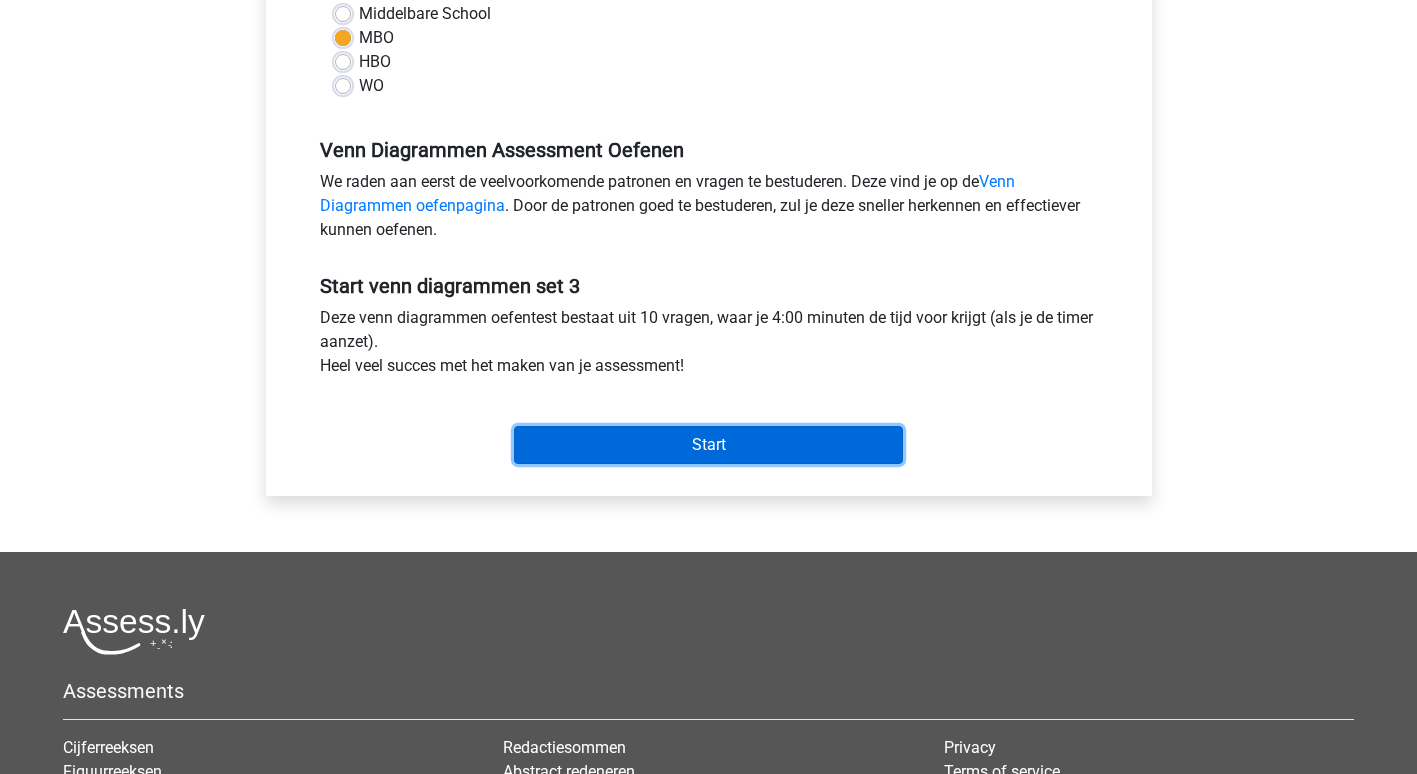 click on "Start" at bounding box center [708, 445] 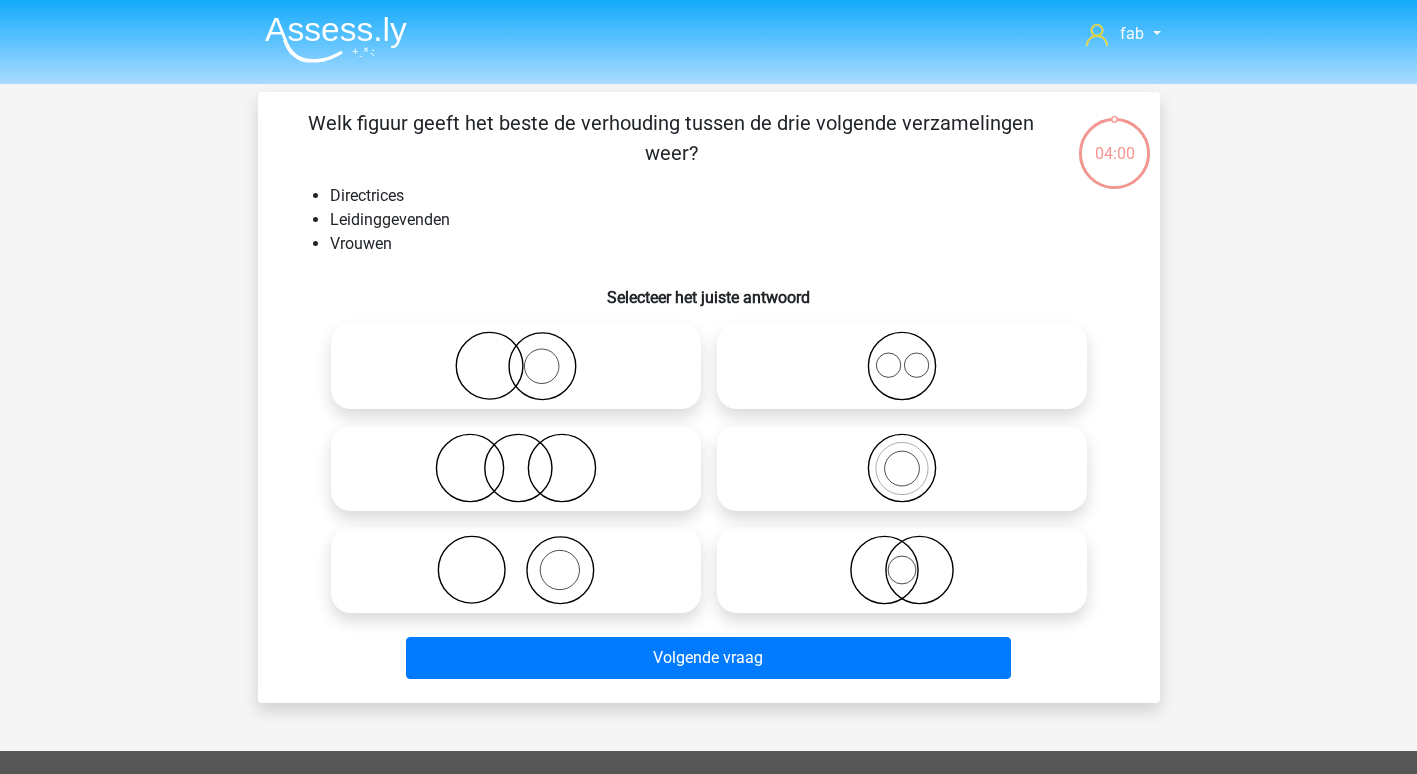 scroll, scrollTop: 0, scrollLeft: 0, axis: both 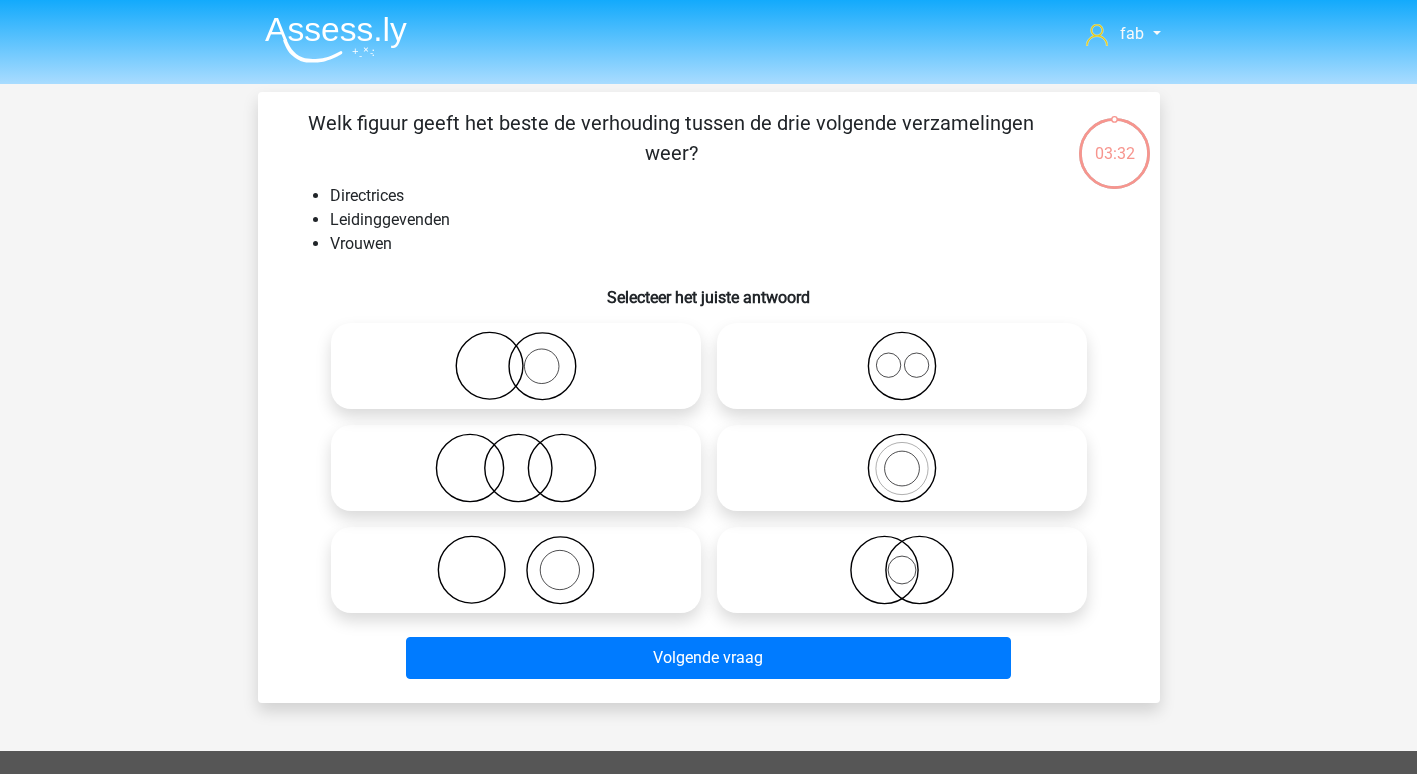 click 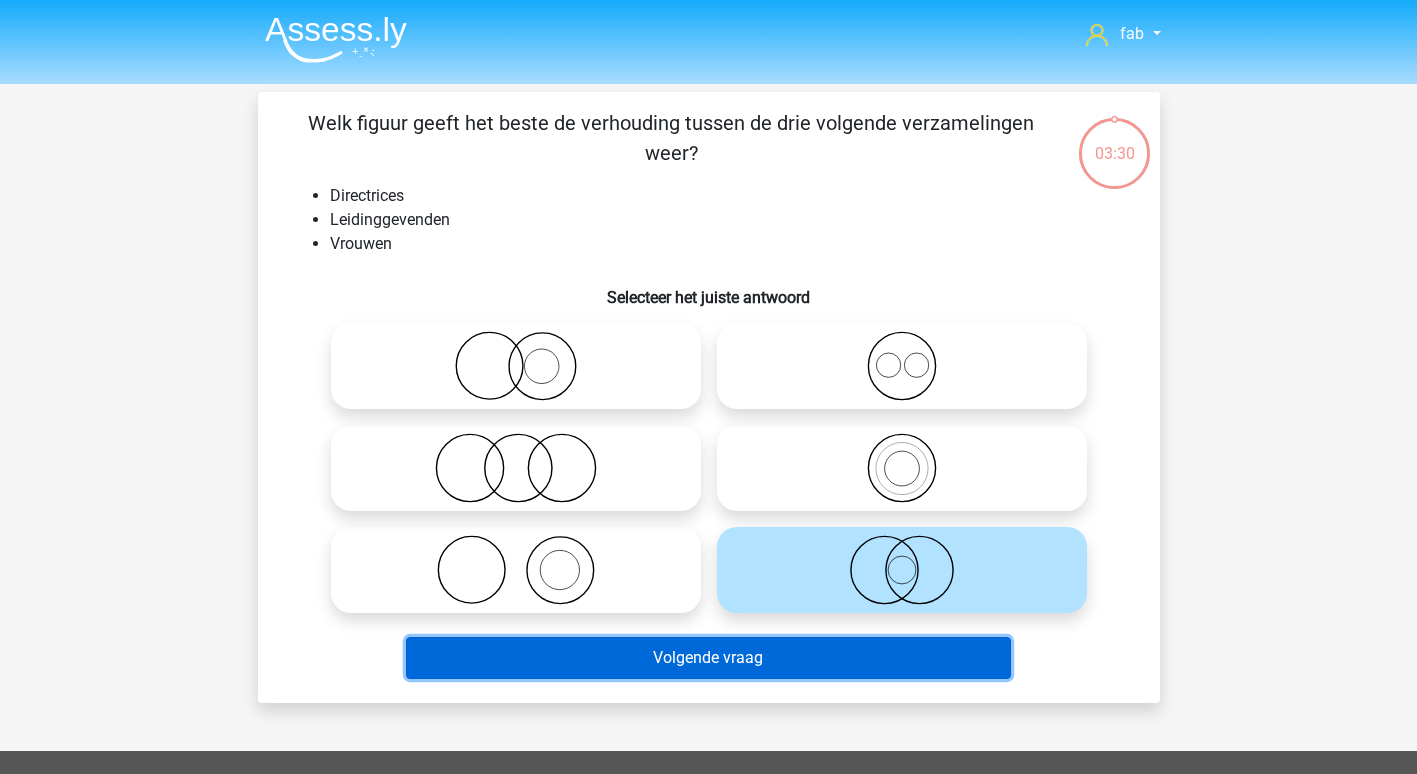 click on "Volgende vraag" at bounding box center (708, 658) 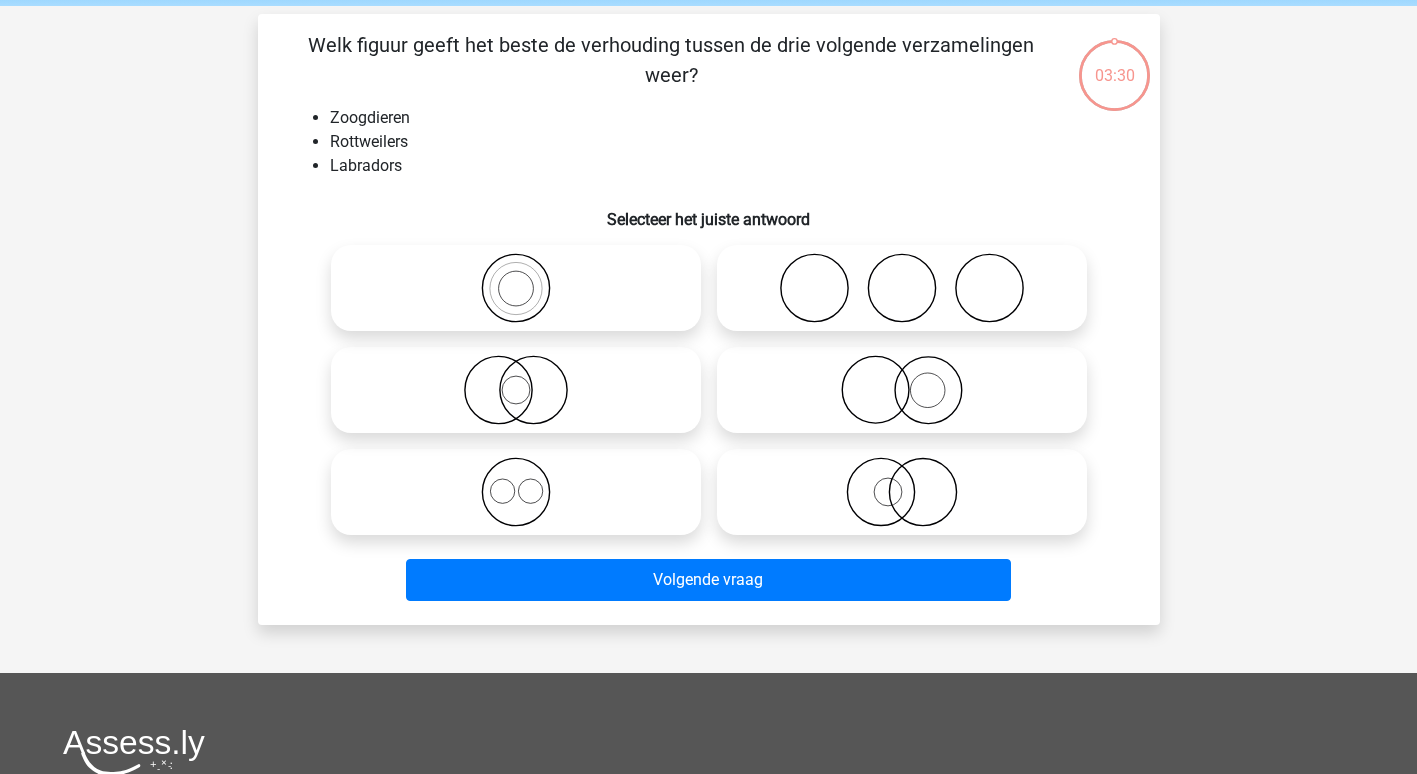 scroll, scrollTop: 92, scrollLeft: 0, axis: vertical 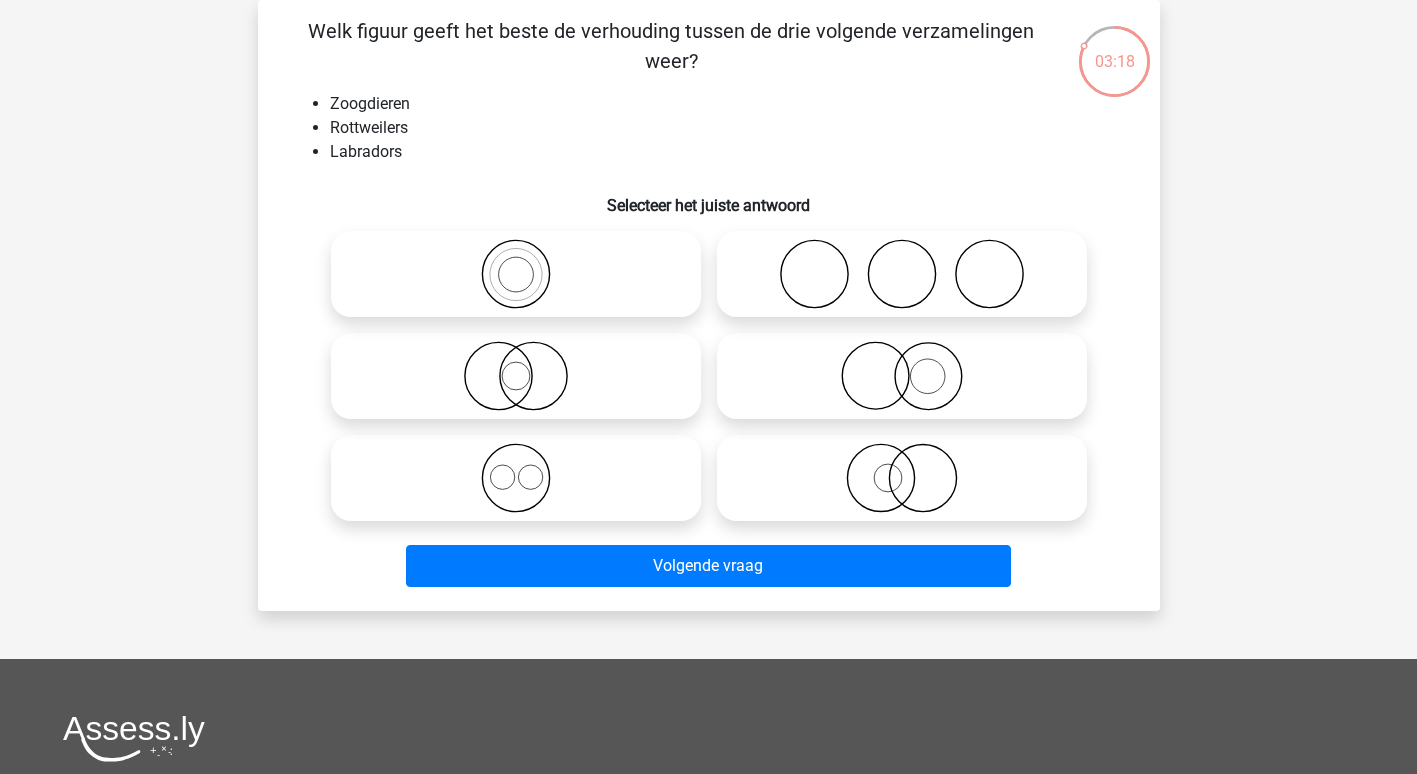click 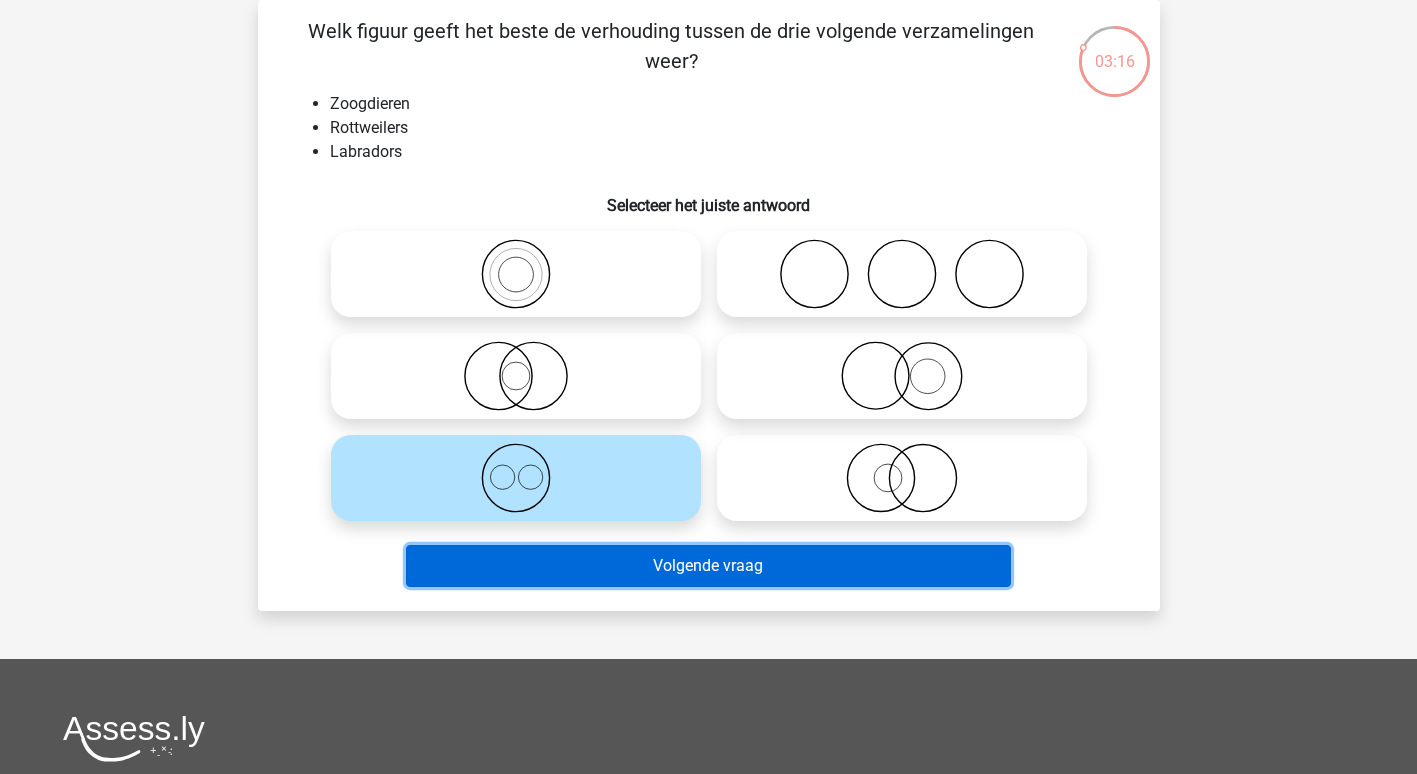 click on "Volgende vraag" at bounding box center [708, 566] 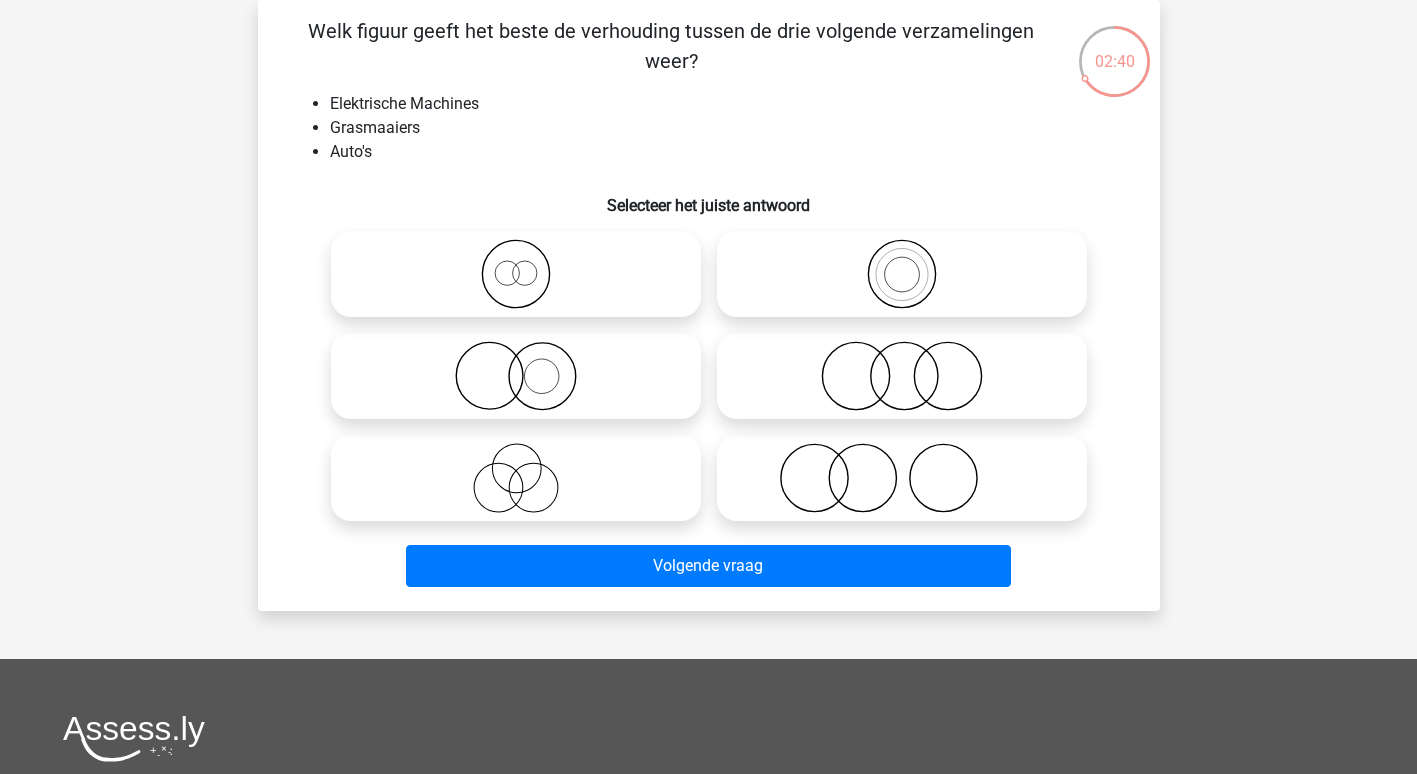 click 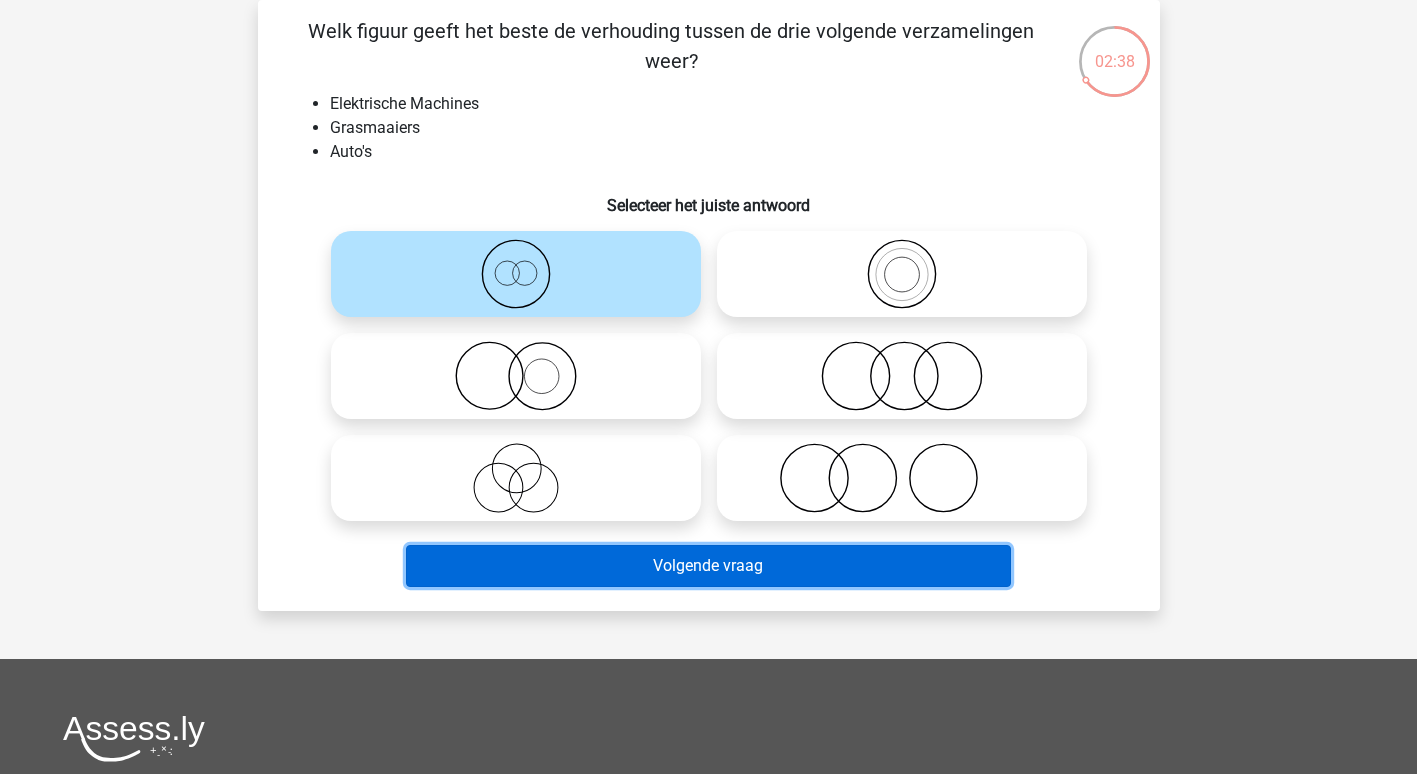 click on "Volgende vraag" at bounding box center [708, 566] 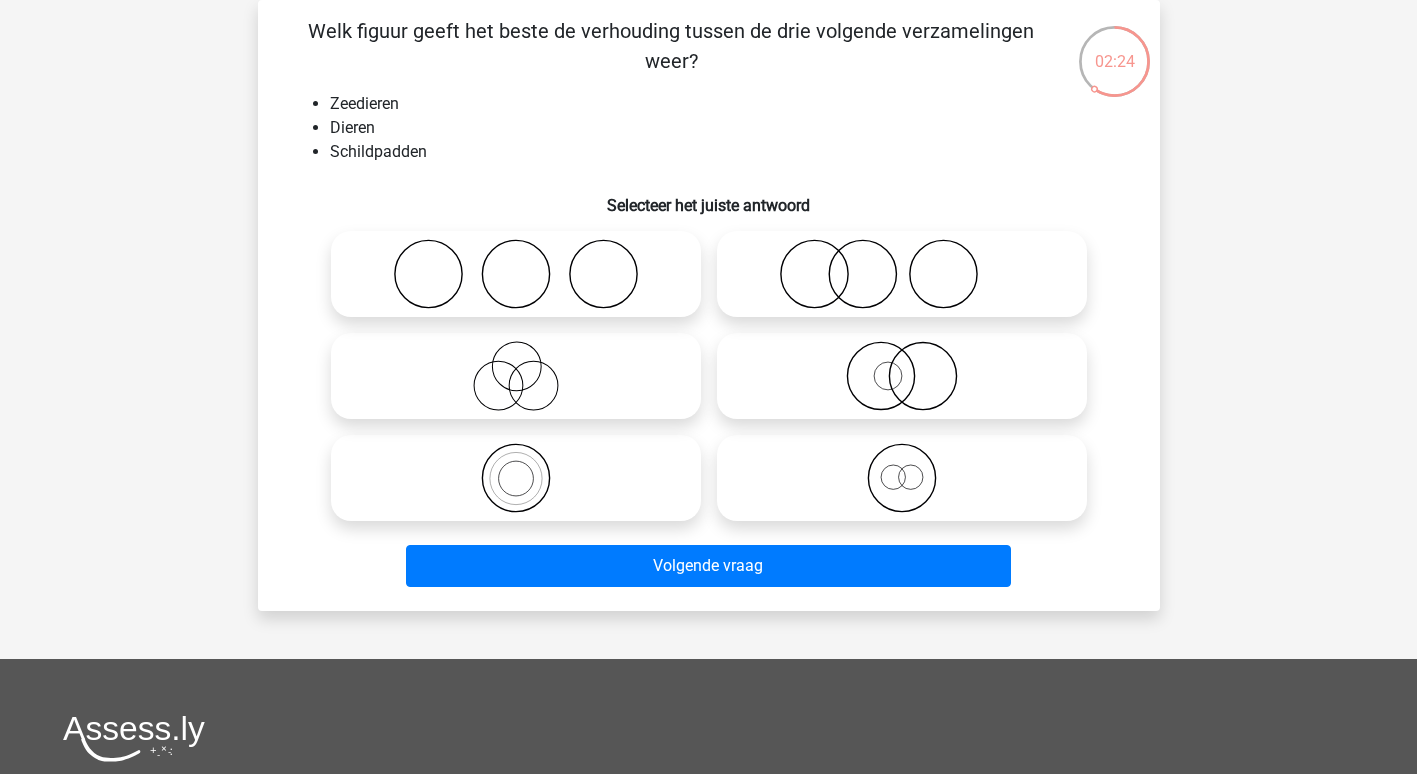 click 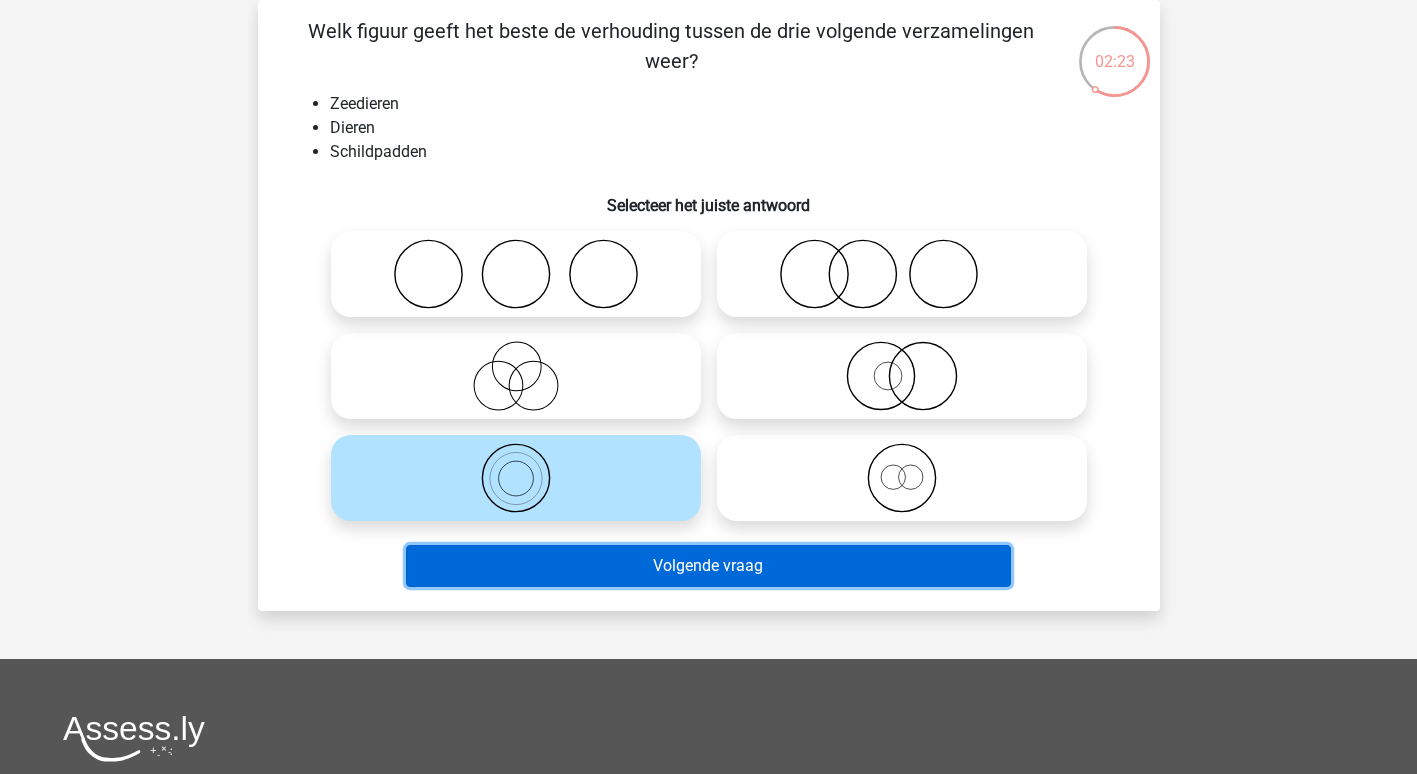 click on "Volgende vraag" at bounding box center [708, 566] 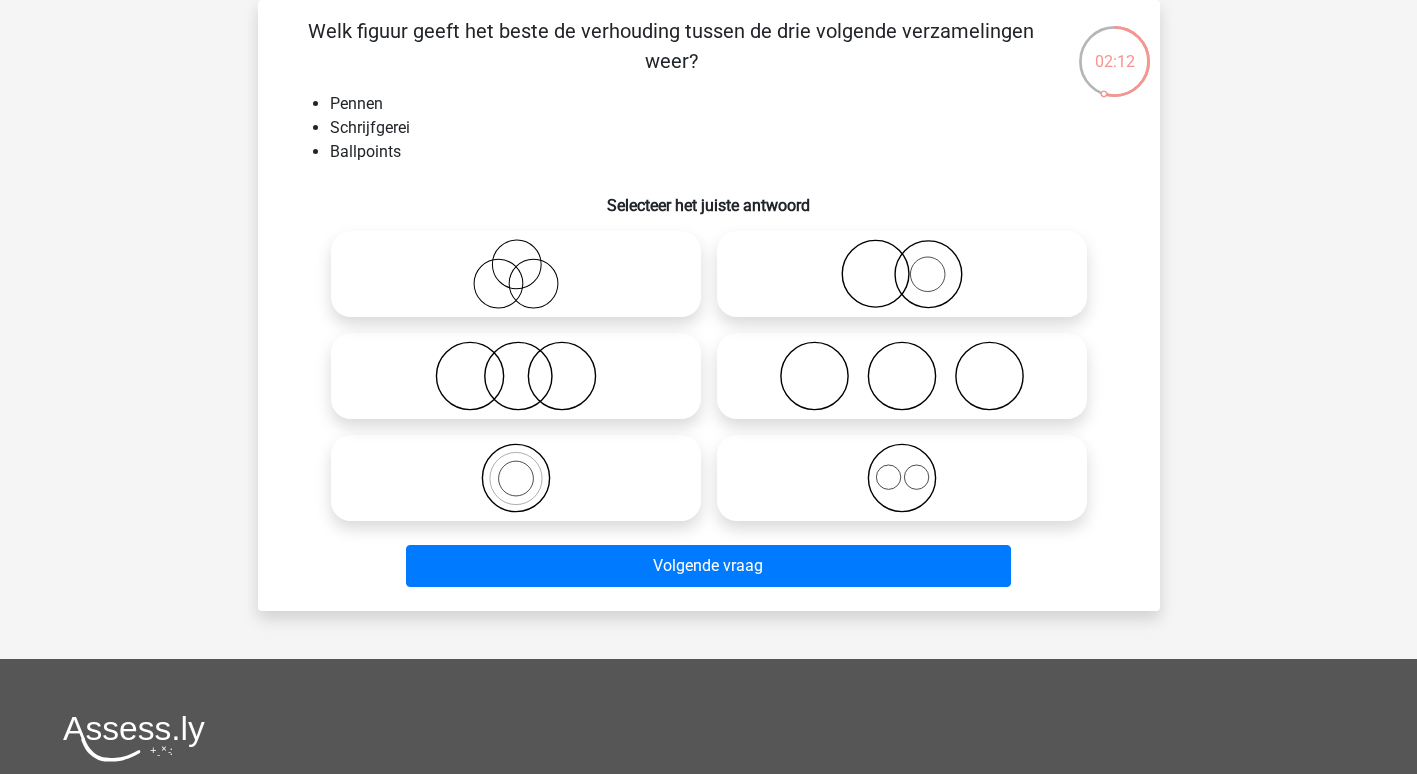 click 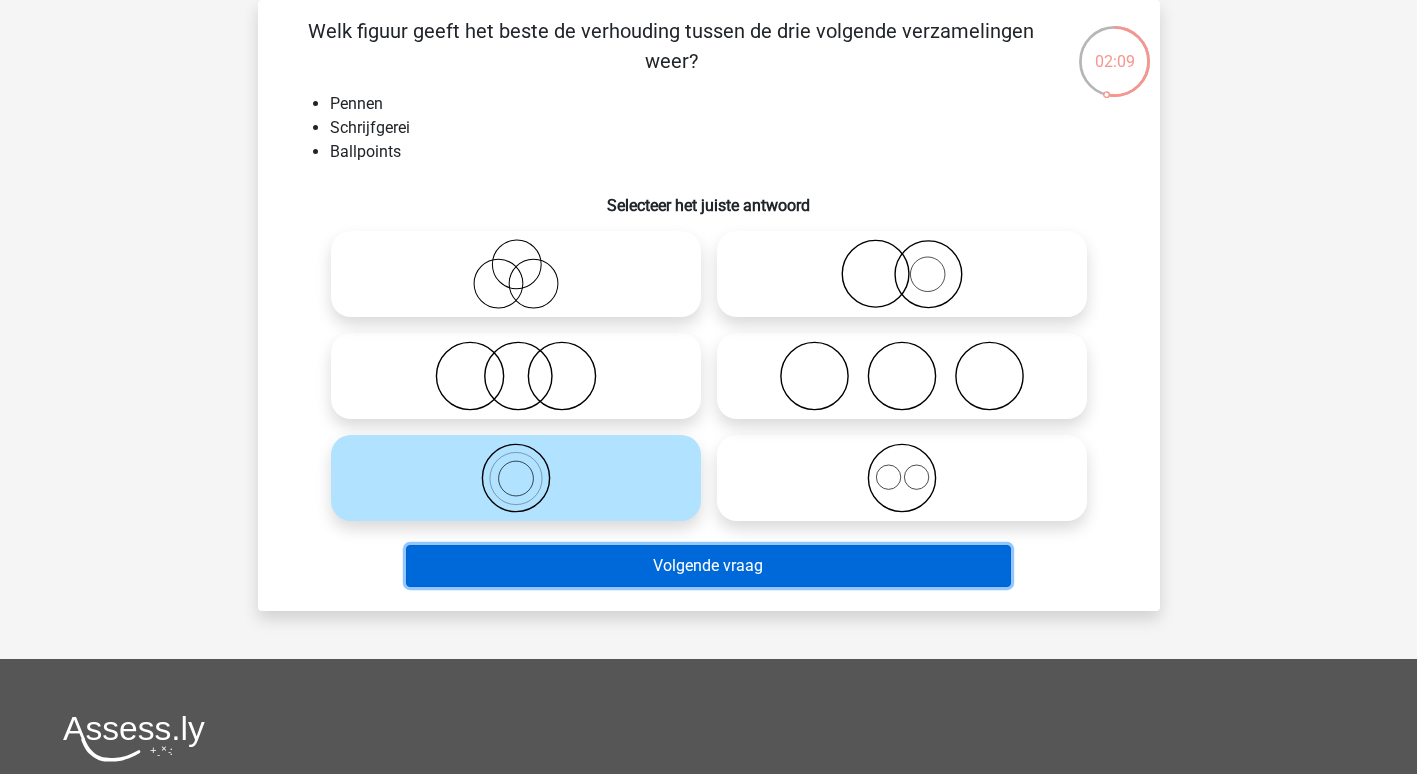 click on "Volgende vraag" at bounding box center [708, 566] 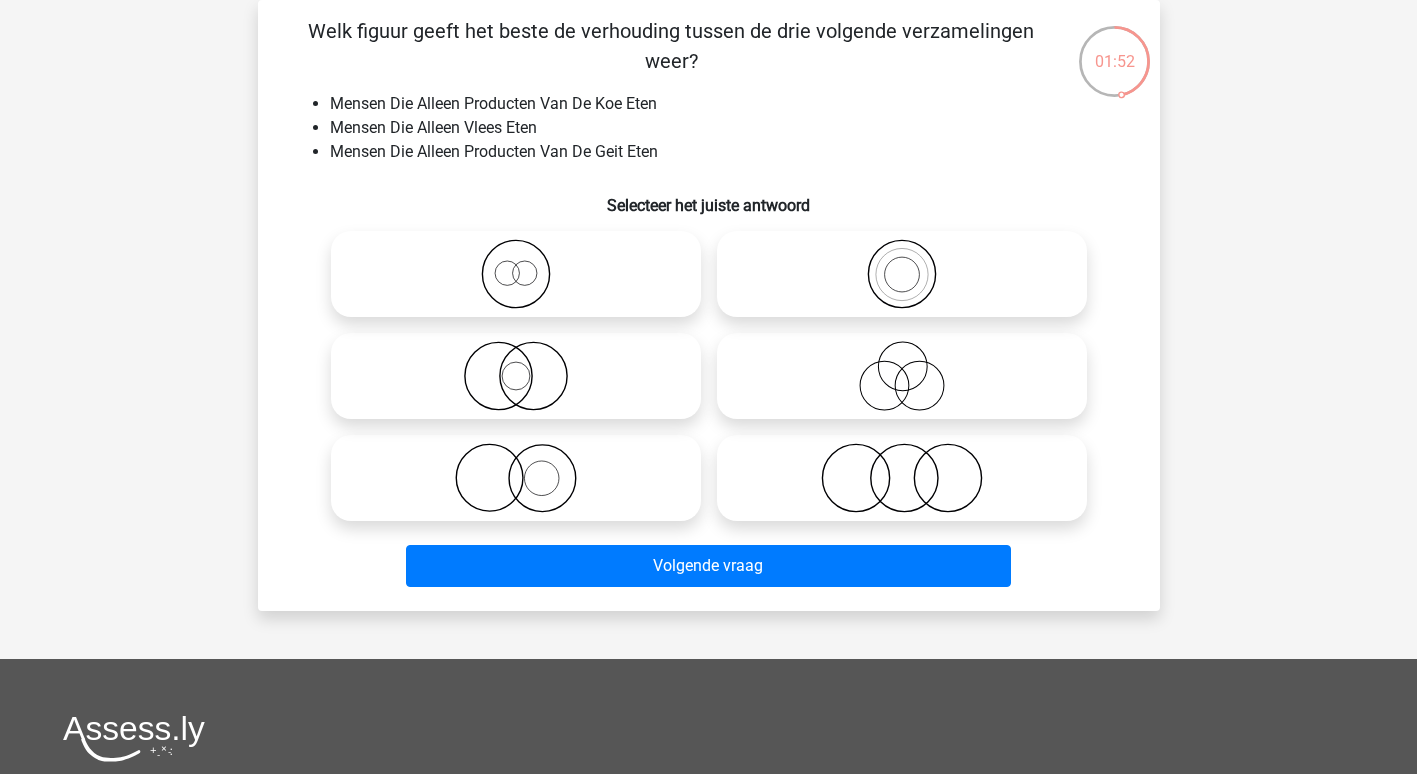 click 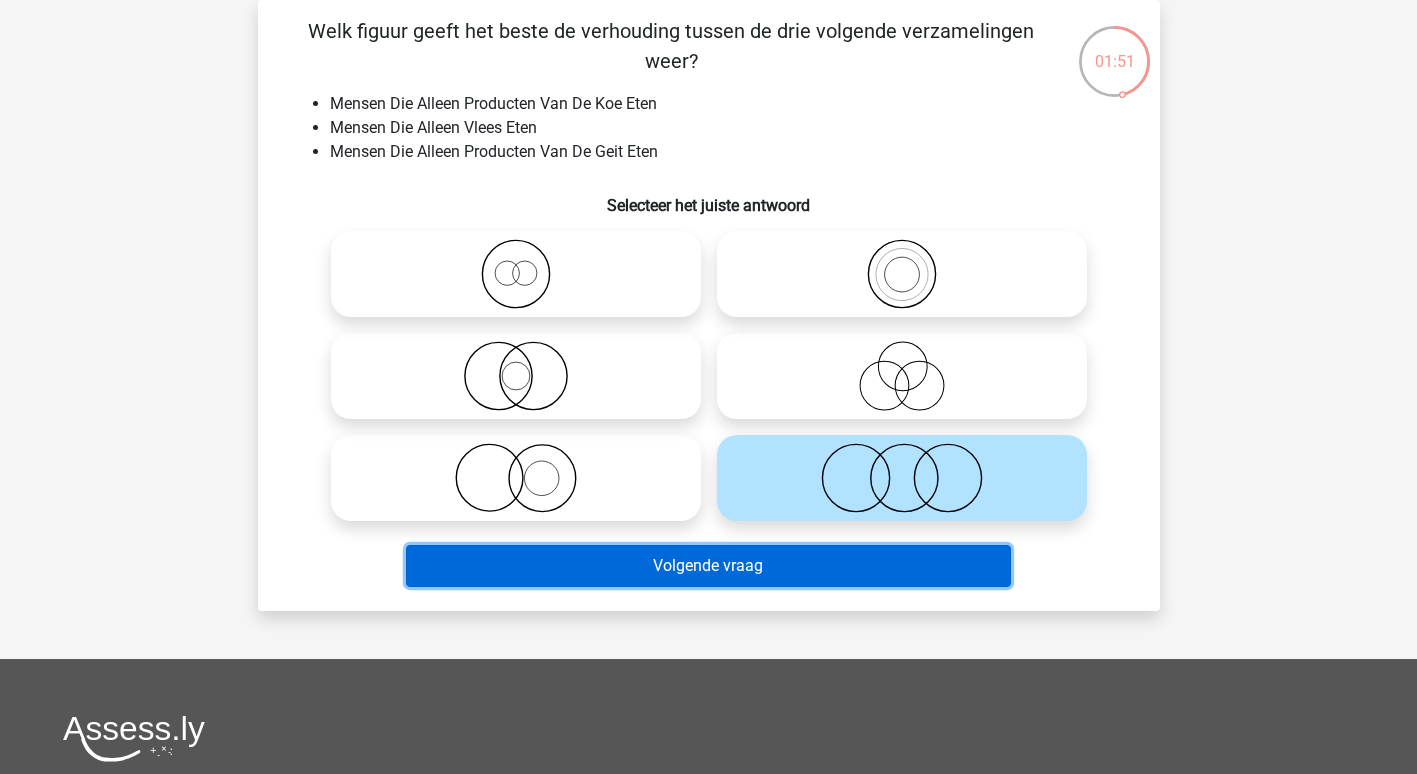 click on "Volgende vraag" at bounding box center [708, 566] 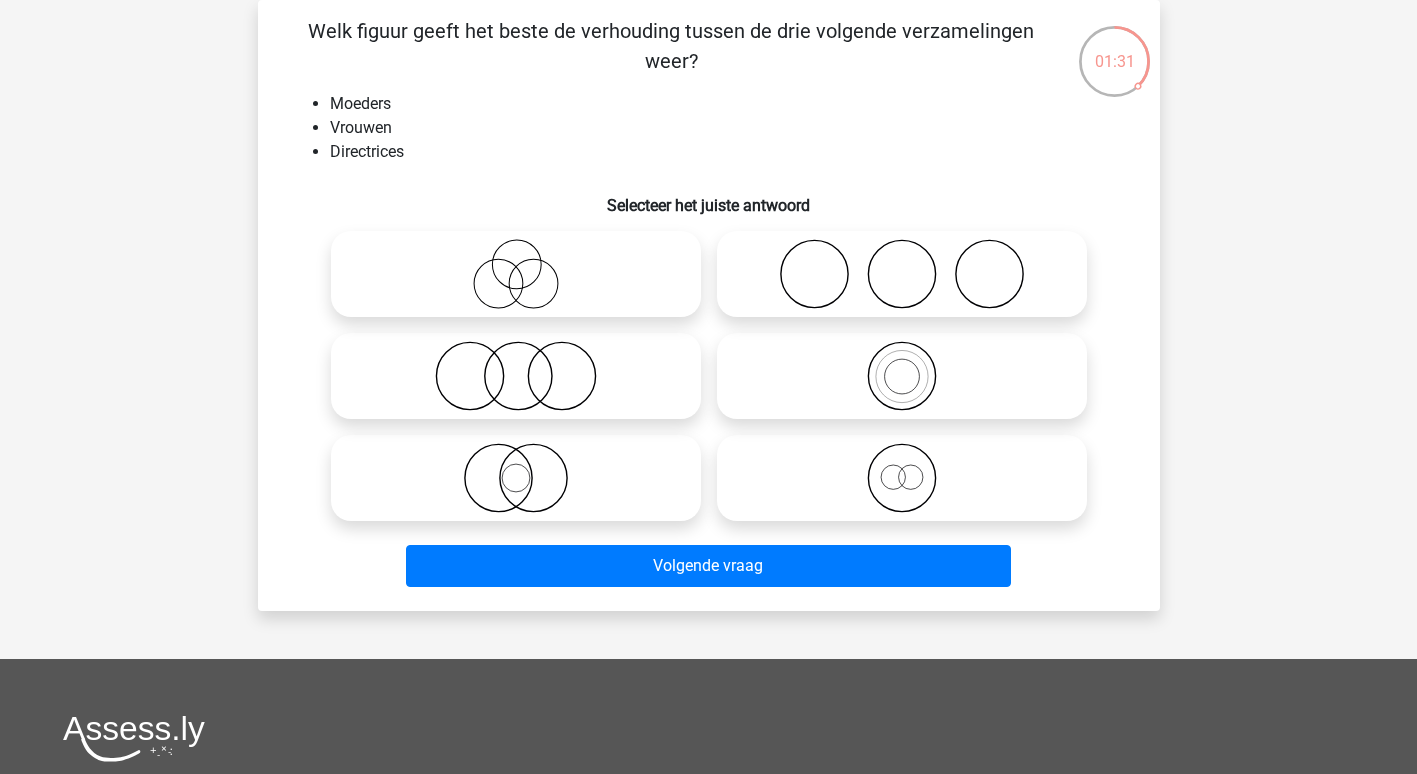 click 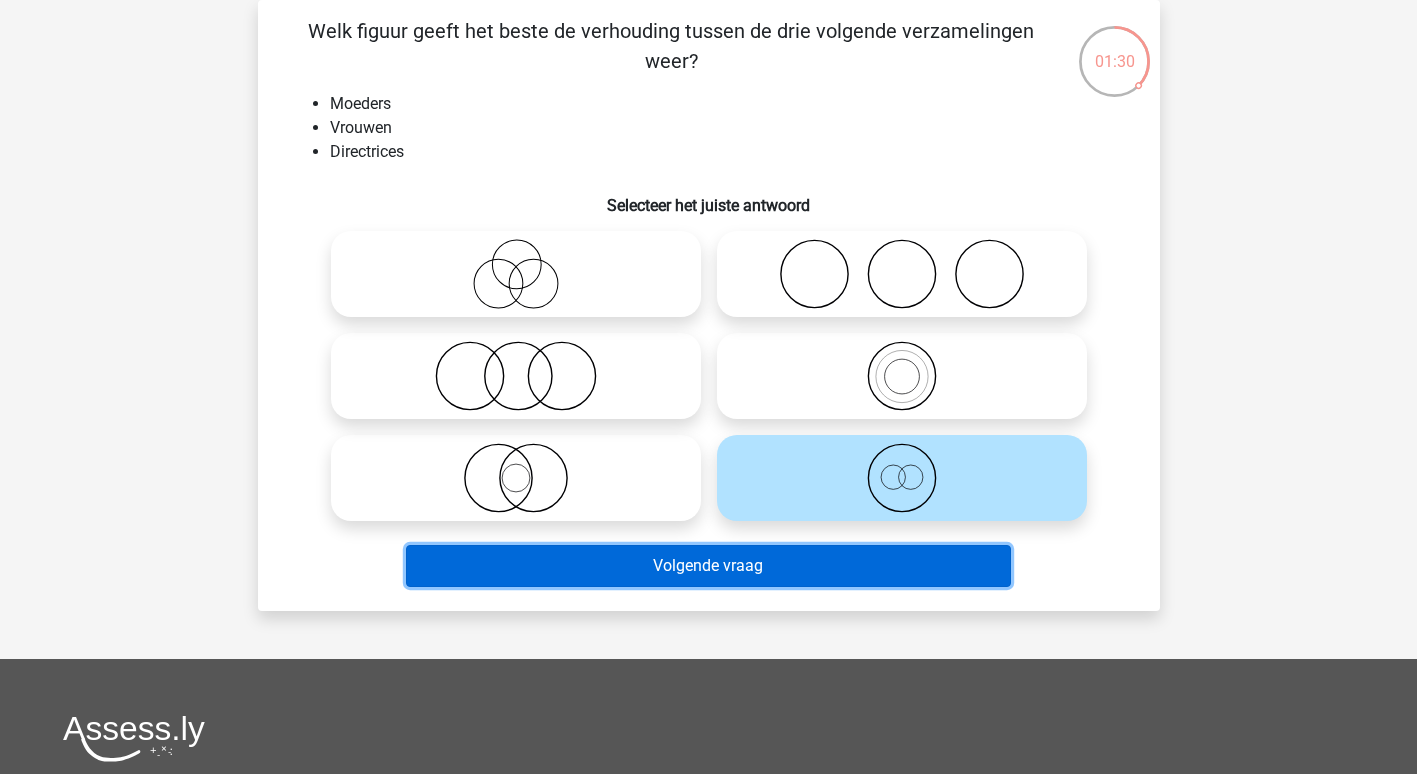 click on "Volgende vraag" at bounding box center (708, 566) 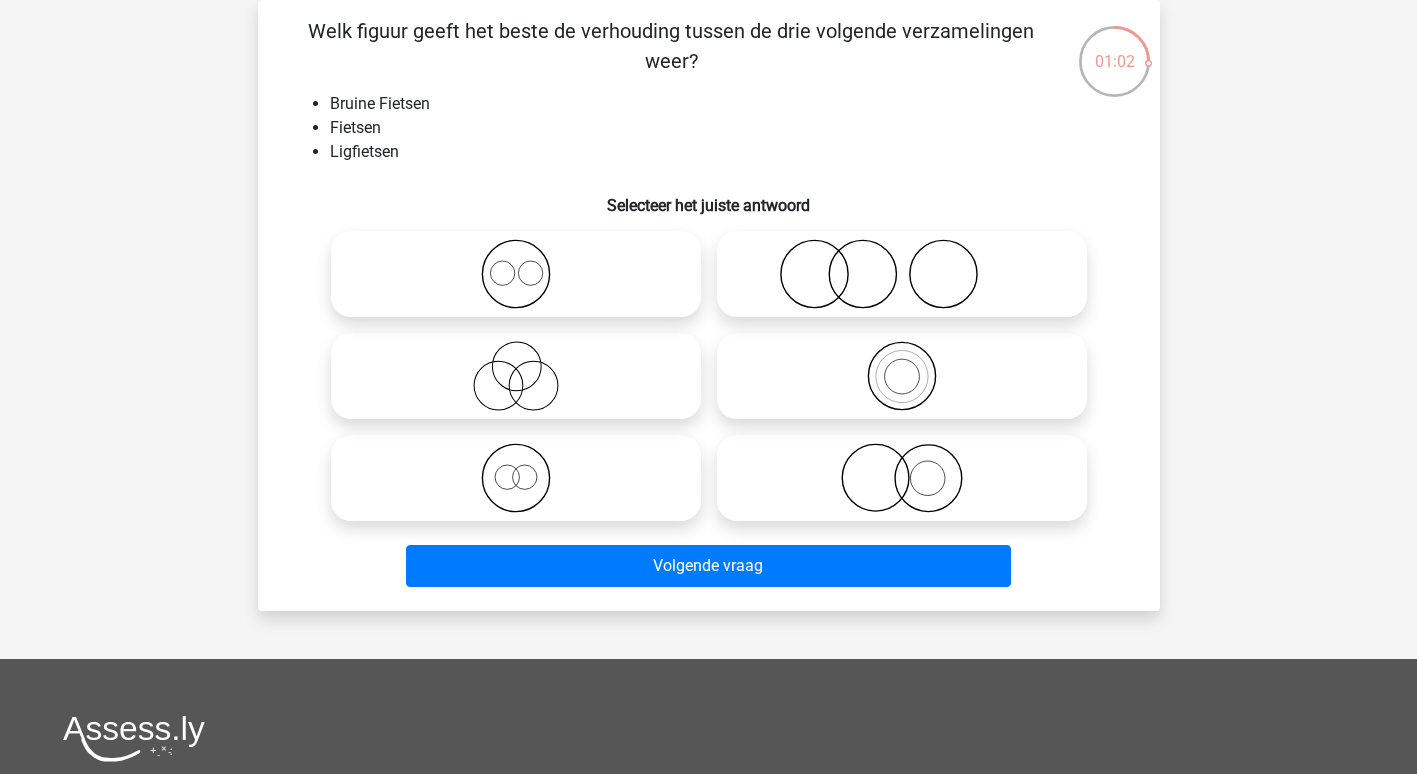 click 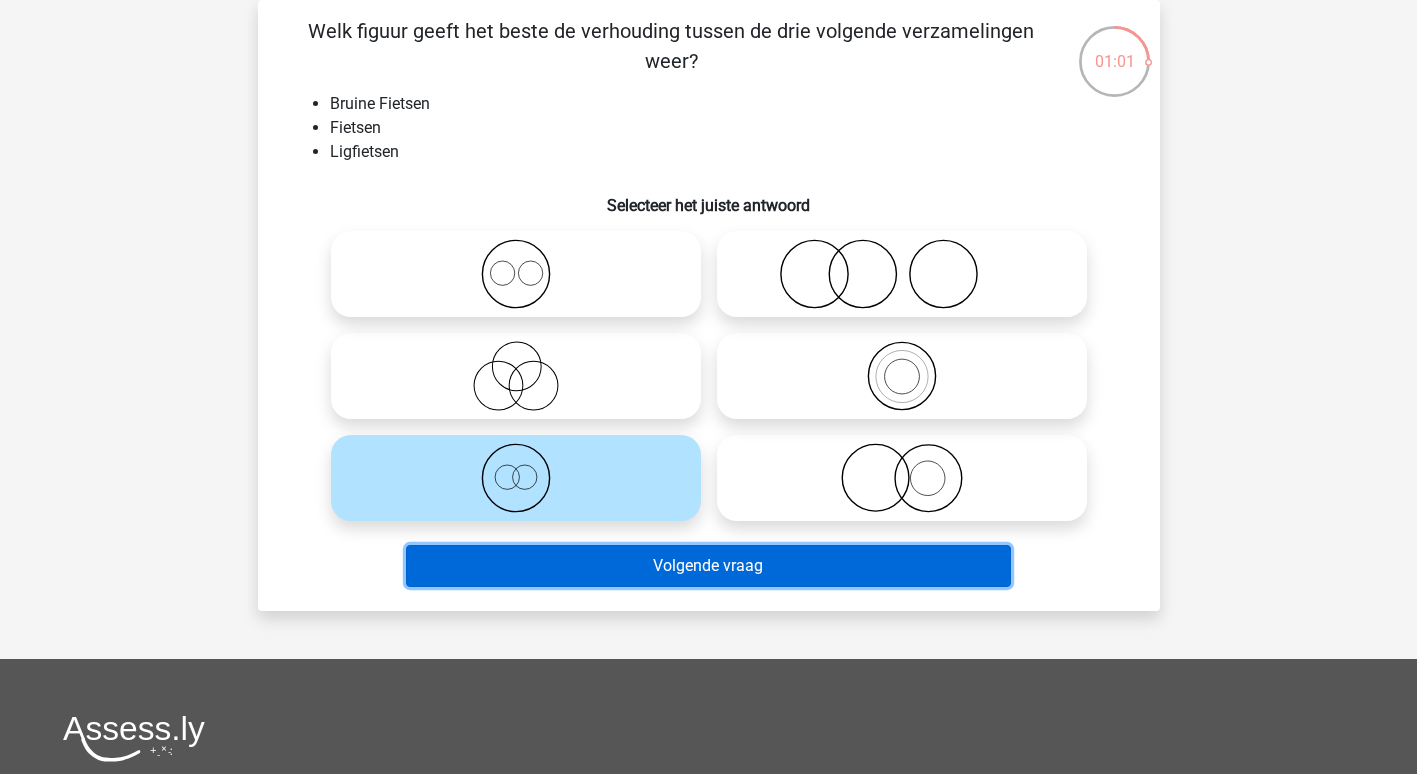 click on "Volgende vraag" at bounding box center [708, 566] 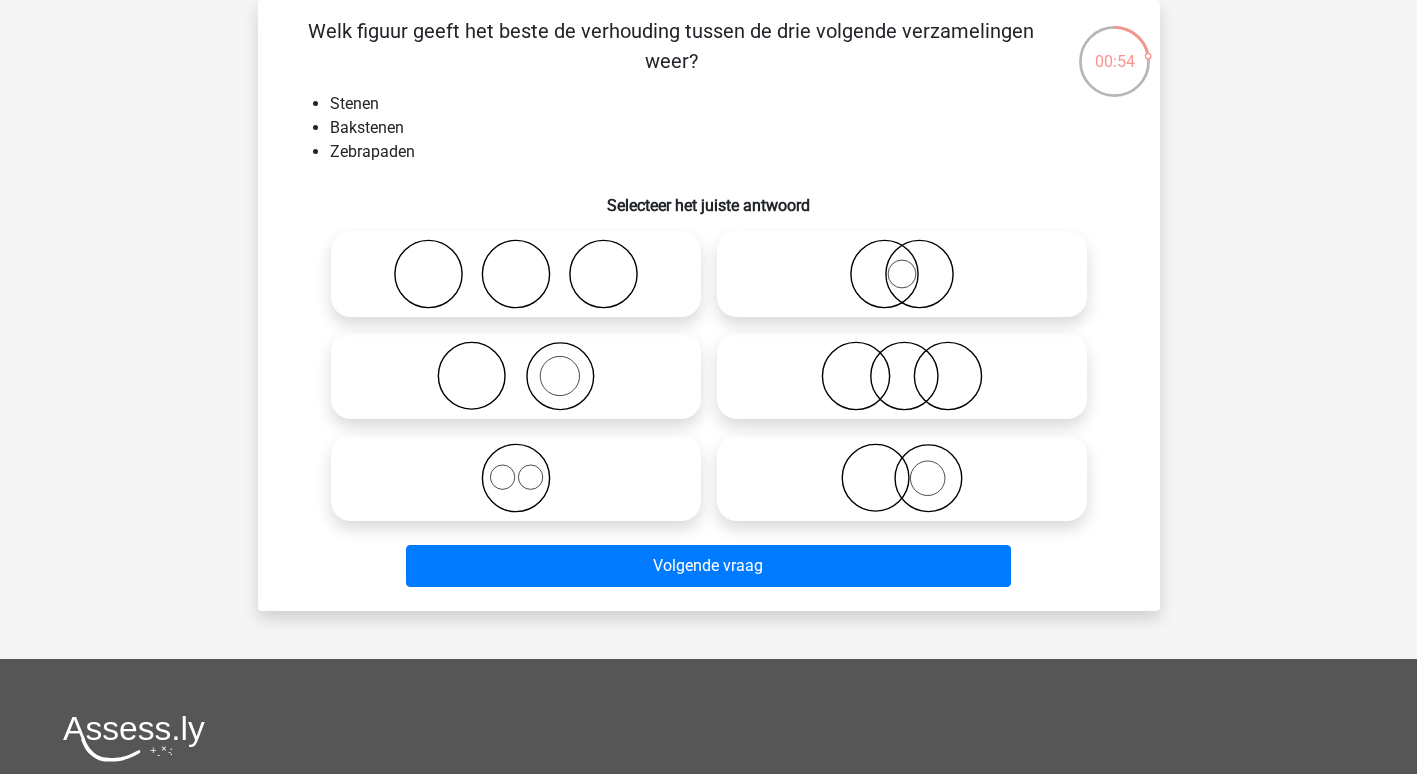 click 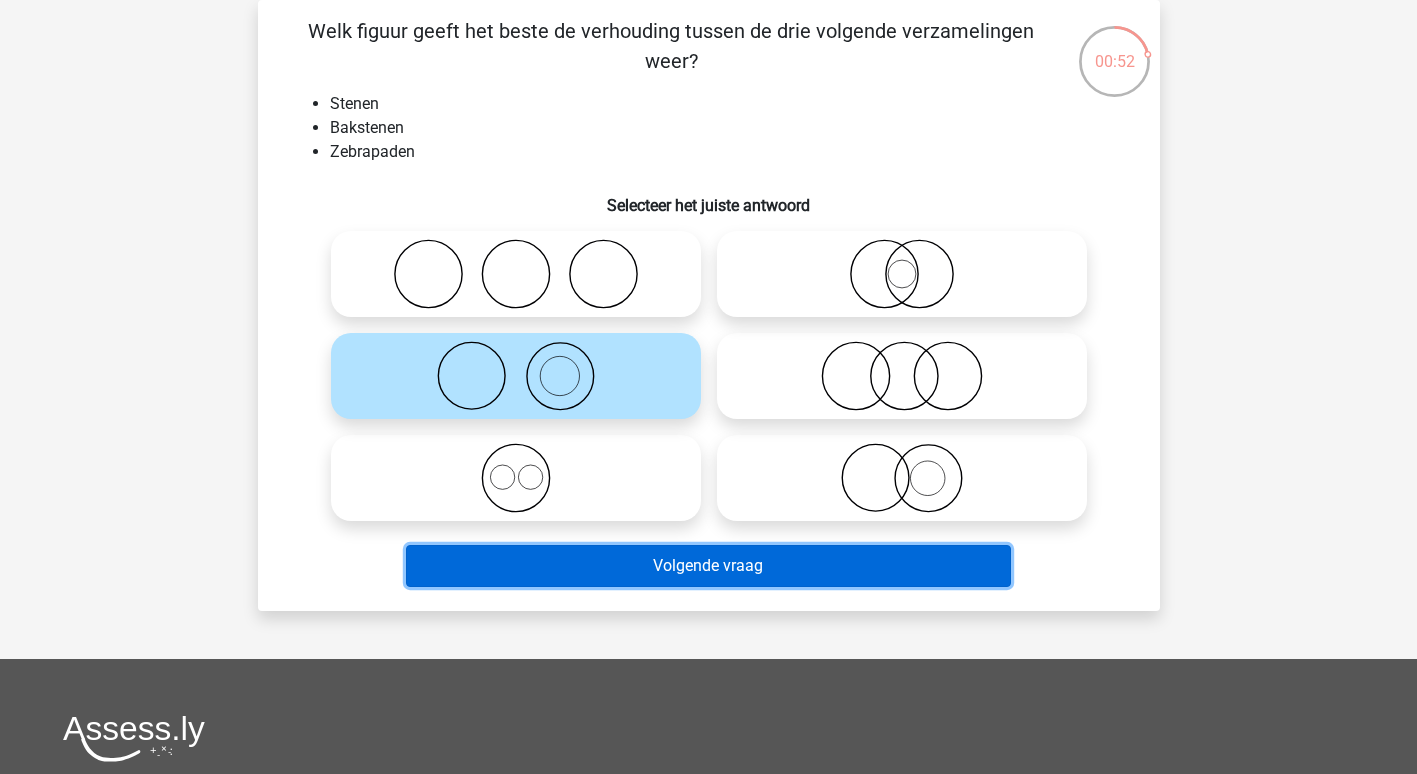click on "Volgende vraag" at bounding box center (708, 566) 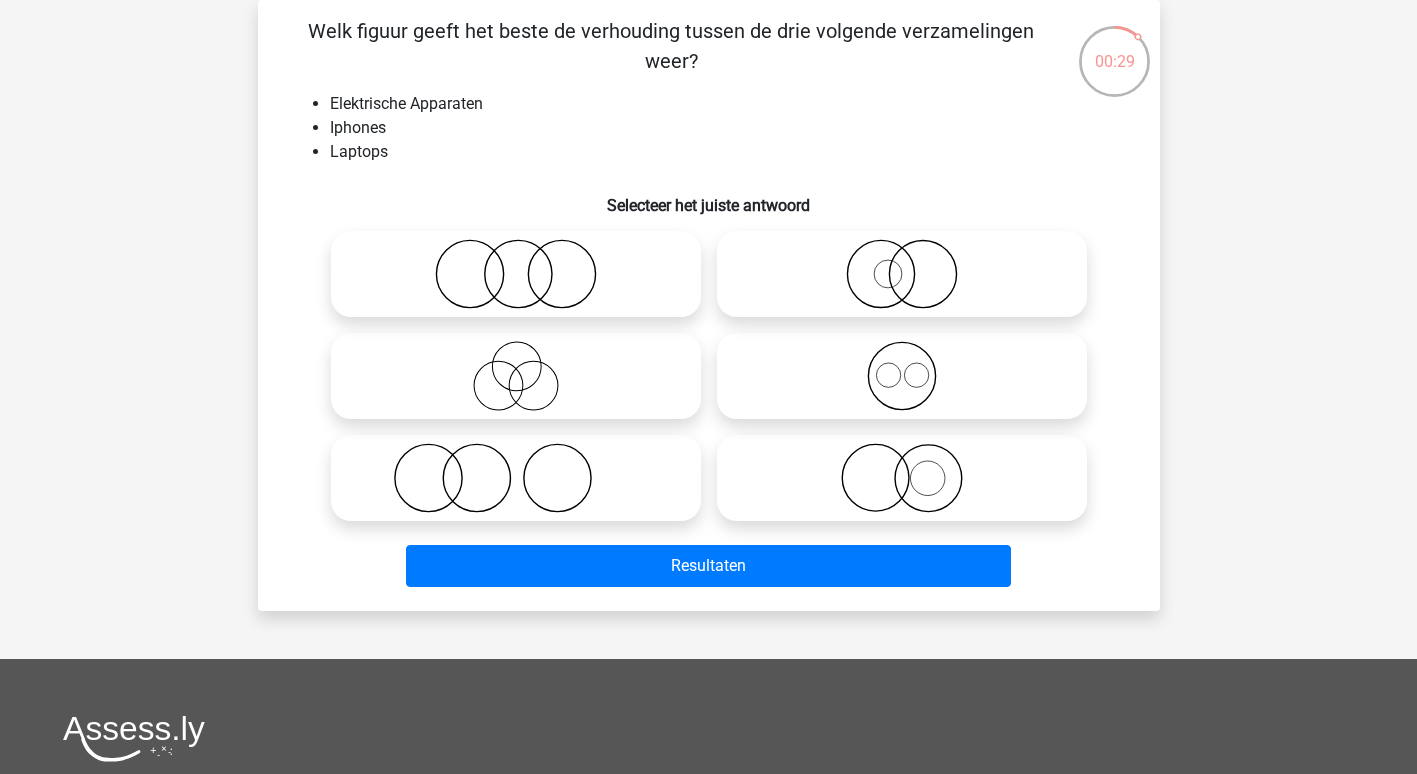 click 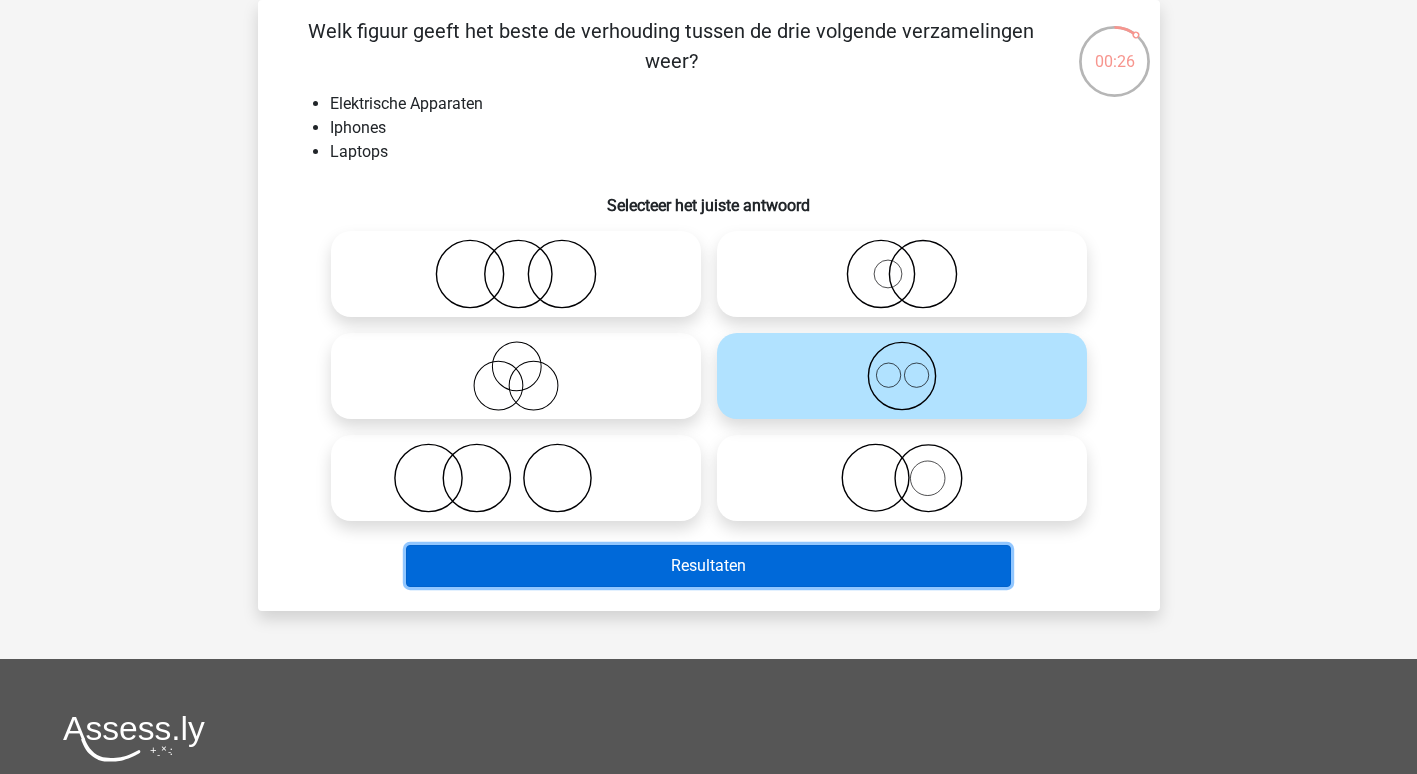 click on "Resultaten" at bounding box center [708, 566] 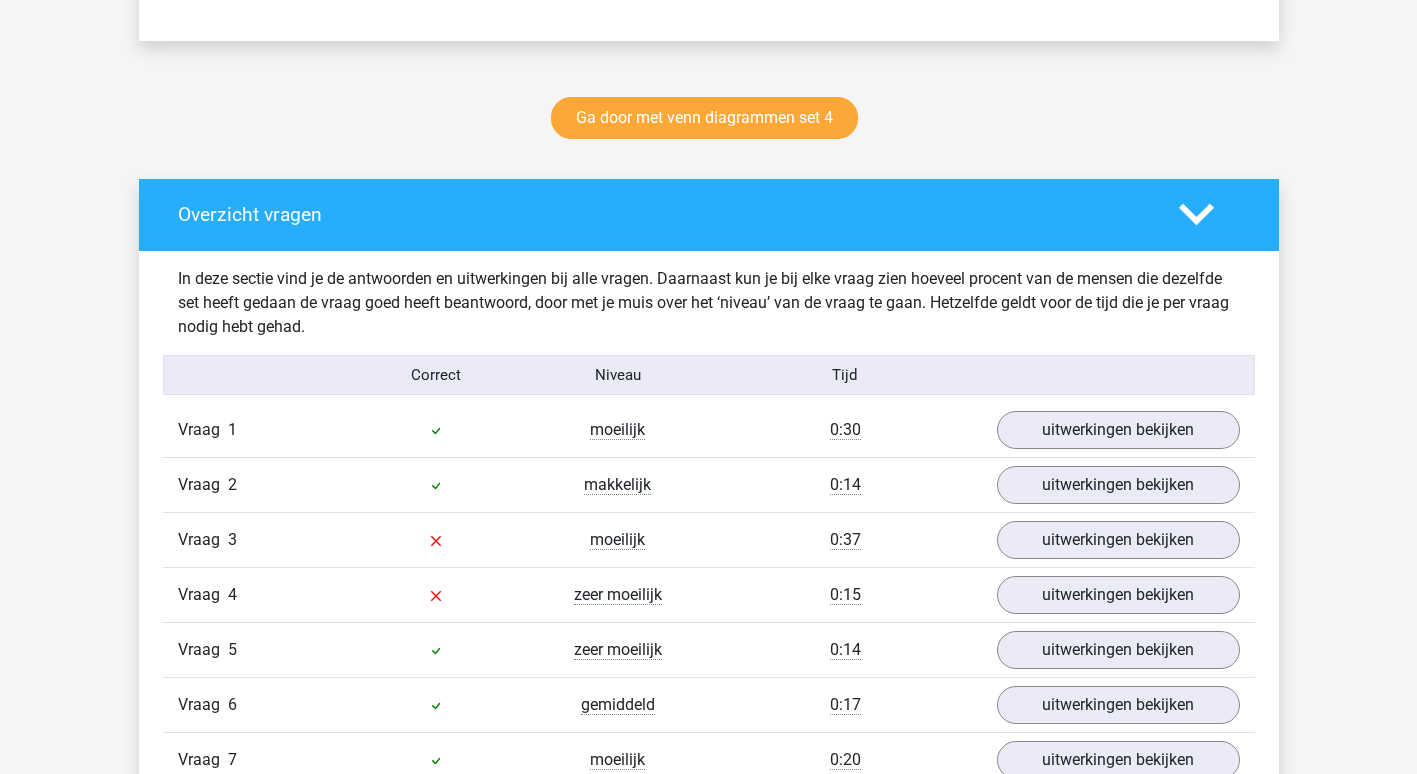scroll, scrollTop: 1000, scrollLeft: 0, axis: vertical 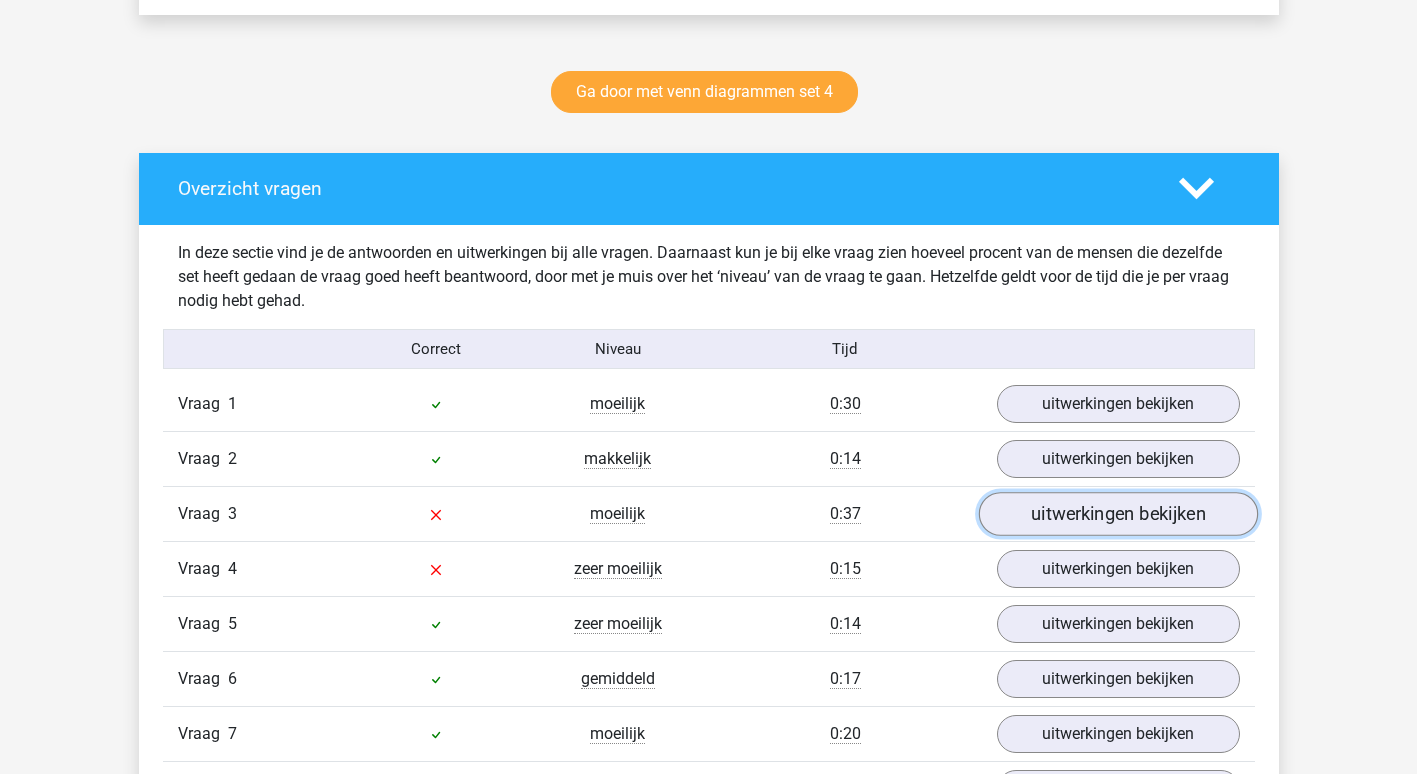 click on "uitwerkingen bekijken" at bounding box center (1117, 514) 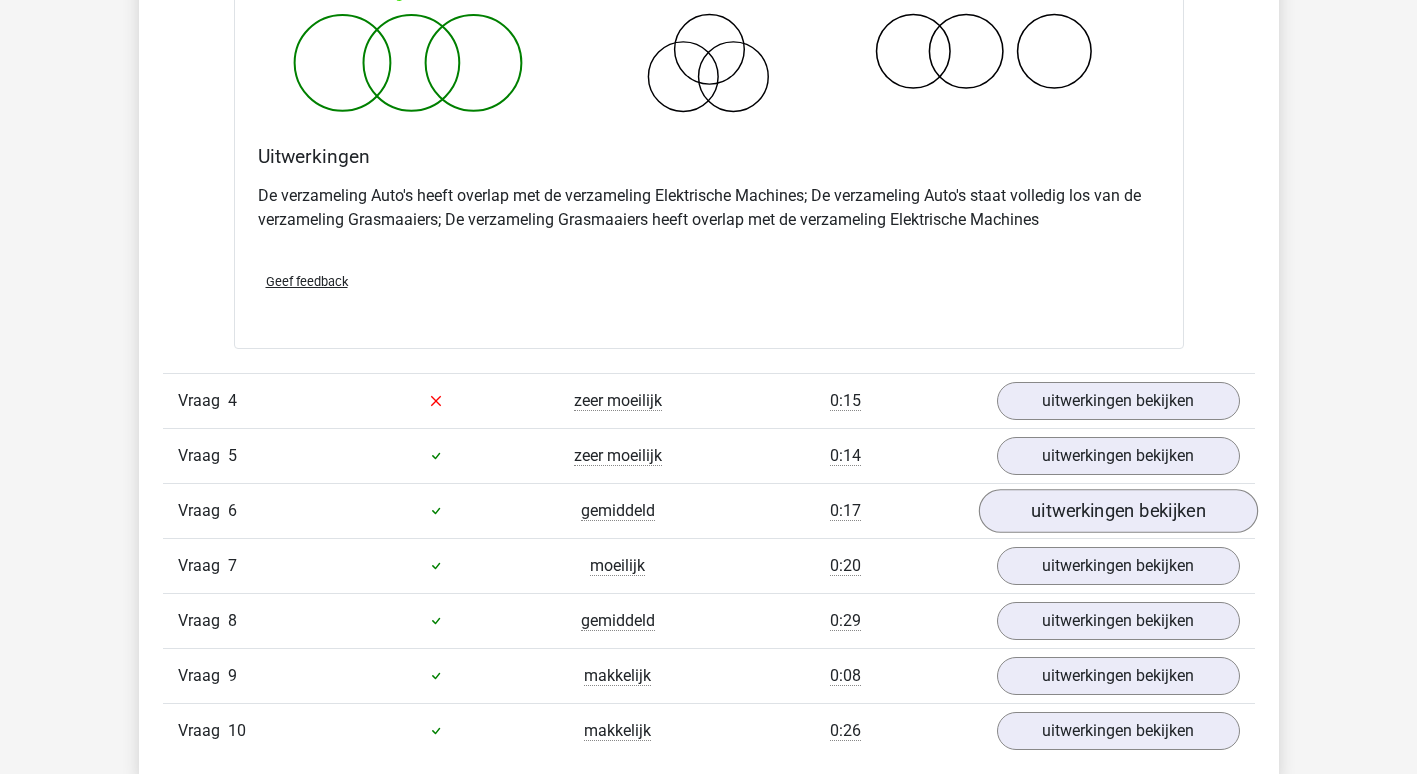 scroll, scrollTop: 2000, scrollLeft: 0, axis: vertical 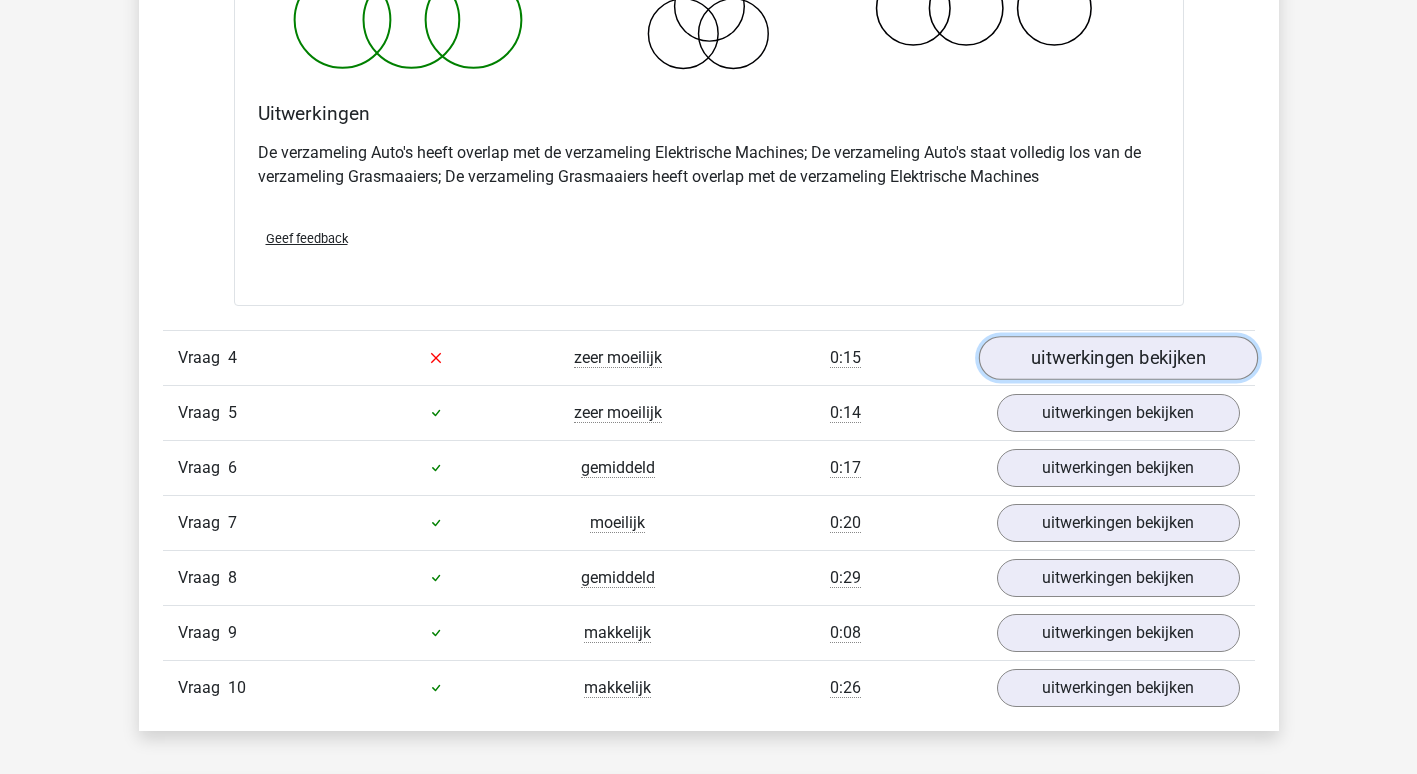 click on "uitwerkingen bekijken" at bounding box center (1117, 358) 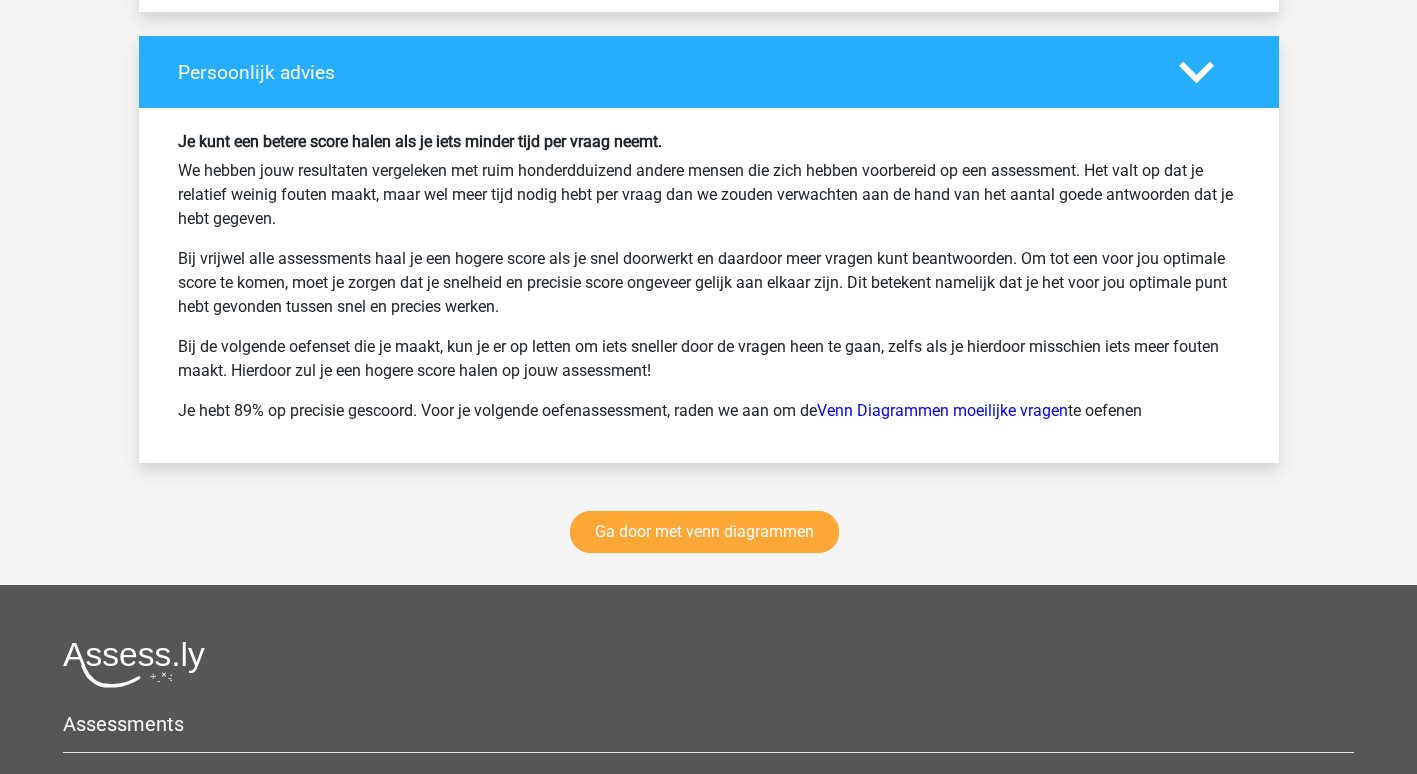 scroll, scrollTop: 4300, scrollLeft: 0, axis: vertical 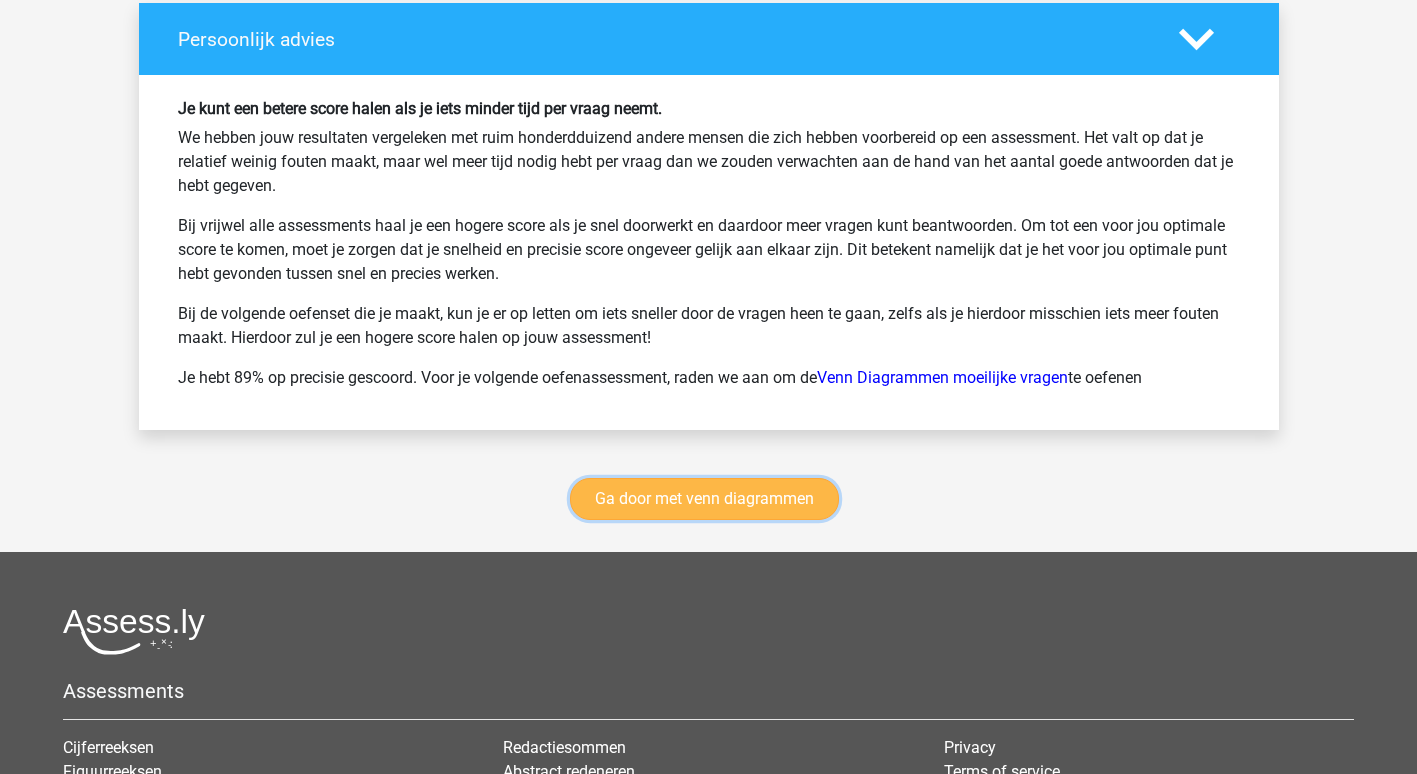 click on "Ga door met venn diagrammen" at bounding box center [704, 499] 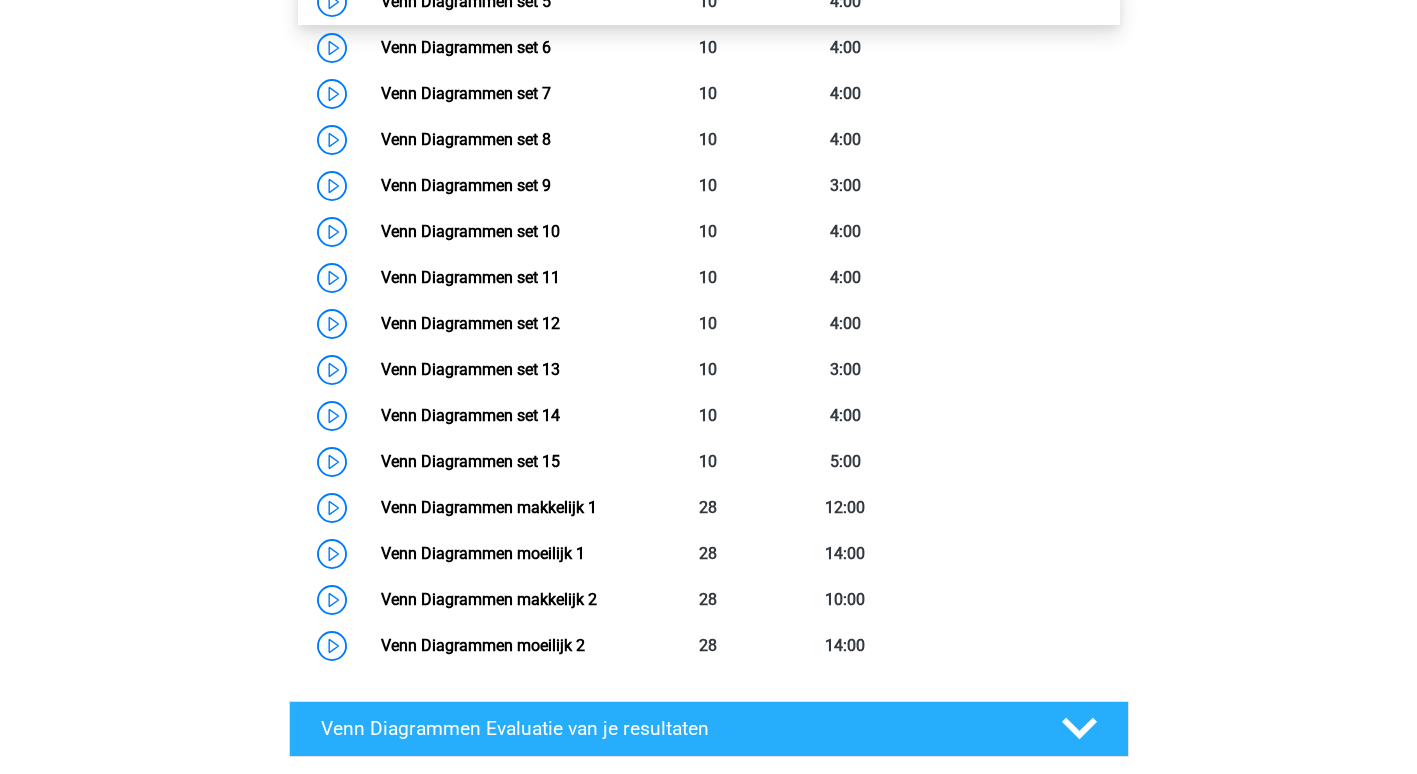 scroll, scrollTop: 1244, scrollLeft: 0, axis: vertical 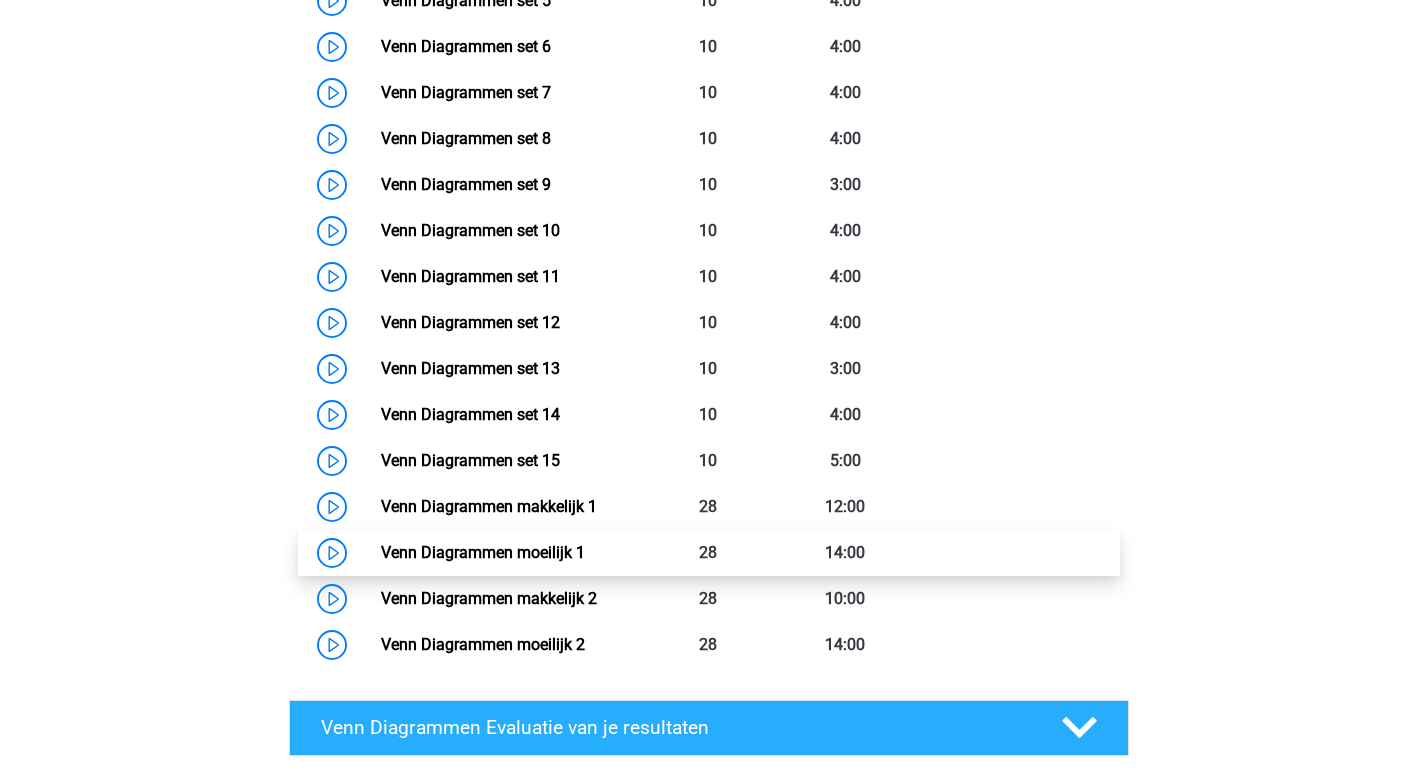 click on "Venn Diagrammen
moeilijk 1" at bounding box center [483, 552] 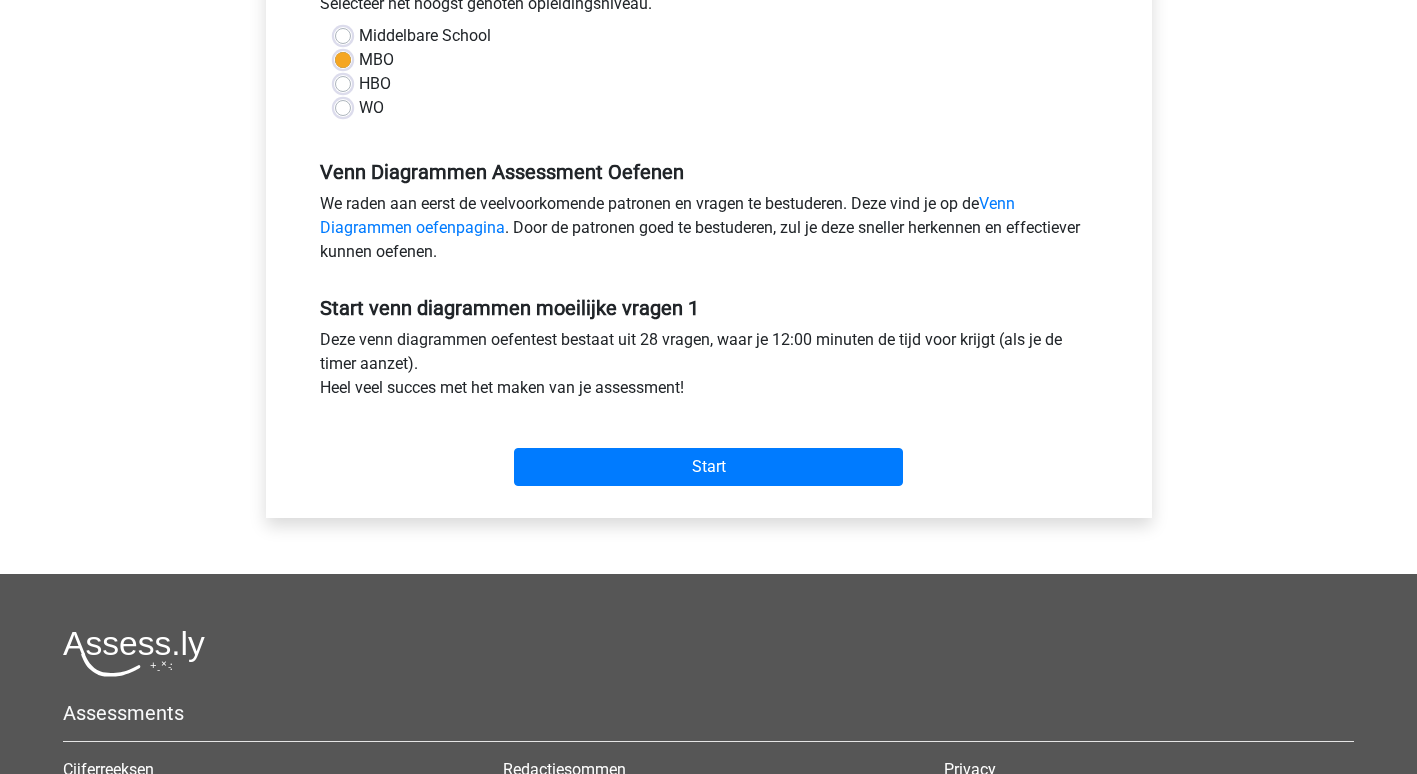 scroll, scrollTop: 500, scrollLeft: 0, axis: vertical 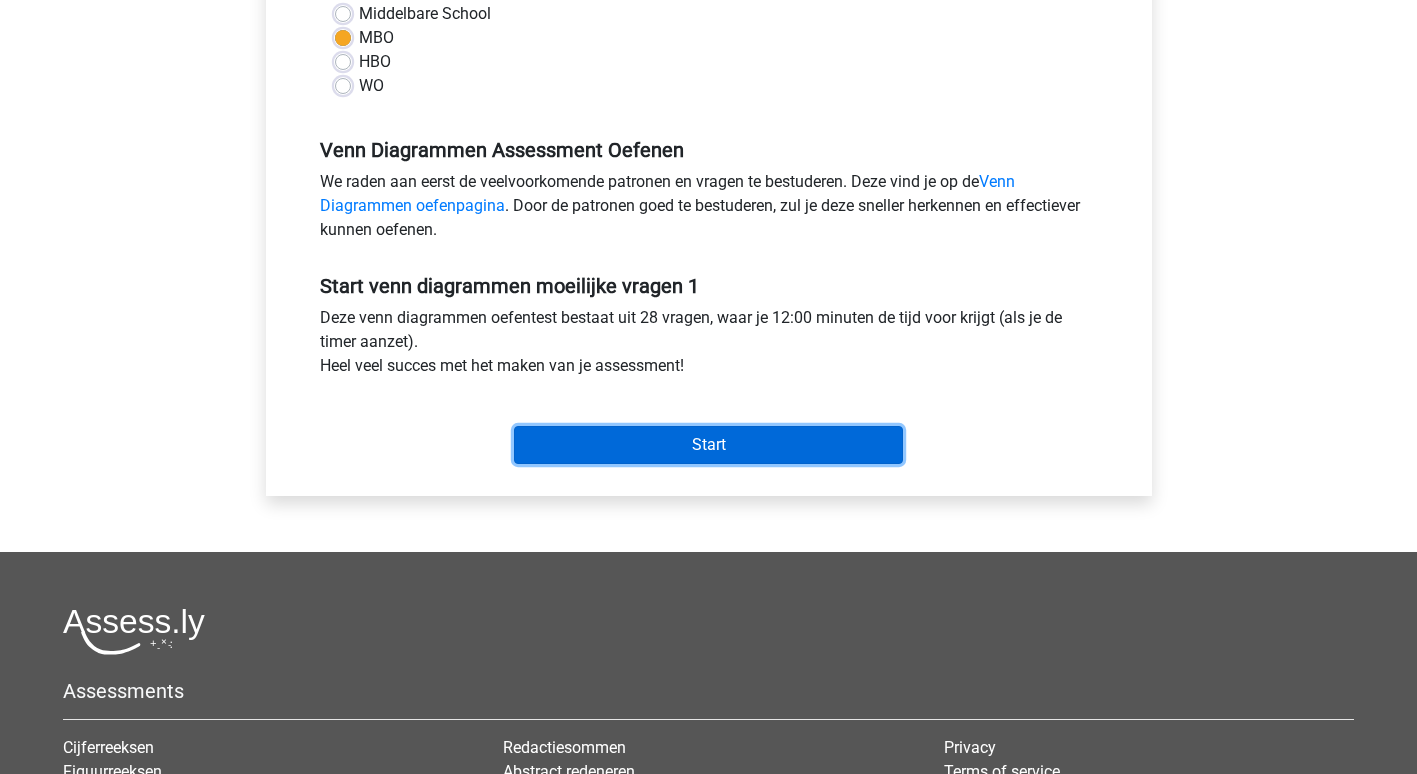click on "Start" at bounding box center [708, 445] 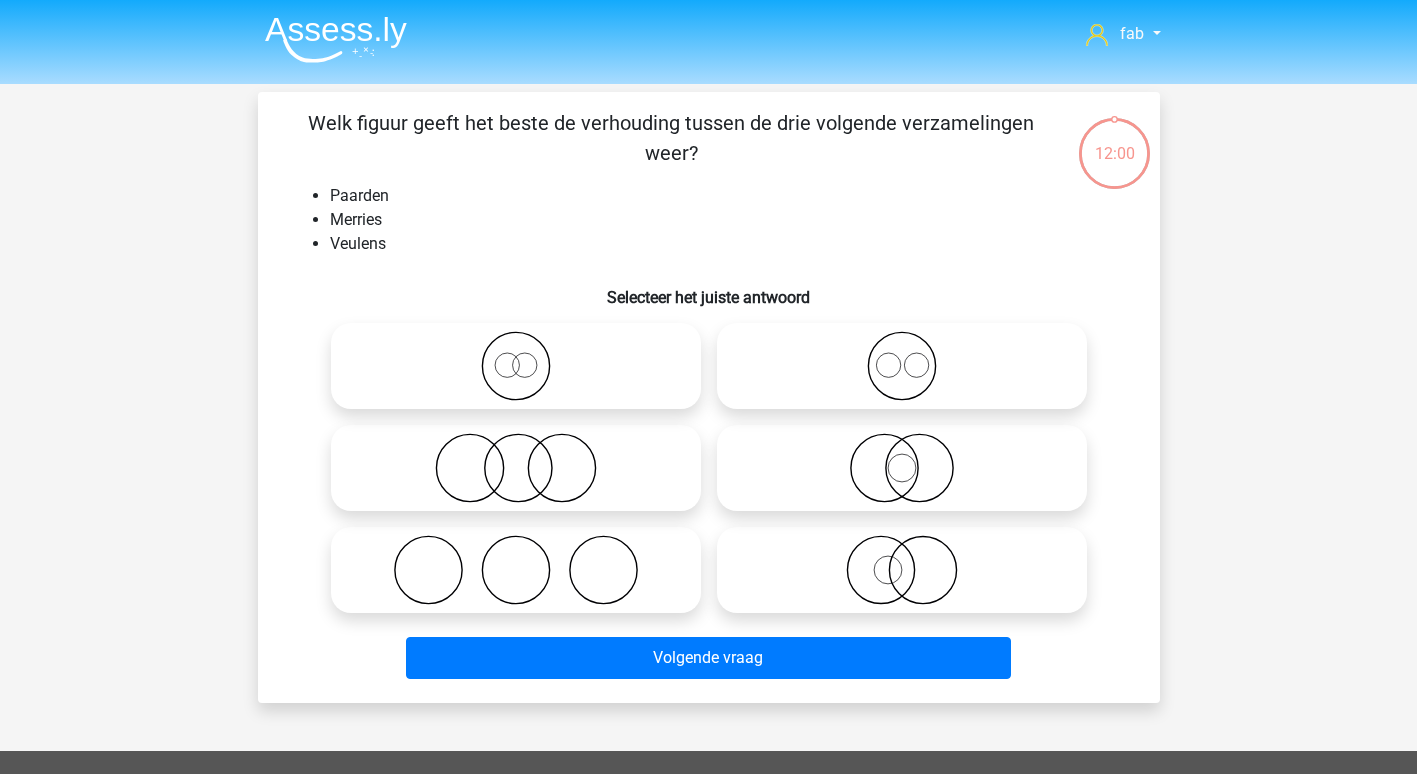 scroll, scrollTop: 0, scrollLeft: 0, axis: both 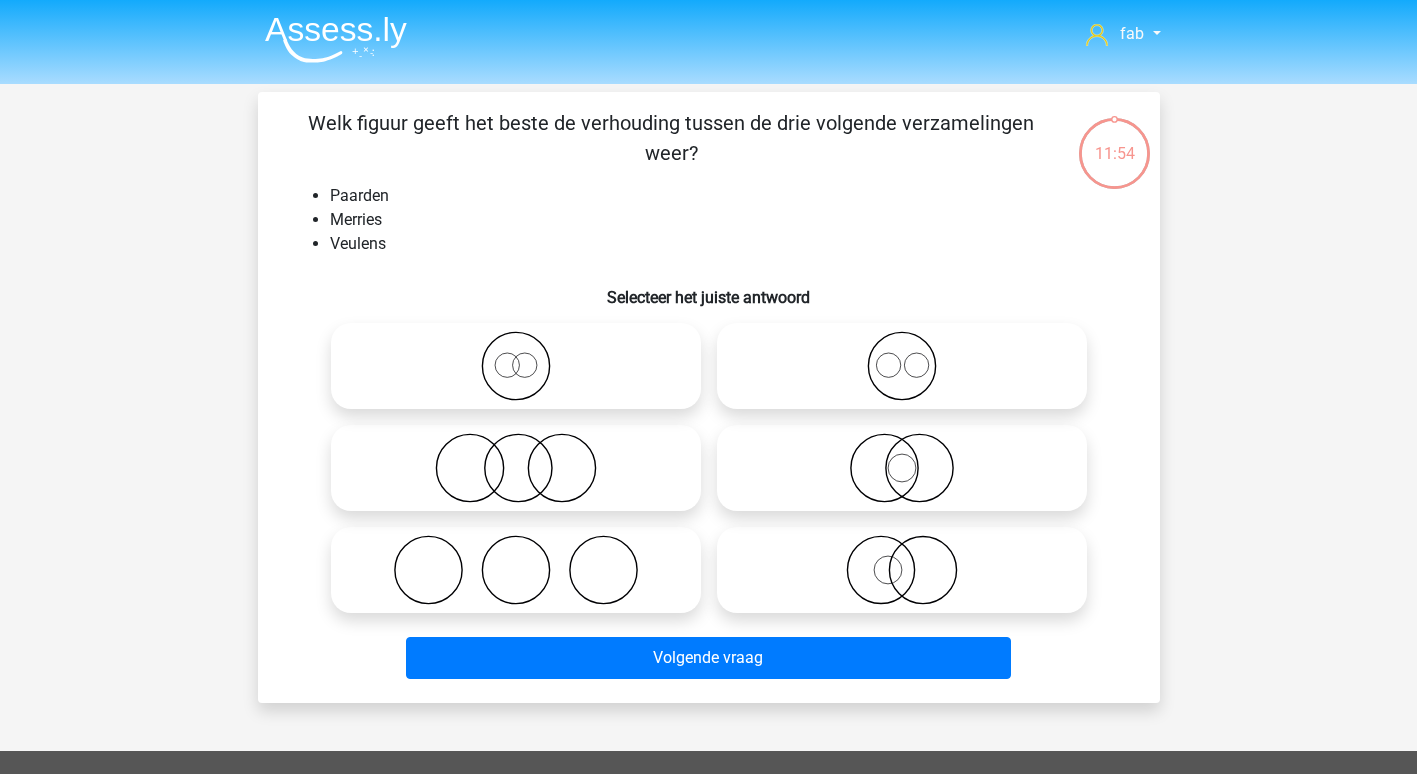 click 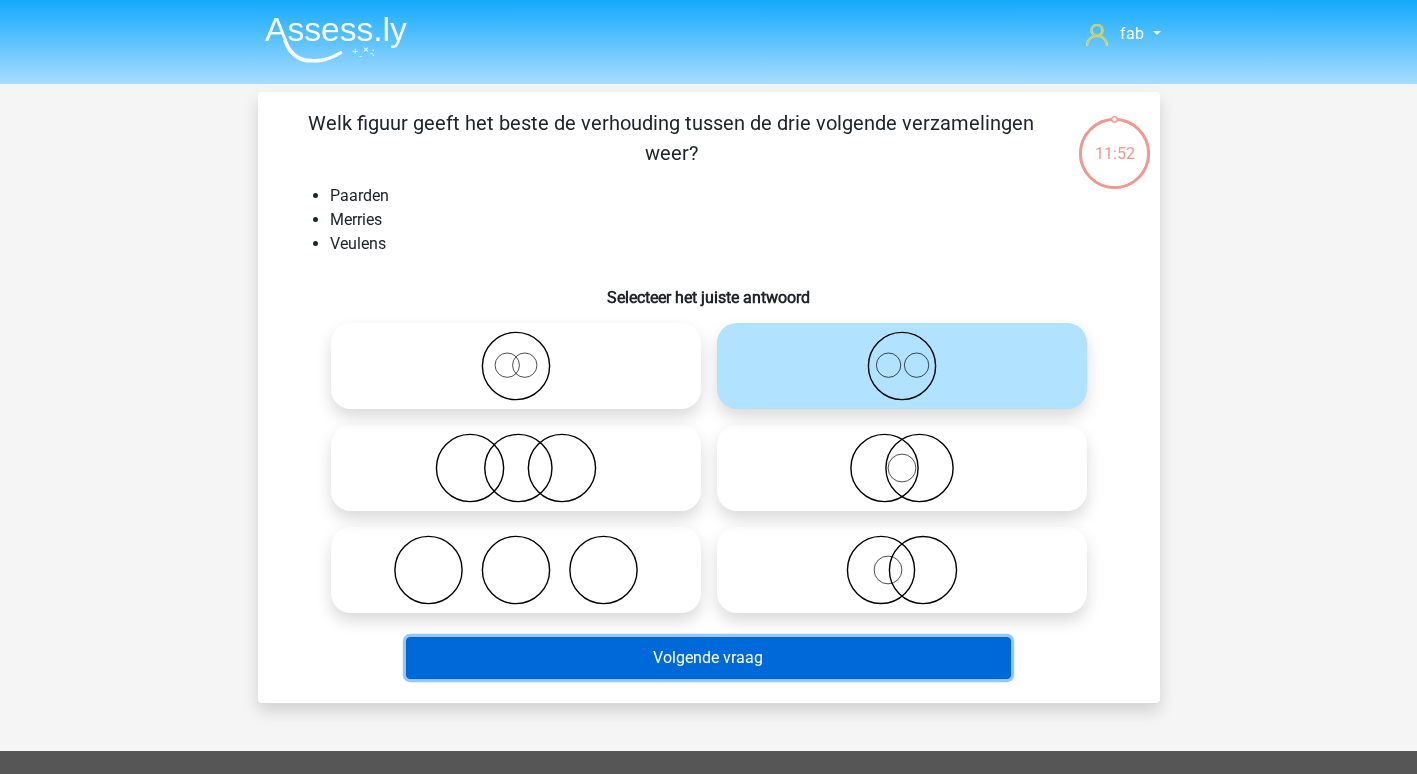 click on "Volgende vraag" at bounding box center (708, 658) 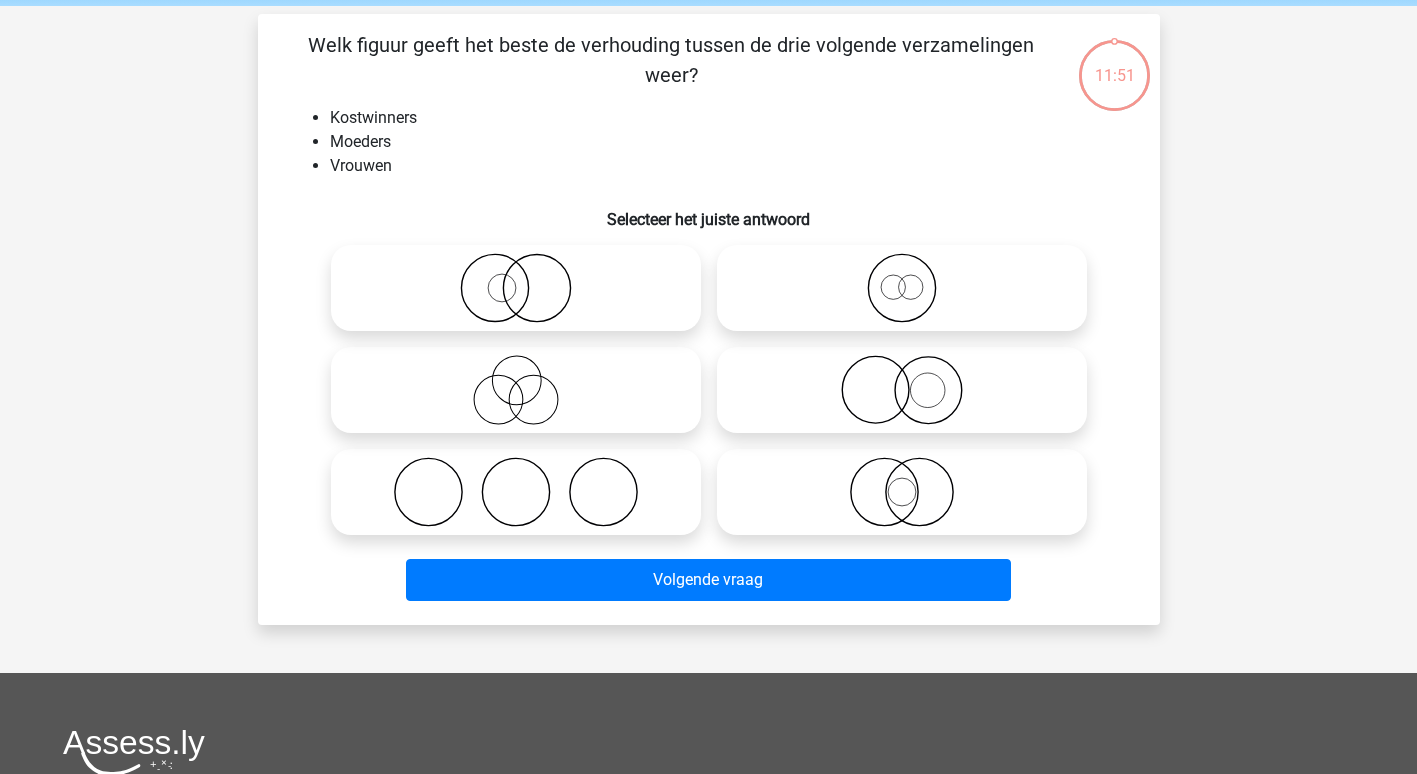 scroll, scrollTop: 92, scrollLeft: 0, axis: vertical 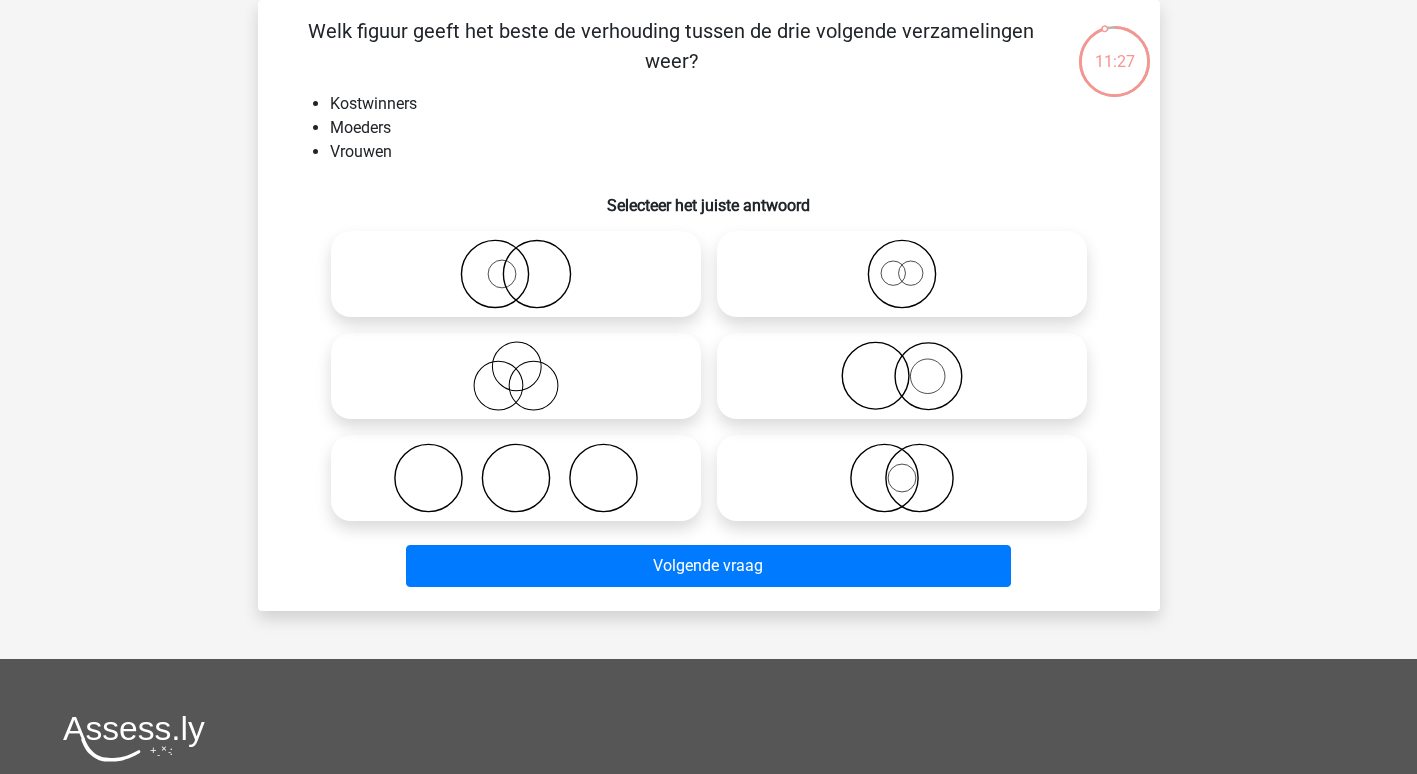 click 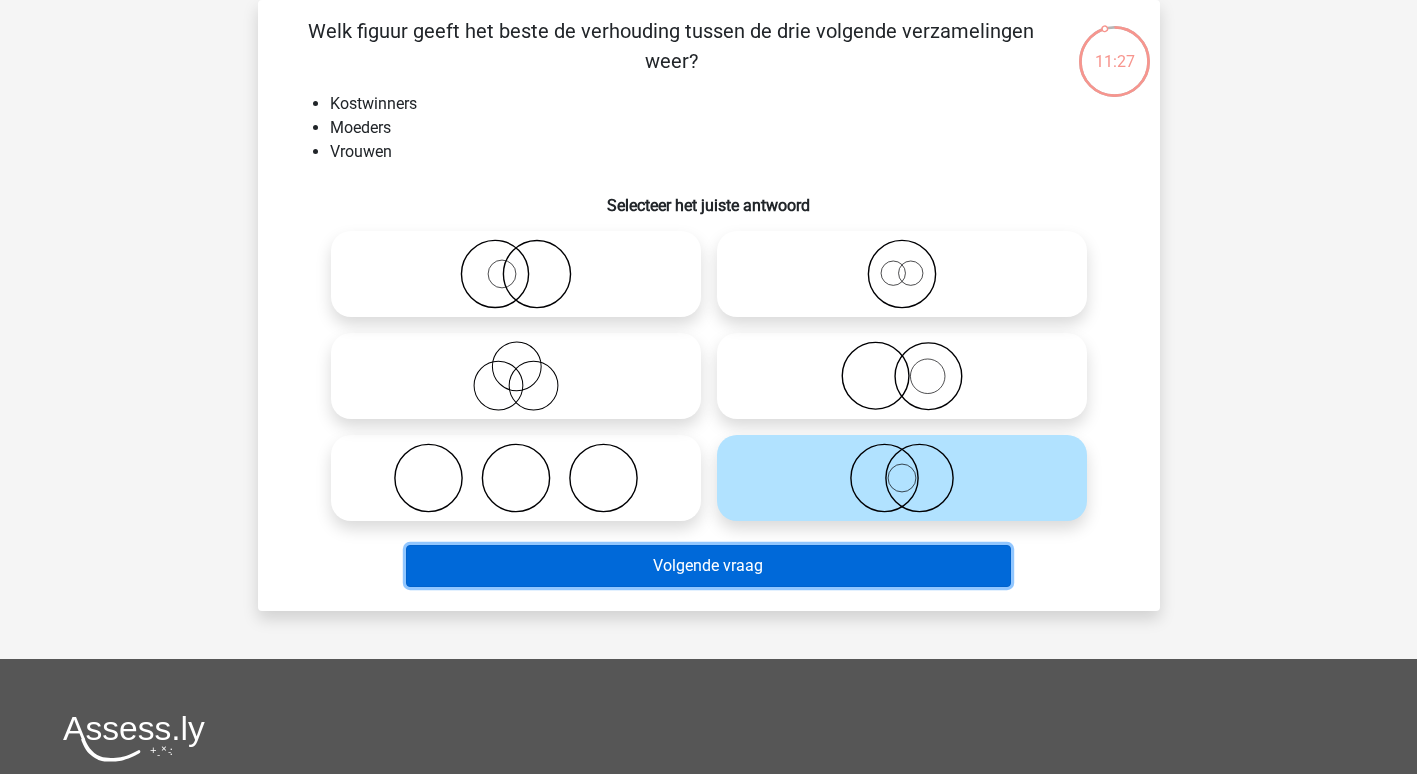 click on "Volgende vraag" at bounding box center (708, 566) 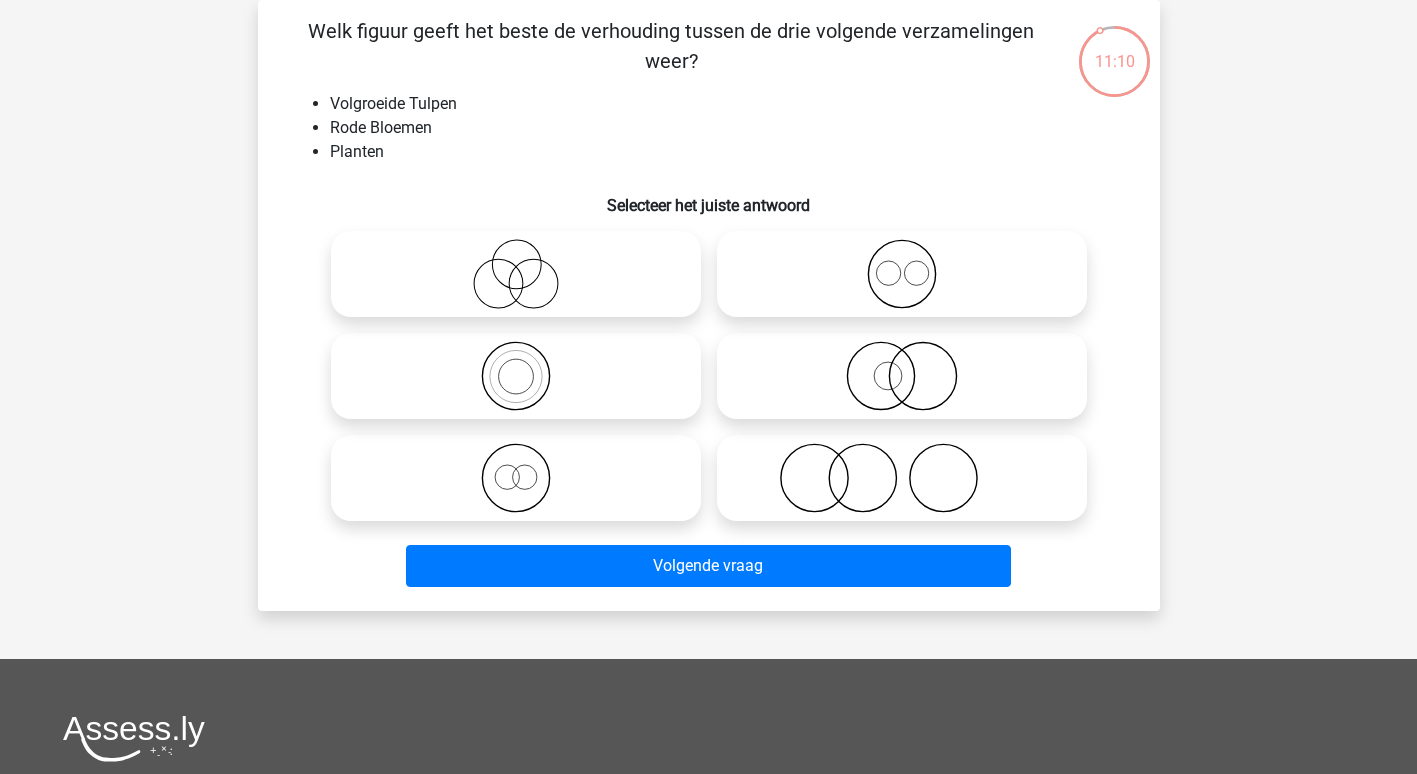 click 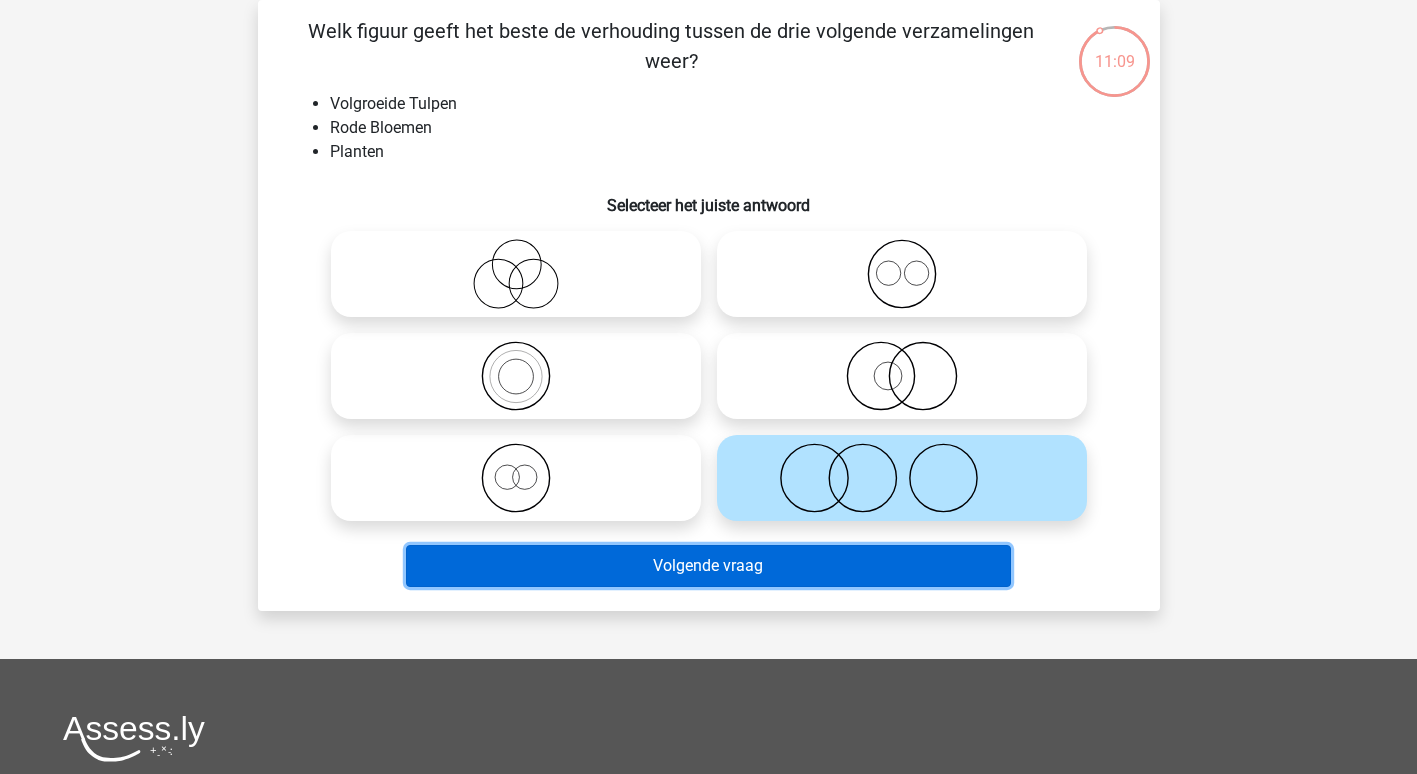 click on "Volgende vraag" at bounding box center [708, 566] 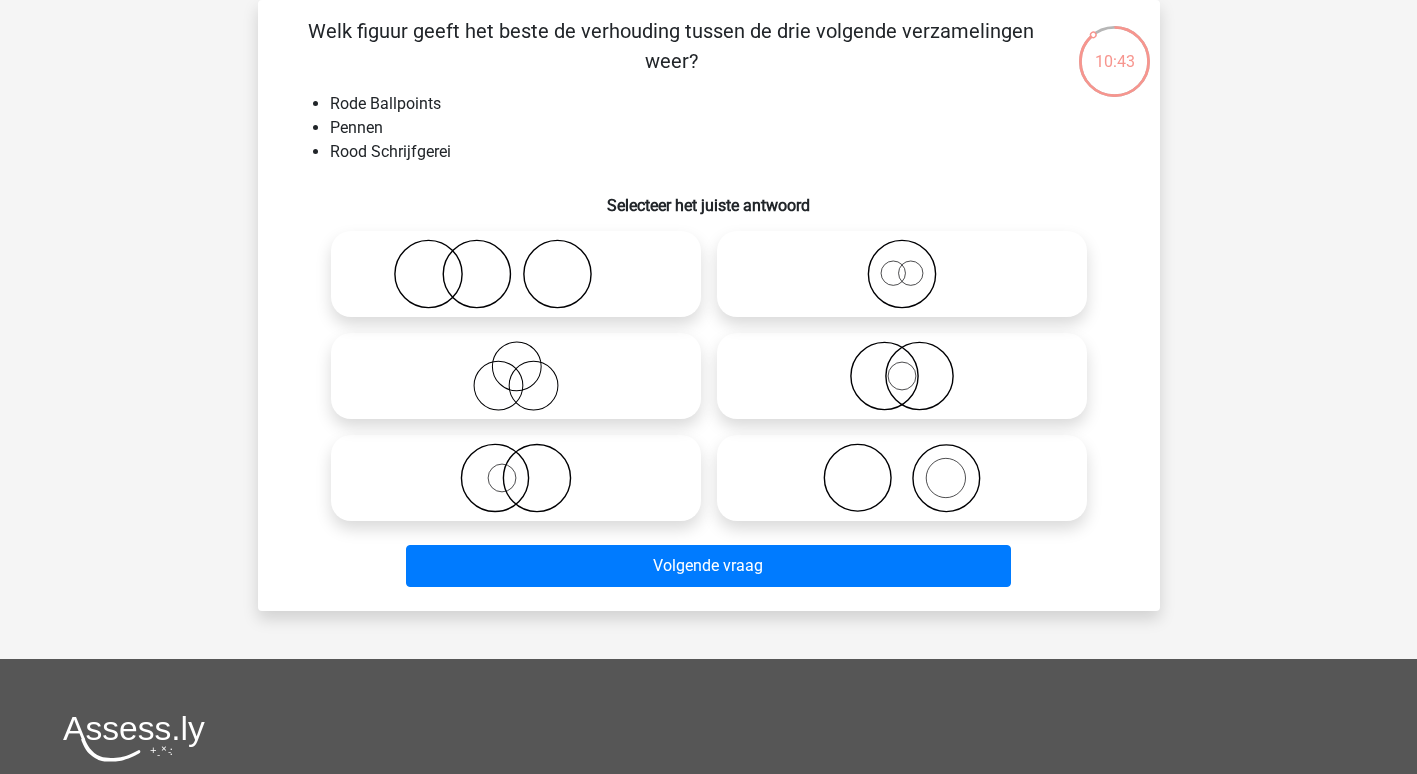 click 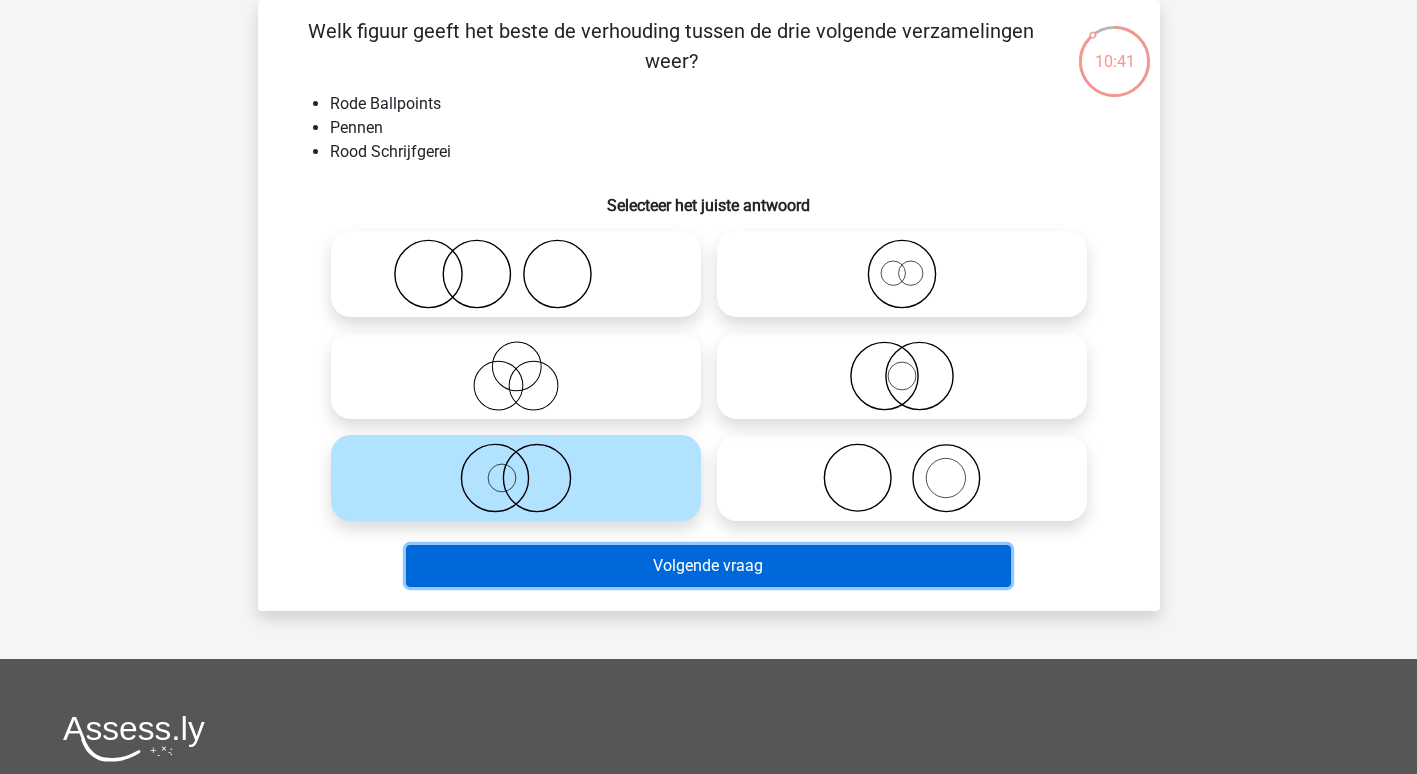 click on "Volgende vraag" at bounding box center [708, 566] 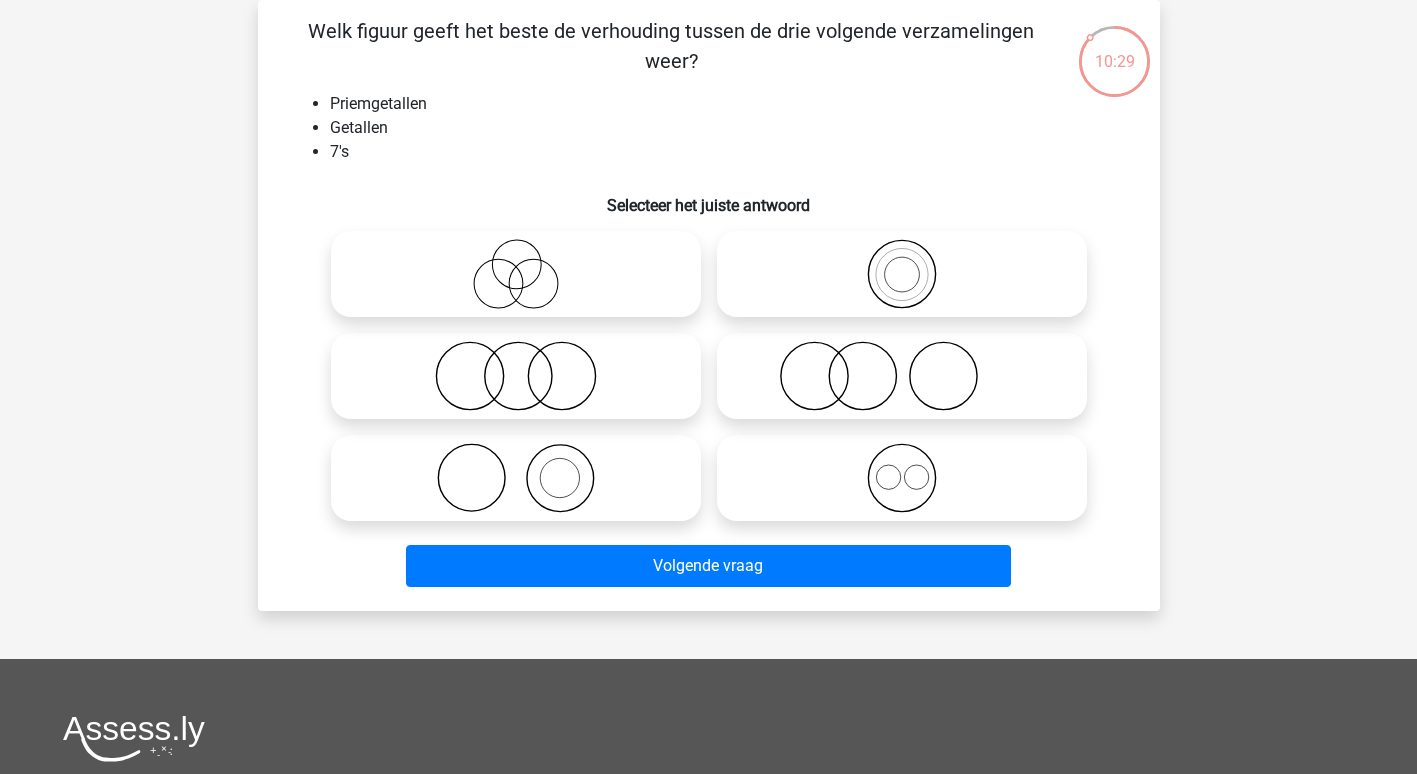 click 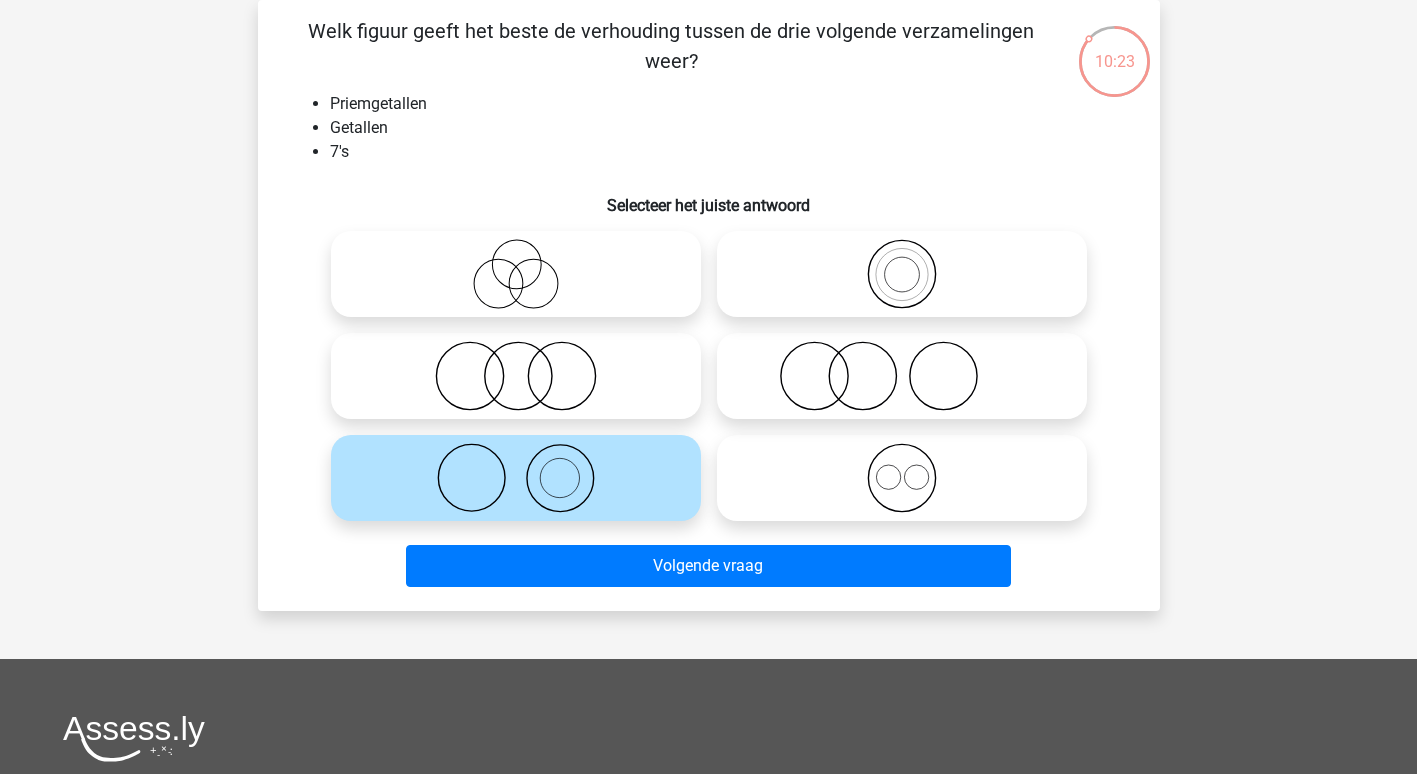 click 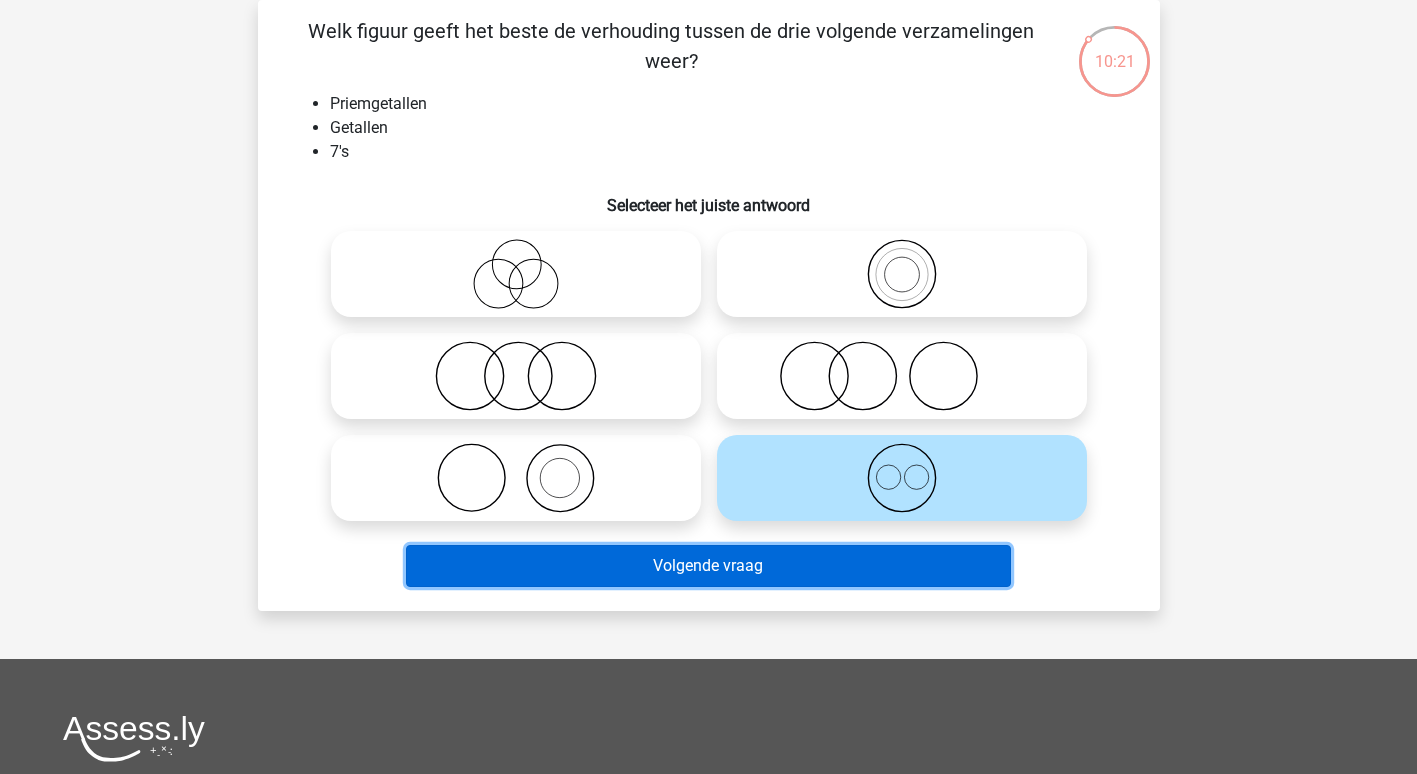 click on "Volgende vraag" at bounding box center (708, 566) 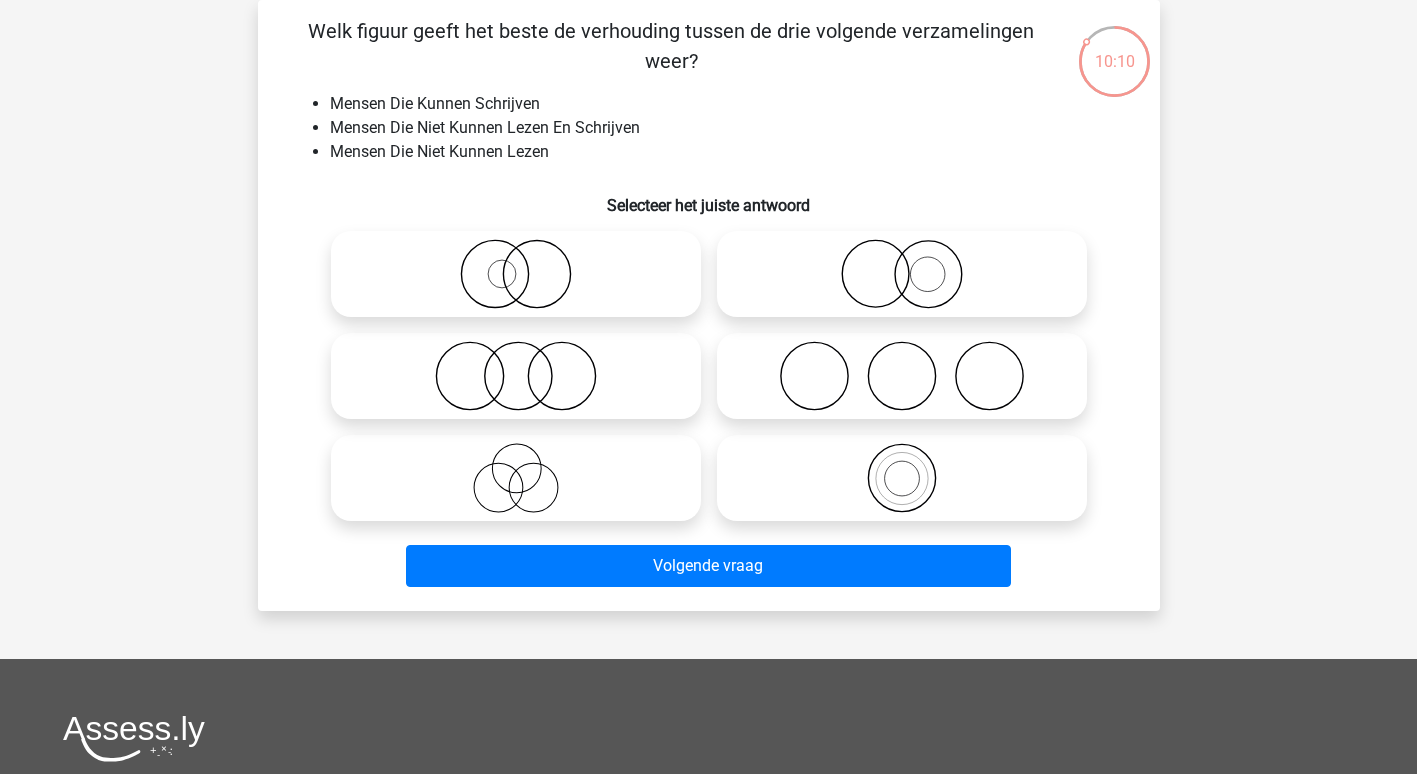 click 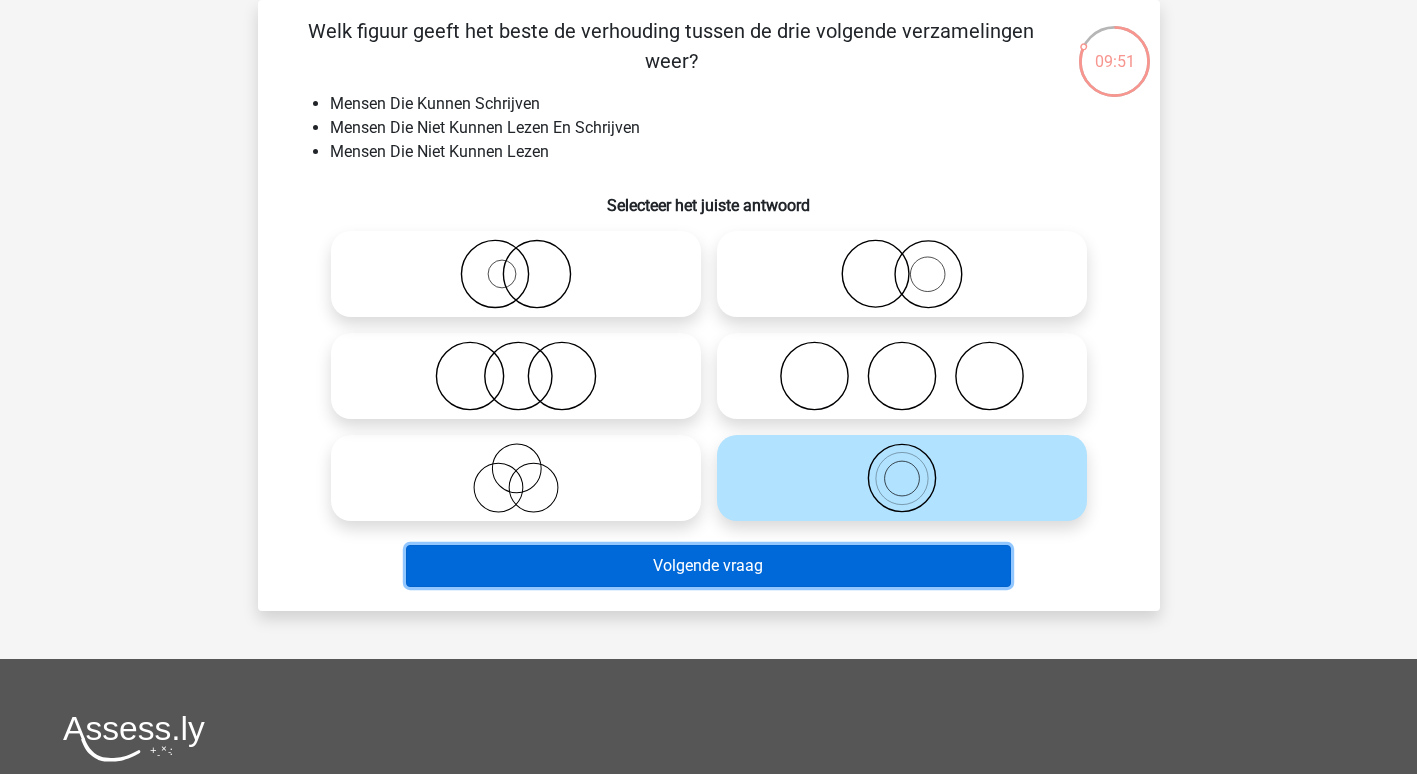 click on "Volgende vraag" at bounding box center (708, 566) 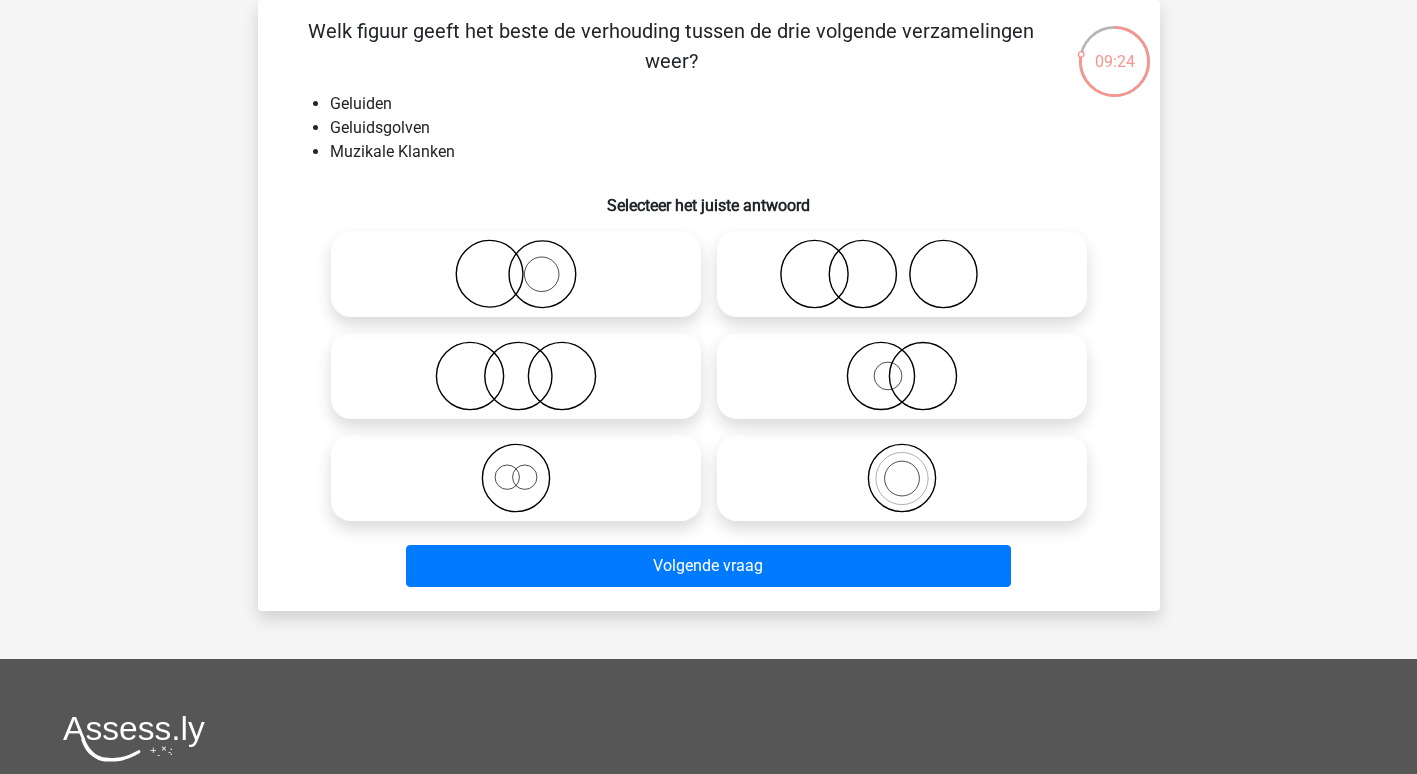 click 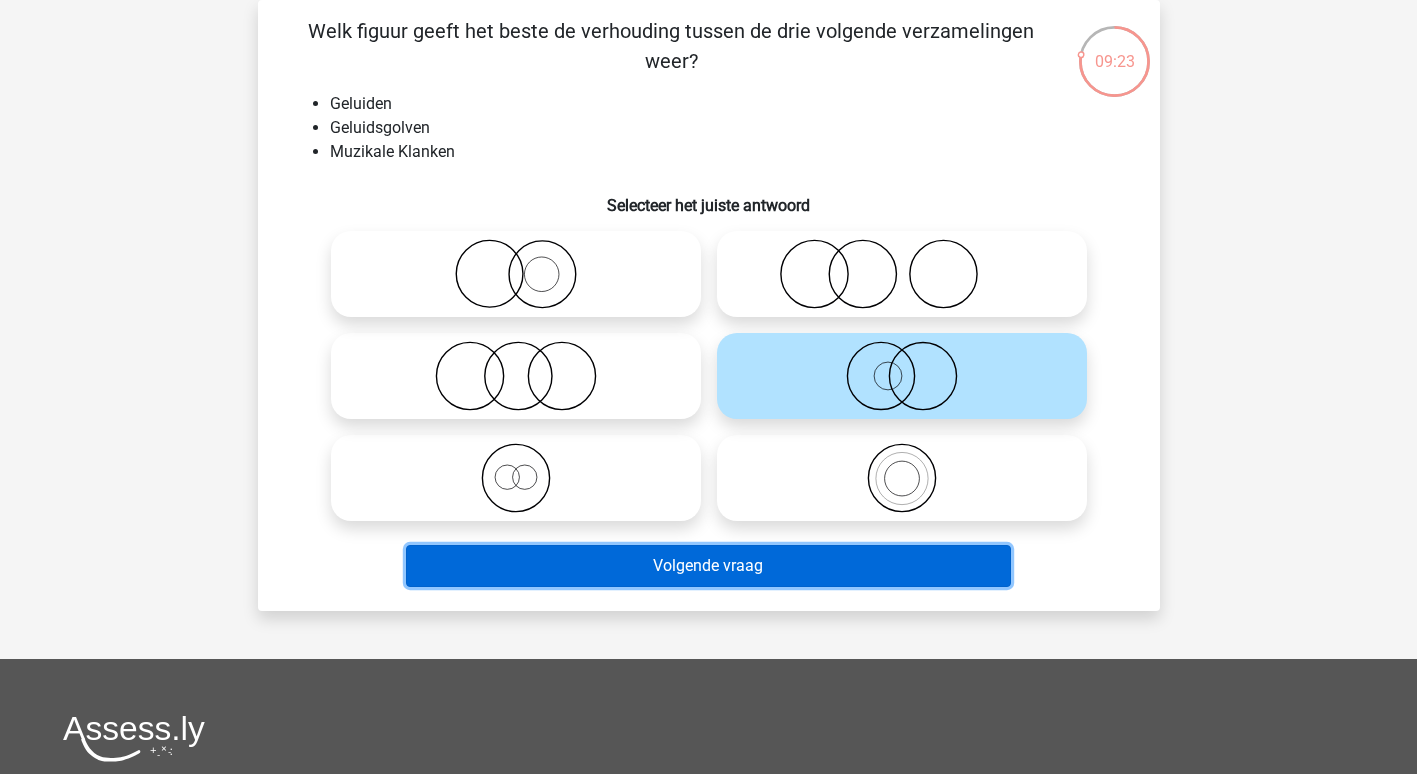 click on "Volgende vraag" at bounding box center (708, 566) 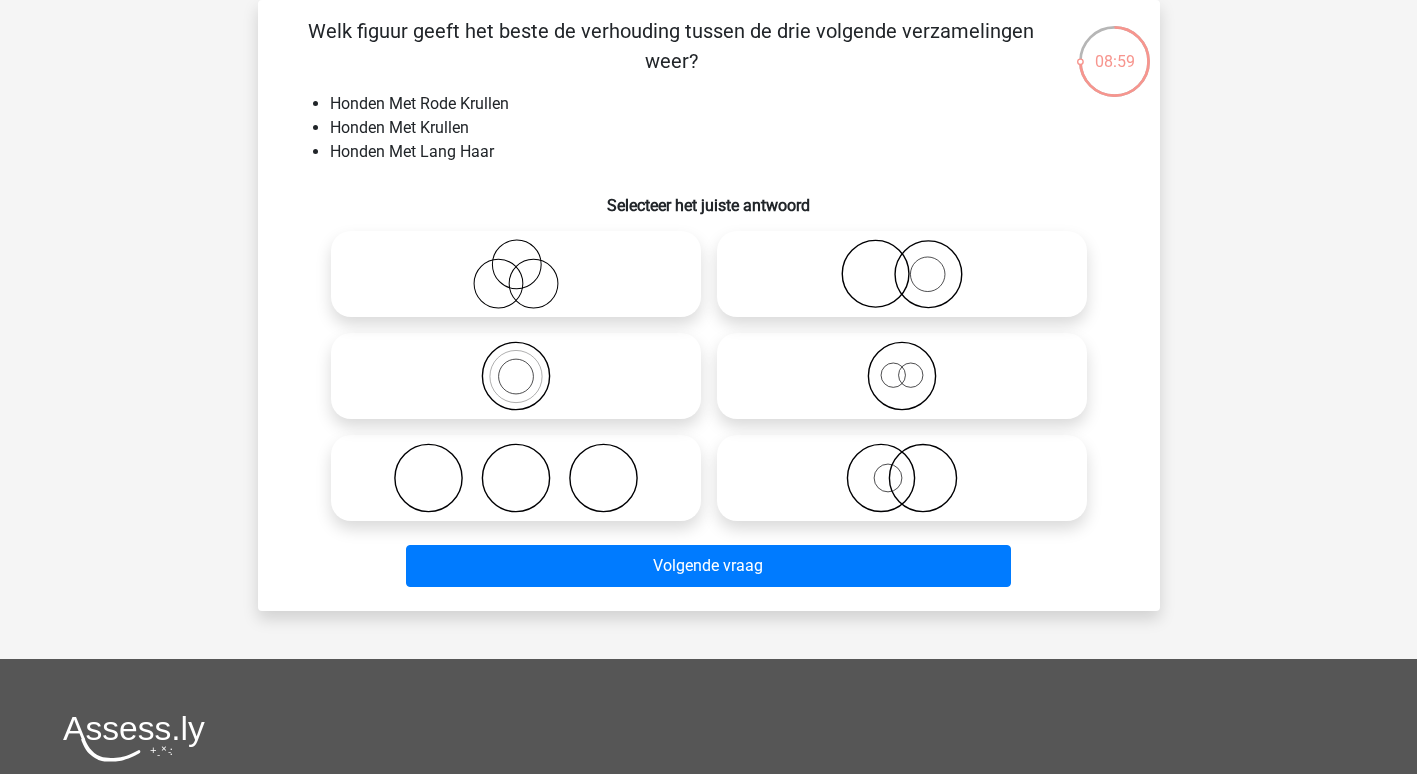 click 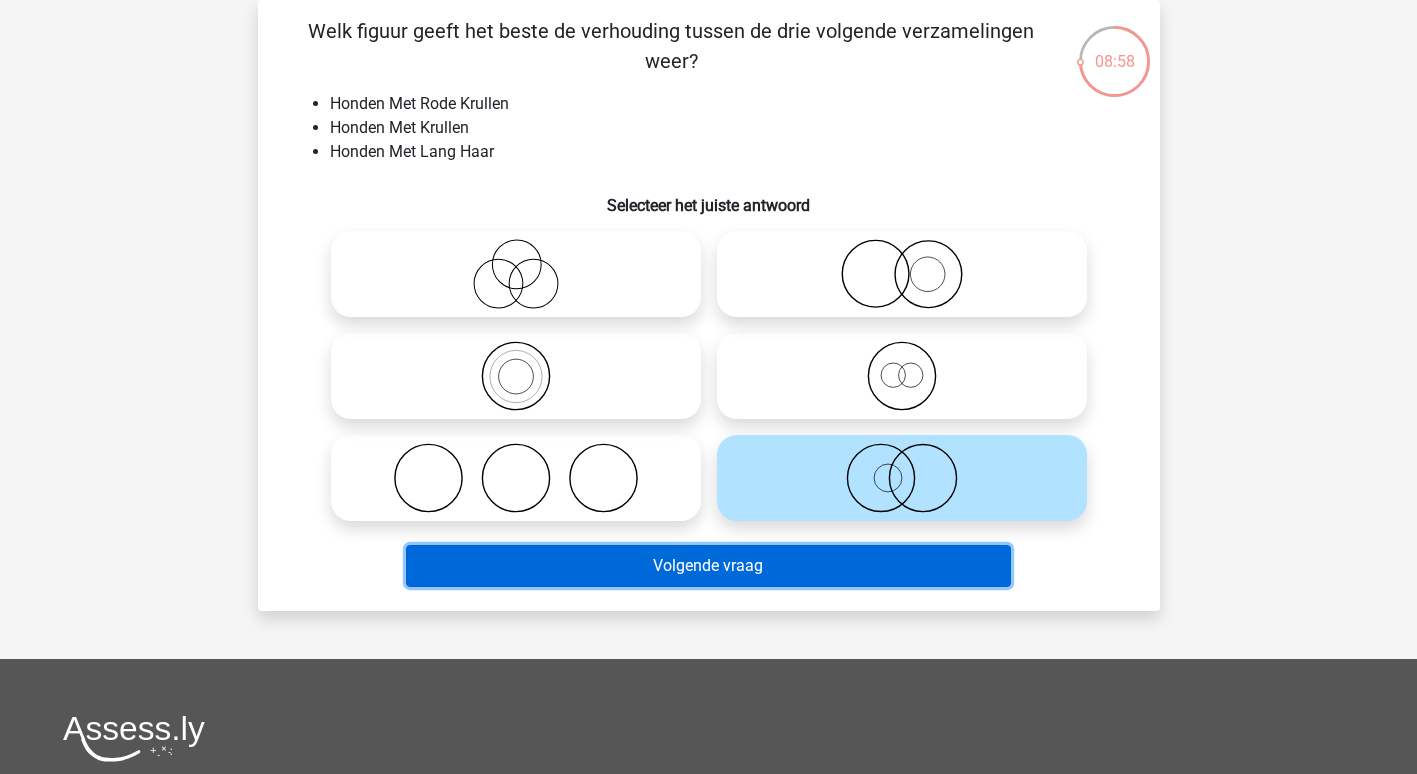 click on "Volgende vraag" at bounding box center [708, 566] 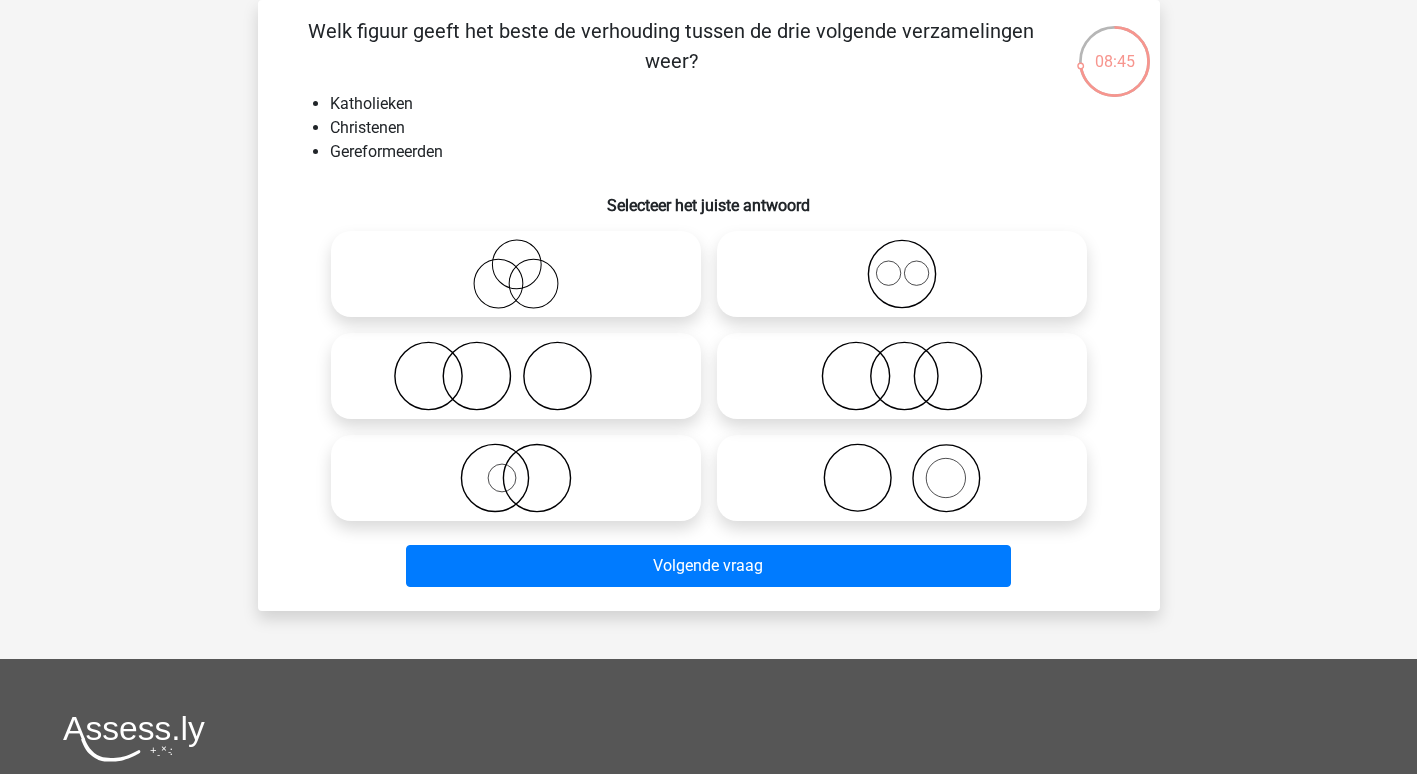 click 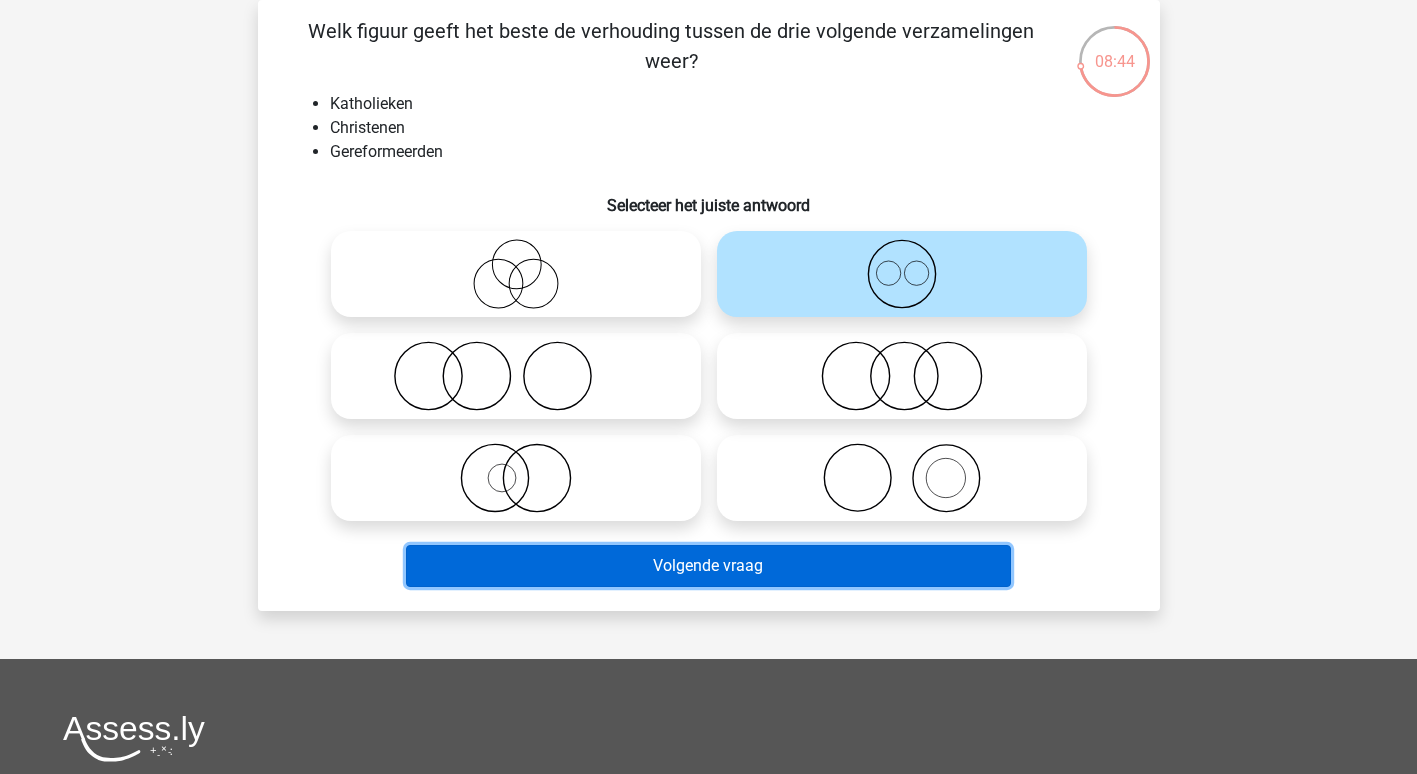 click on "Volgende vraag" at bounding box center [708, 566] 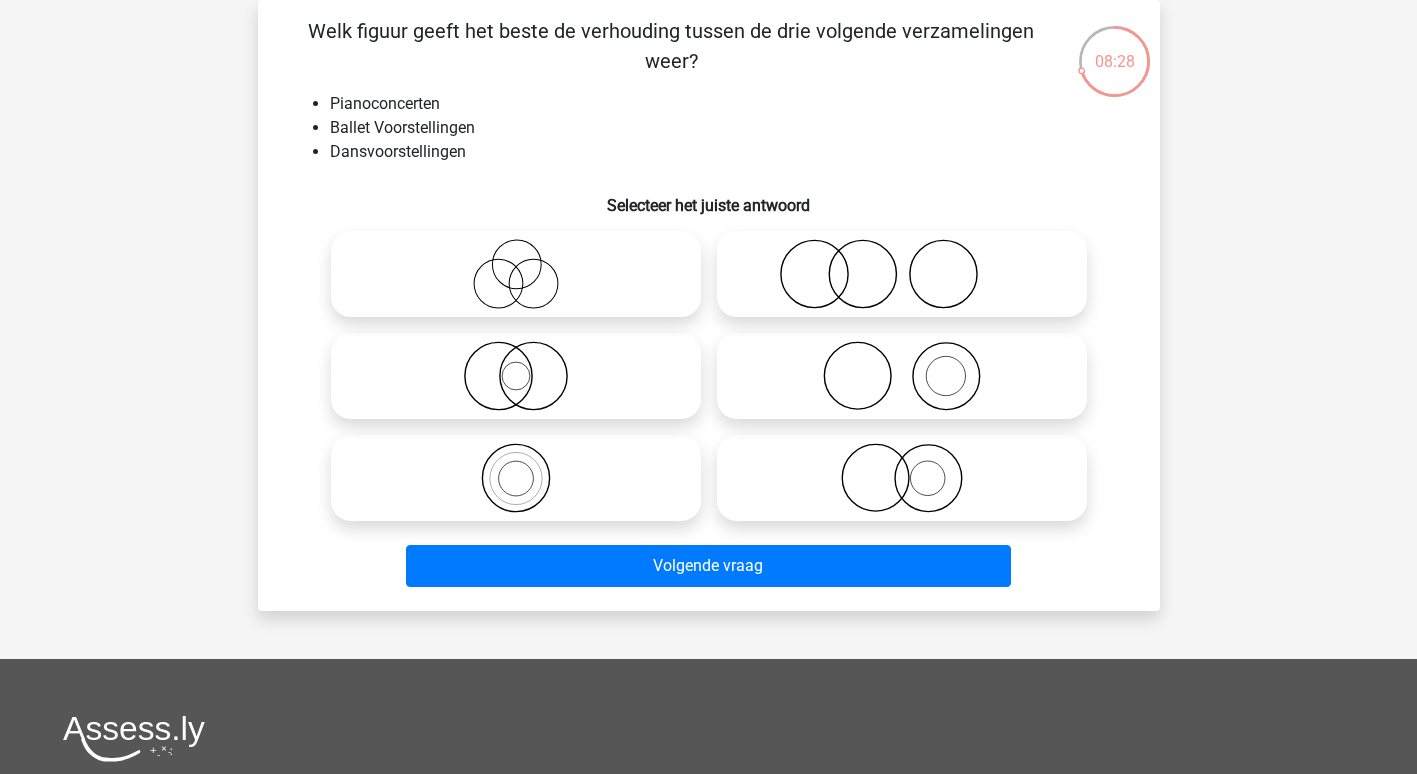 click 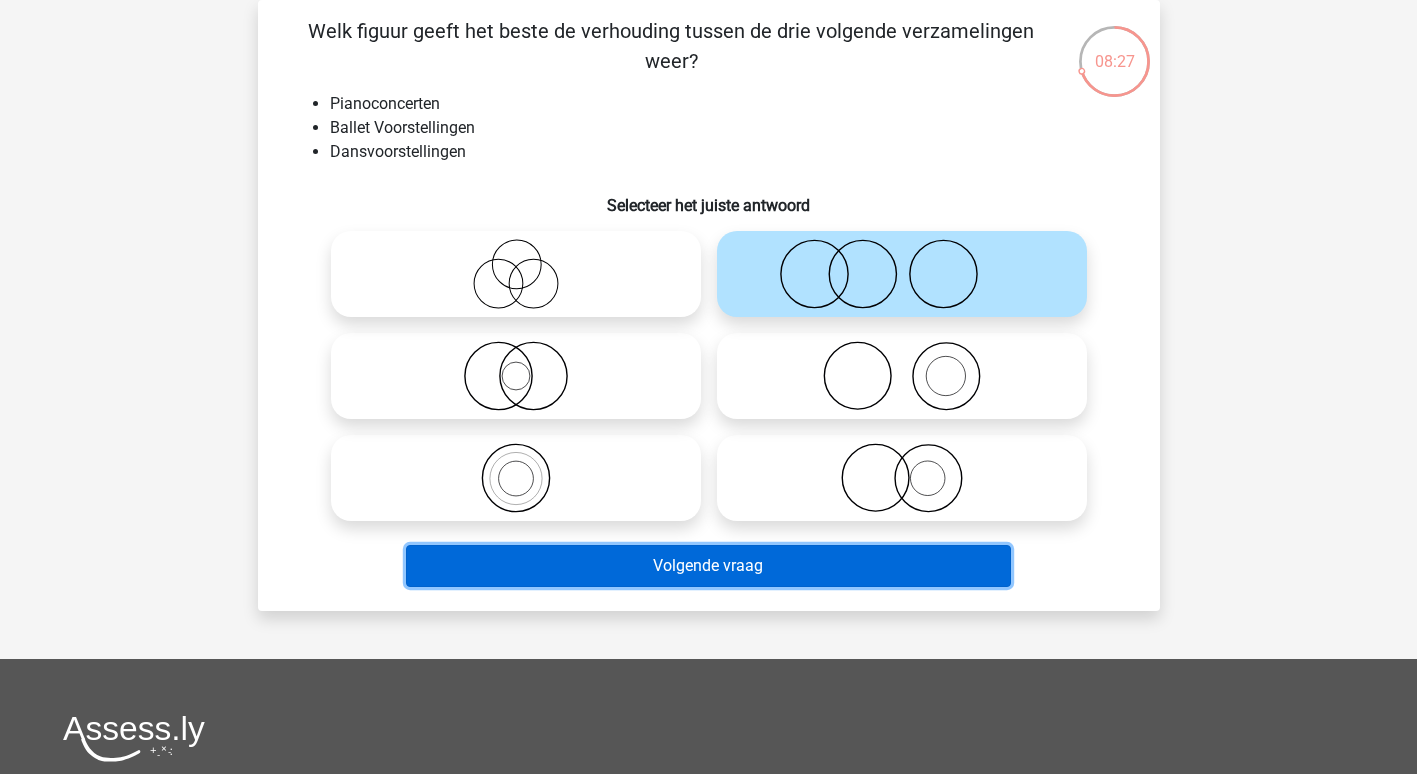 click on "Volgende vraag" at bounding box center [708, 566] 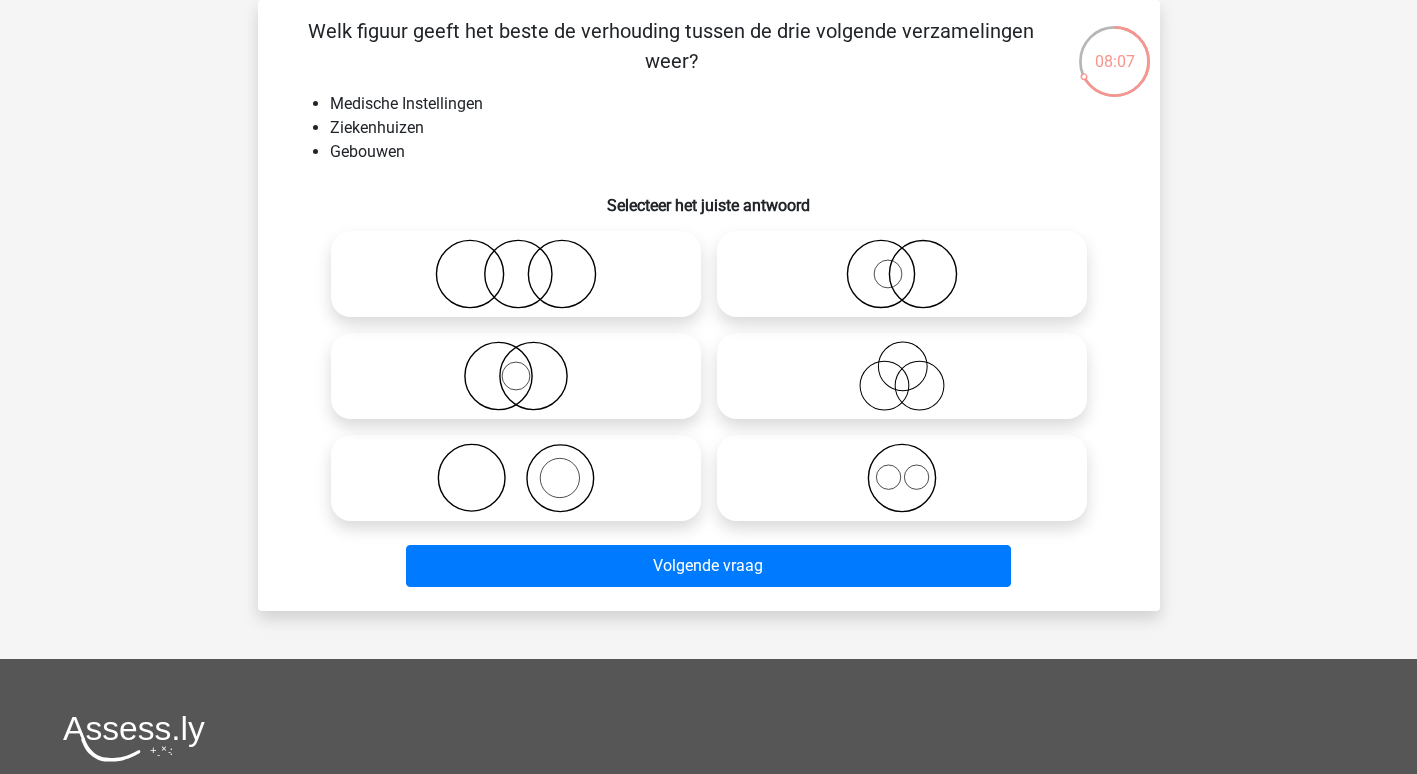 click 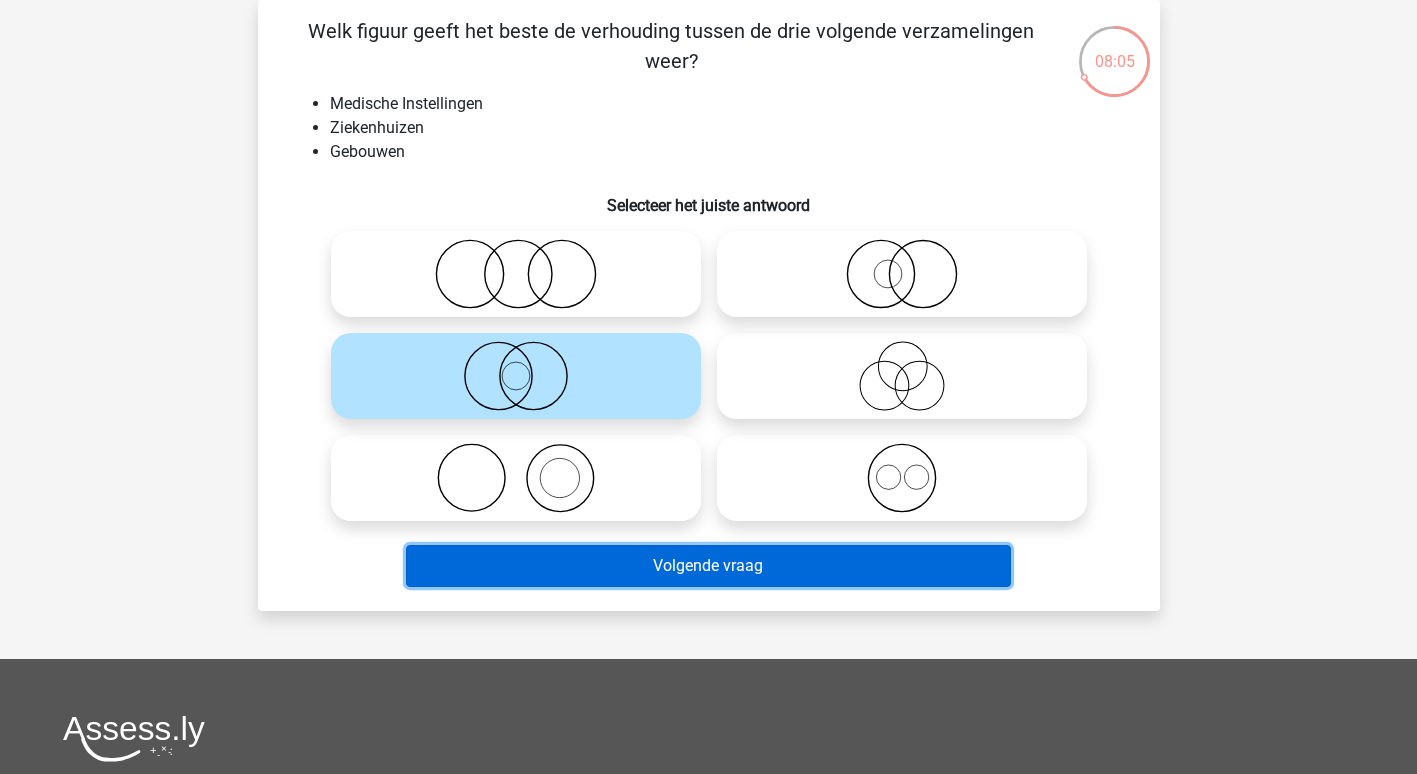 click on "Volgende vraag" at bounding box center [708, 566] 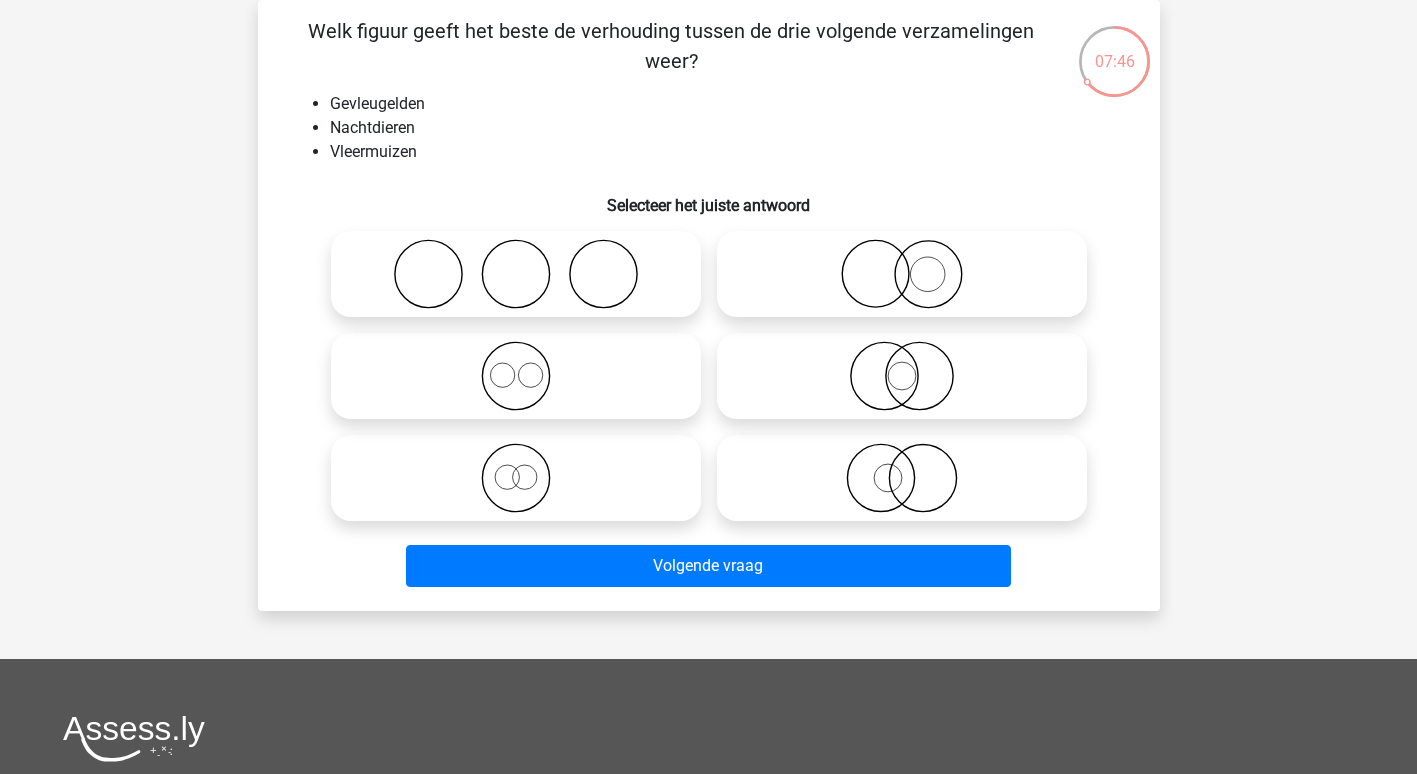 click 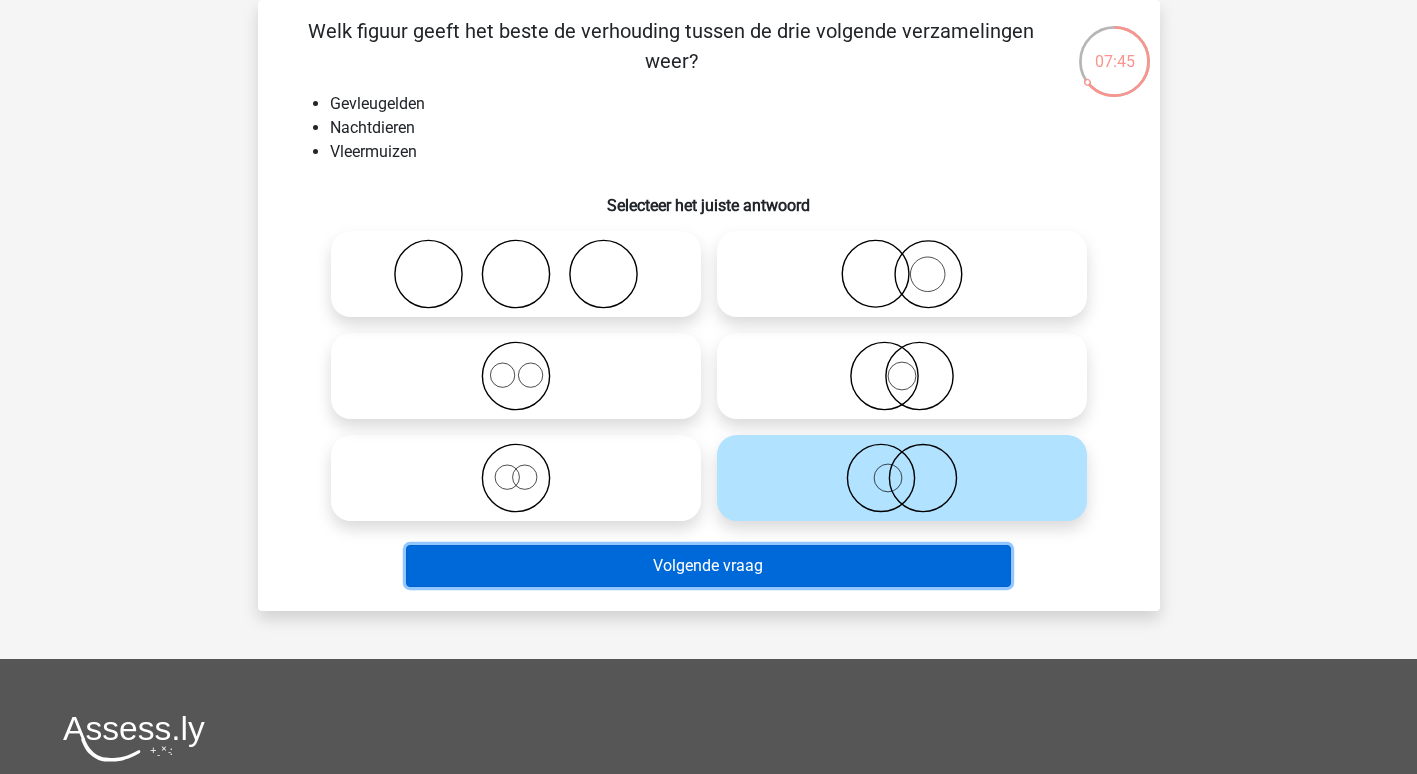 click on "Volgende vraag" at bounding box center (708, 566) 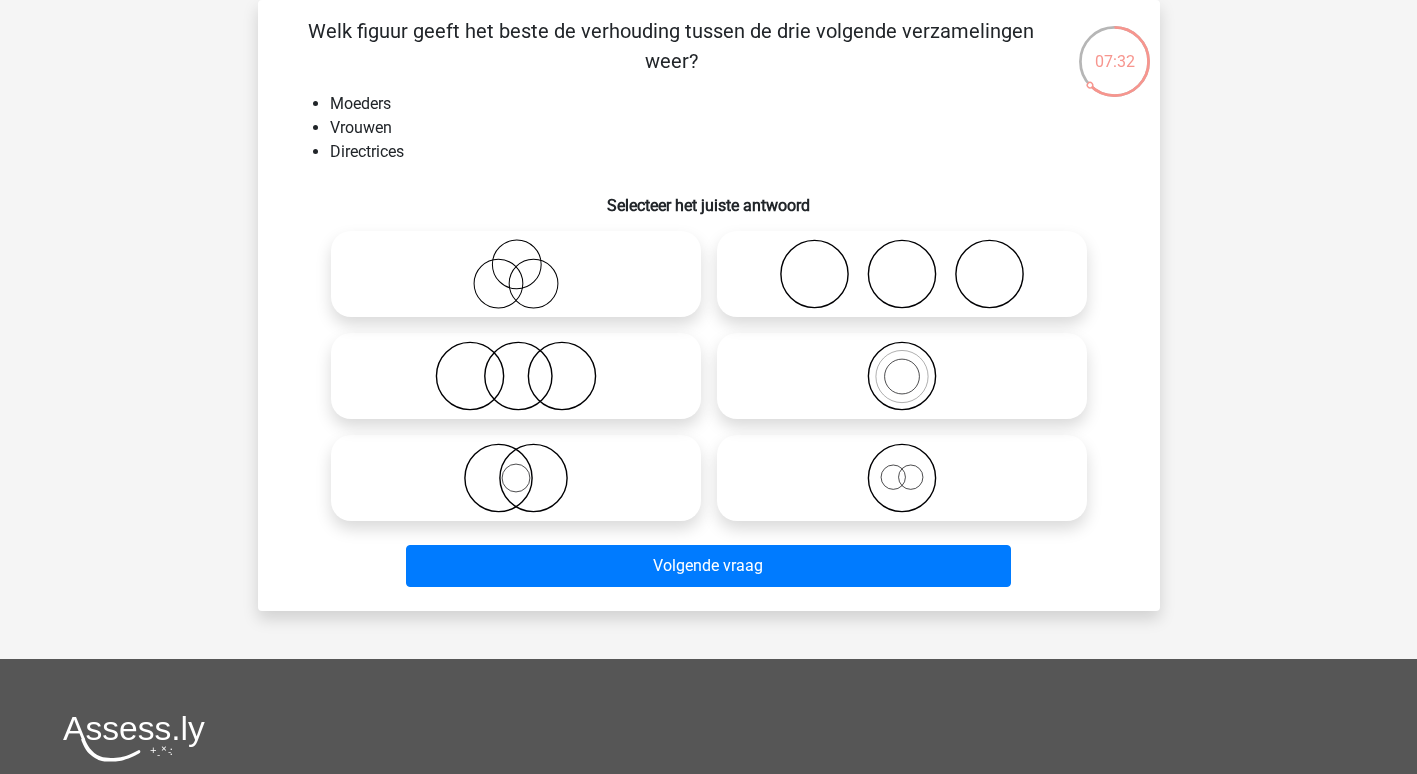 click 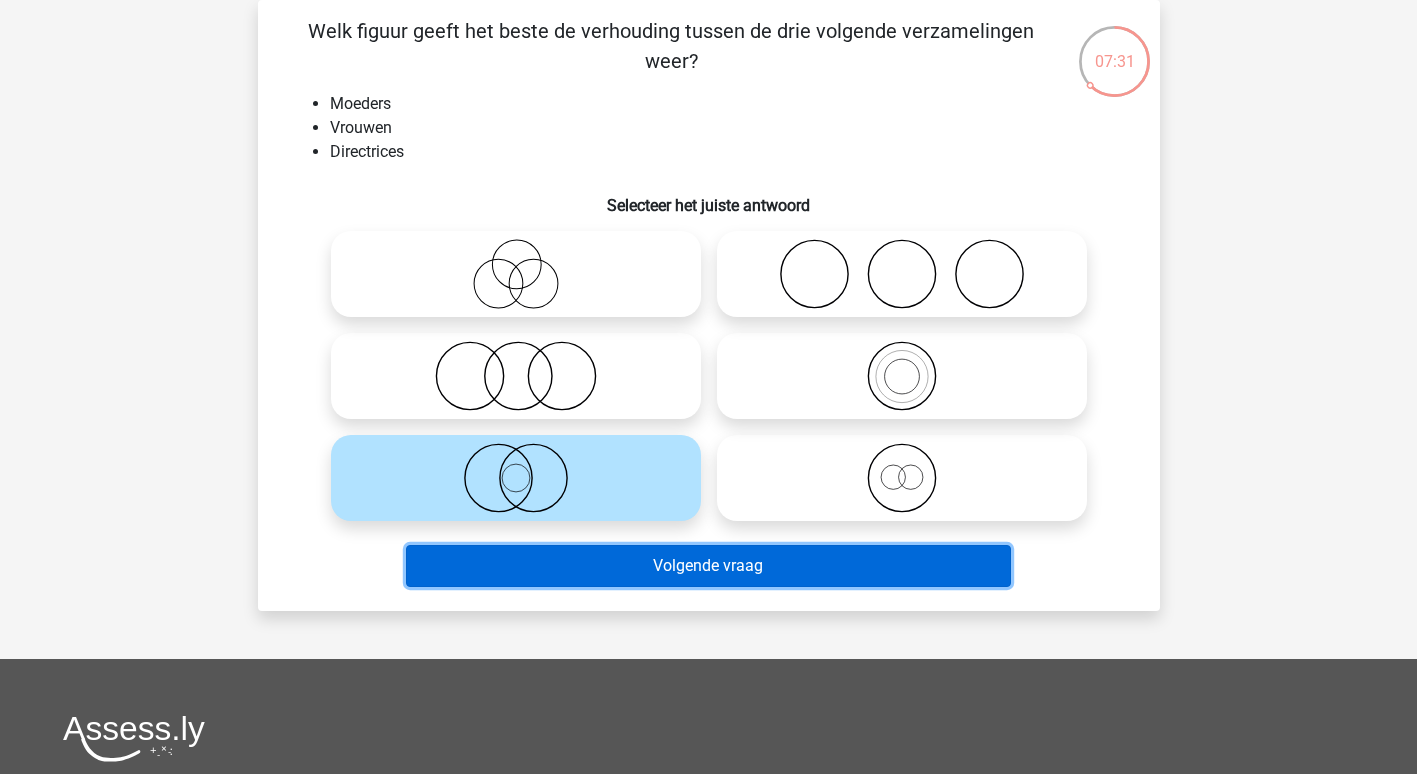 click on "Volgende vraag" at bounding box center (708, 566) 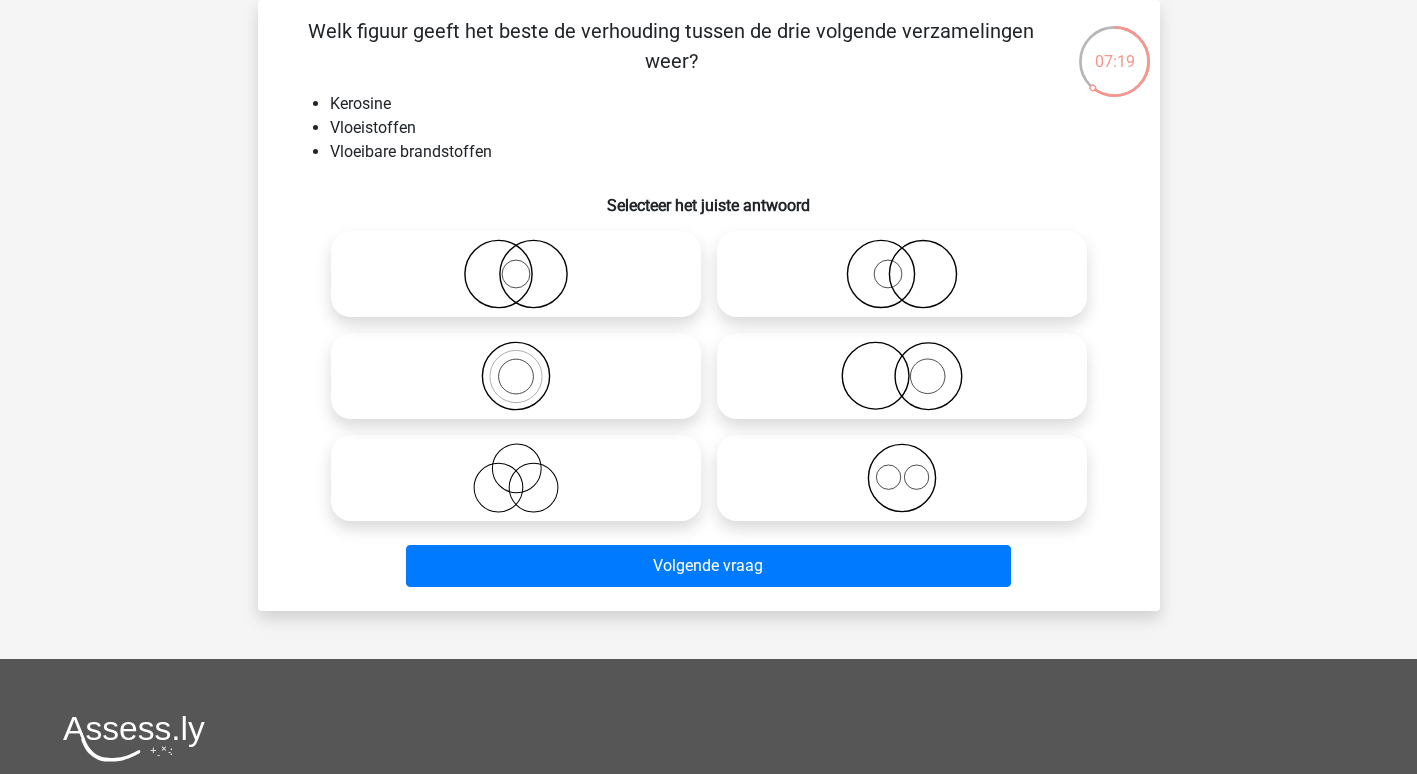 click 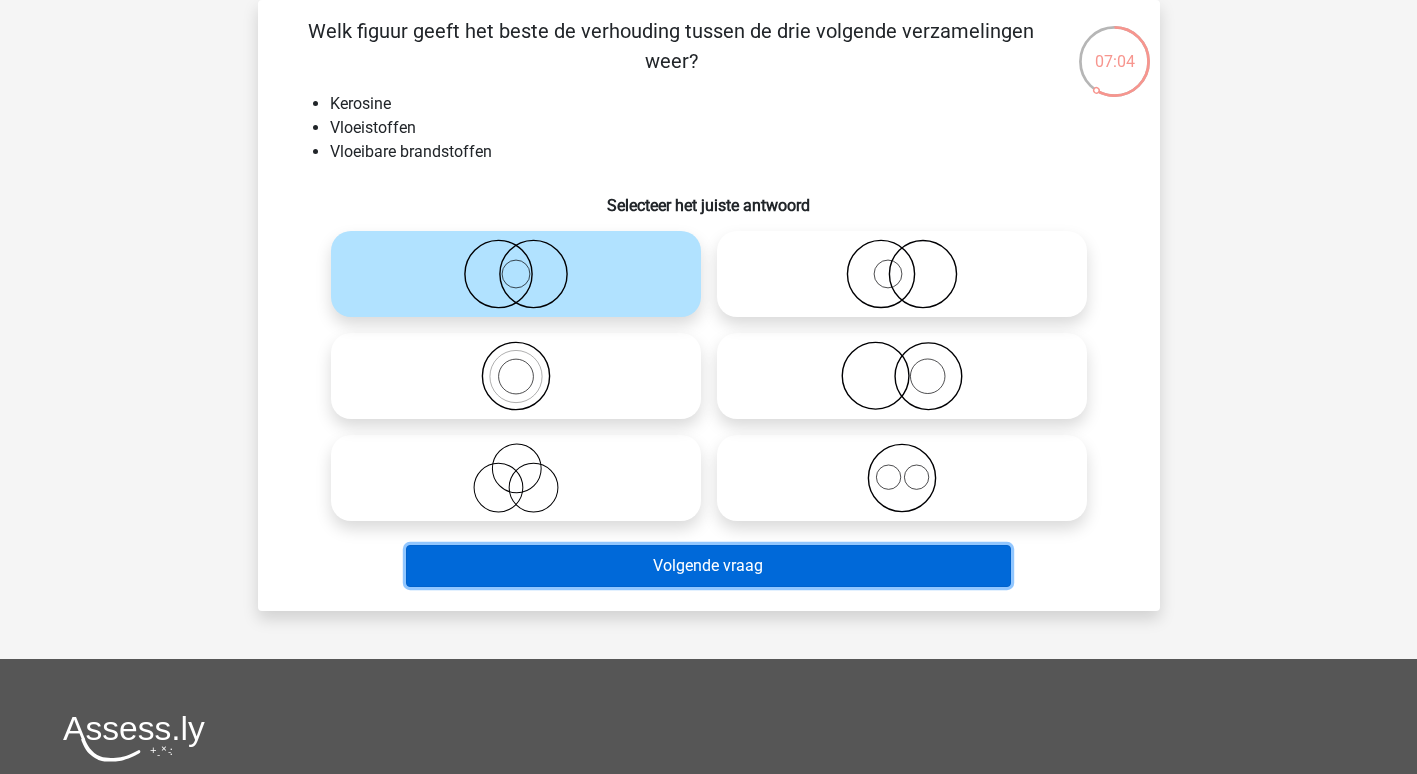 click on "Volgende vraag" at bounding box center (708, 566) 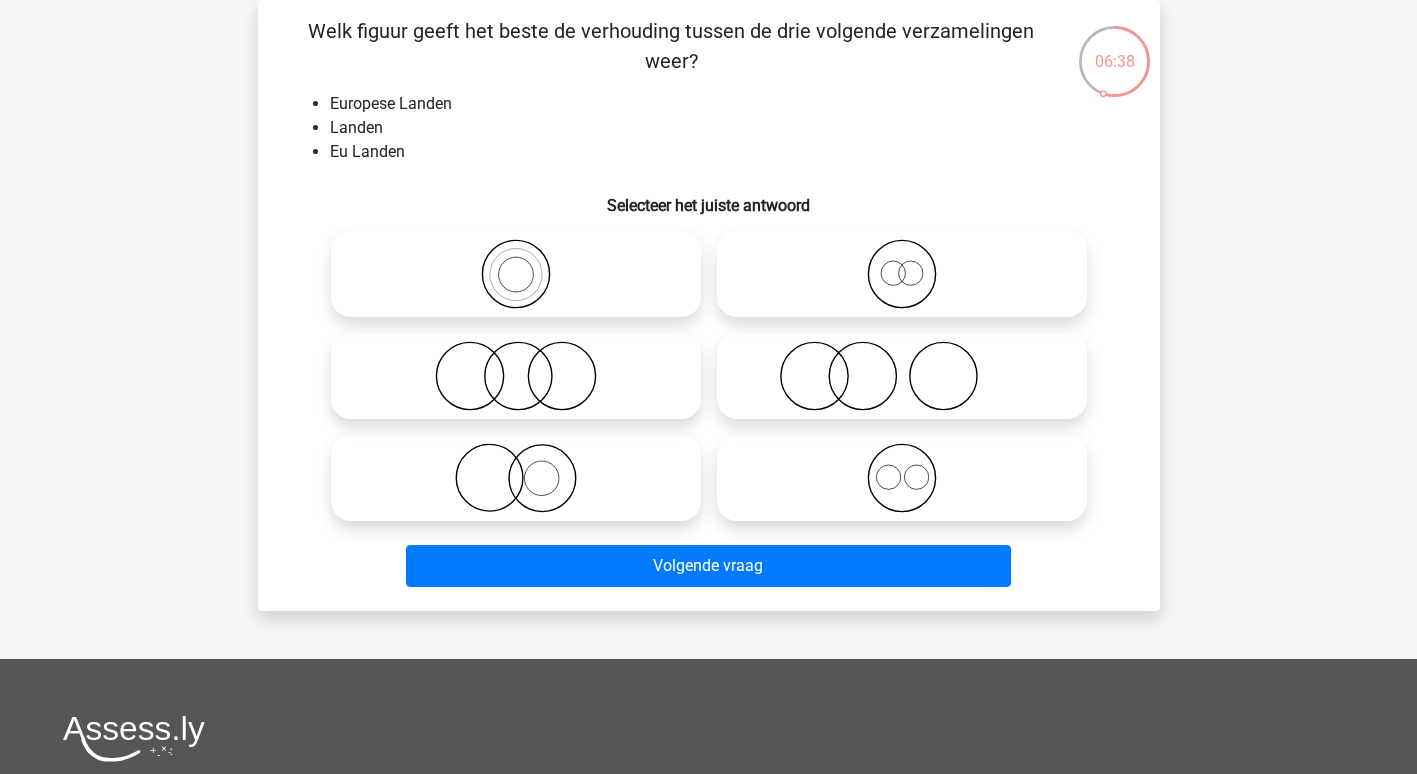 click 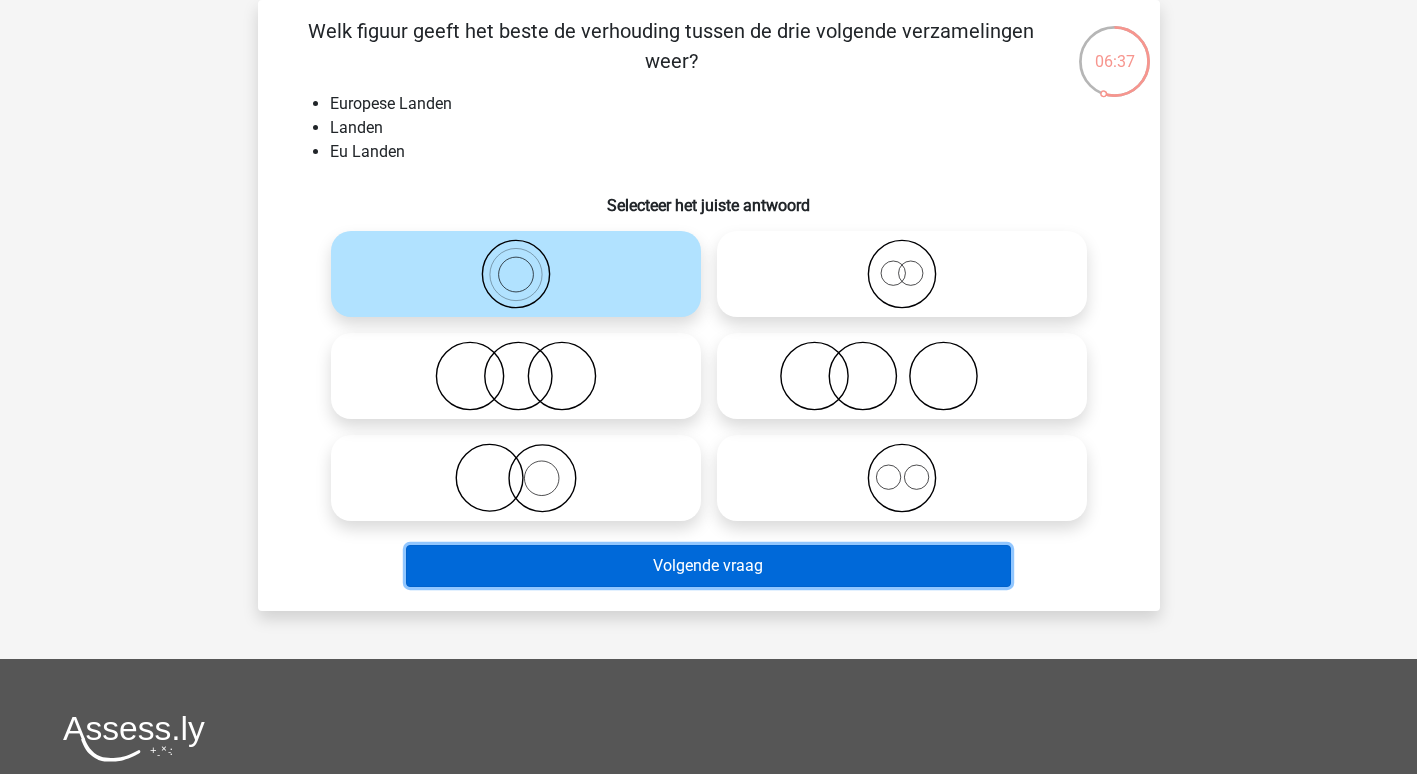 click on "Volgende vraag" at bounding box center [708, 566] 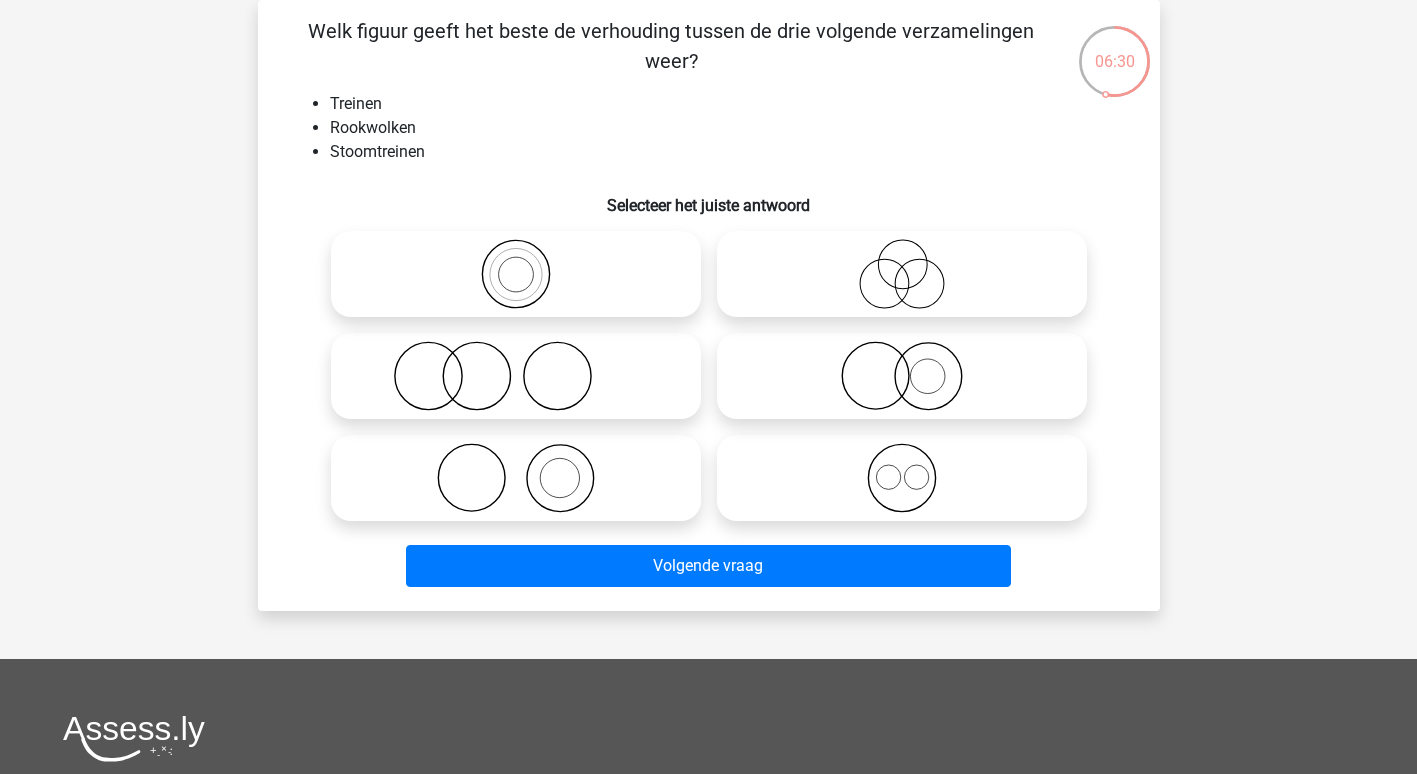 click 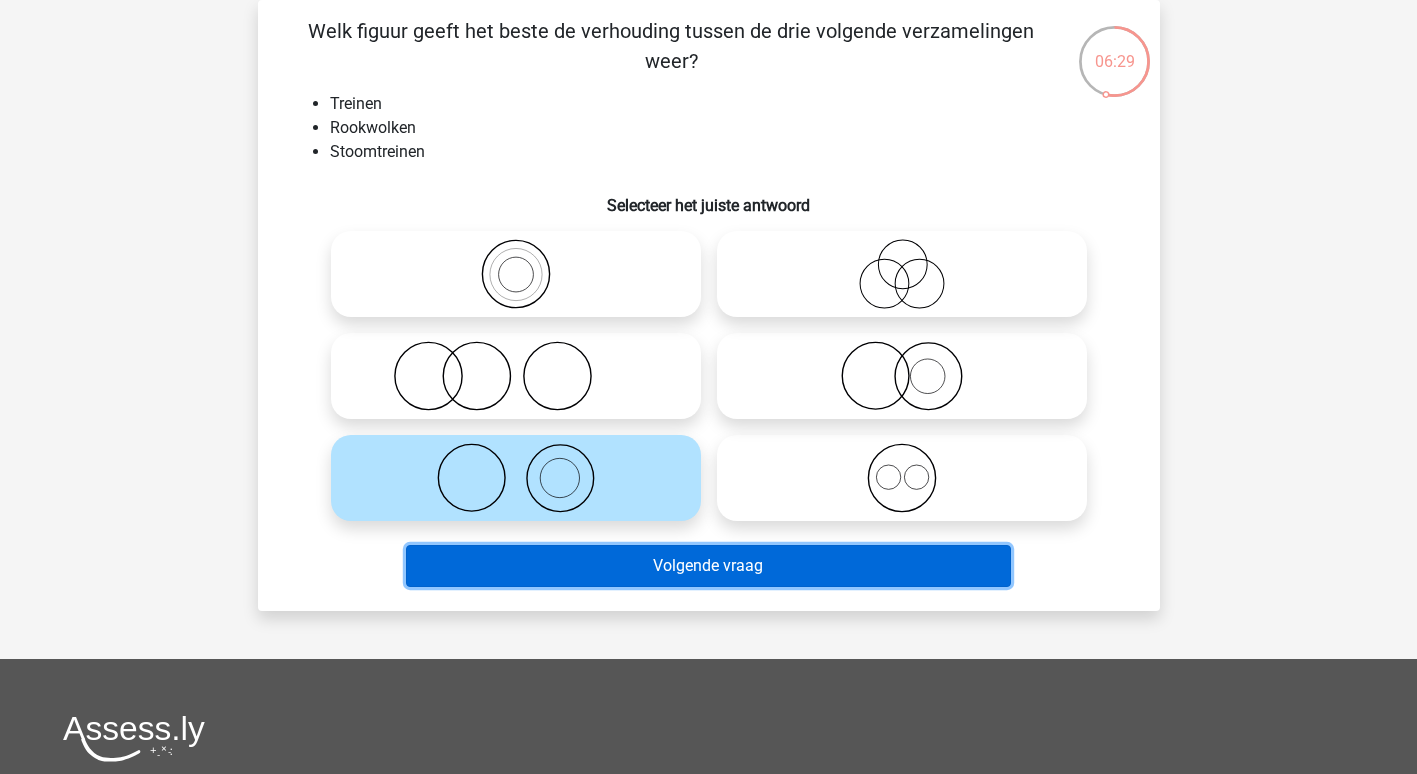 click on "Volgende vraag" at bounding box center (708, 566) 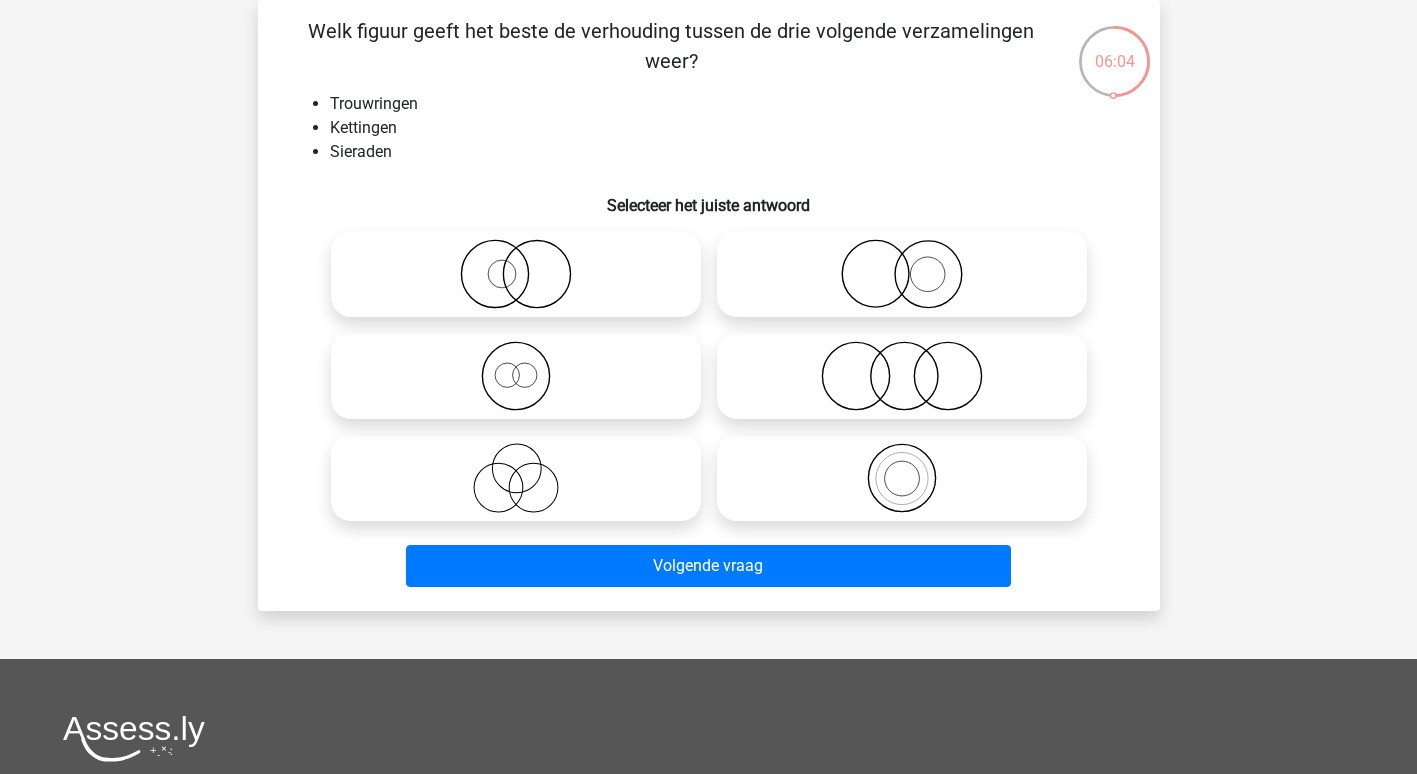 click 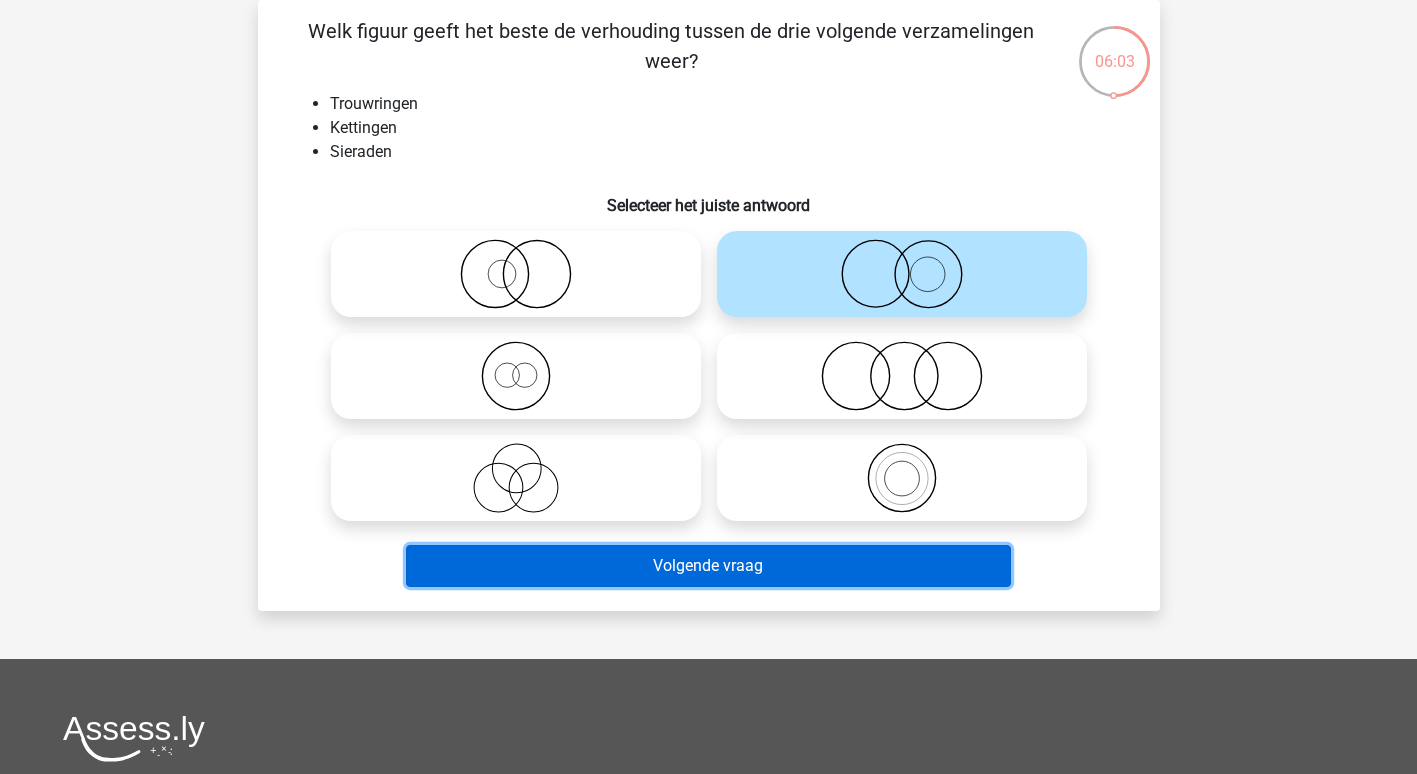 click on "Volgende vraag" at bounding box center (708, 566) 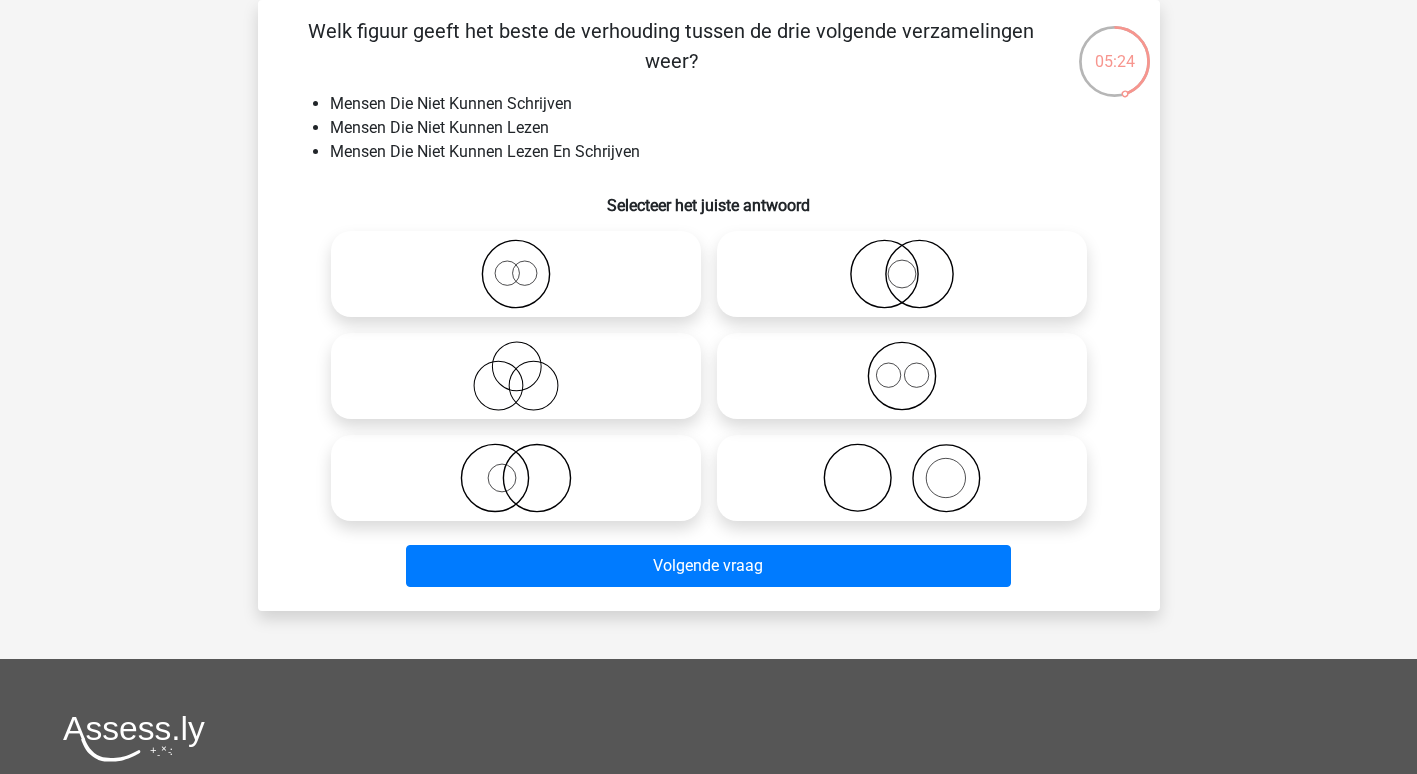 click 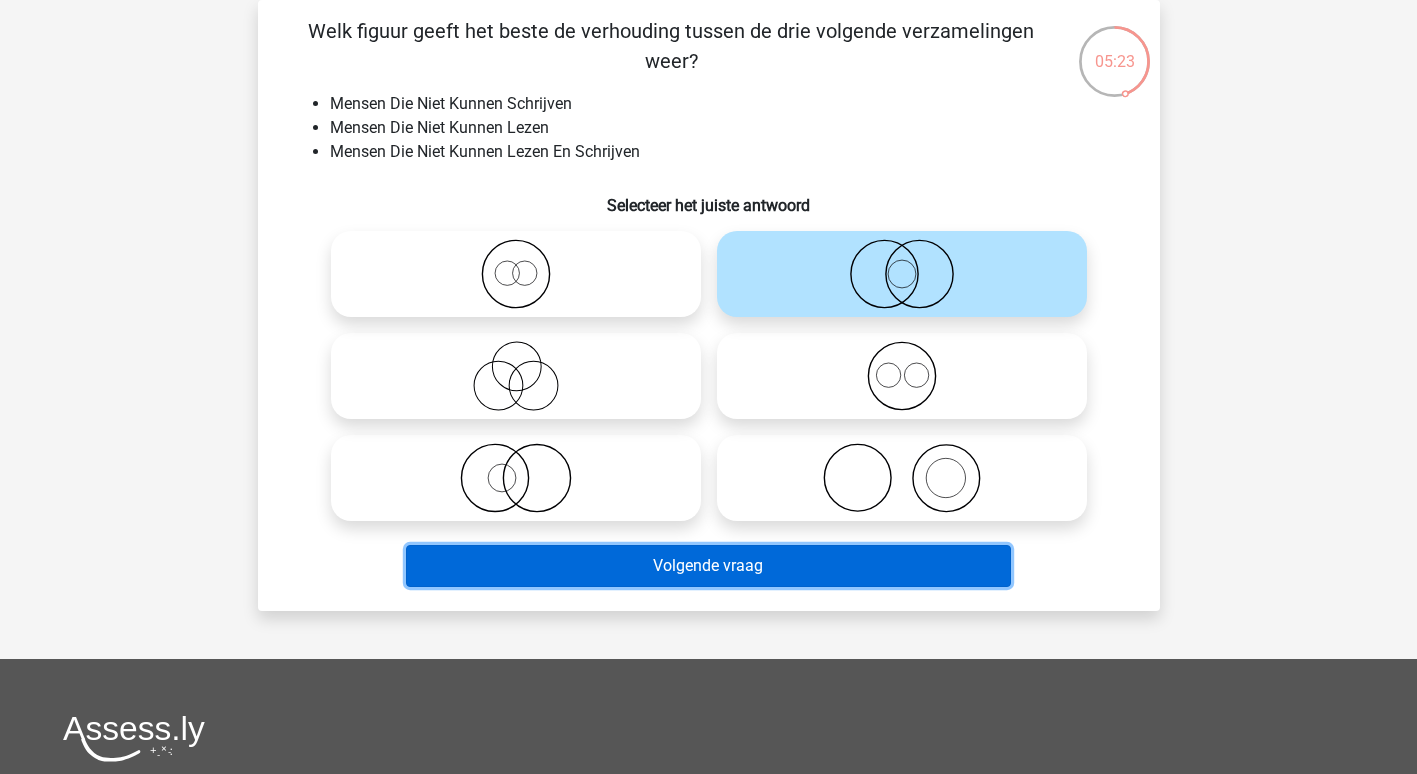 click on "Volgende vraag" at bounding box center (708, 566) 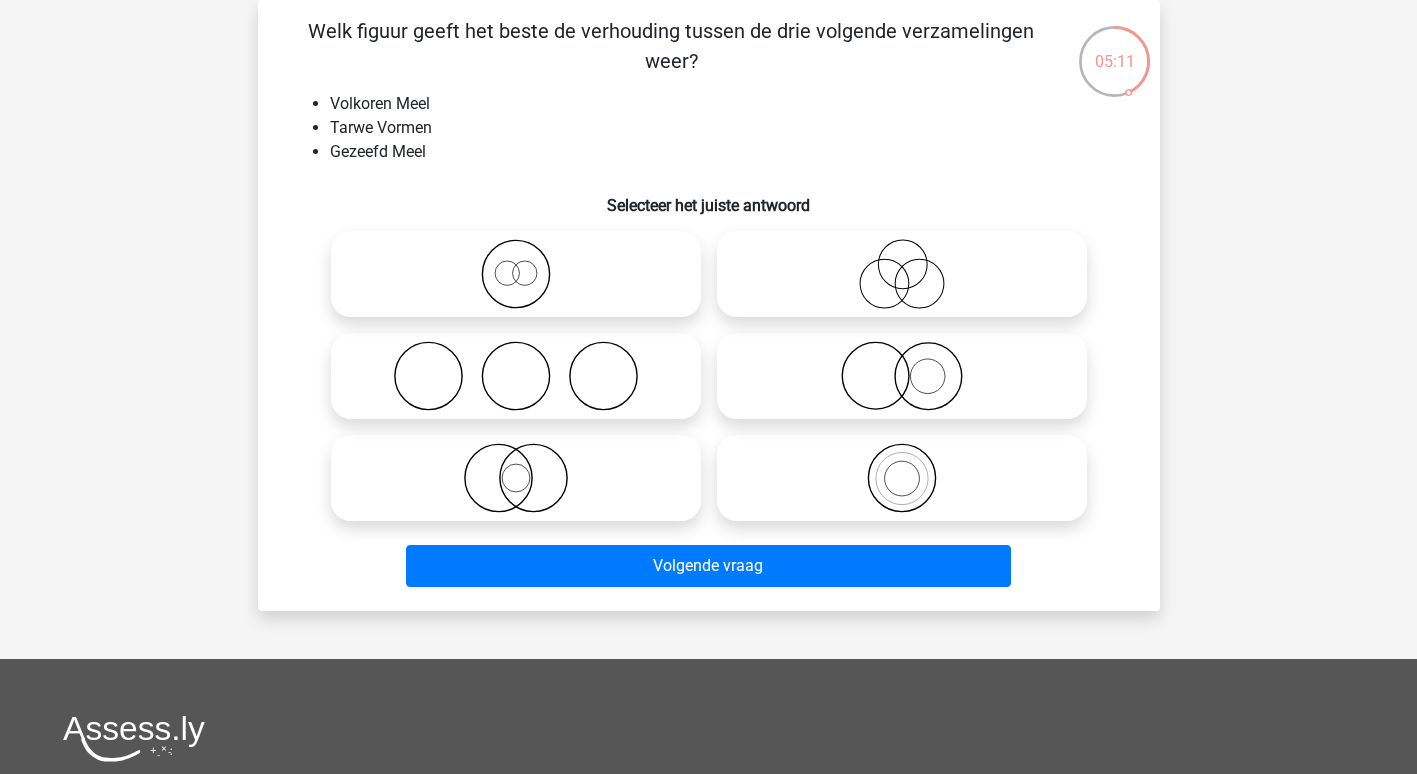 click 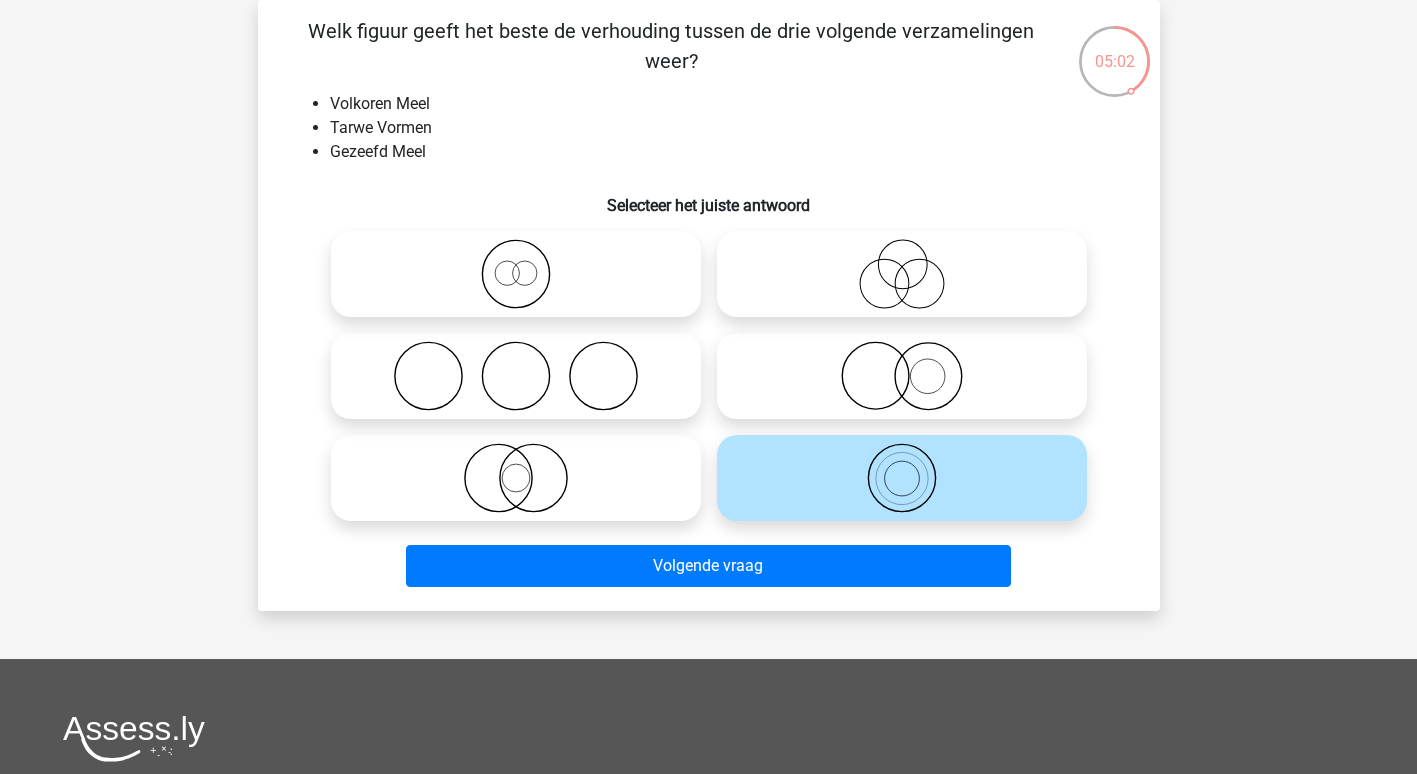 click 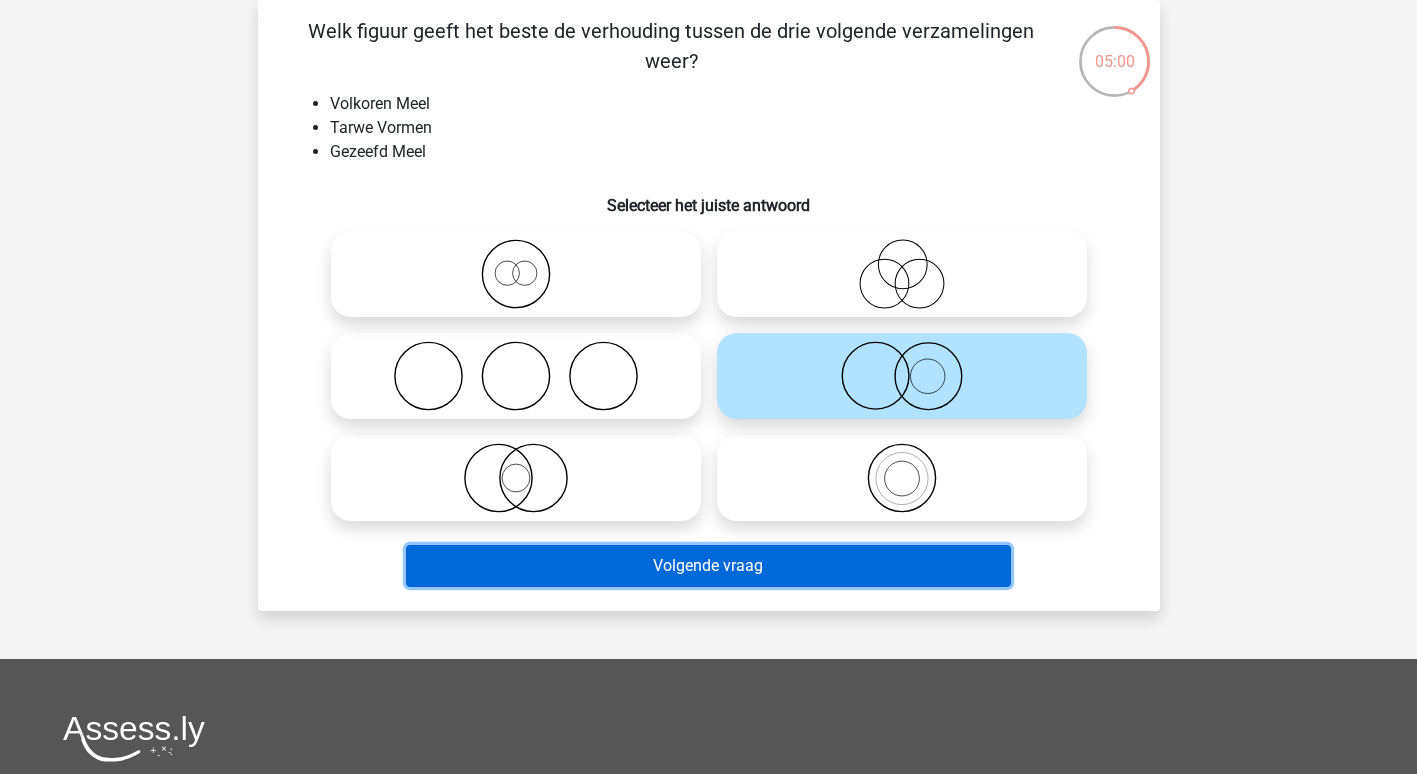 click on "Volgende vraag" at bounding box center [708, 566] 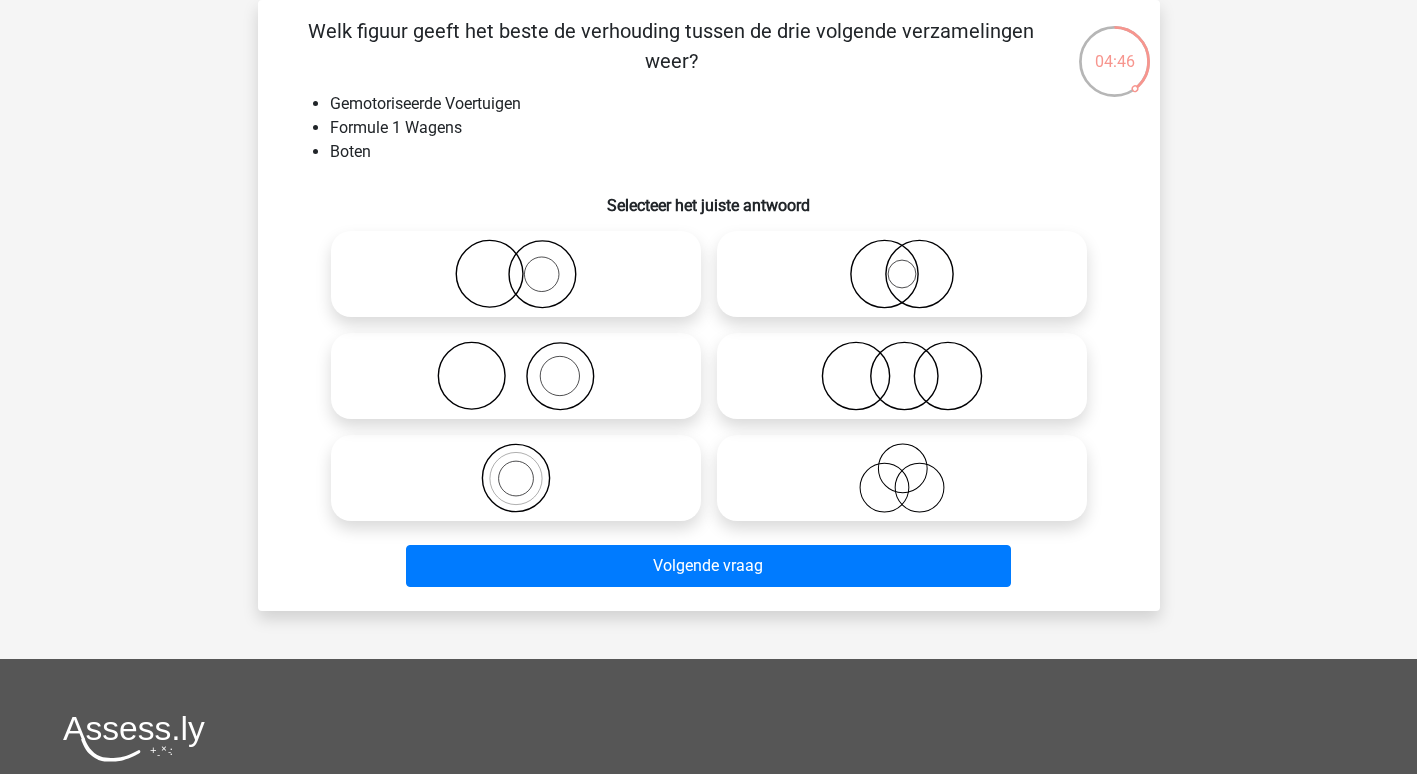 click 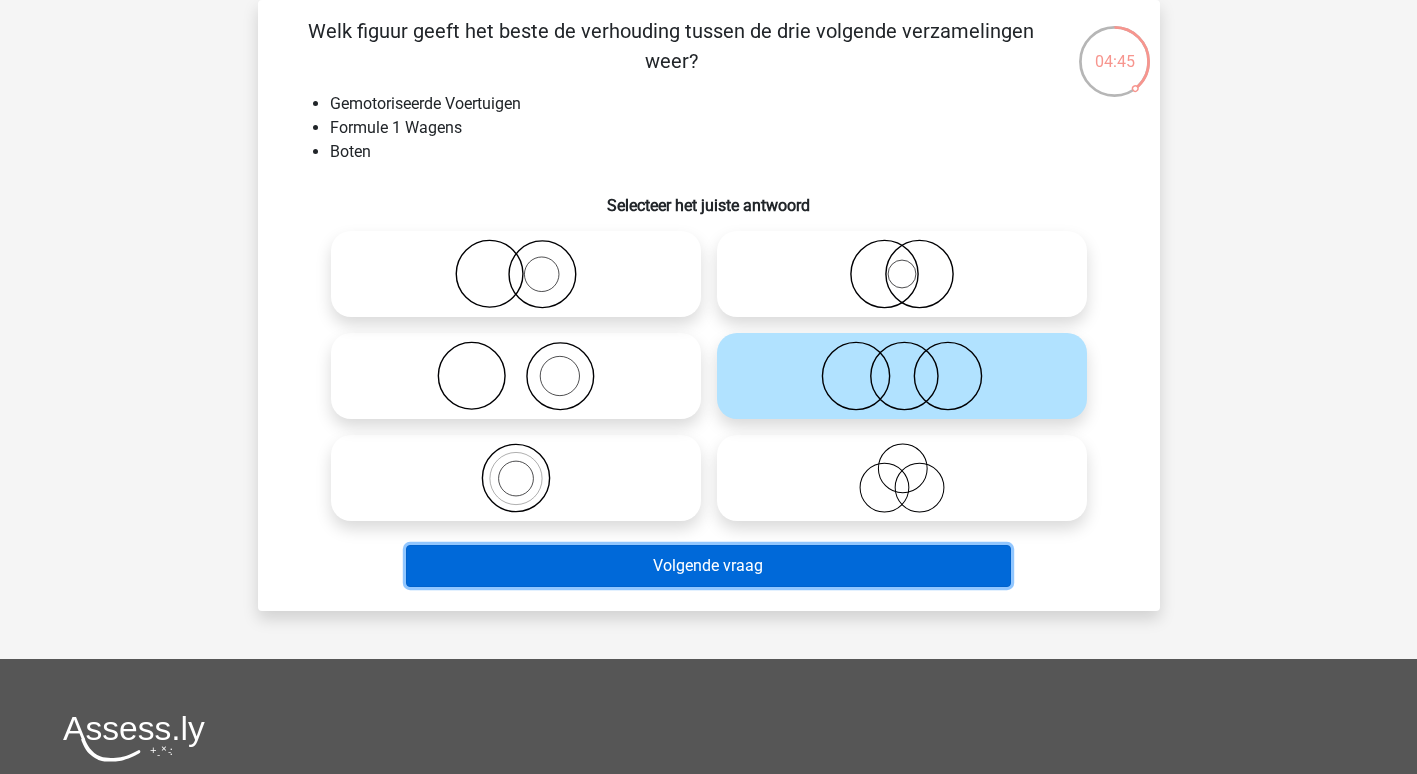click on "Volgende vraag" at bounding box center [708, 566] 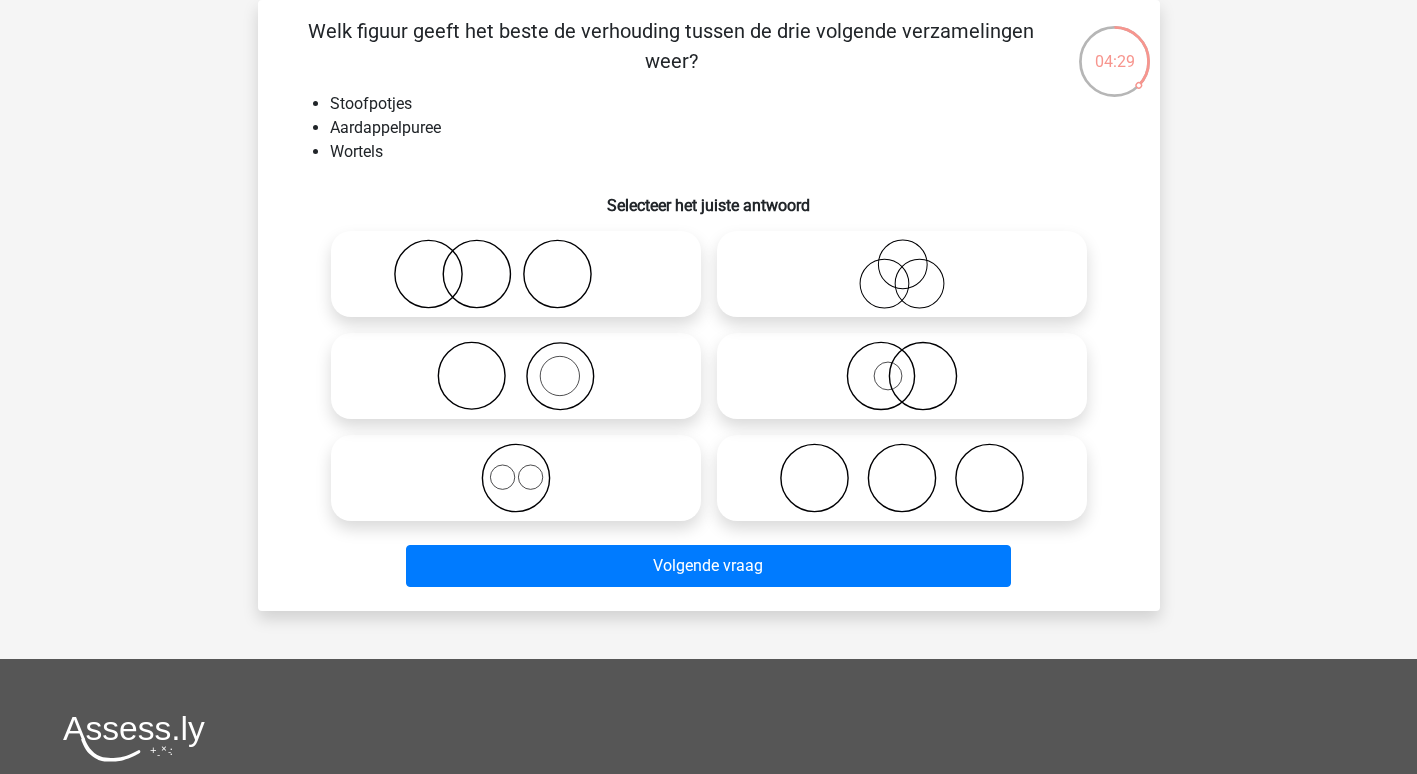 click 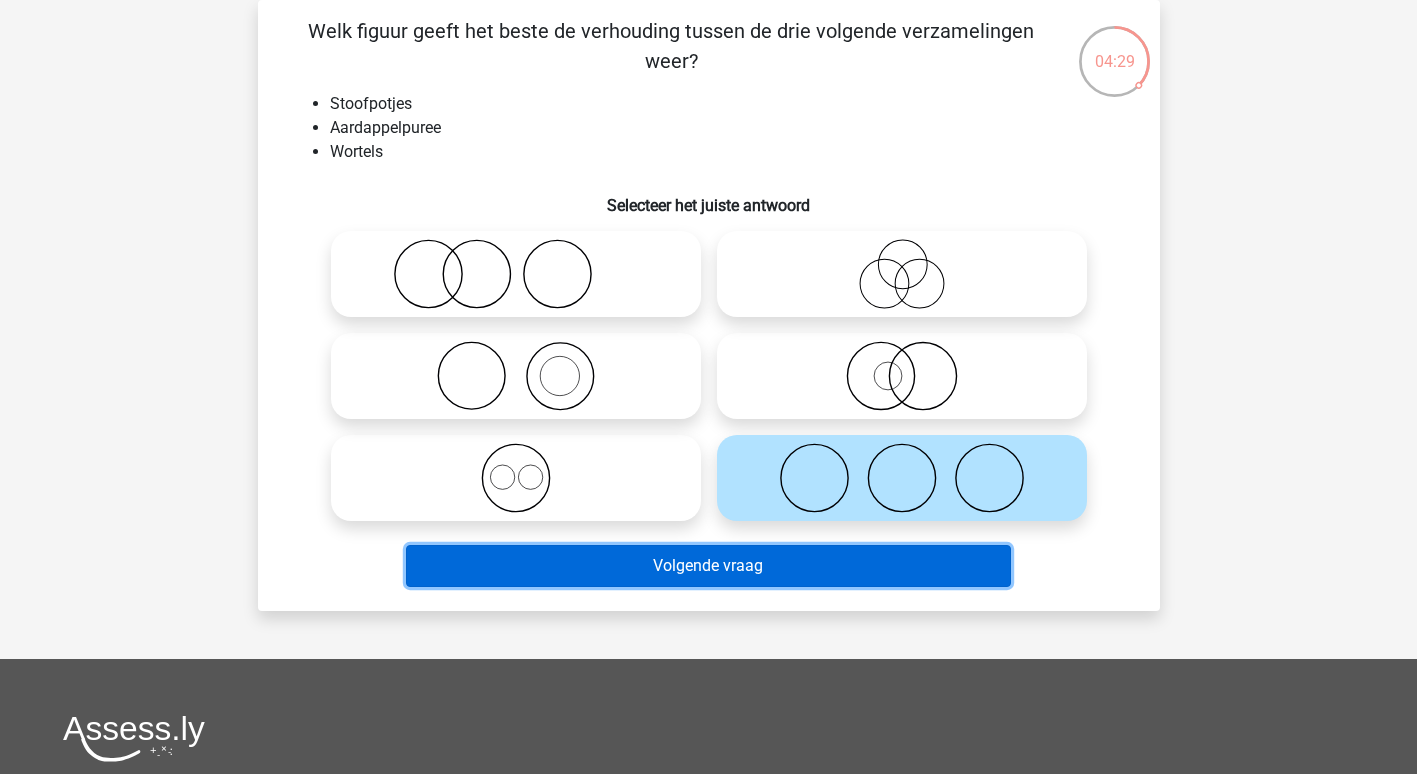 click on "Volgende vraag" at bounding box center [708, 566] 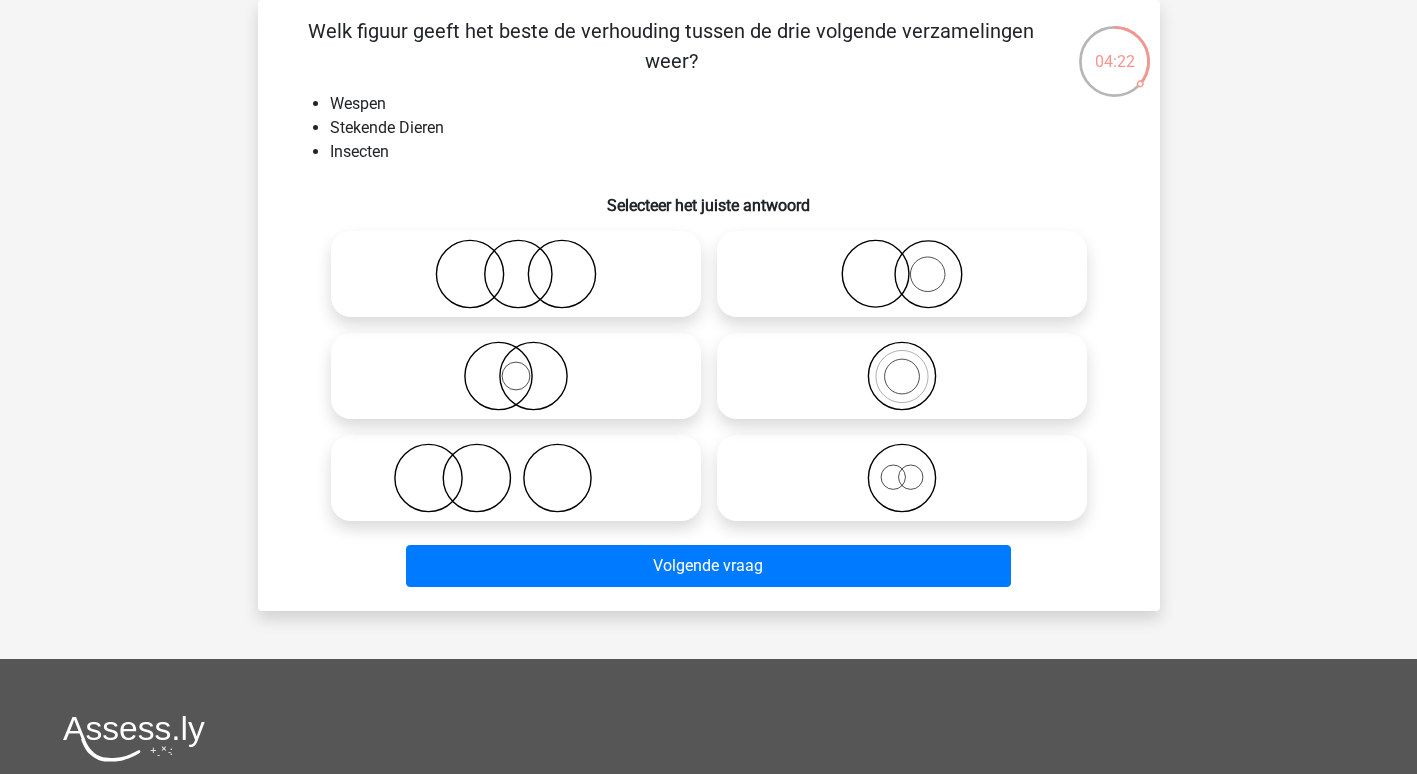 click 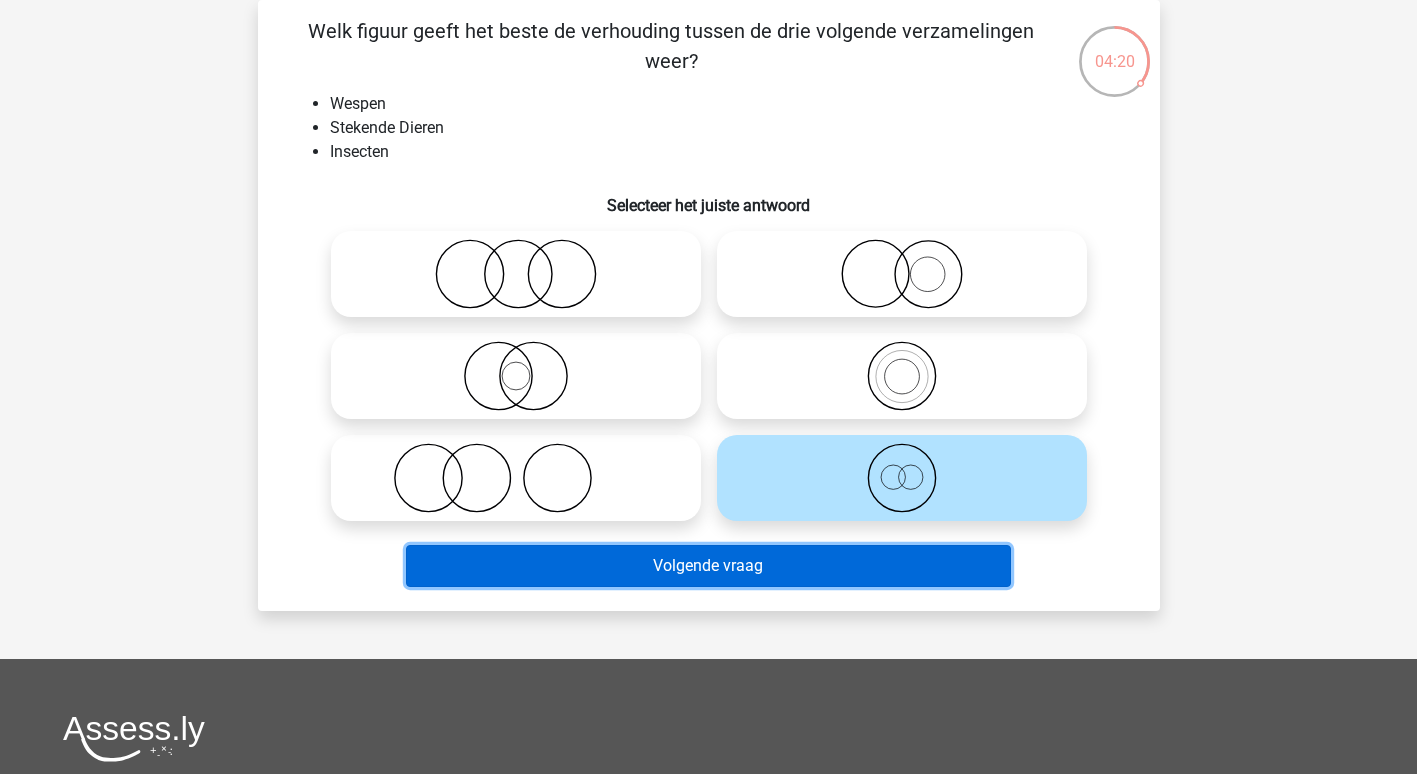 click on "Volgende vraag" at bounding box center (708, 566) 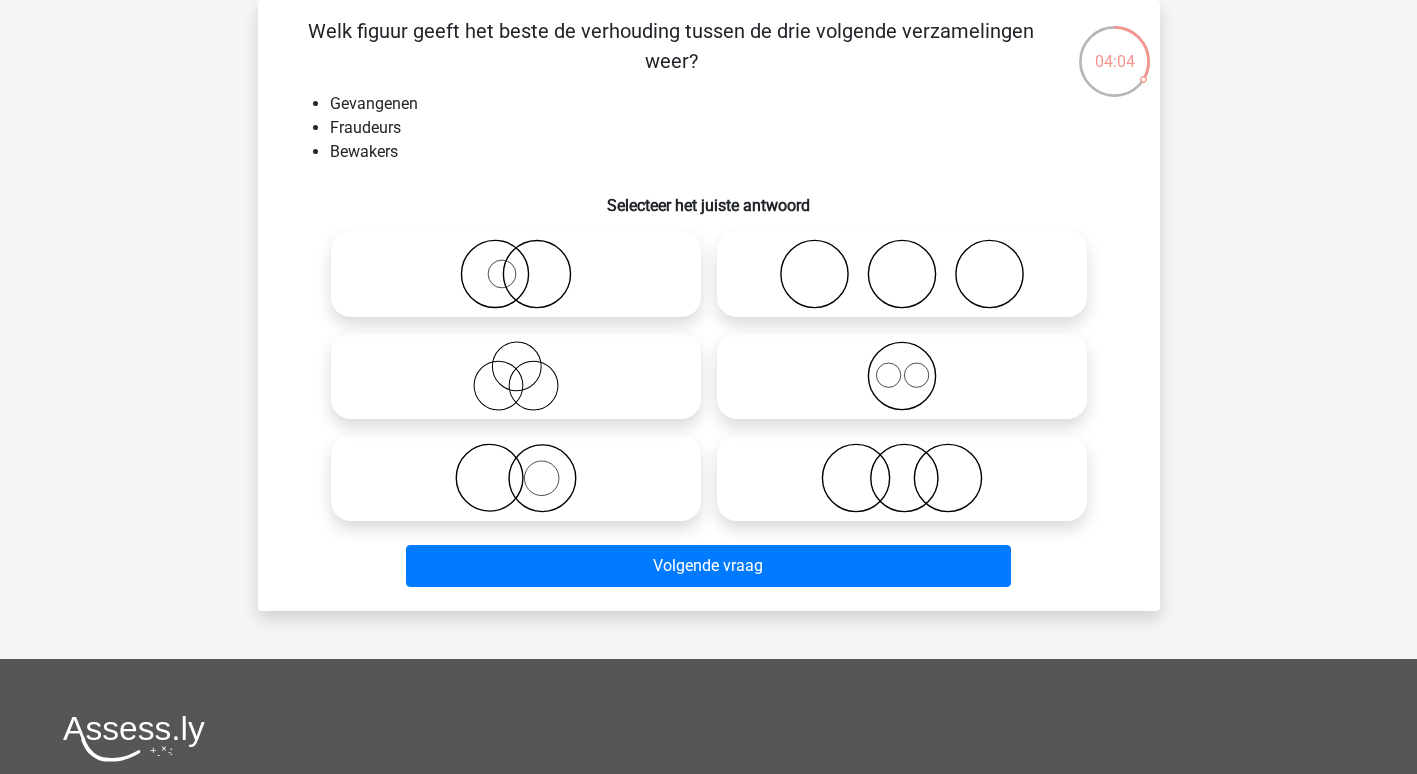 click 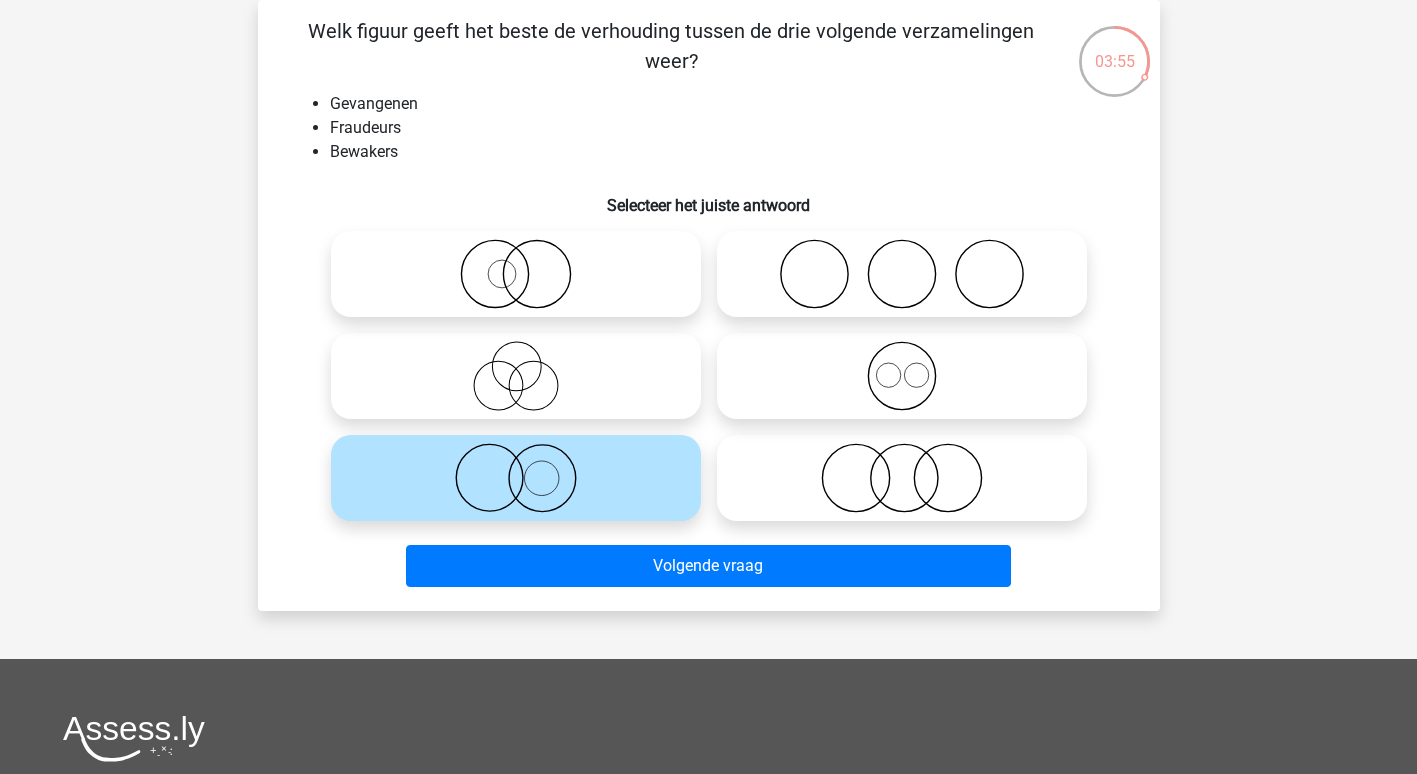 click 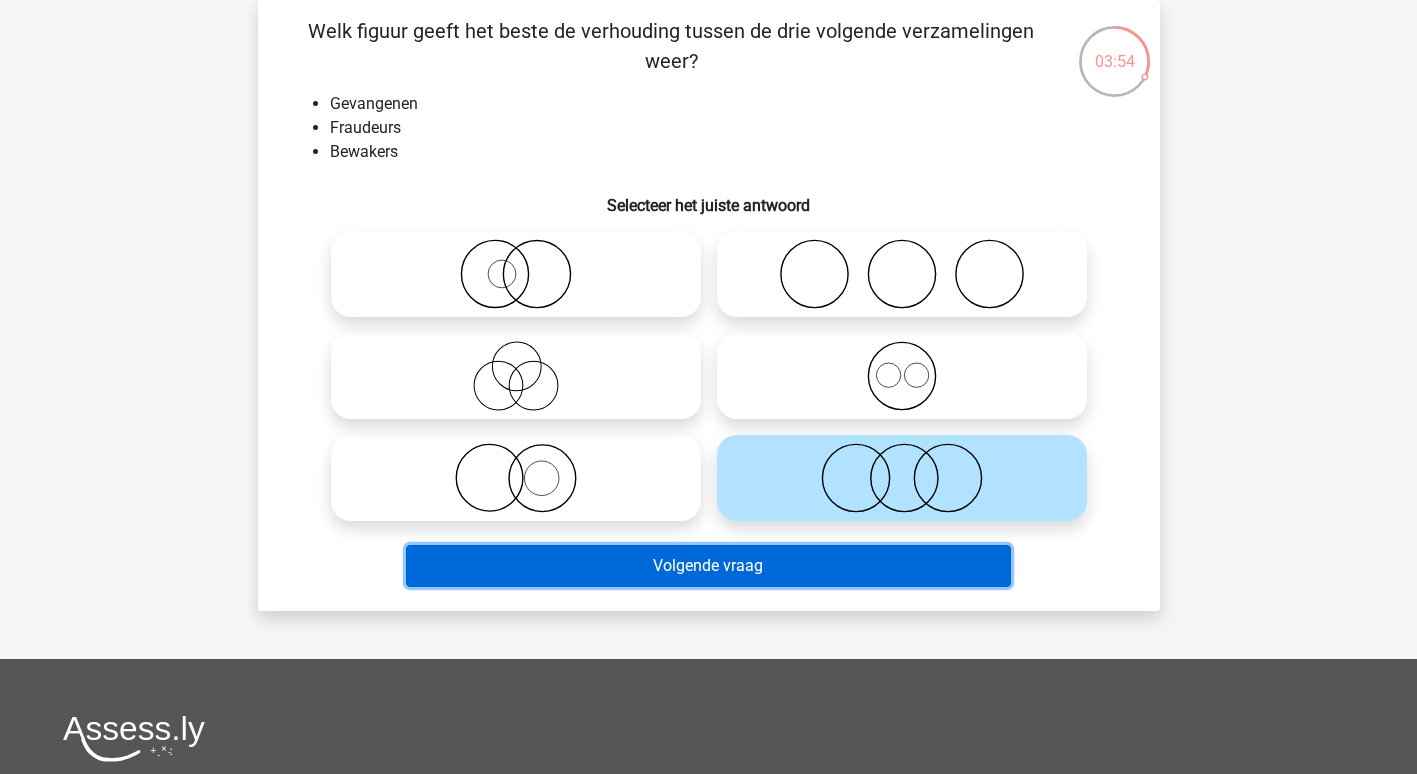click on "Volgende vraag" at bounding box center [708, 566] 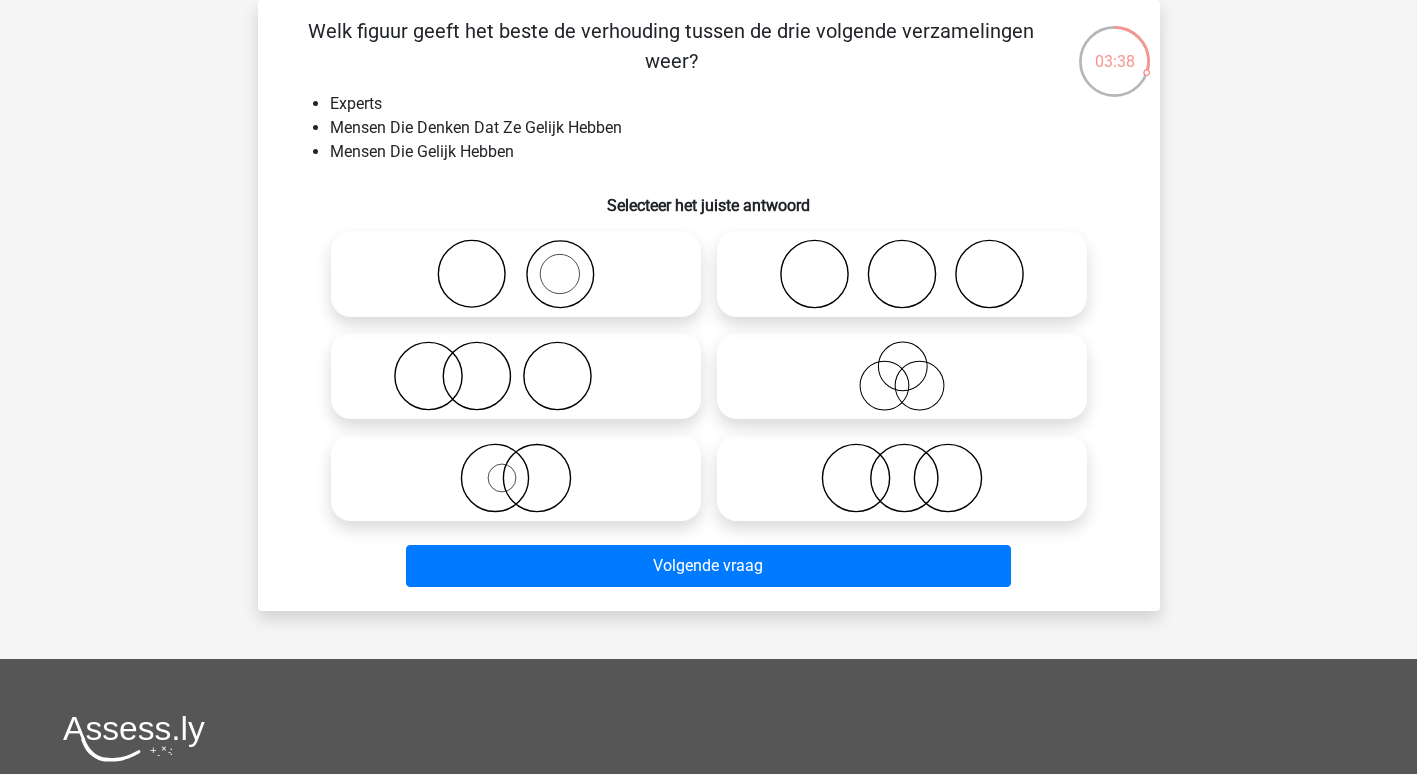 click 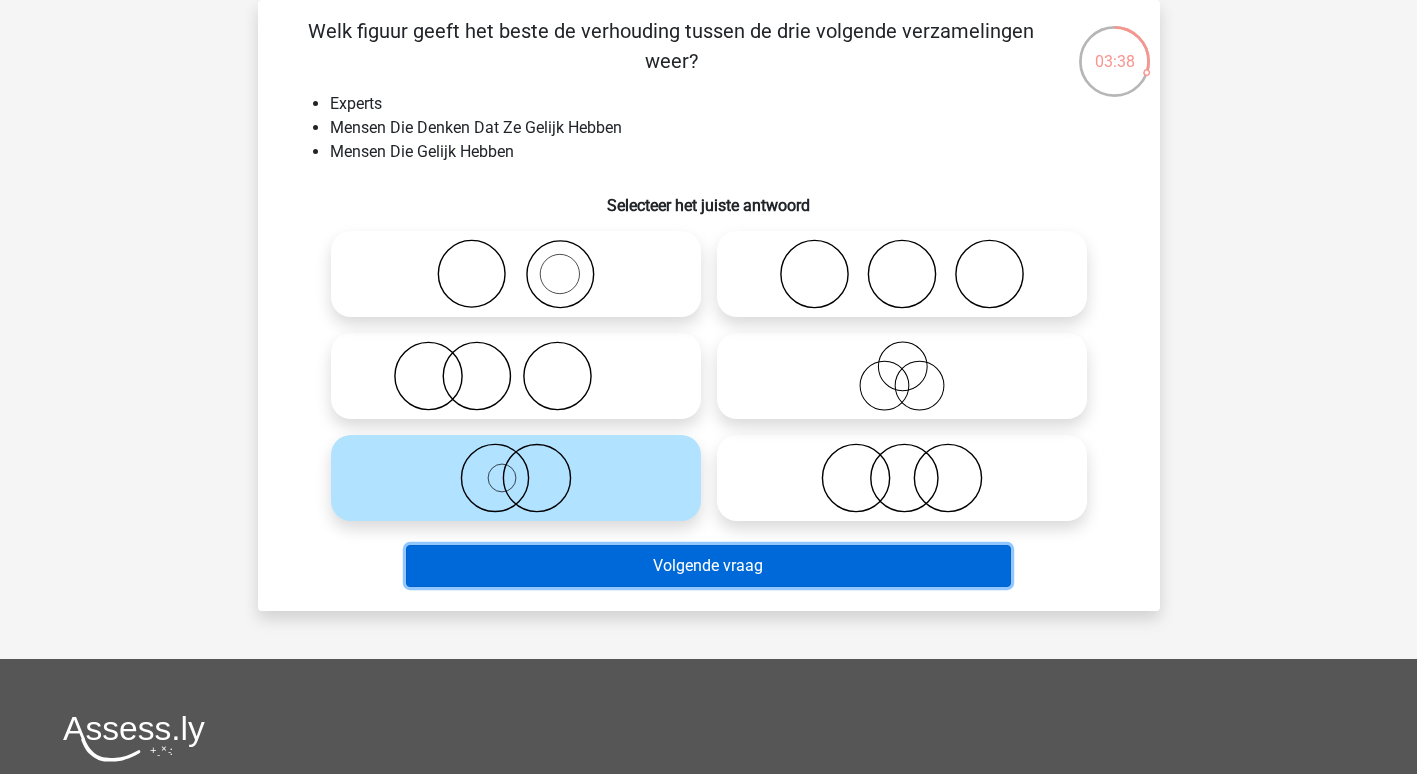 click on "Volgende vraag" at bounding box center (708, 566) 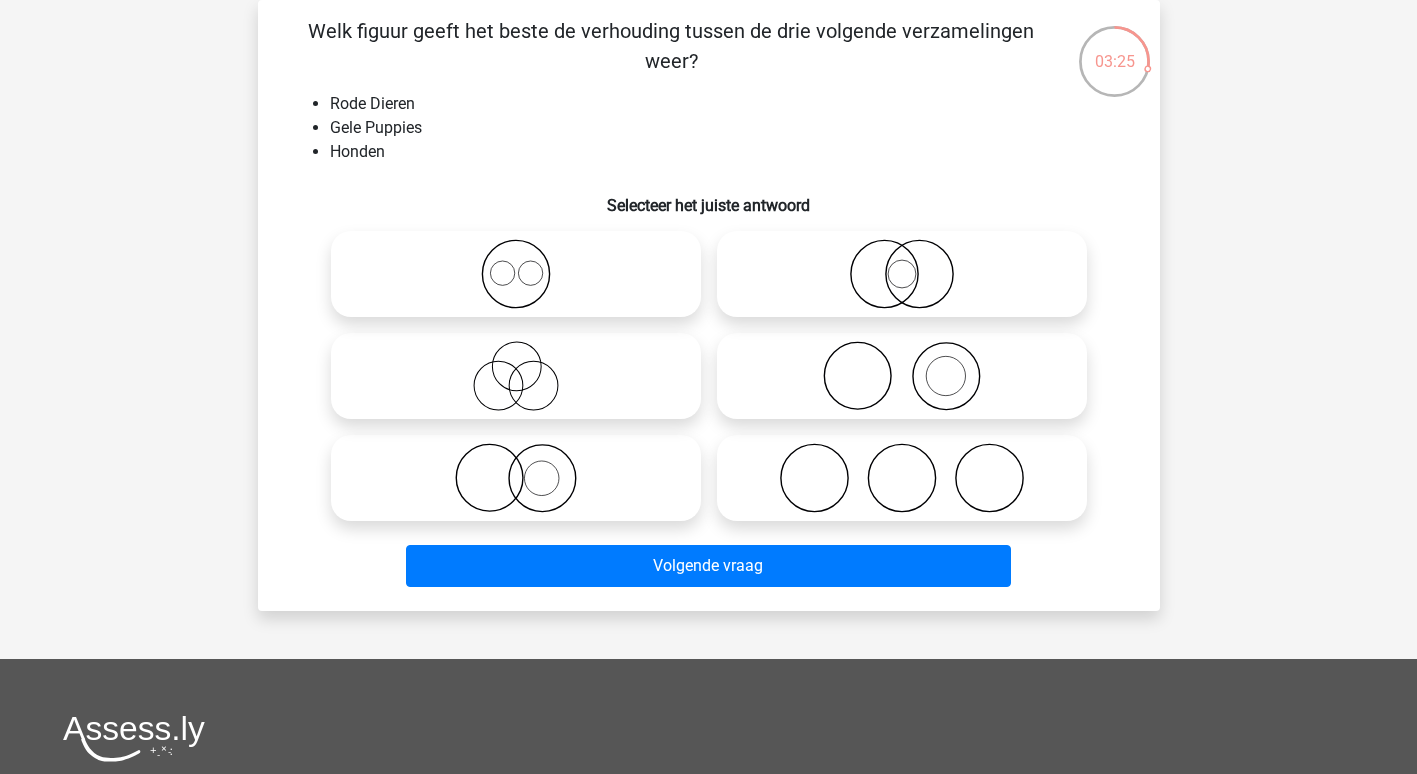 click 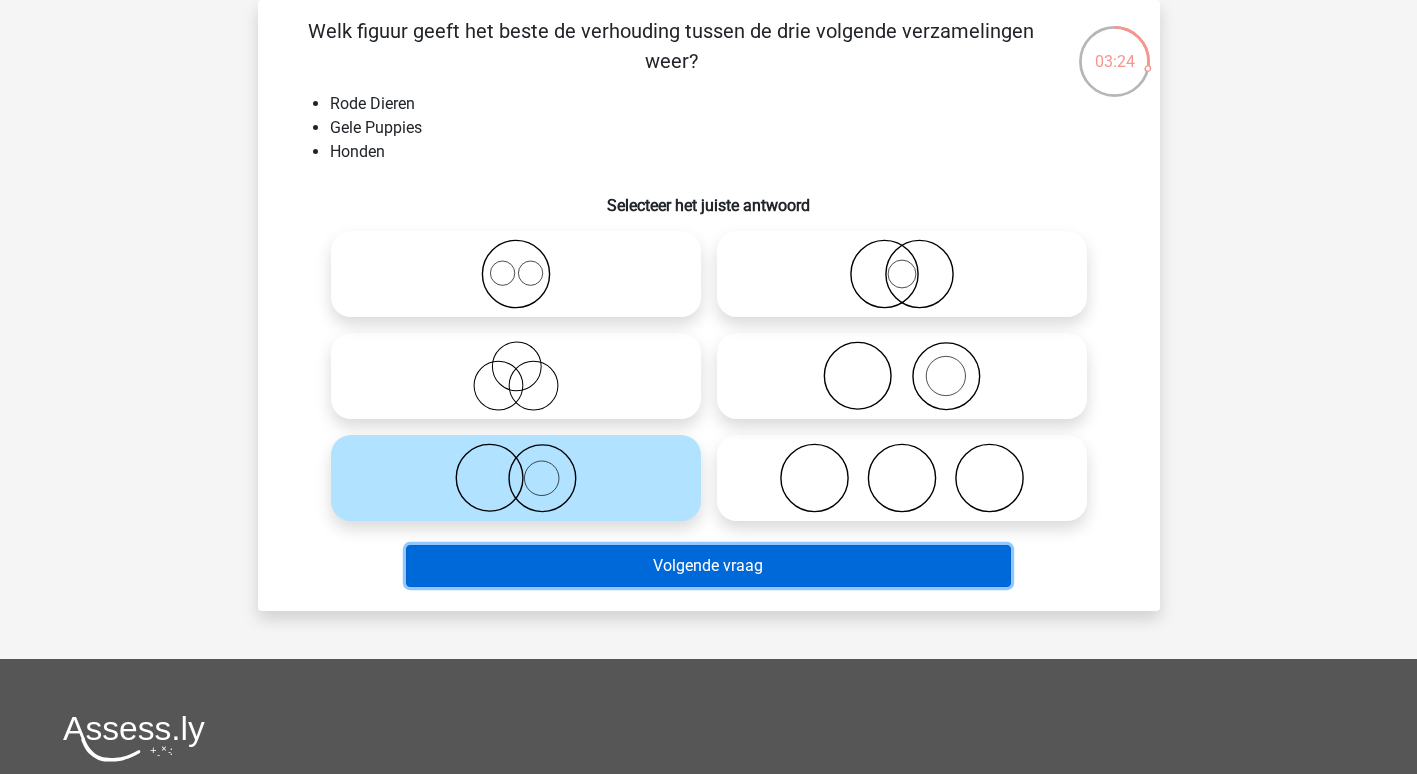 click on "Volgende vraag" at bounding box center [708, 566] 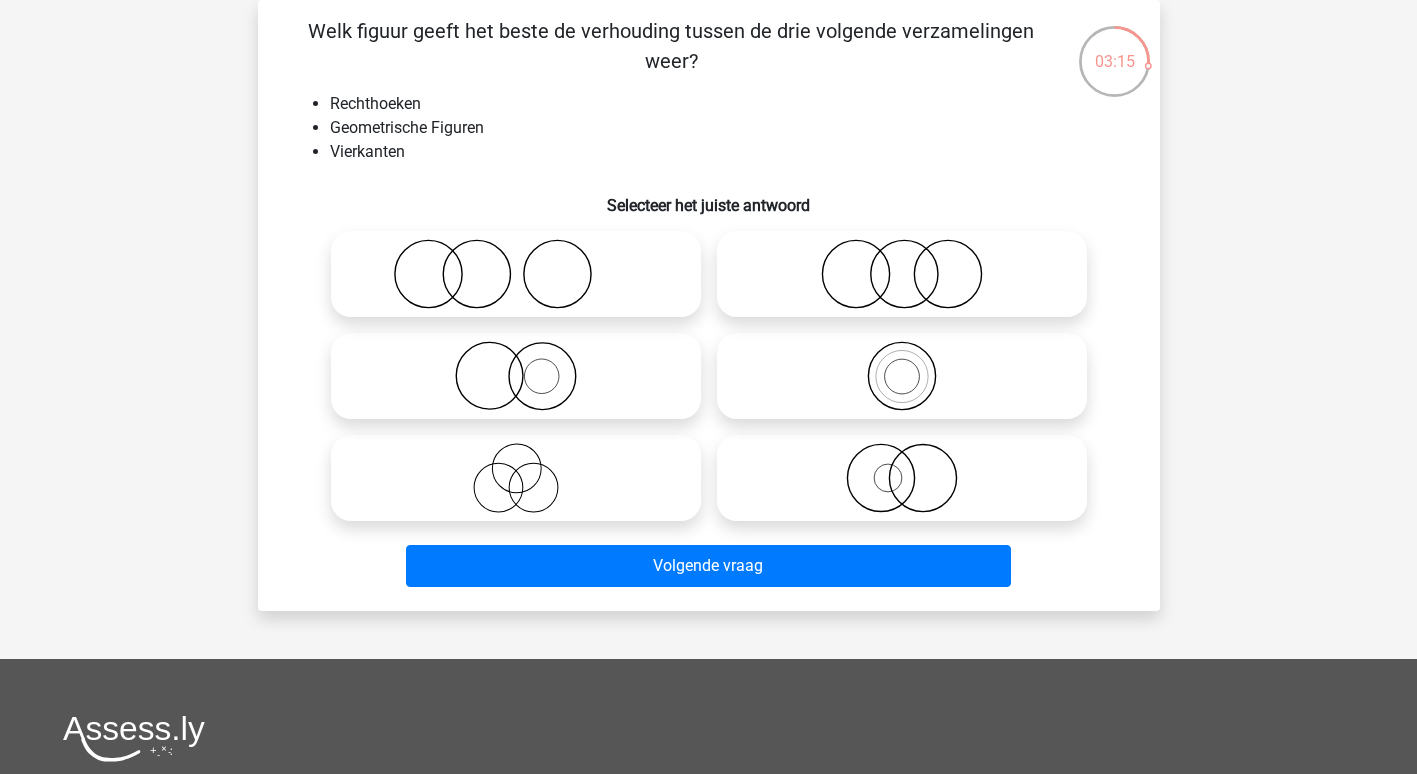 click 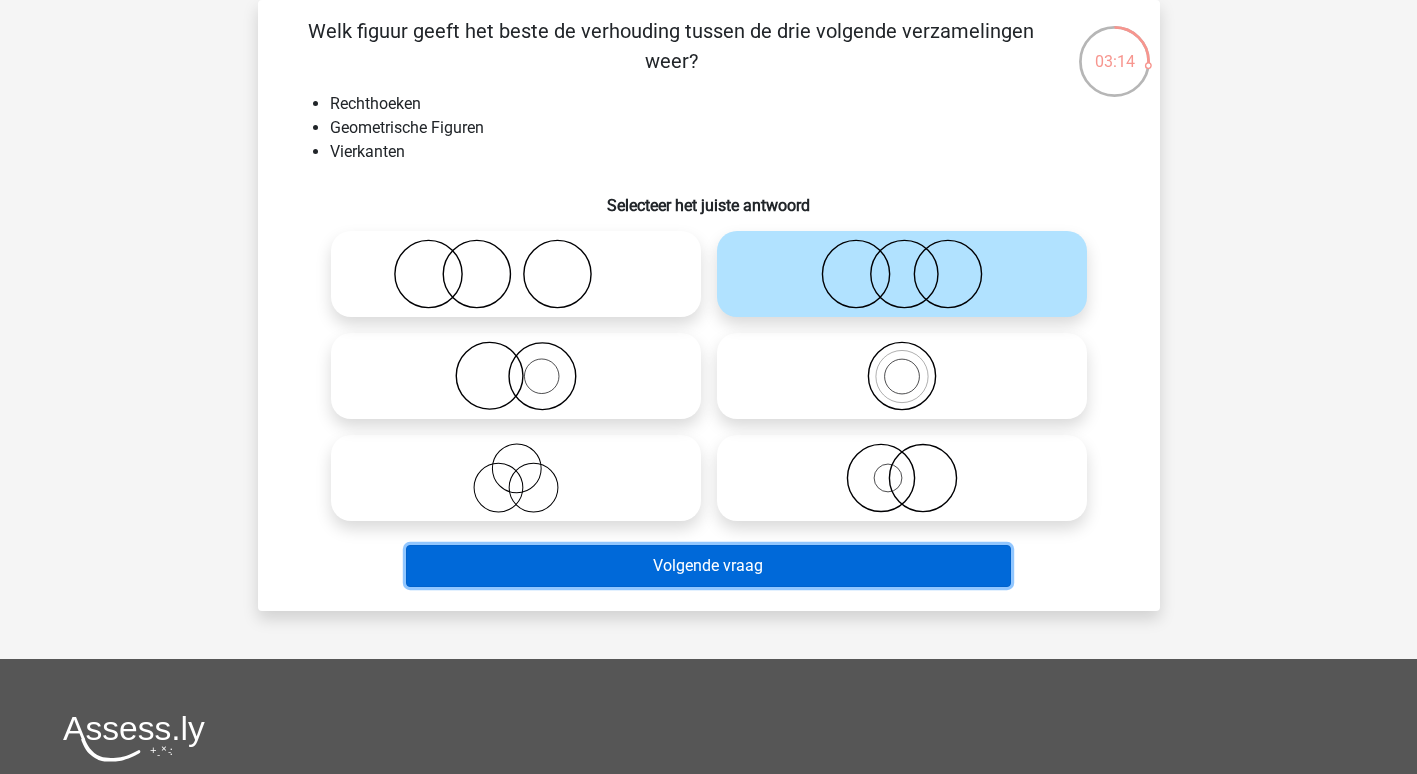 click on "Volgende vraag" at bounding box center [708, 566] 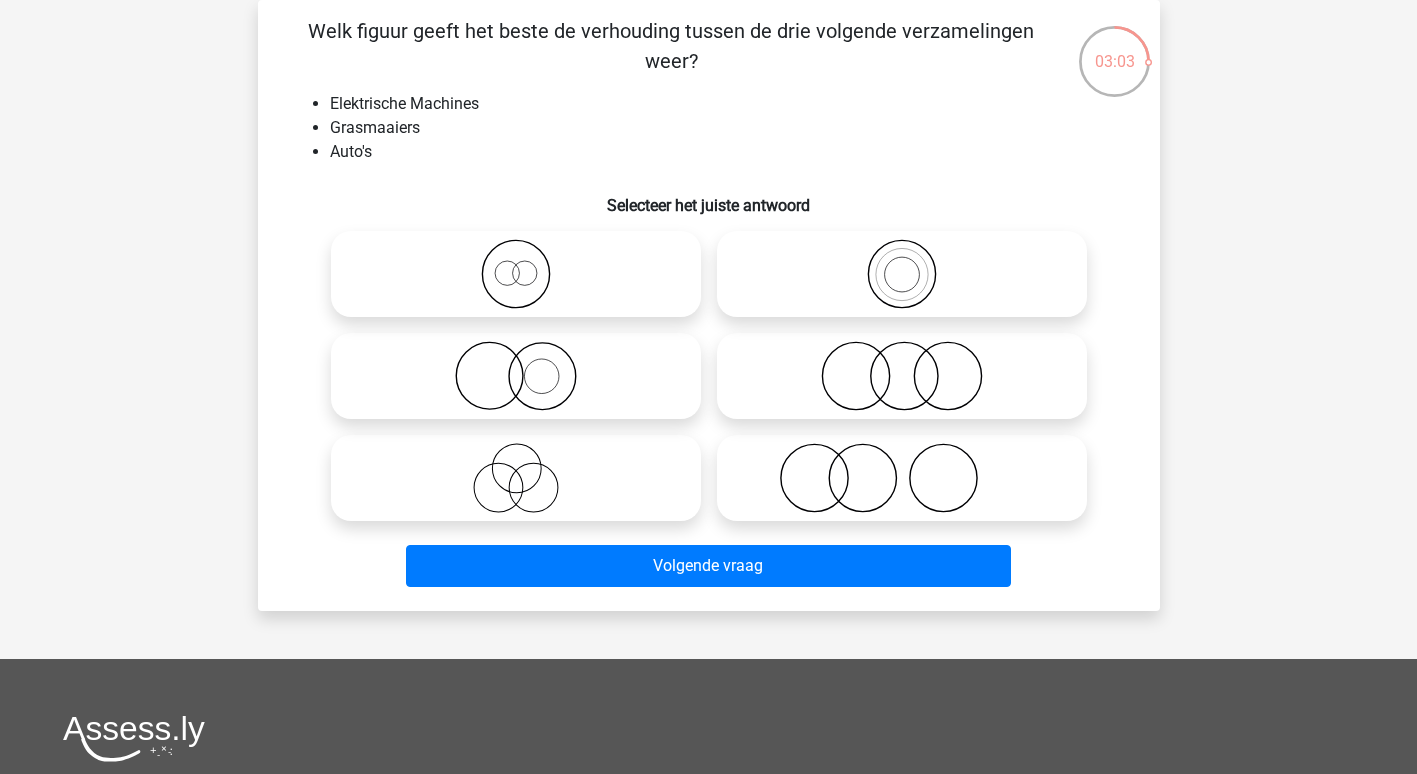 click 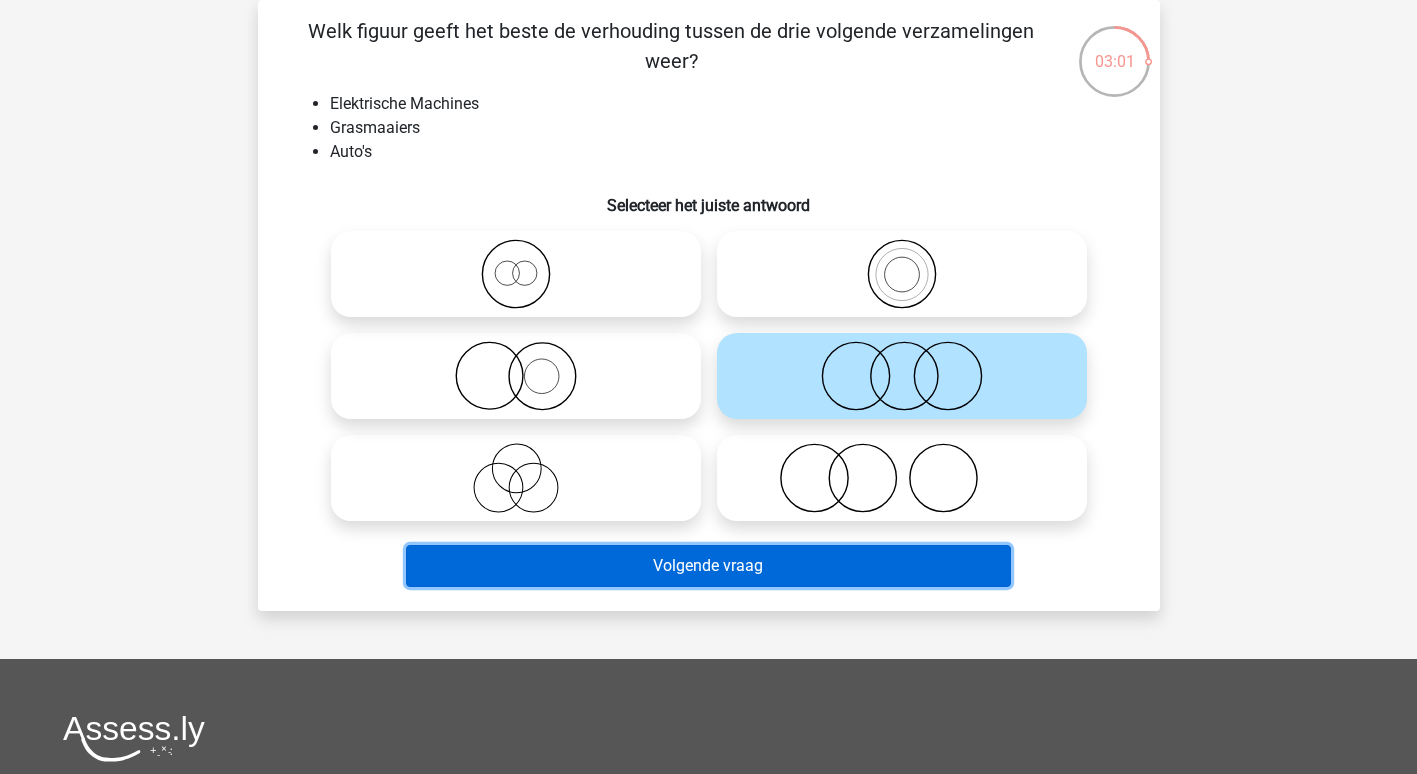 click on "Volgende vraag" at bounding box center [708, 566] 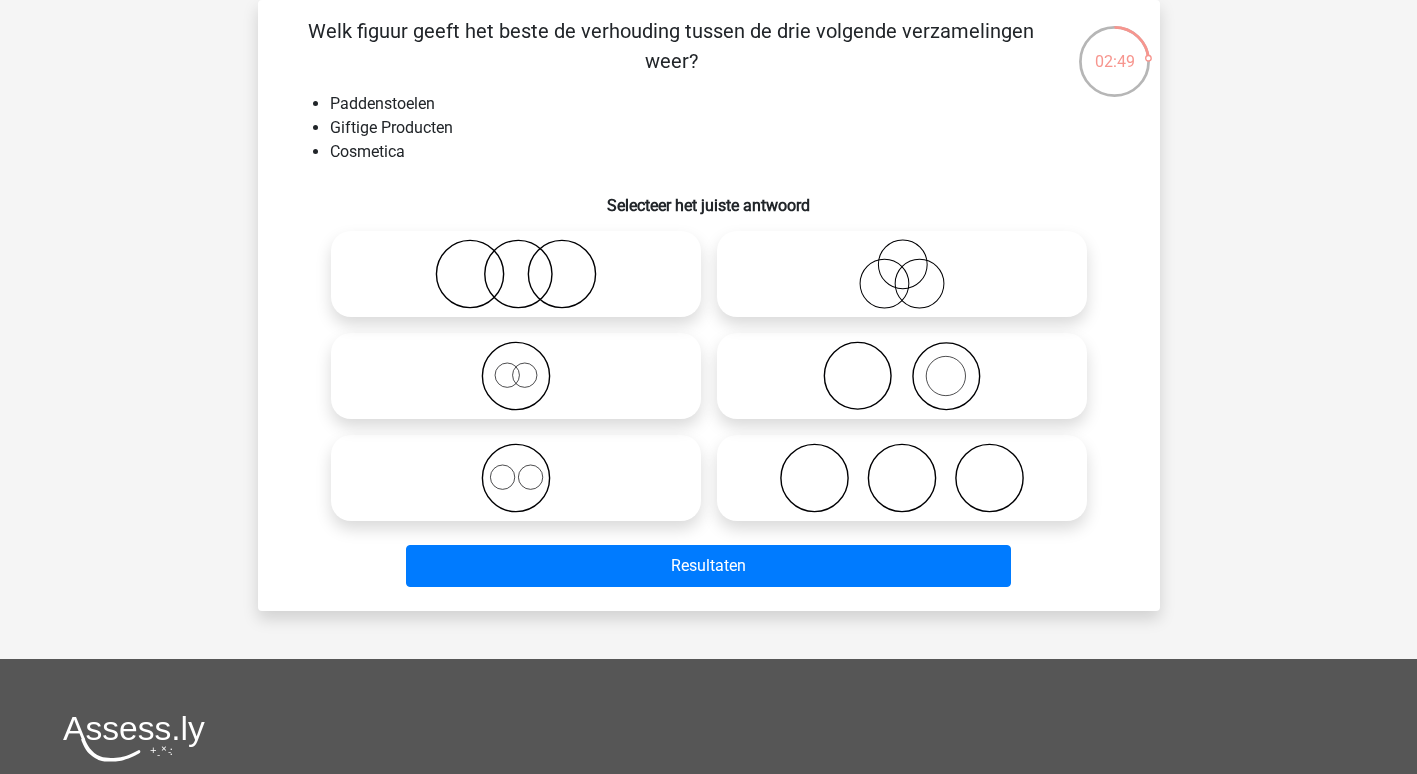 click 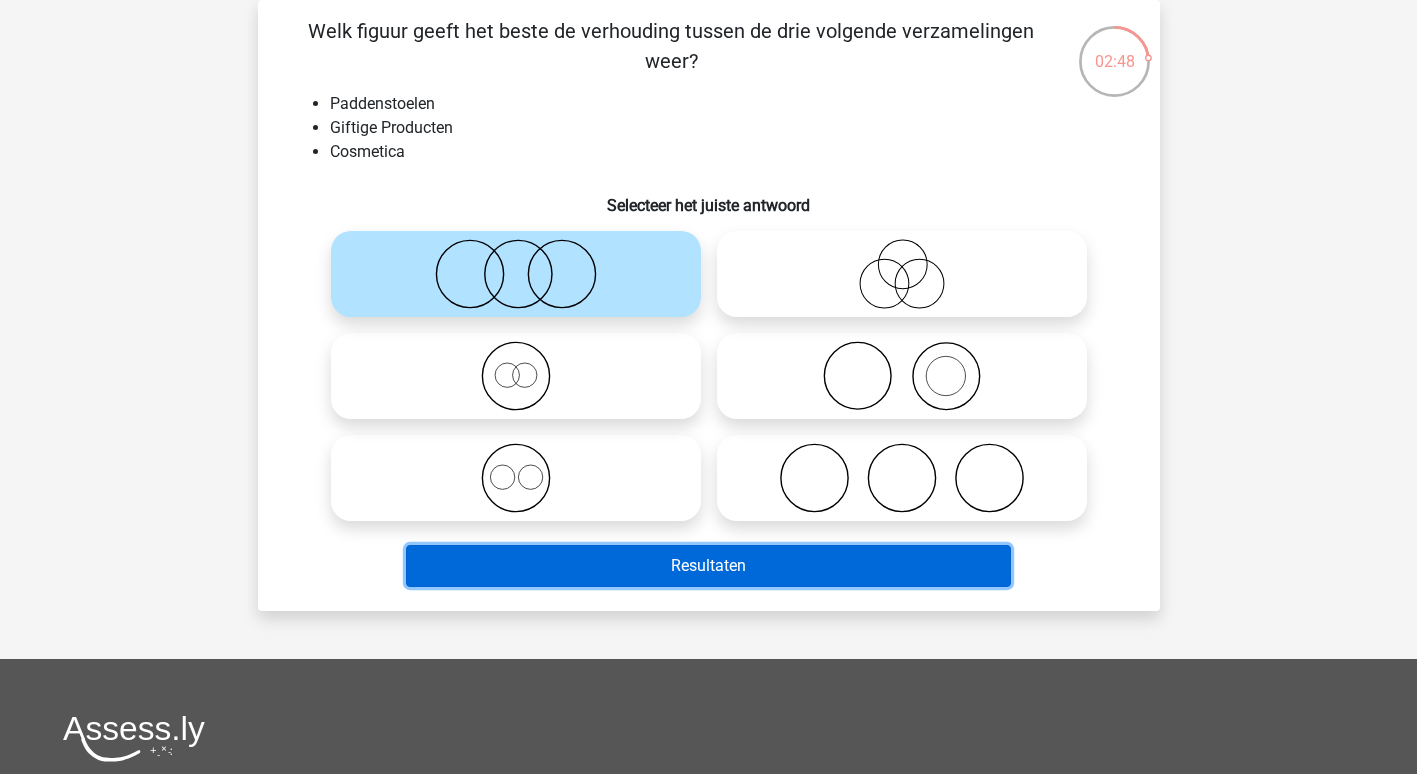 click on "Resultaten" at bounding box center [708, 566] 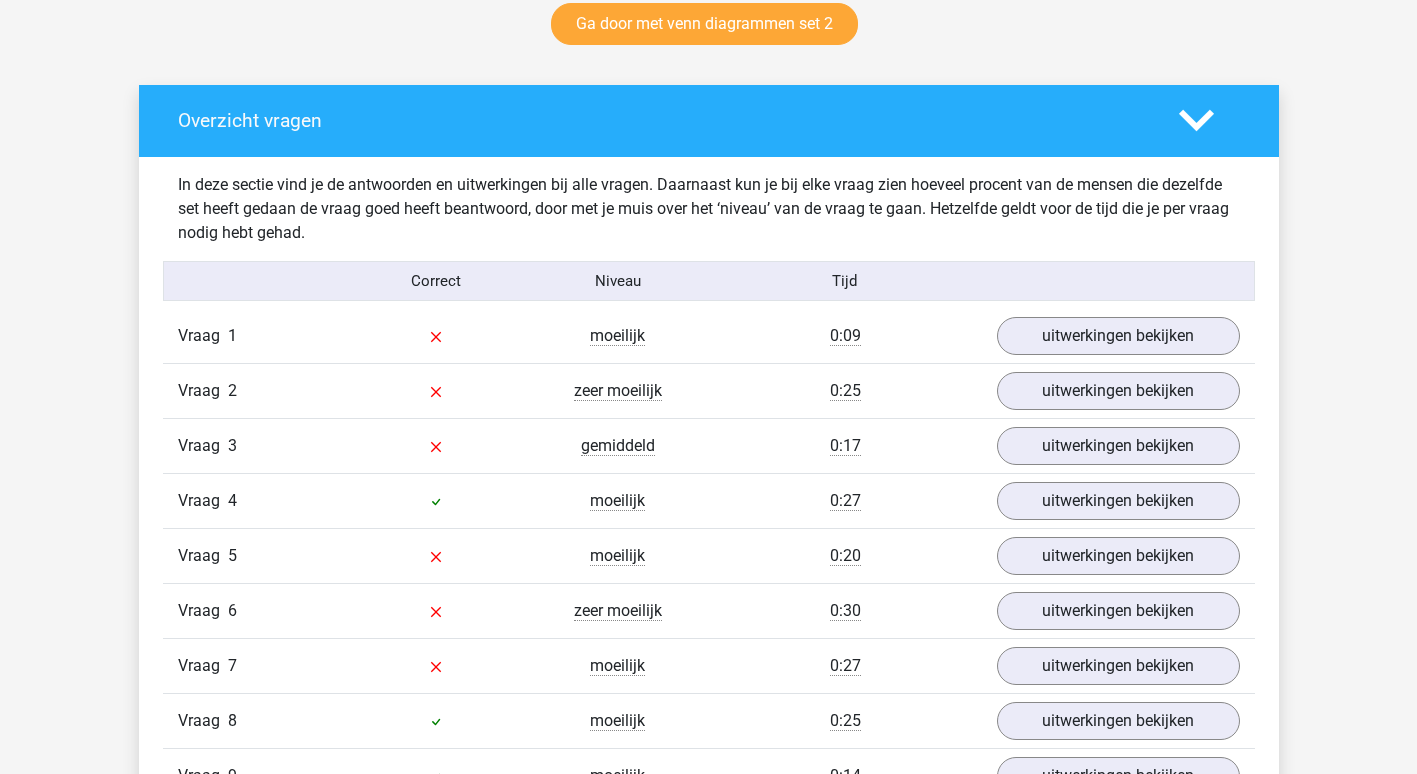 scroll, scrollTop: 1100, scrollLeft: 0, axis: vertical 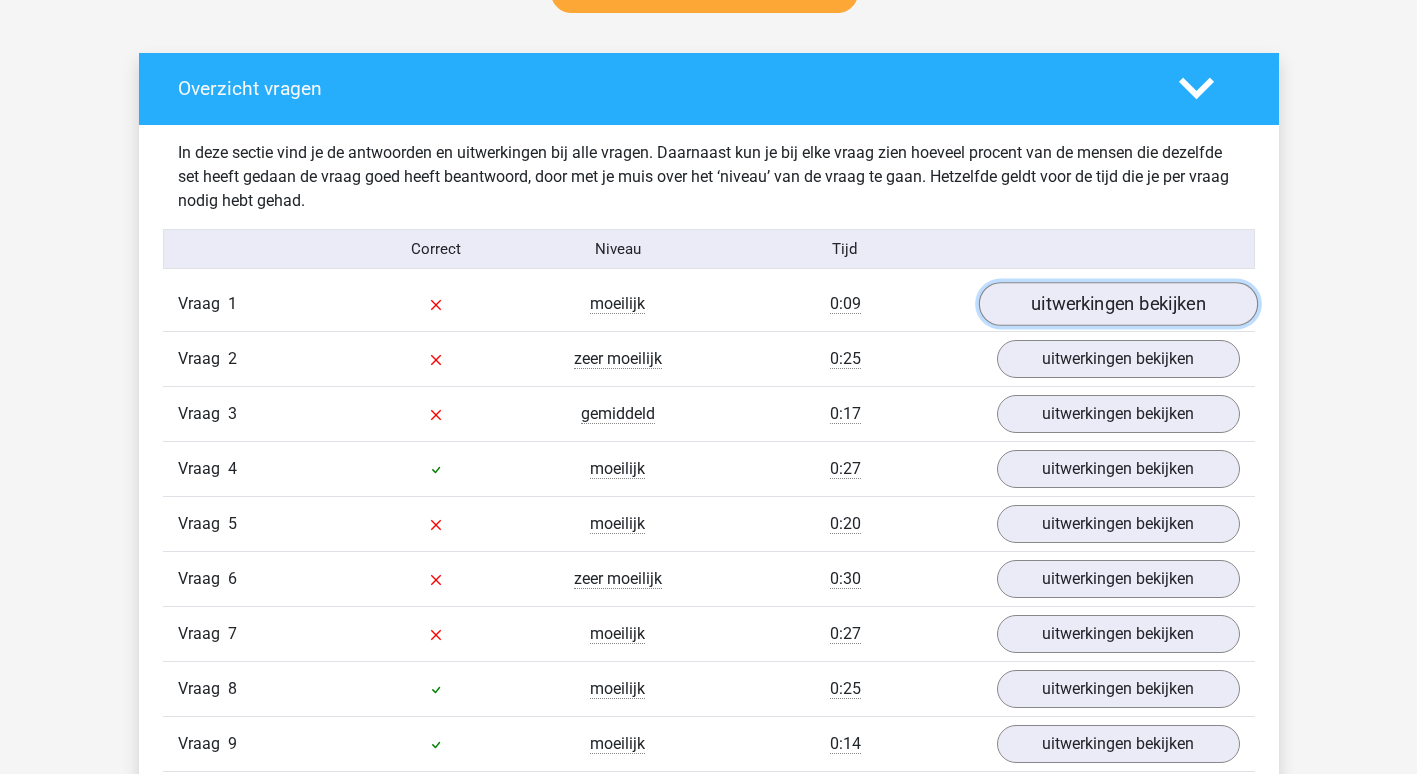 click on "uitwerkingen bekijken" at bounding box center (1117, 304) 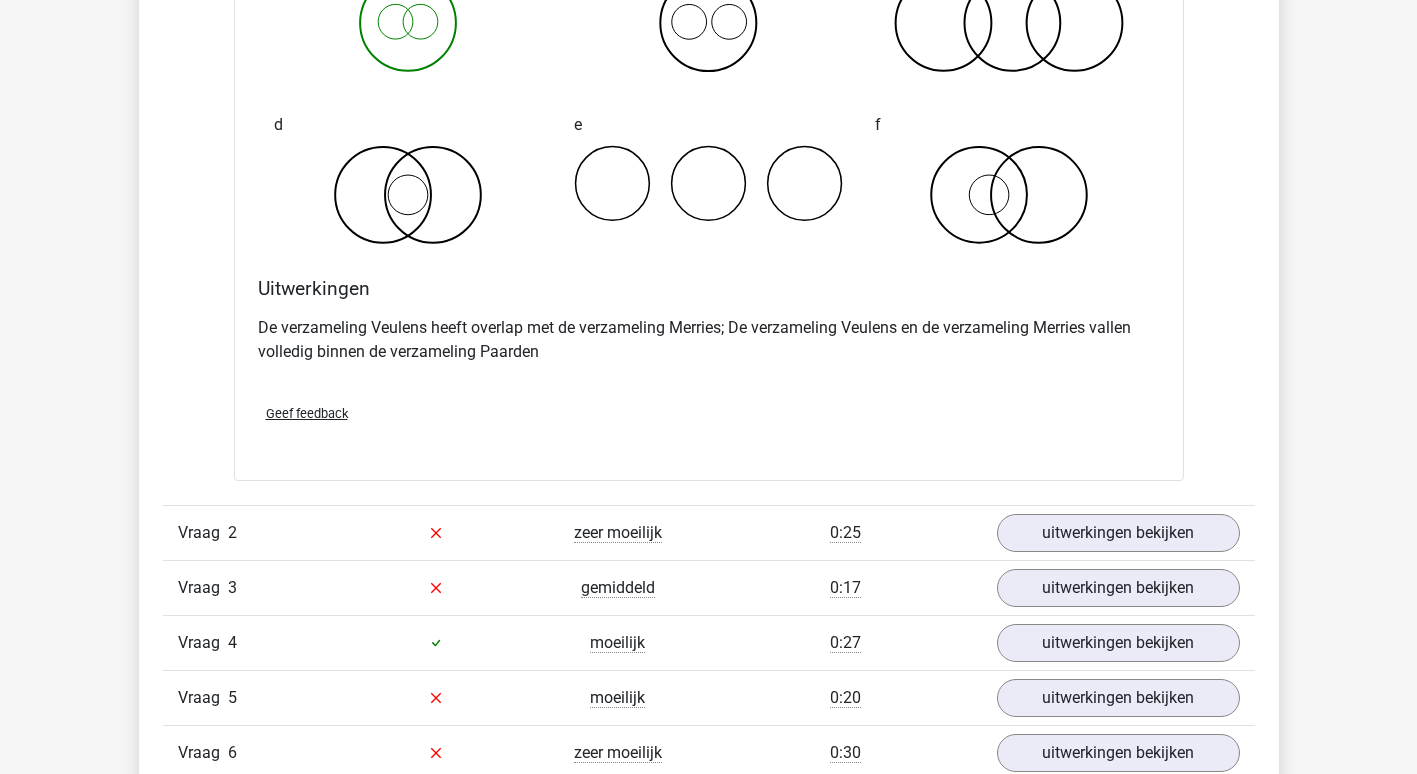 scroll, scrollTop: 1900, scrollLeft: 0, axis: vertical 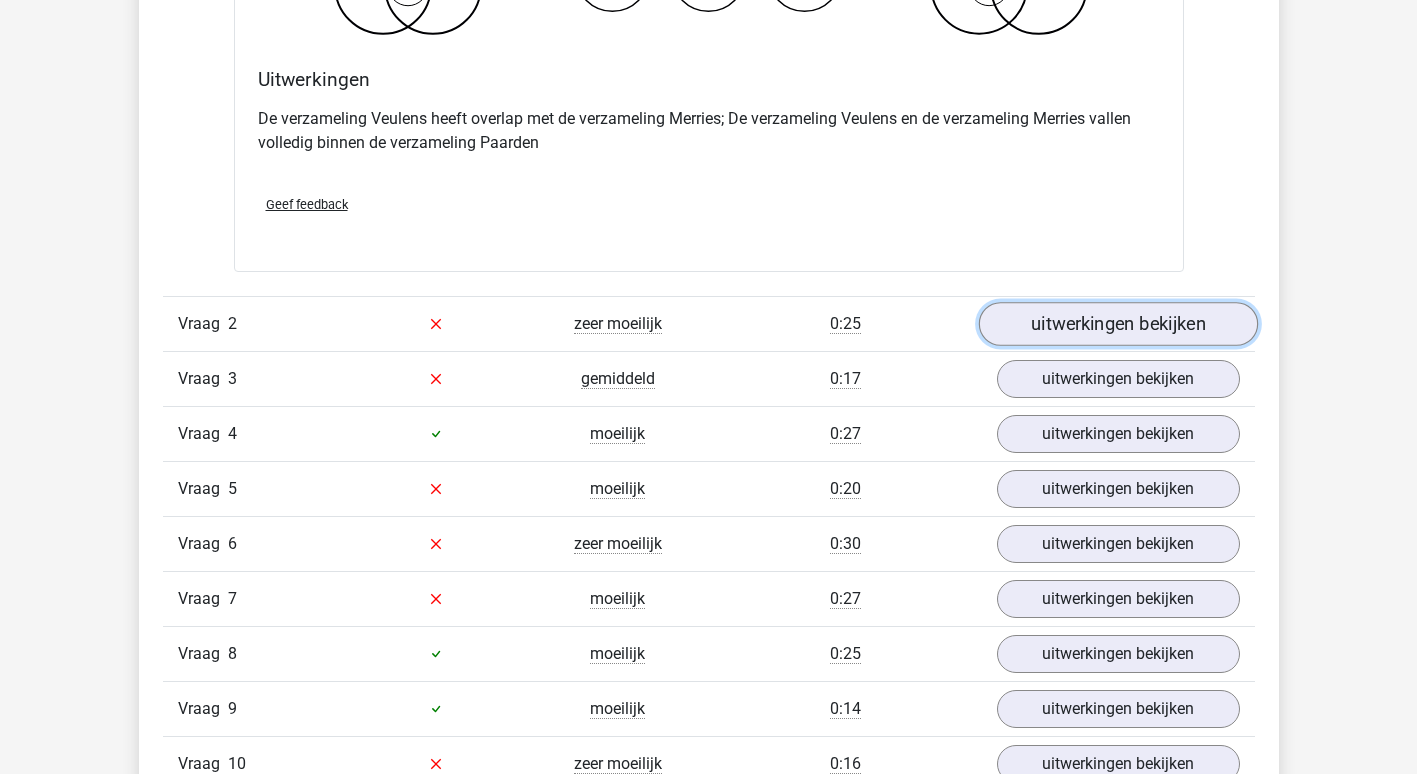 click on "uitwerkingen bekijken" at bounding box center [1117, 324] 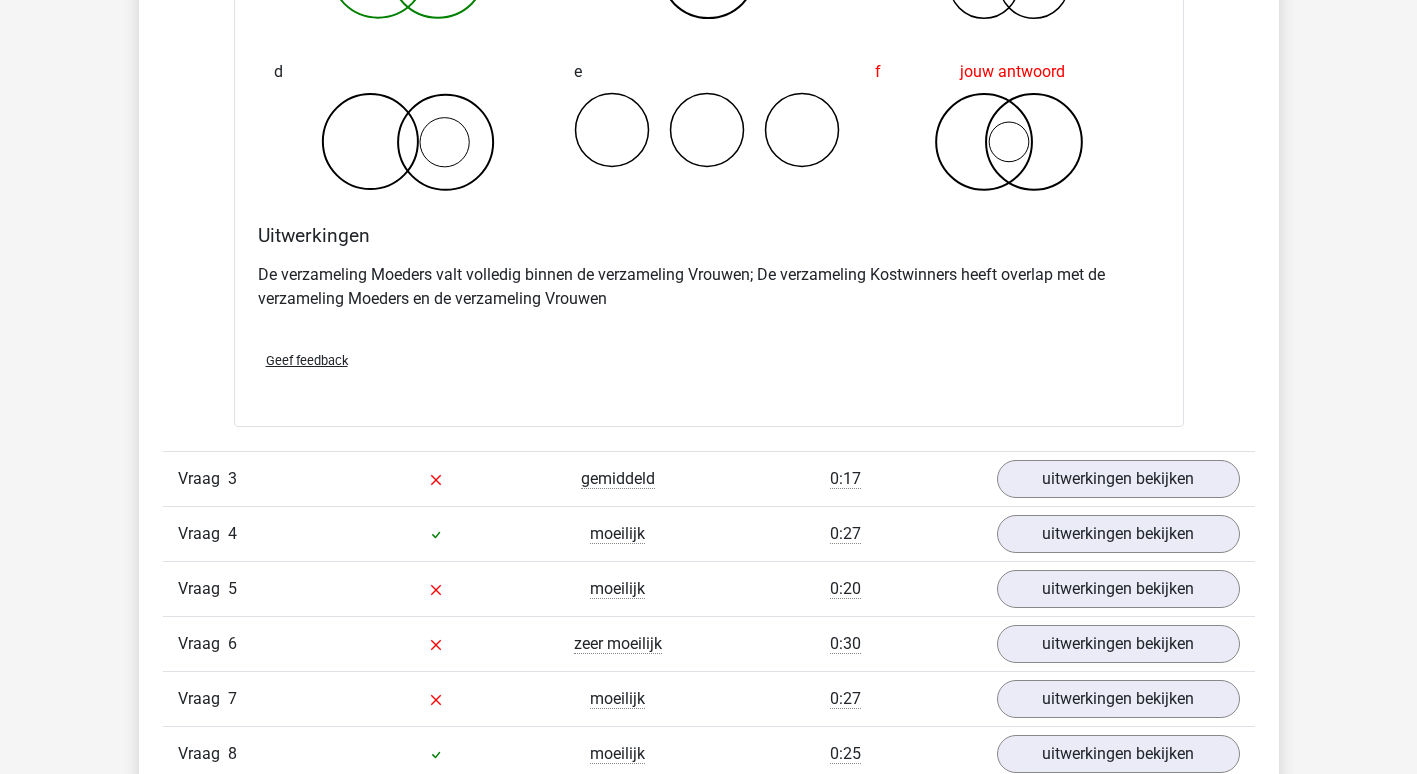 scroll, scrollTop: 2700, scrollLeft: 0, axis: vertical 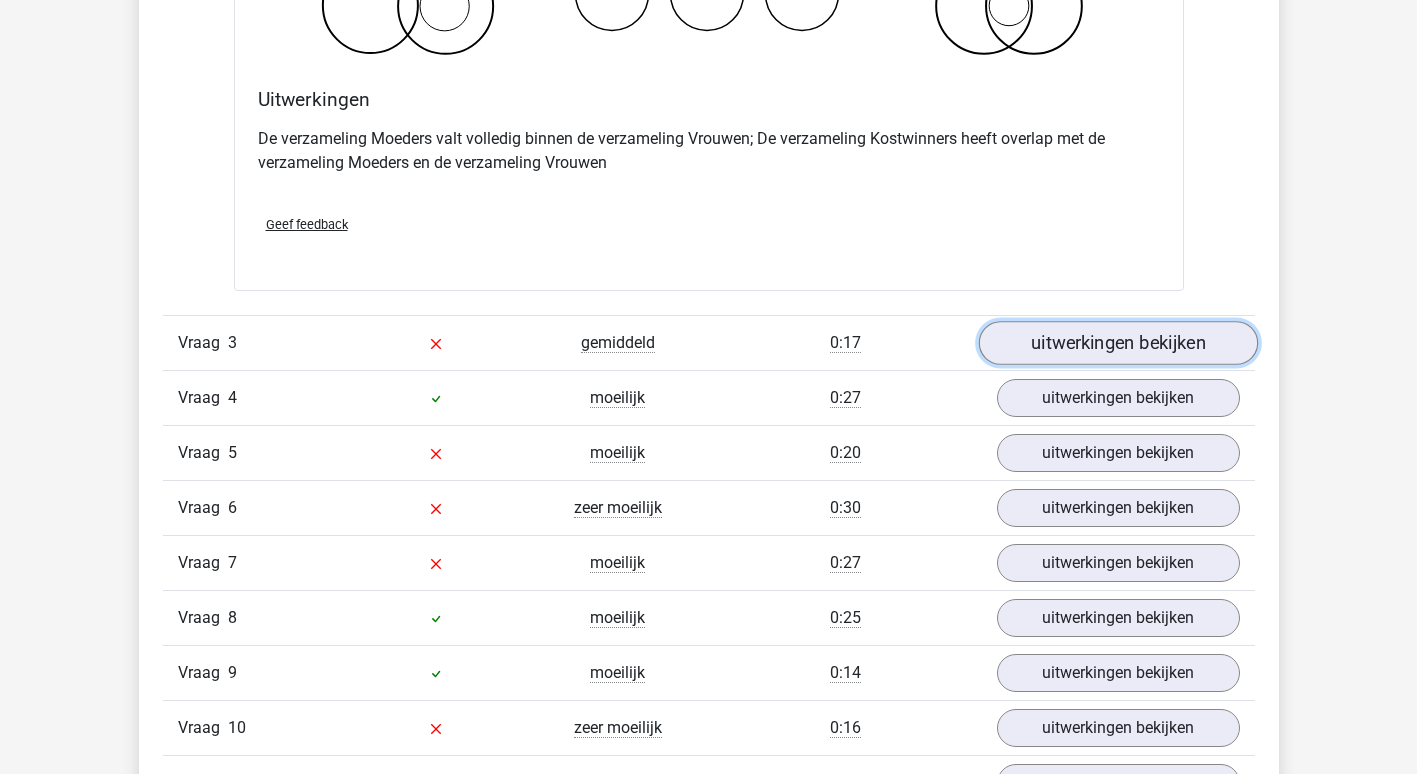 click on "uitwerkingen bekijken" at bounding box center (1117, 343) 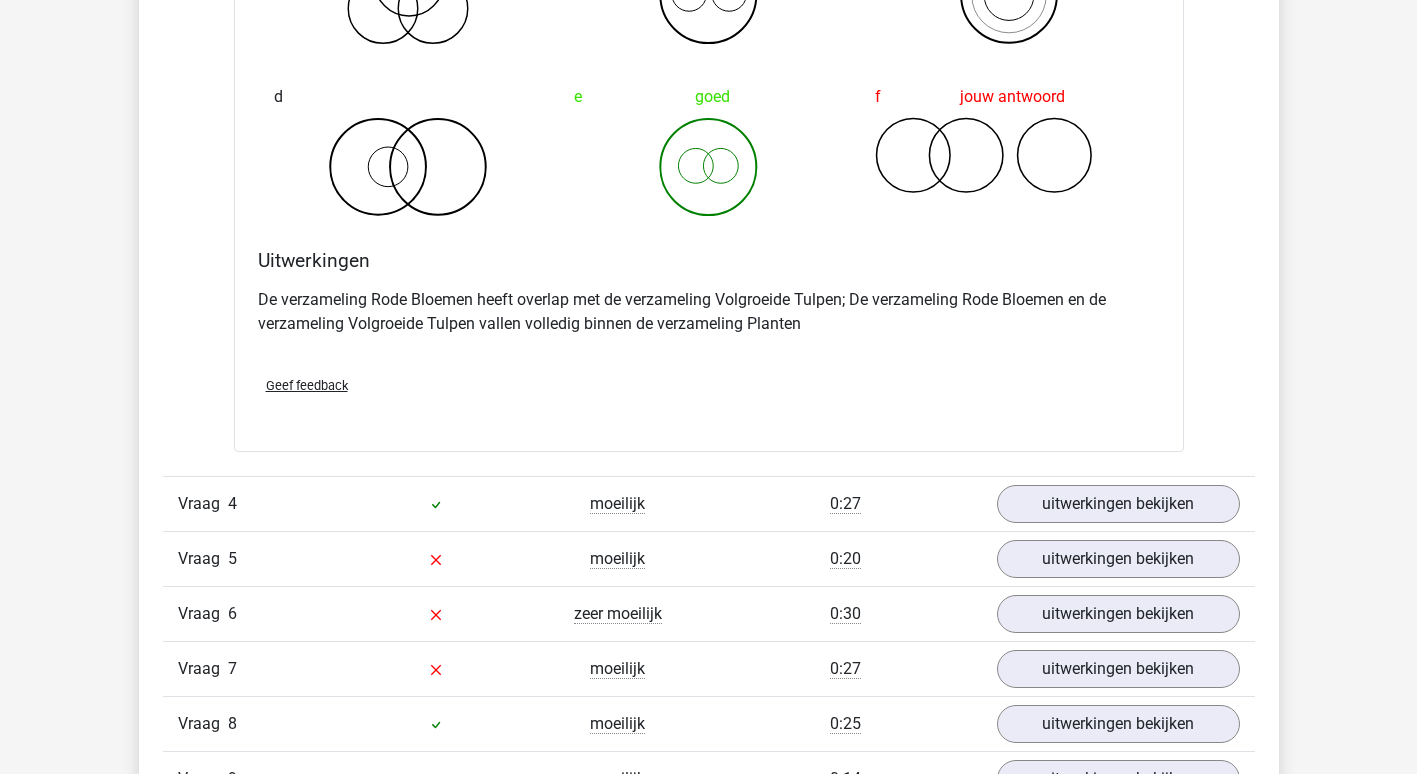 scroll, scrollTop: 3400, scrollLeft: 0, axis: vertical 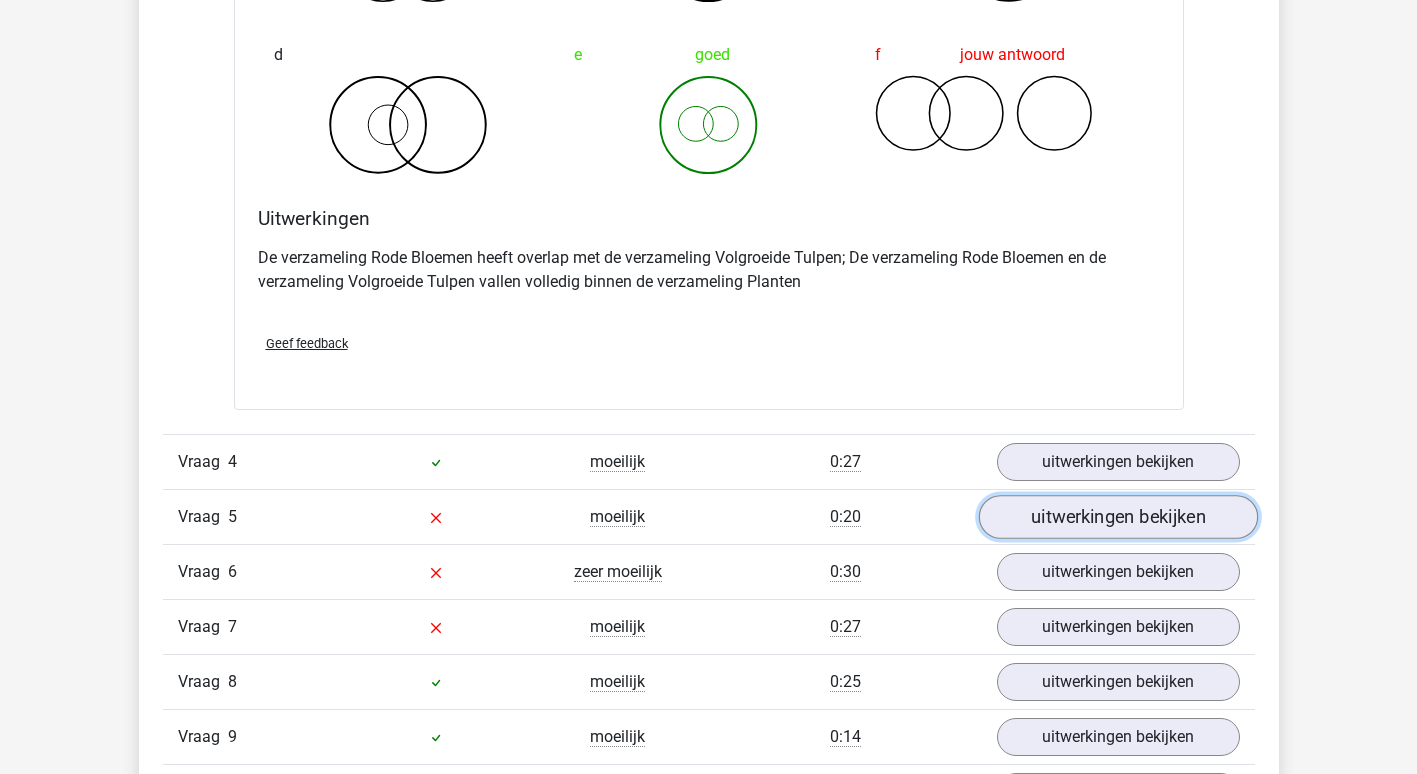 click on "uitwerkingen bekijken" at bounding box center (1117, 517) 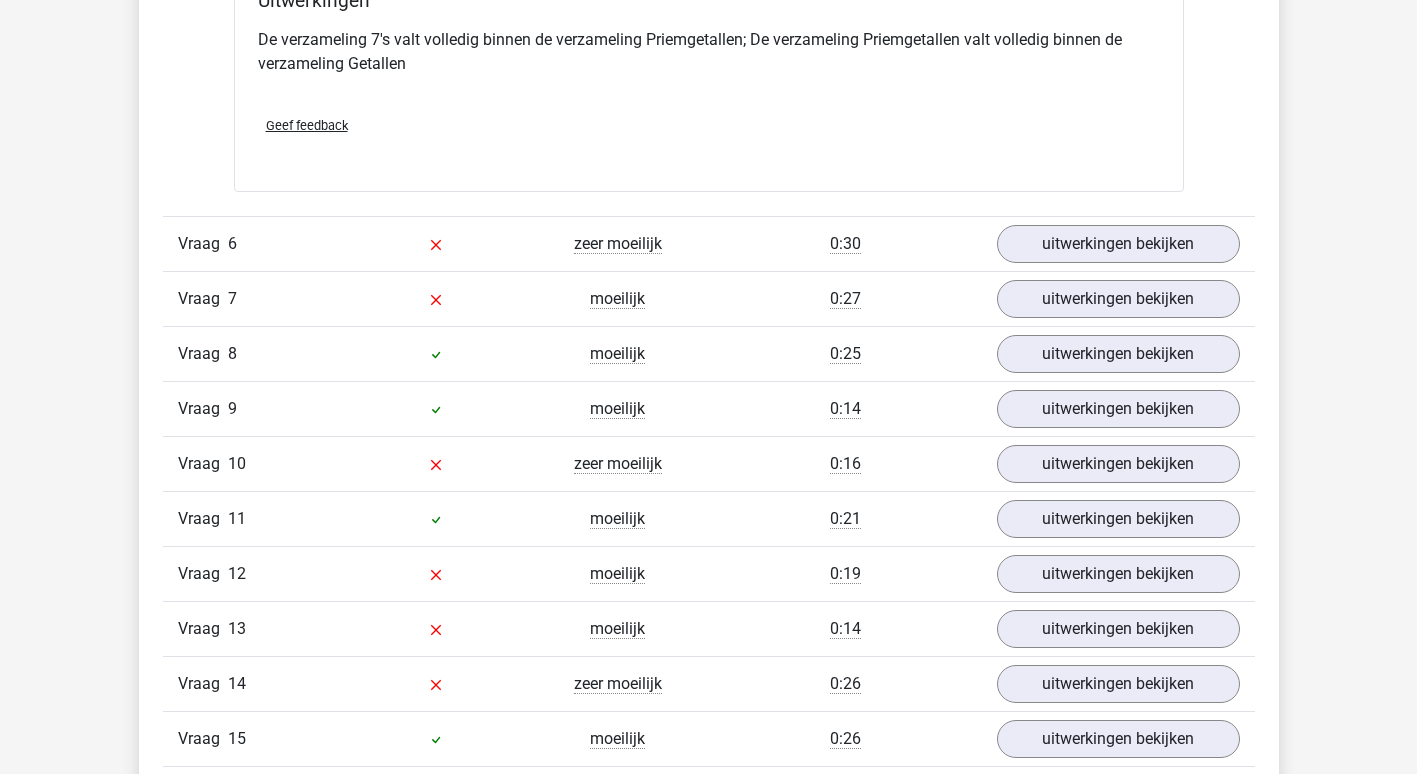 scroll, scrollTop: 4500, scrollLeft: 0, axis: vertical 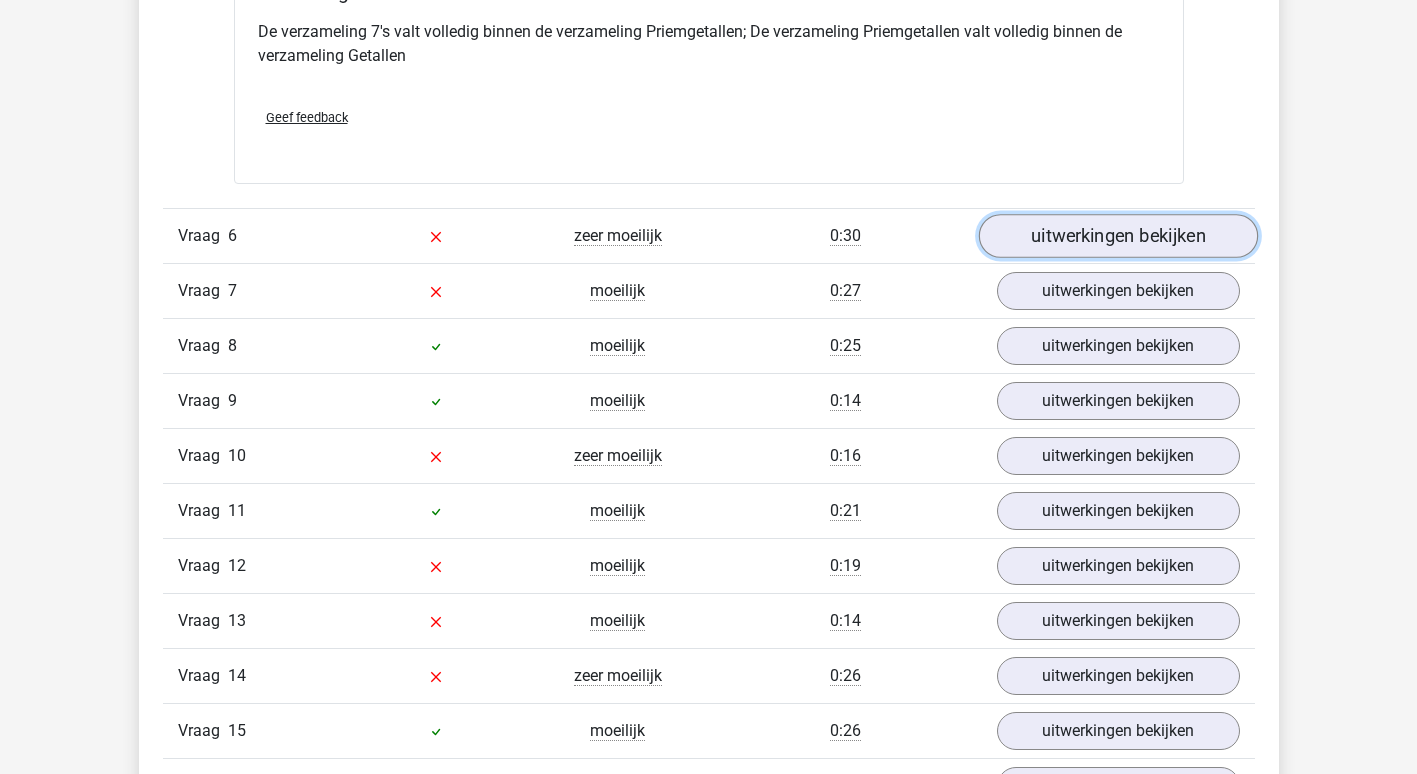 click on "uitwerkingen bekijken" at bounding box center (1117, 236) 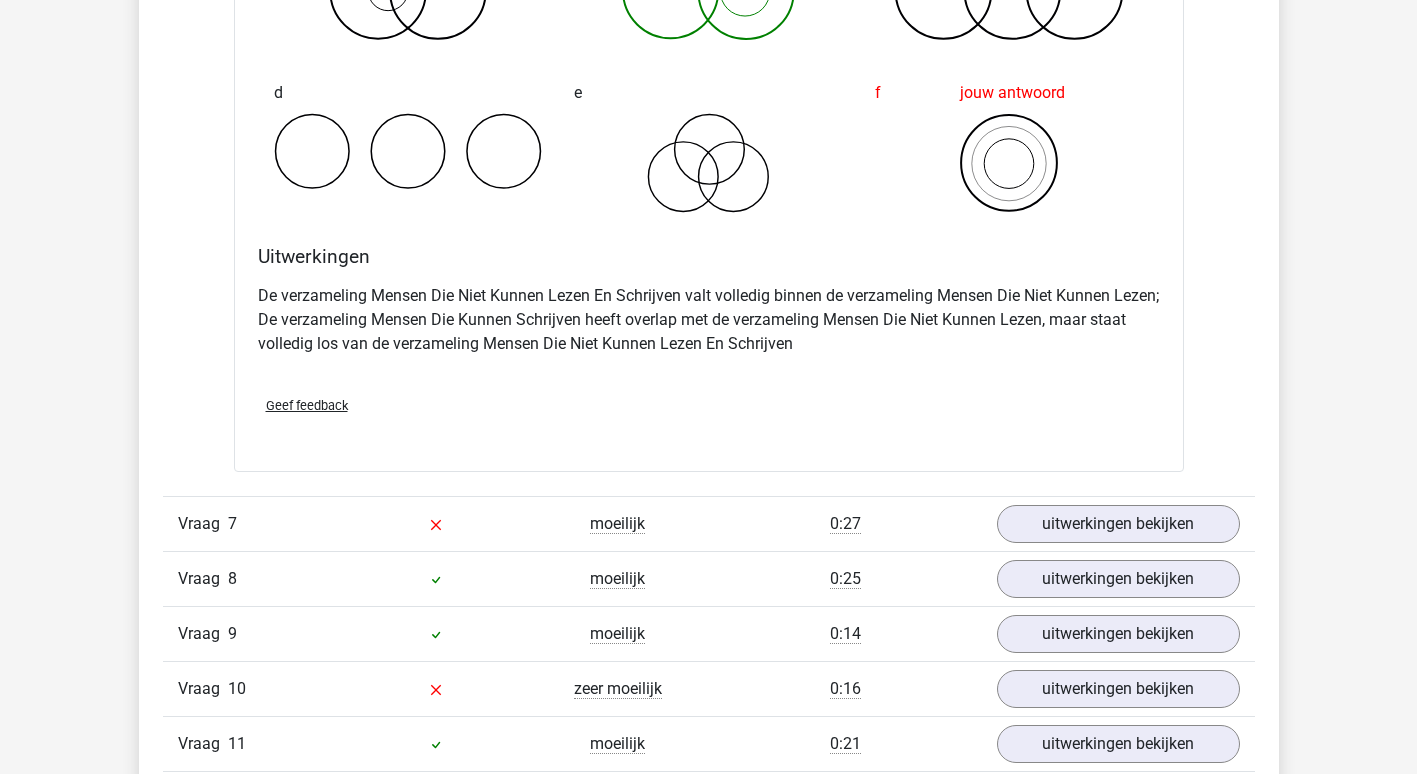 scroll, scrollTop: 5100, scrollLeft: 0, axis: vertical 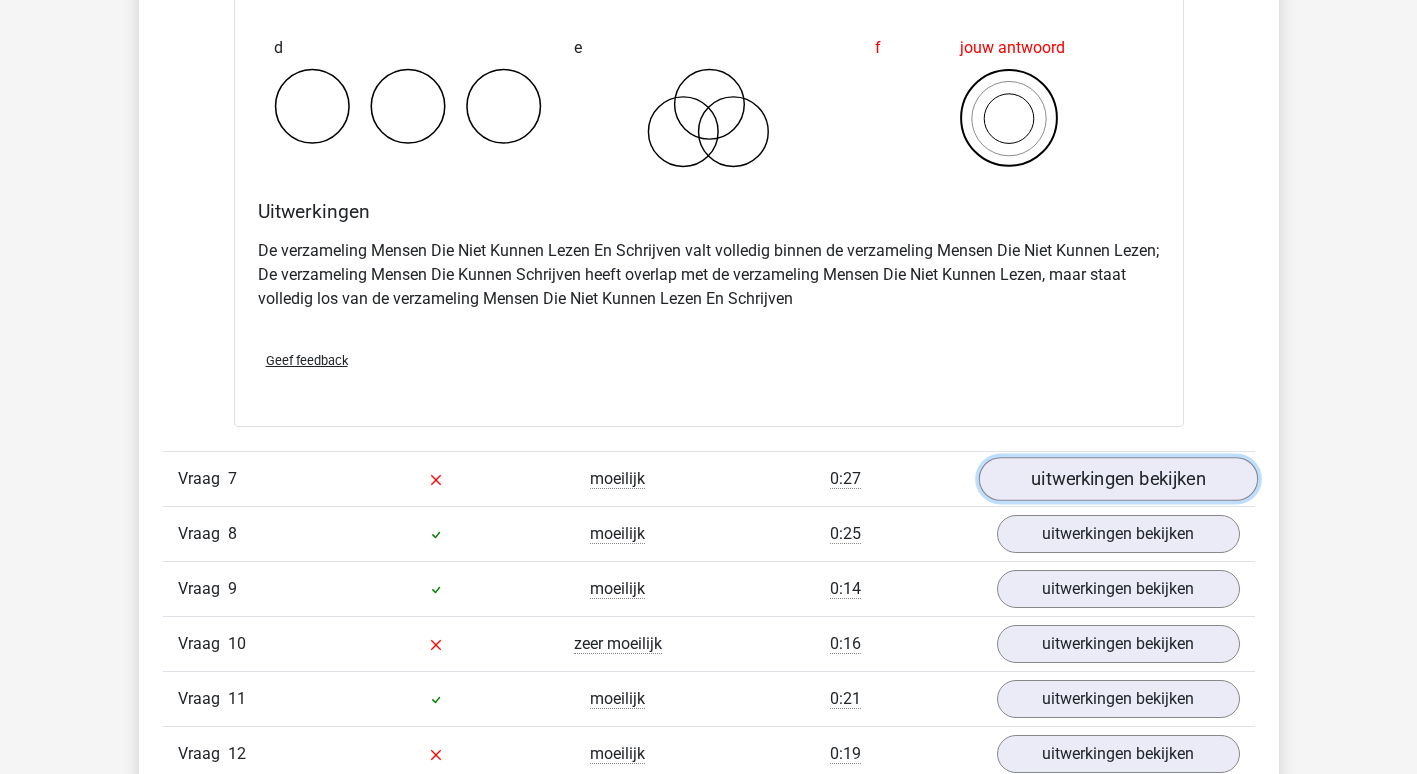 click on "uitwerkingen bekijken" at bounding box center (1117, 480) 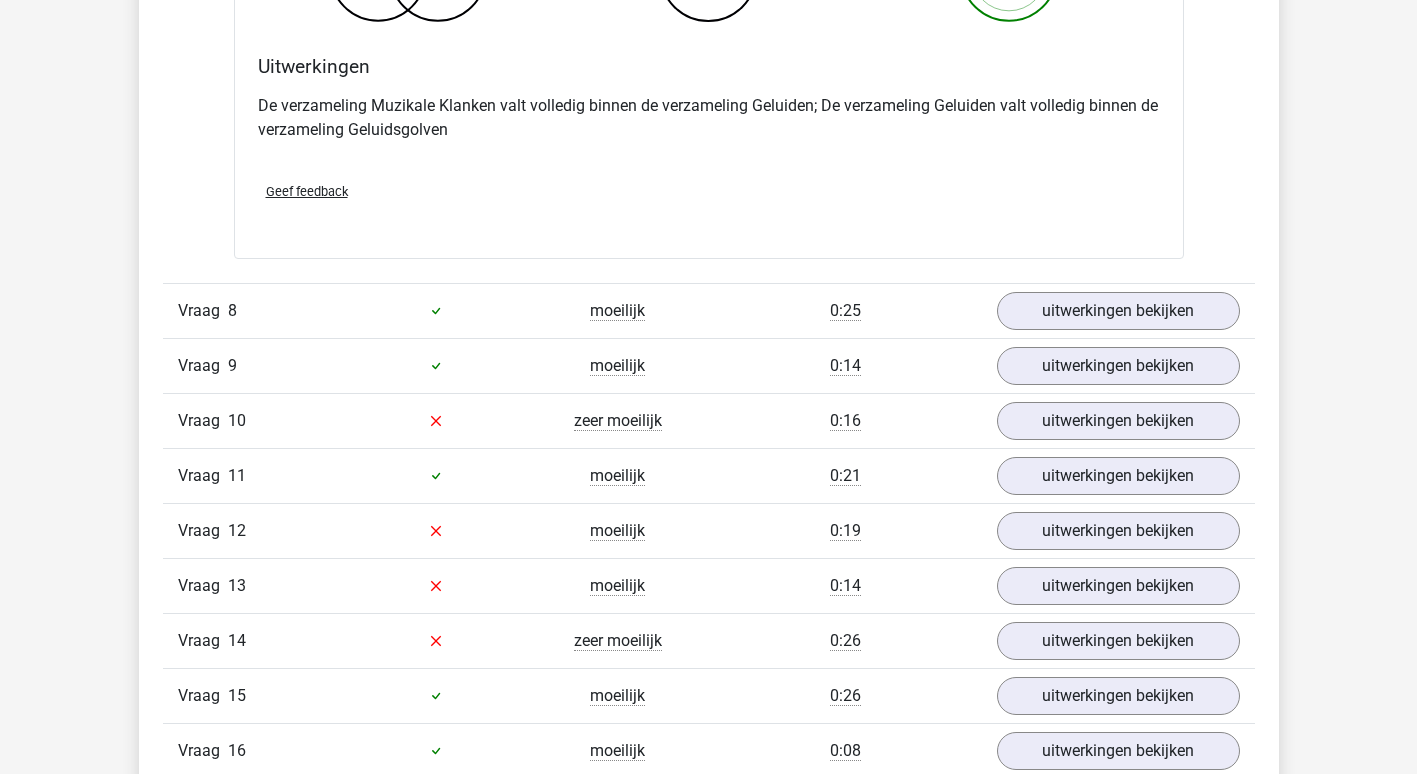 scroll, scrollTop: 6100, scrollLeft: 0, axis: vertical 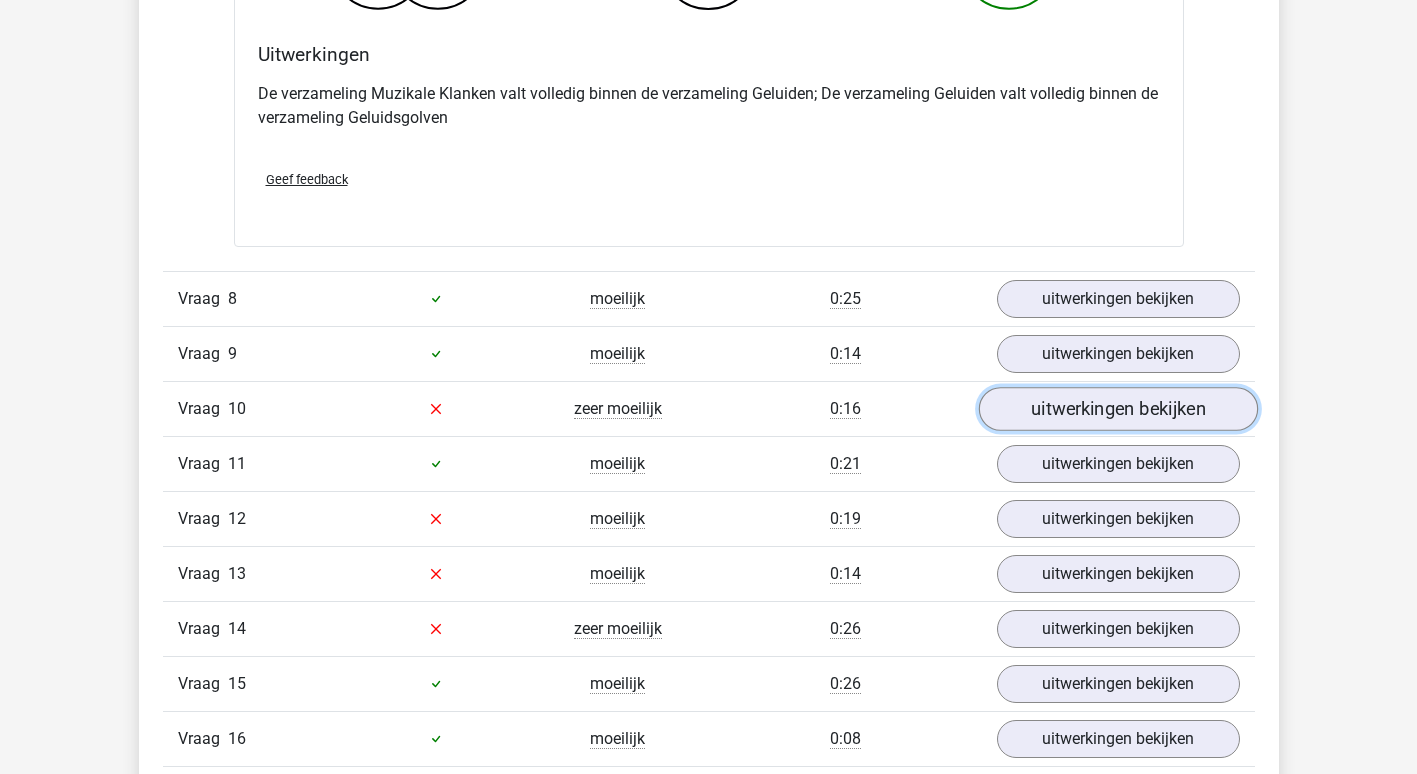 click on "uitwerkingen bekijken" at bounding box center [1117, 409] 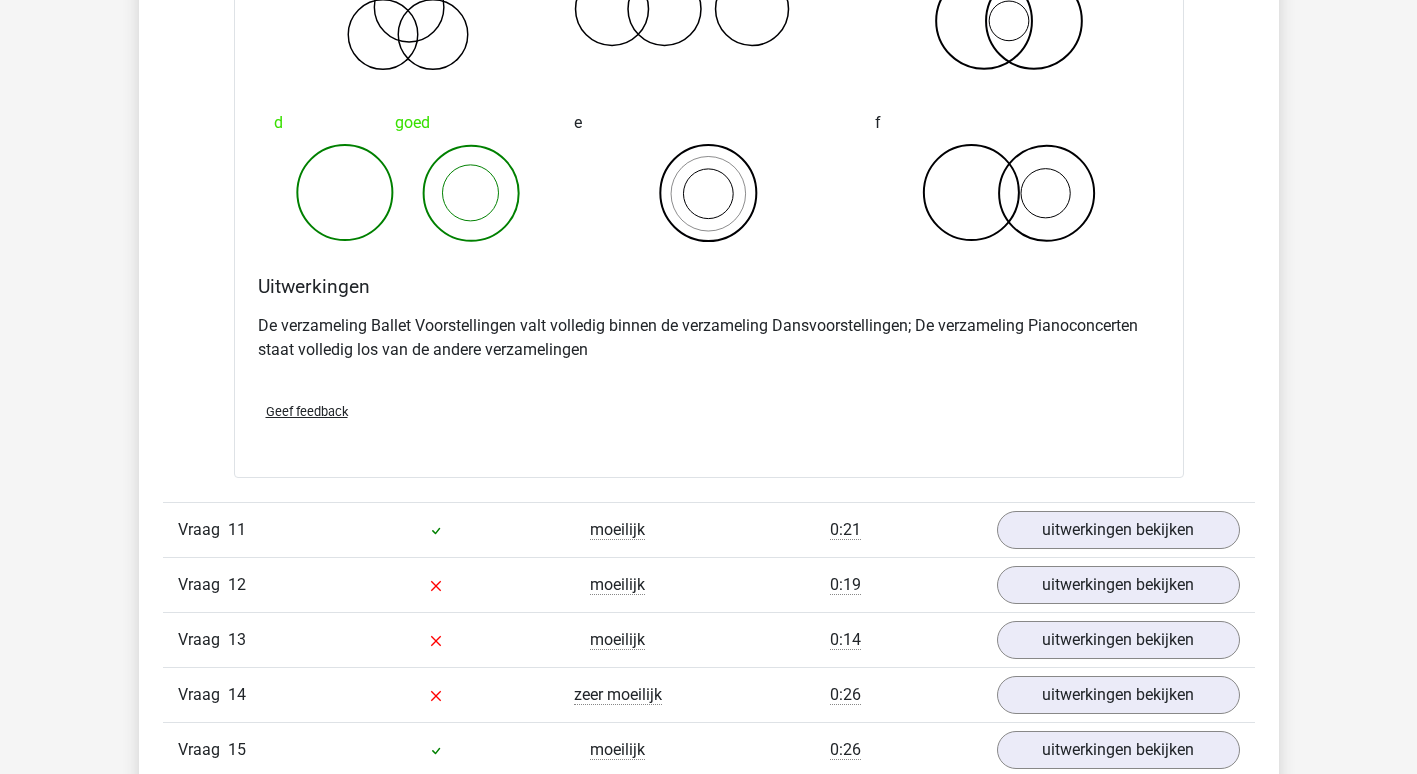 scroll, scrollTop: 6800, scrollLeft: 0, axis: vertical 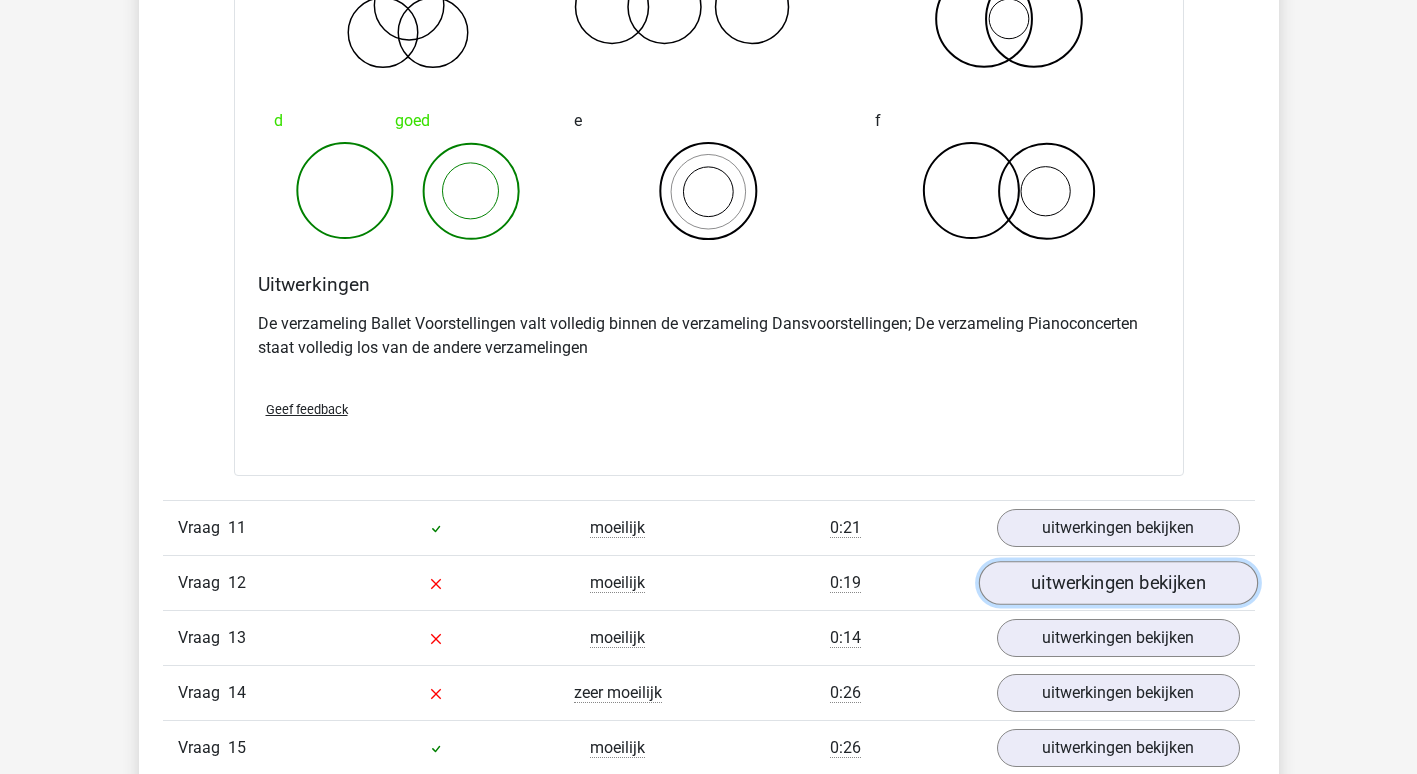 click on "uitwerkingen bekijken" at bounding box center [1117, 583] 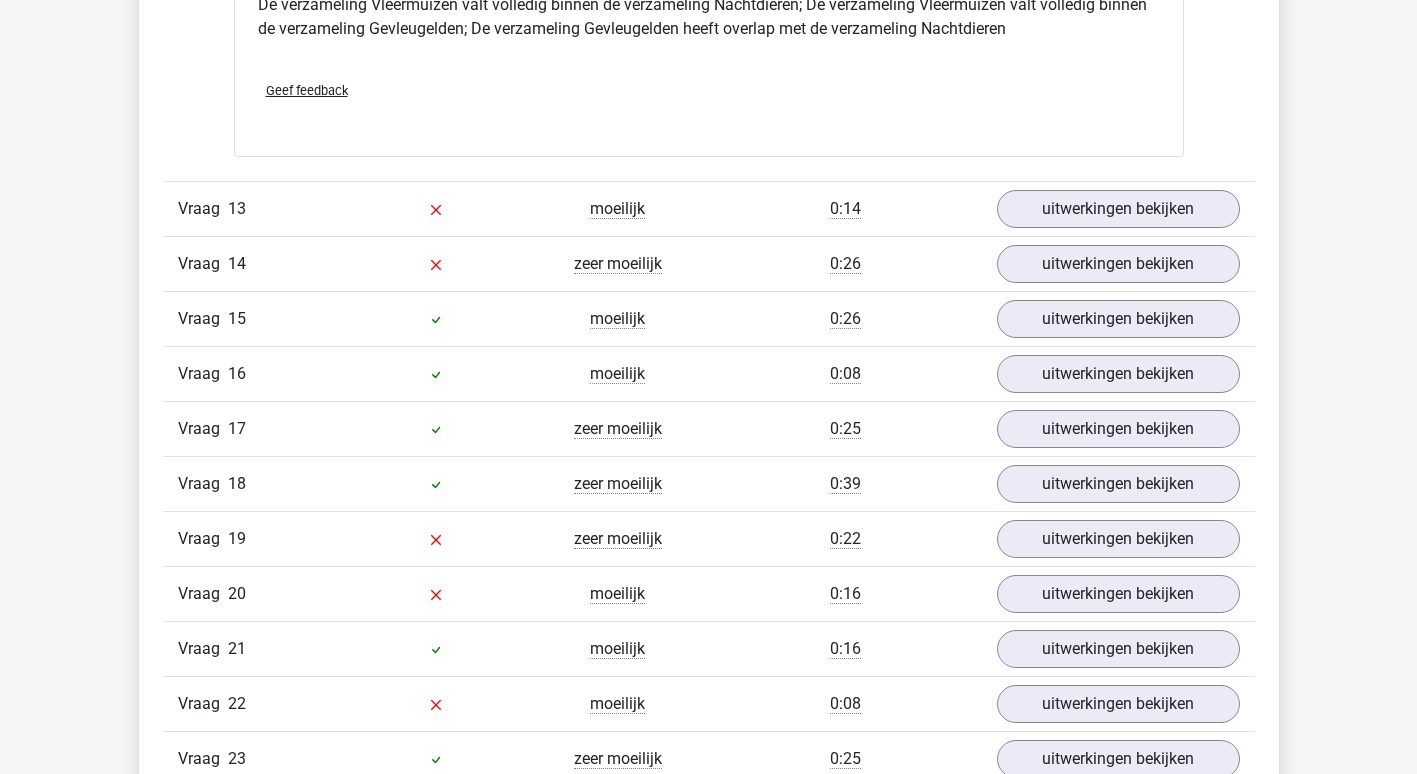 scroll, scrollTop: 8000, scrollLeft: 0, axis: vertical 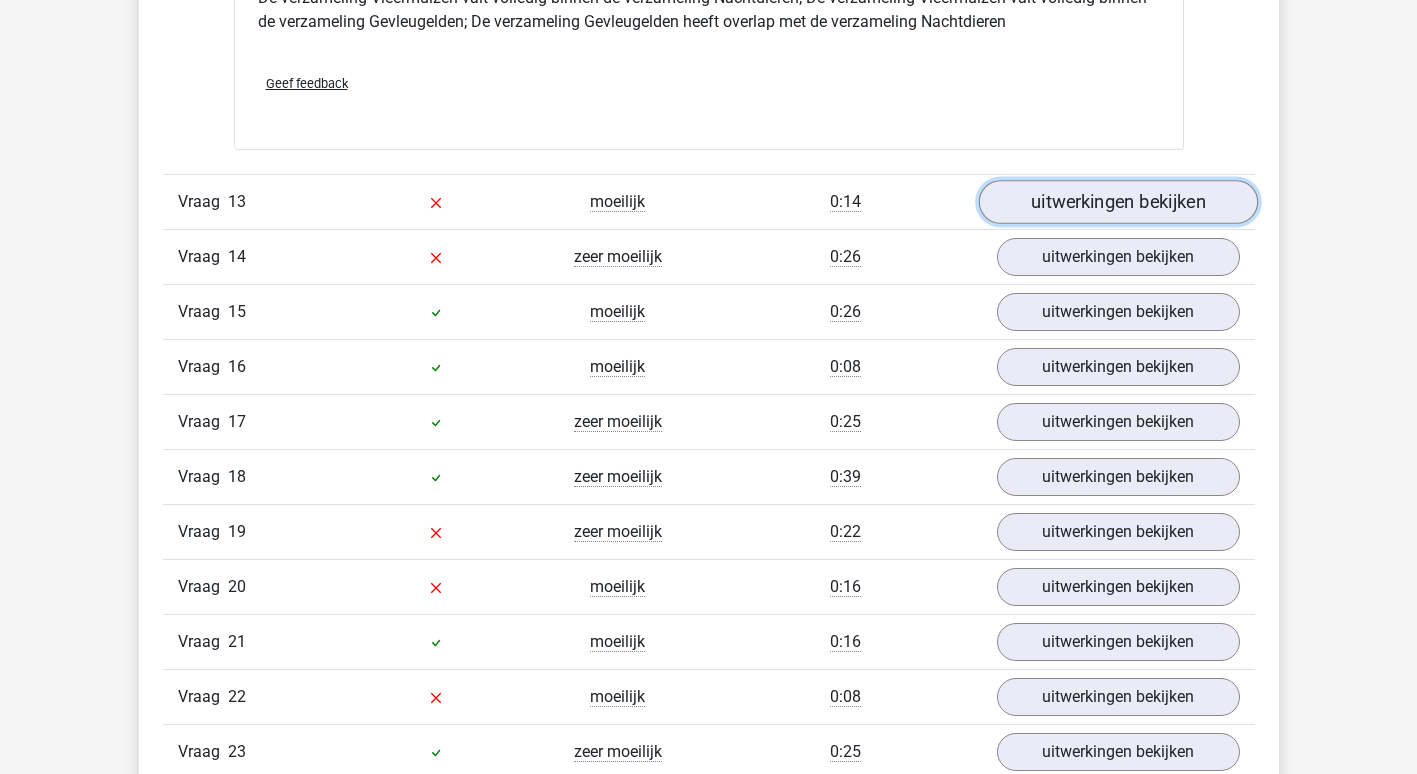 click on "uitwerkingen bekijken" at bounding box center [1117, 202] 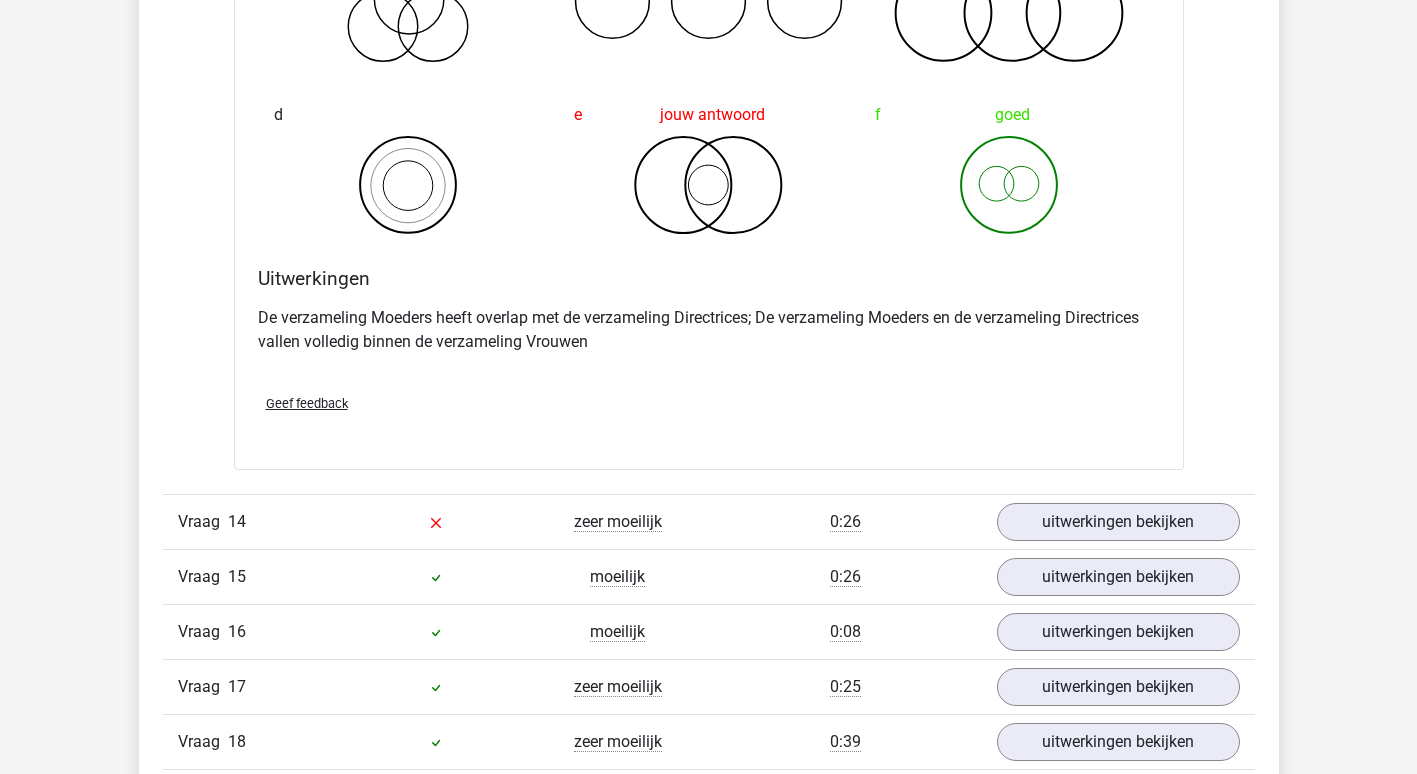 scroll, scrollTop: 8500, scrollLeft: 0, axis: vertical 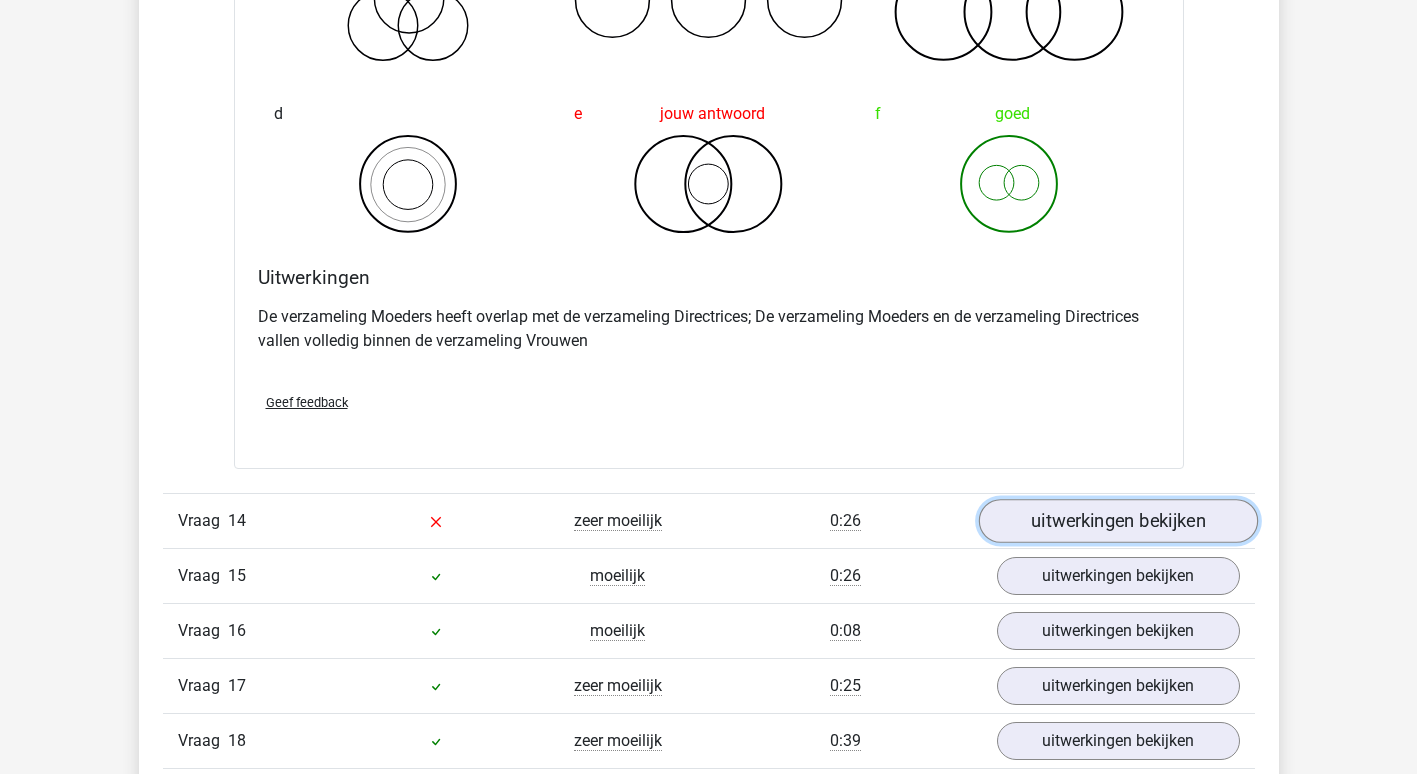 click on "uitwerkingen bekijken" at bounding box center [1117, 521] 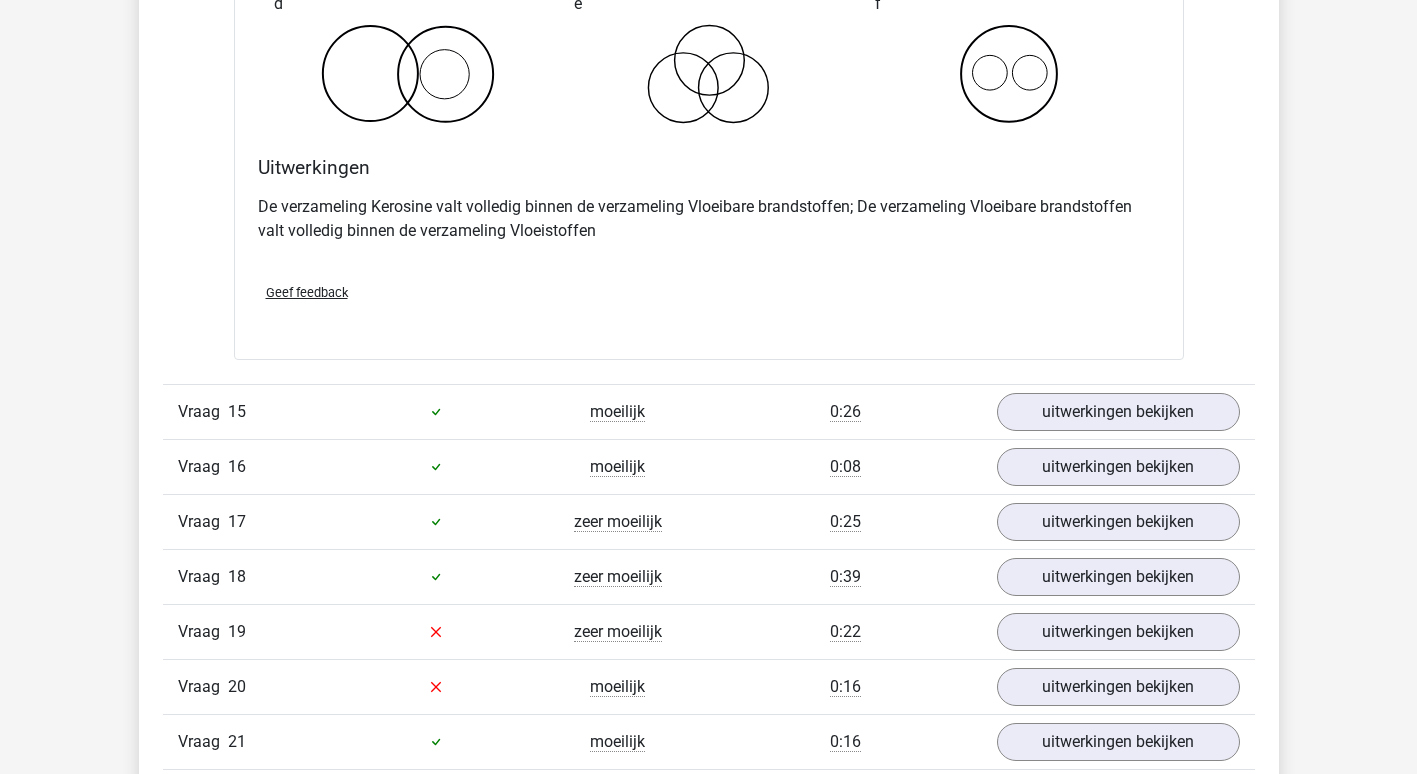 scroll, scrollTop: 9500, scrollLeft: 0, axis: vertical 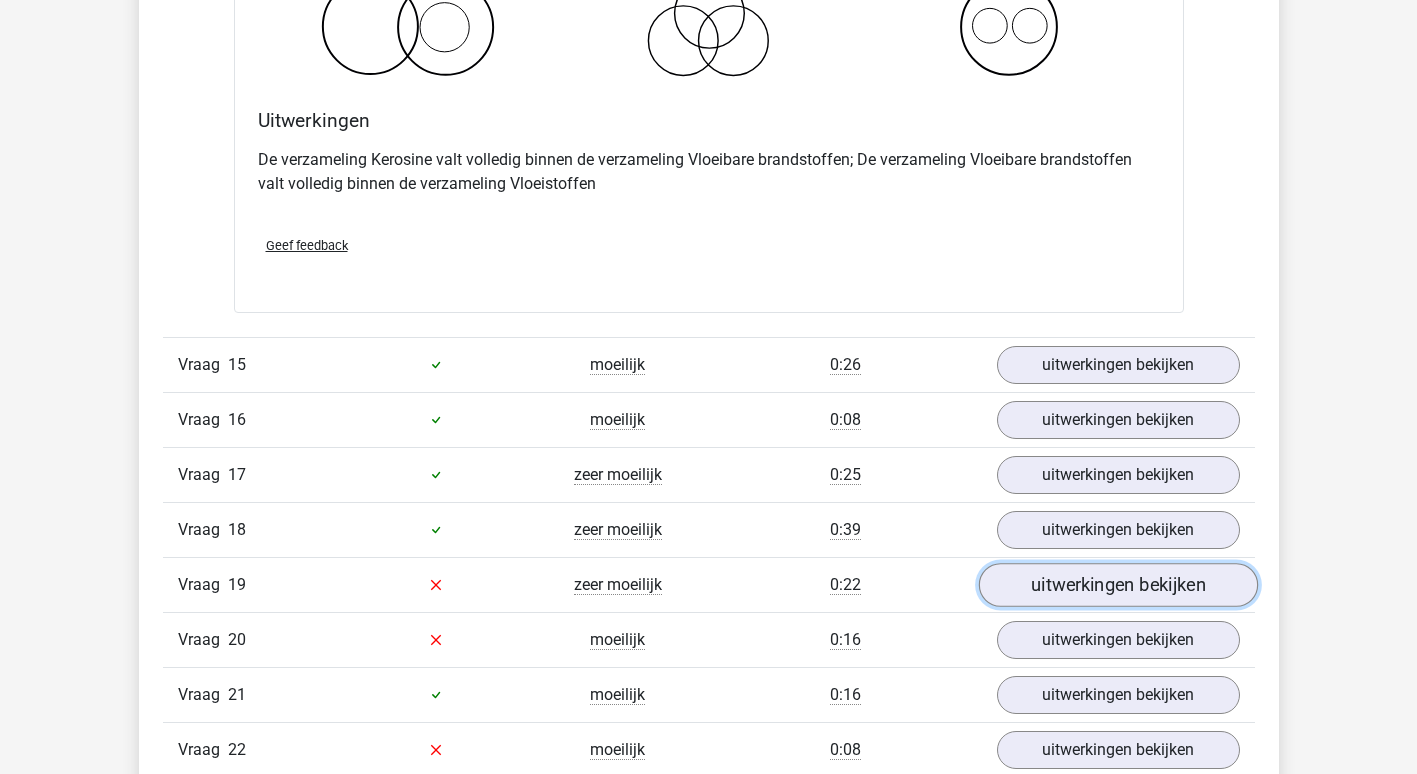 click on "uitwerkingen bekijken" at bounding box center [1117, 585] 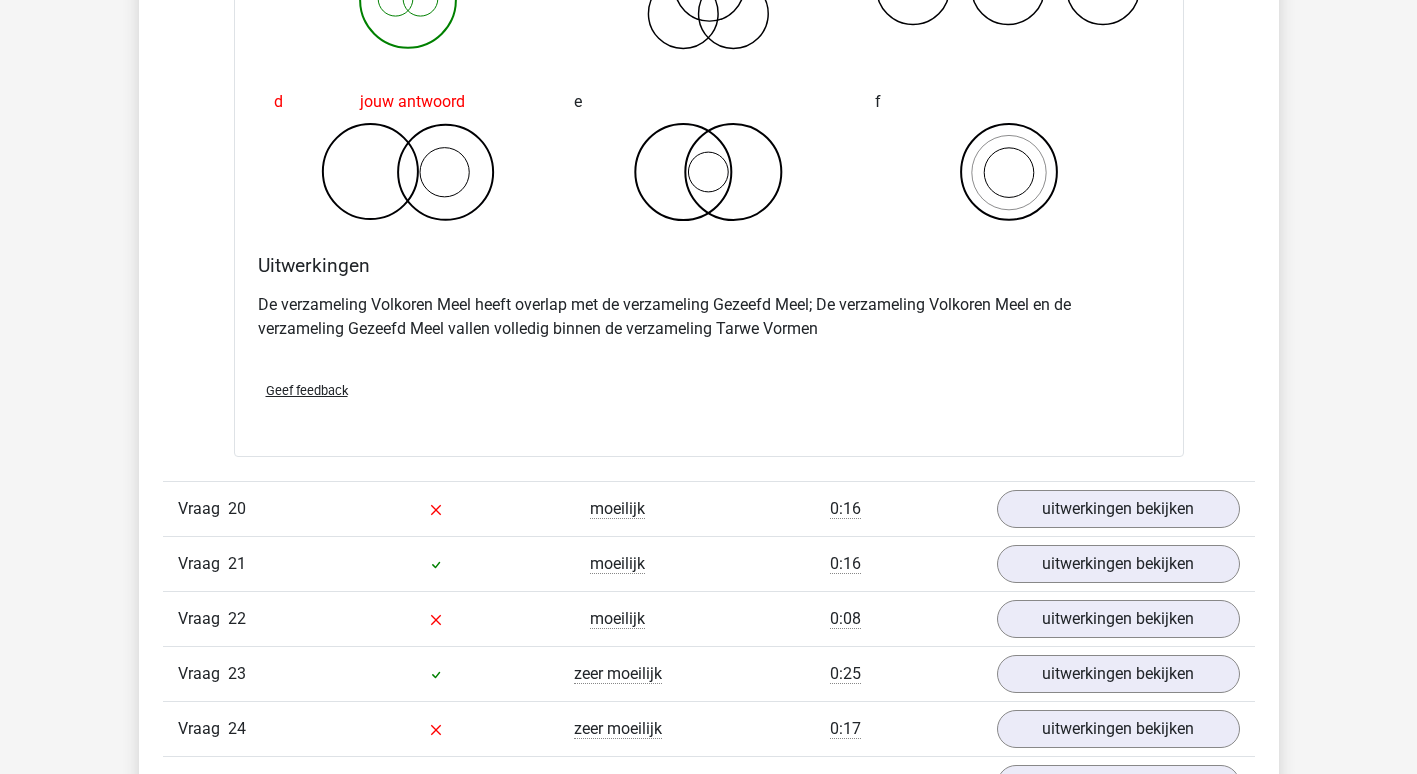 scroll, scrollTop: 10600, scrollLeft: 0, axis: vertical 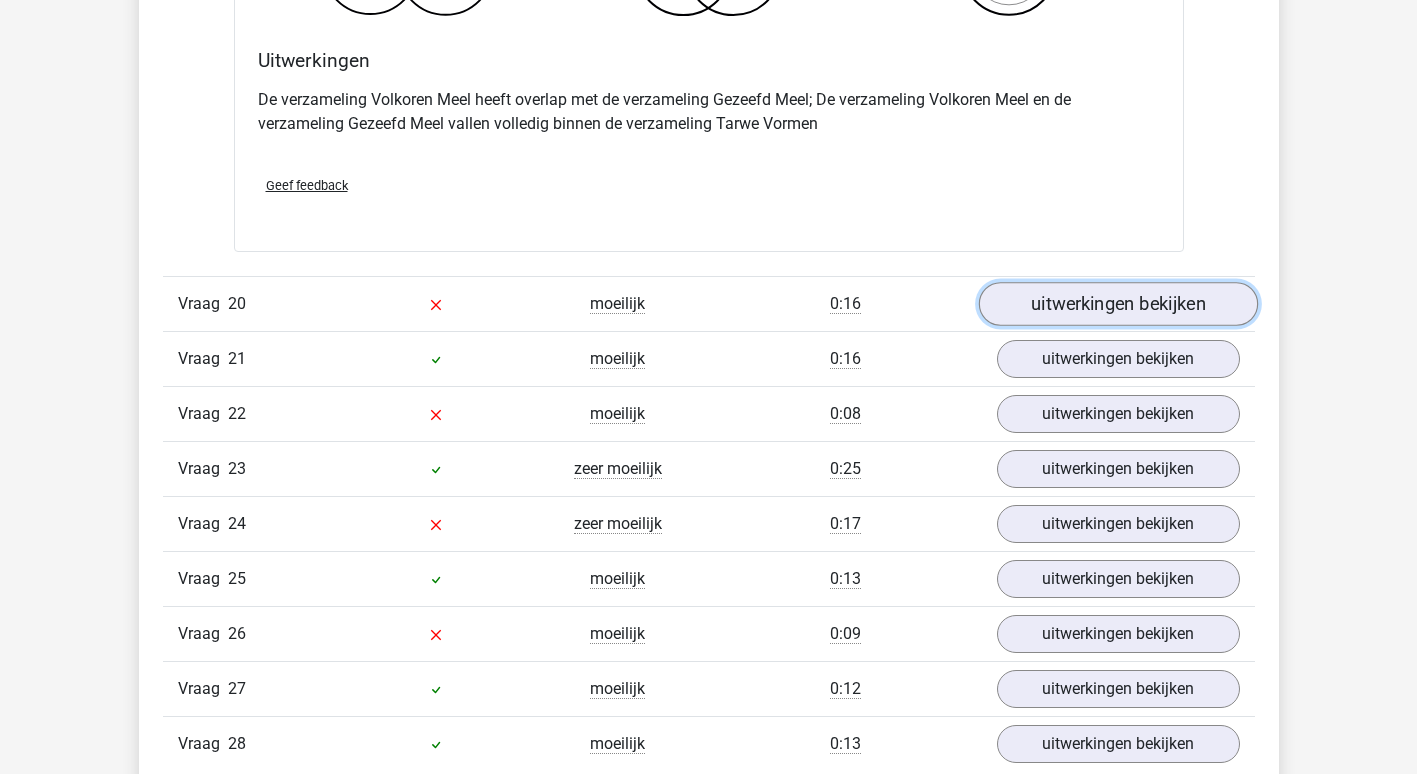 click on "uitwerkingen bekijken" at bounding box center [1117, 304] 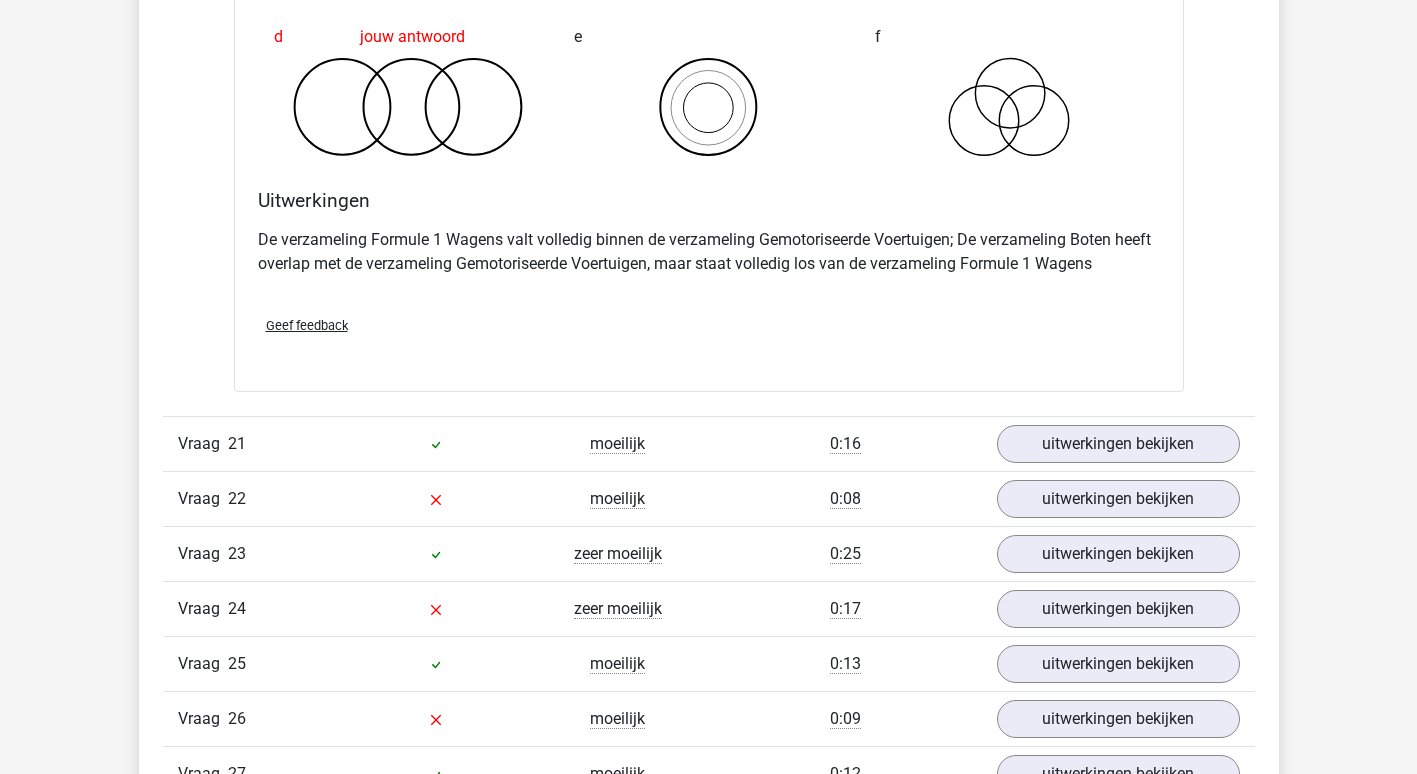 scroll, scrollTop: 11300, scrollLeft: 0, axis: vertical 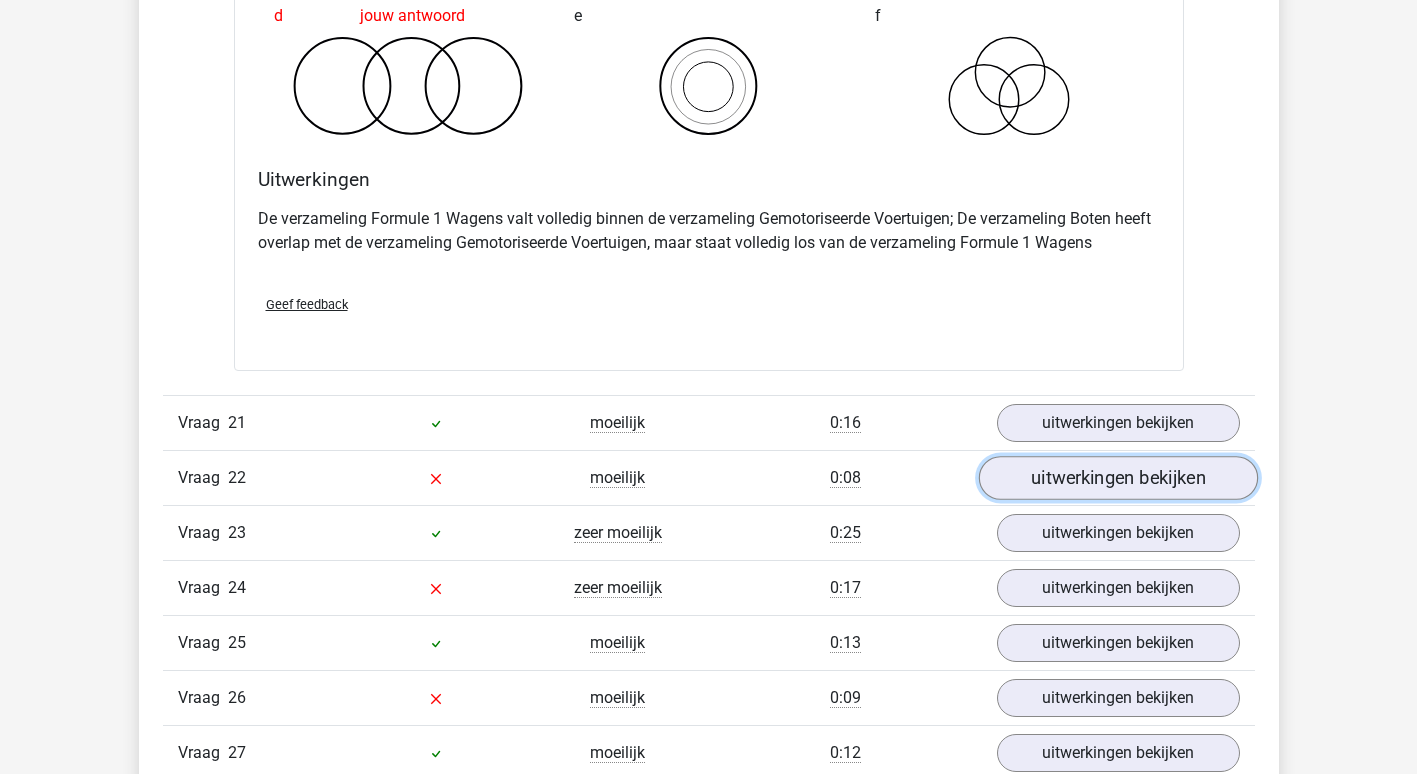 click on "uitwerkingen bekijken" at bounding box center (1117, 478) 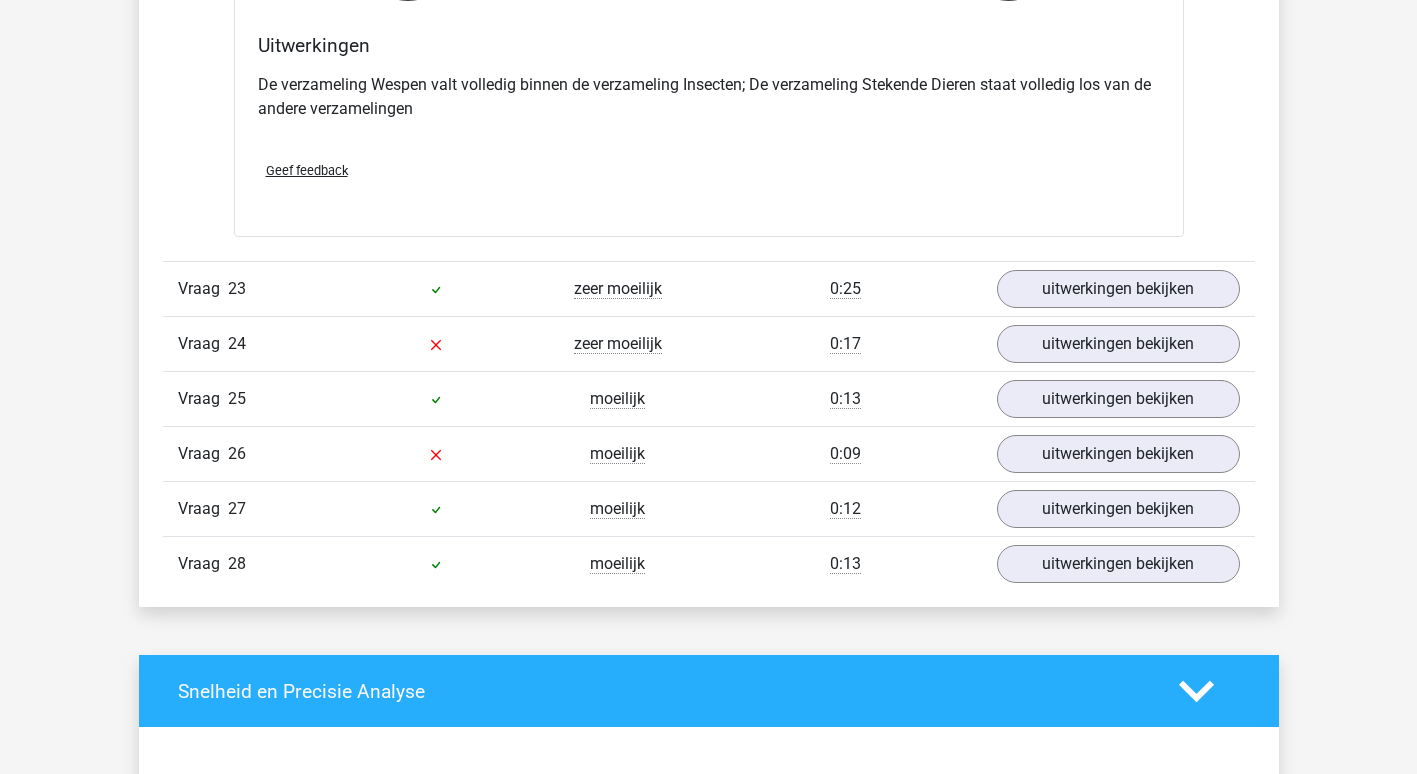 scroll, scrollTop: 12400, scrollLeft: 0, axis: vertical 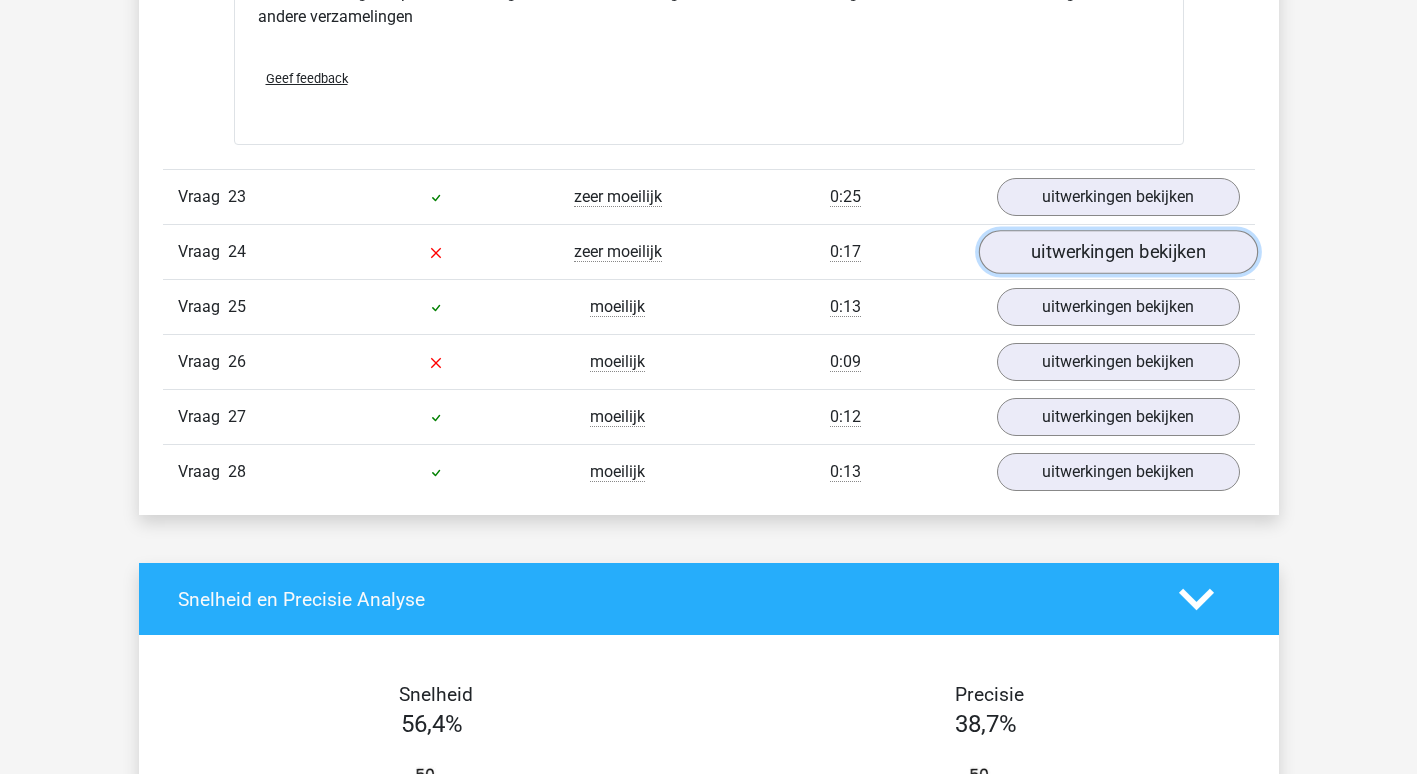 click on "uitwerkingen bekijken" at bounding box center [1117, 252] 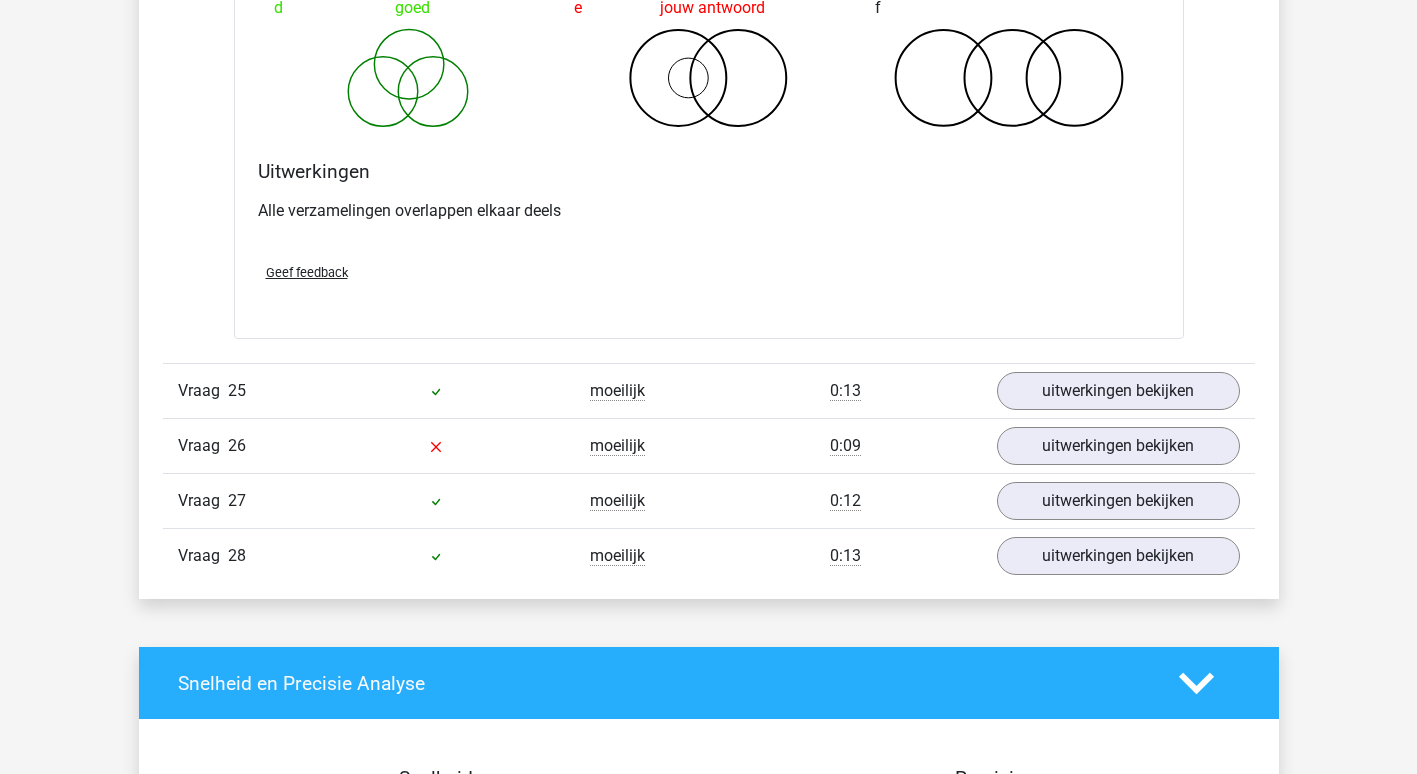 scroll, scrollTop: 13100, scrollLeft: 0, axis: vertical 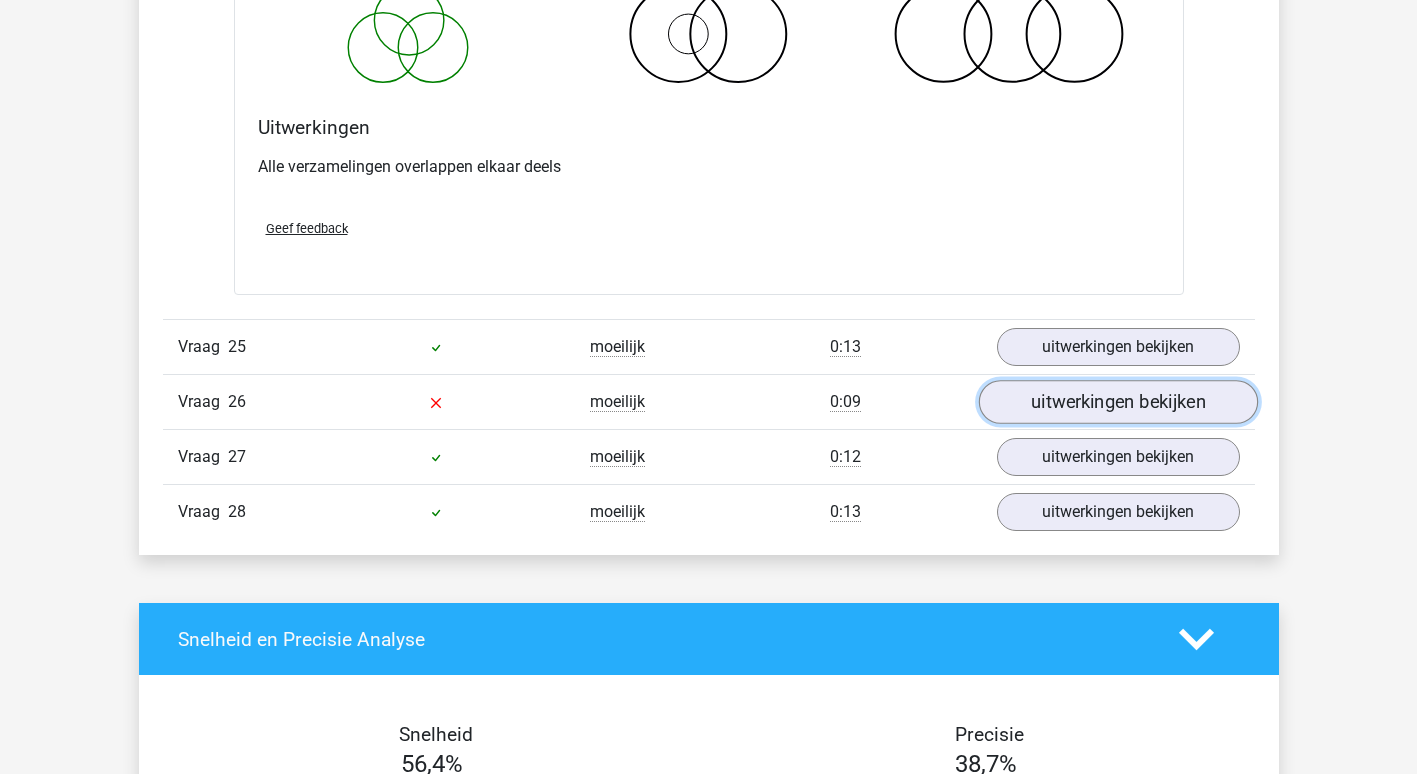 click on "uitwerkingen bekijken" at bounding box center [1117, 403] 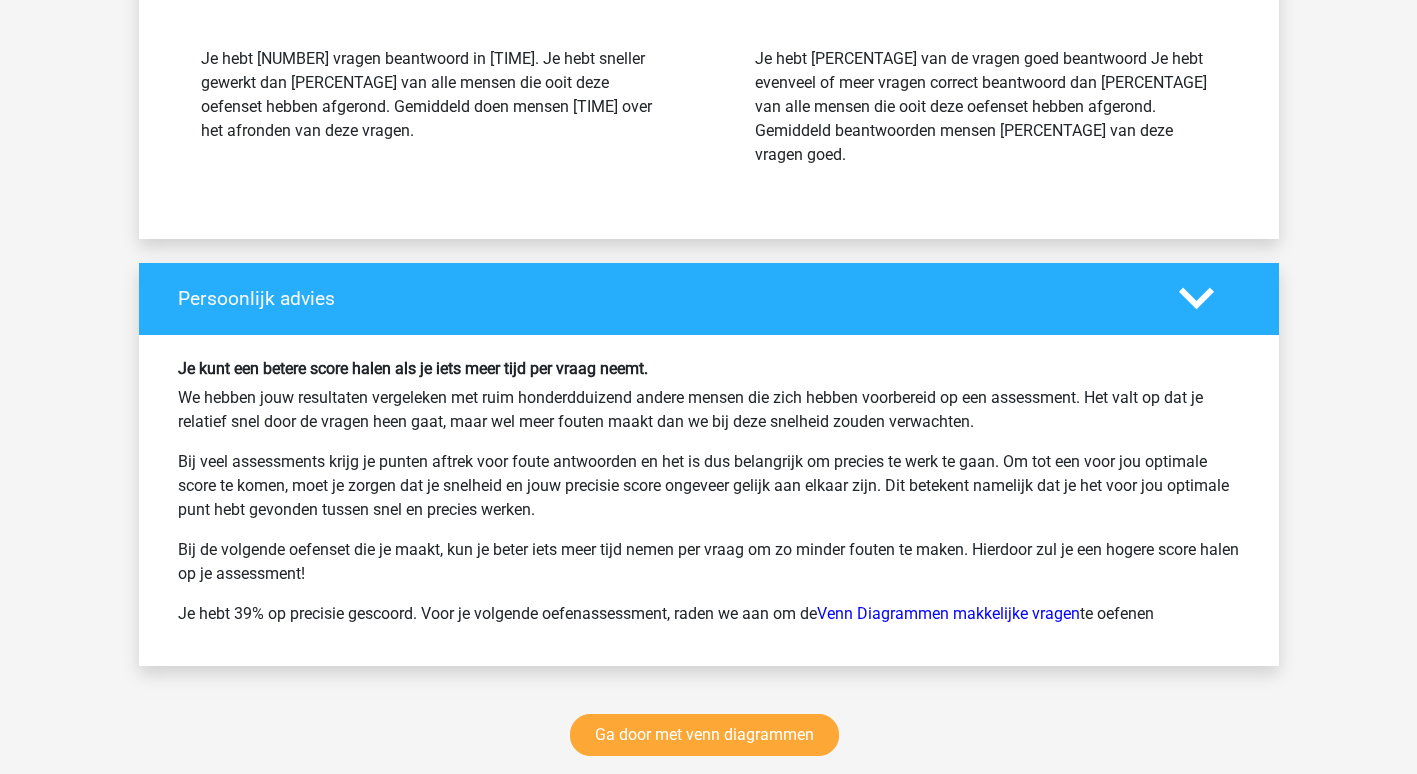 scroll, scrollTop: 15200, scrollLeft: 0, axis: vertical 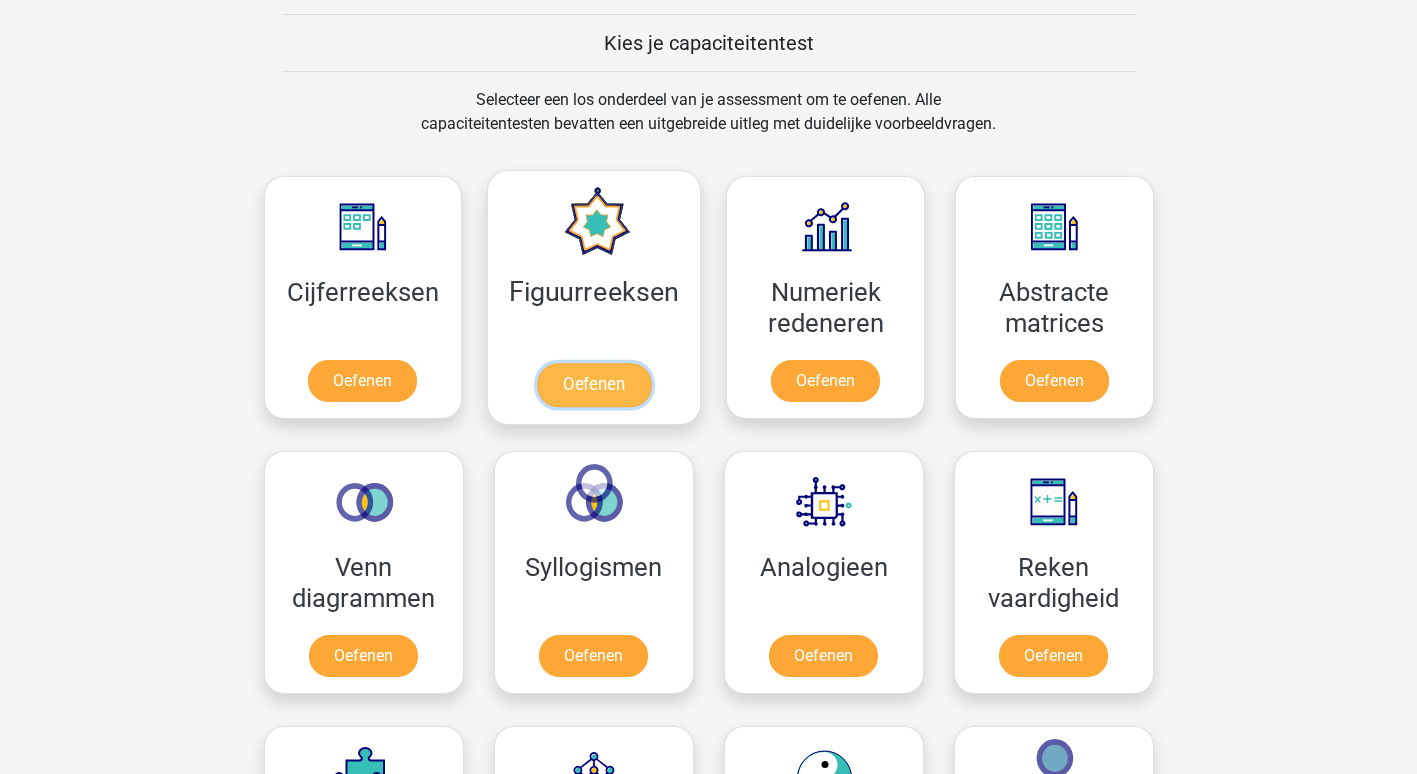 click on "Oefenen" at bounding box center (594, 385) 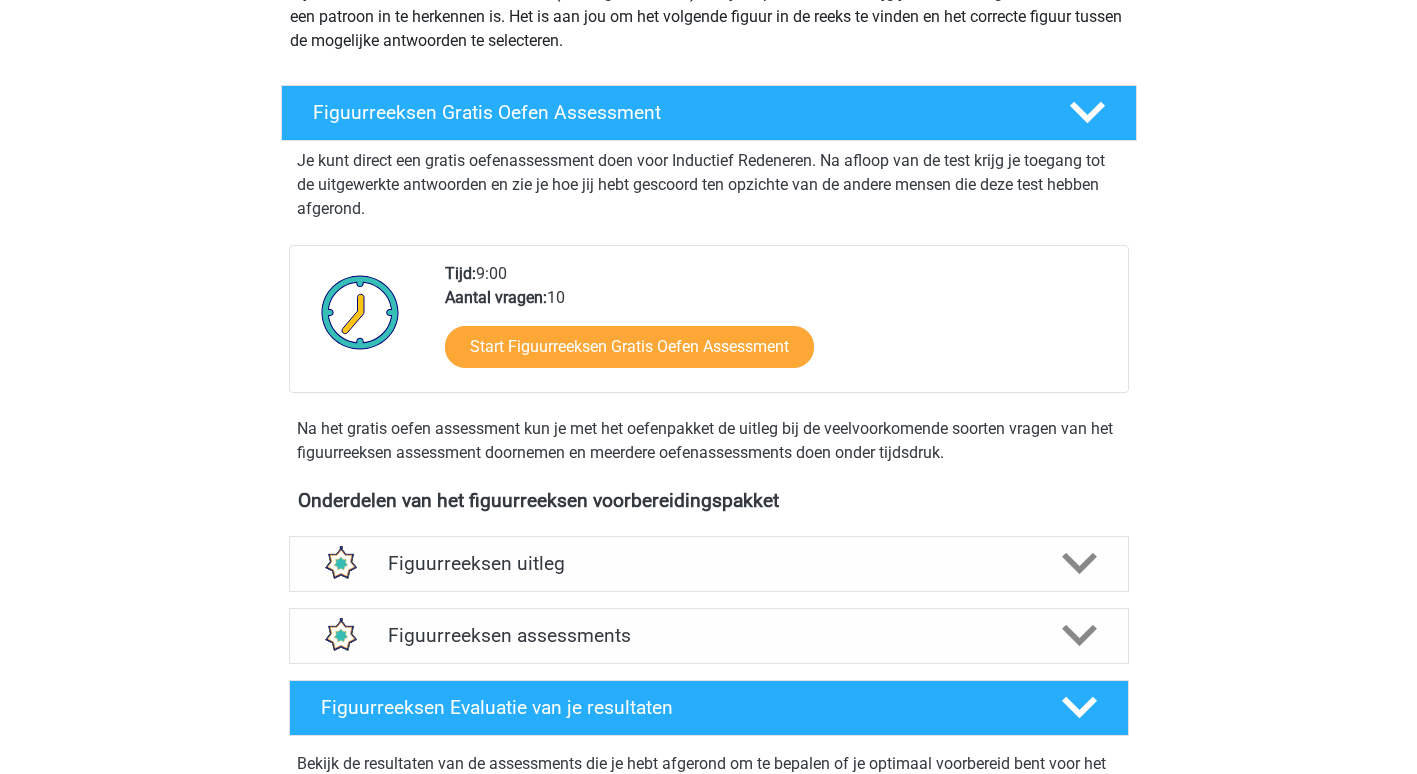 scroll, scrollTop: 300, scrollLeft: 0, axis: vertical 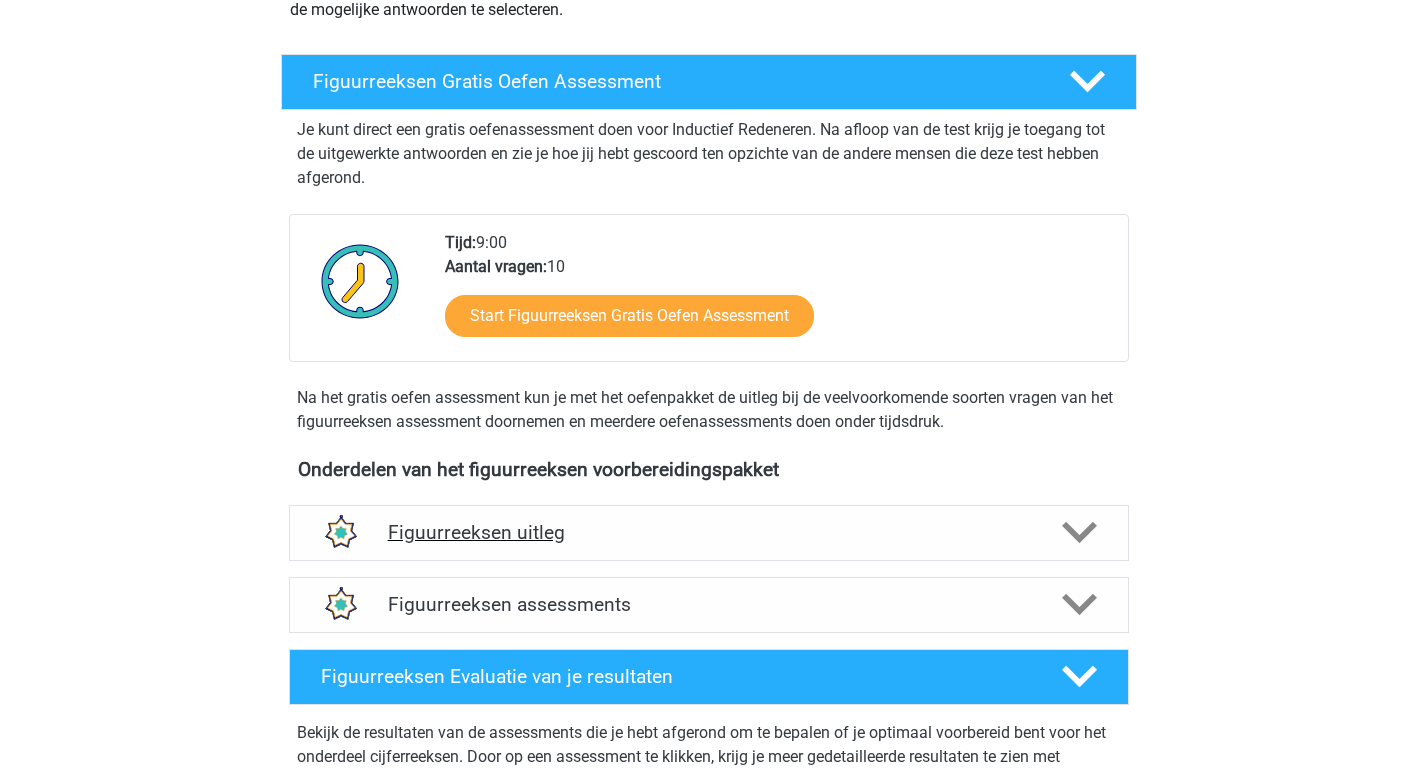 click on "Figuurreeksen uitleg" at bounding box center (709, 532) 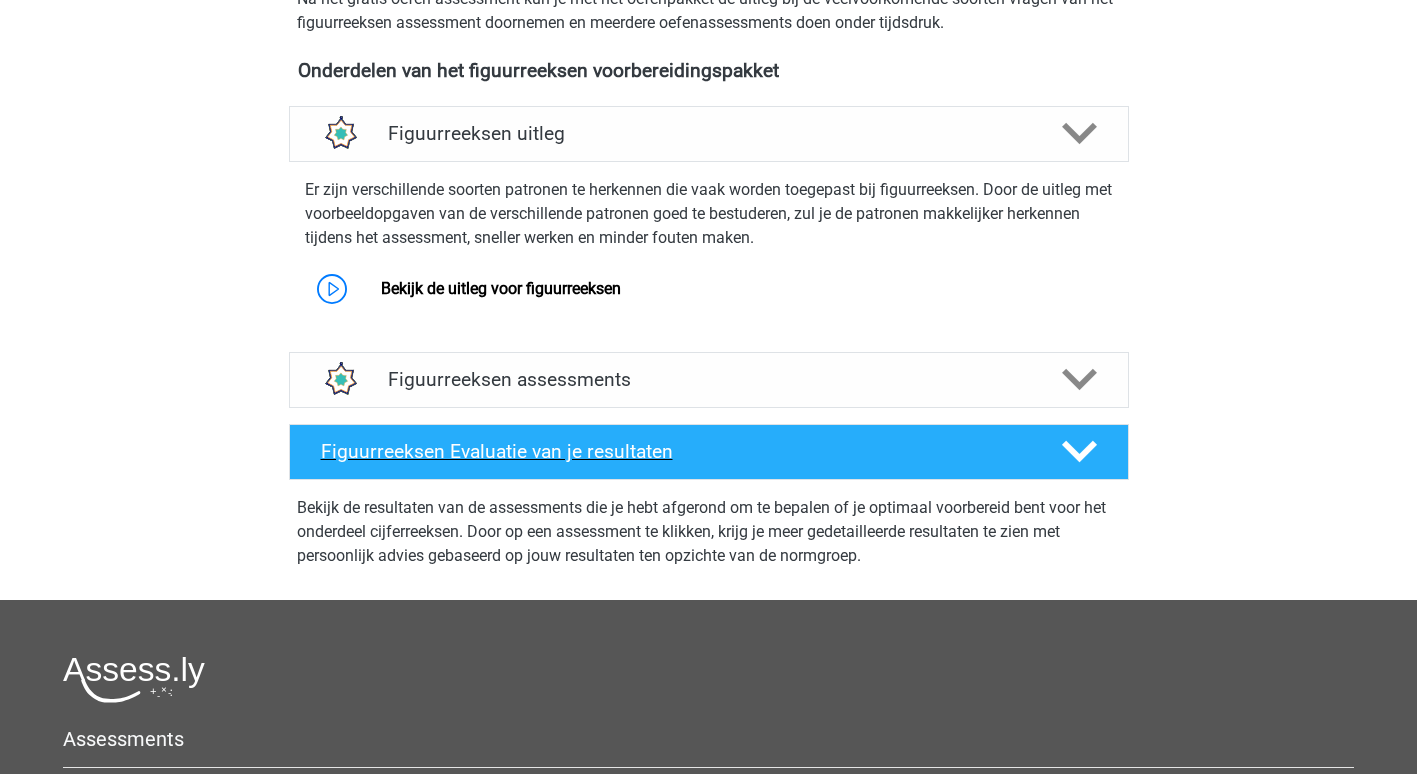 scroll, scrollTop: 700, scrollLeft: 0, axis: vertical 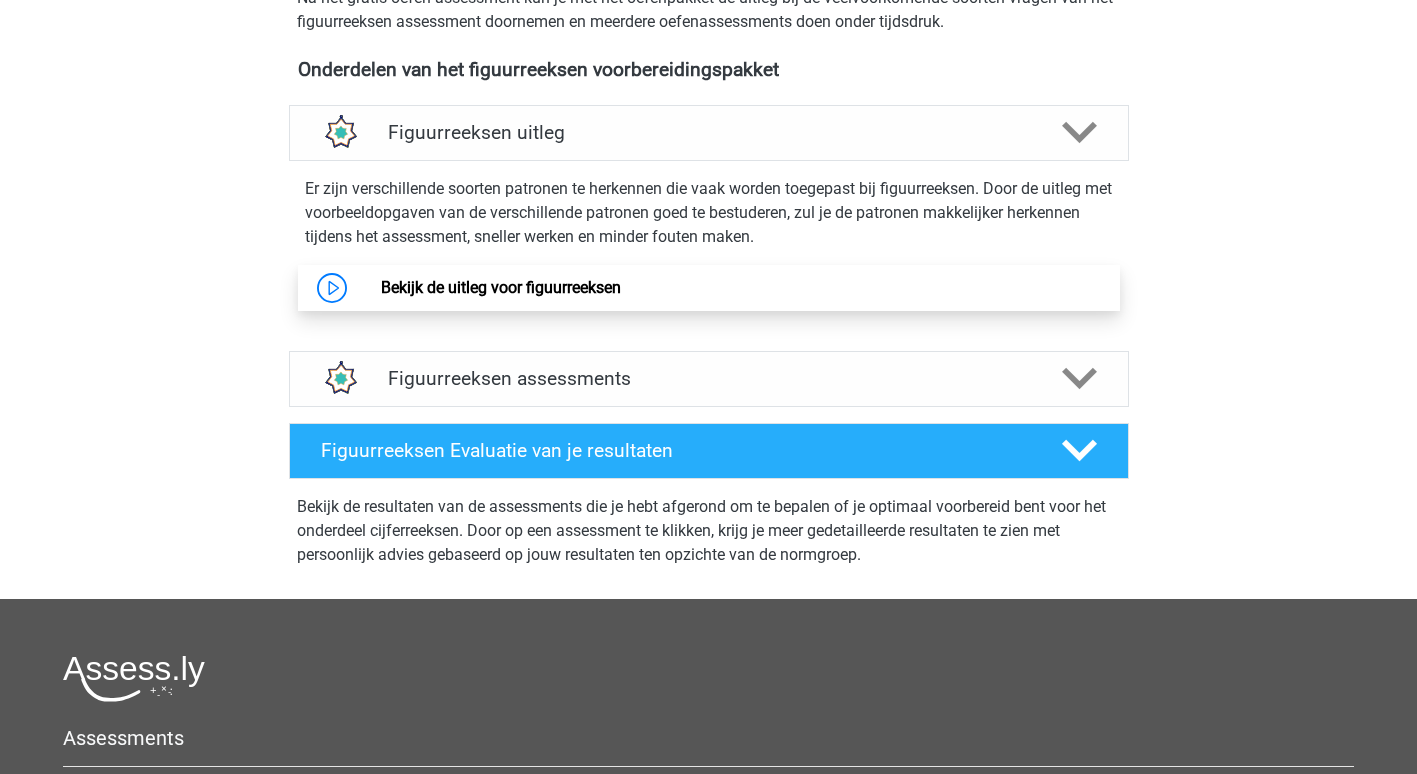 click on "Bekijk de uitleg voor
figuurreeksen" at bounding box center (501, 287) 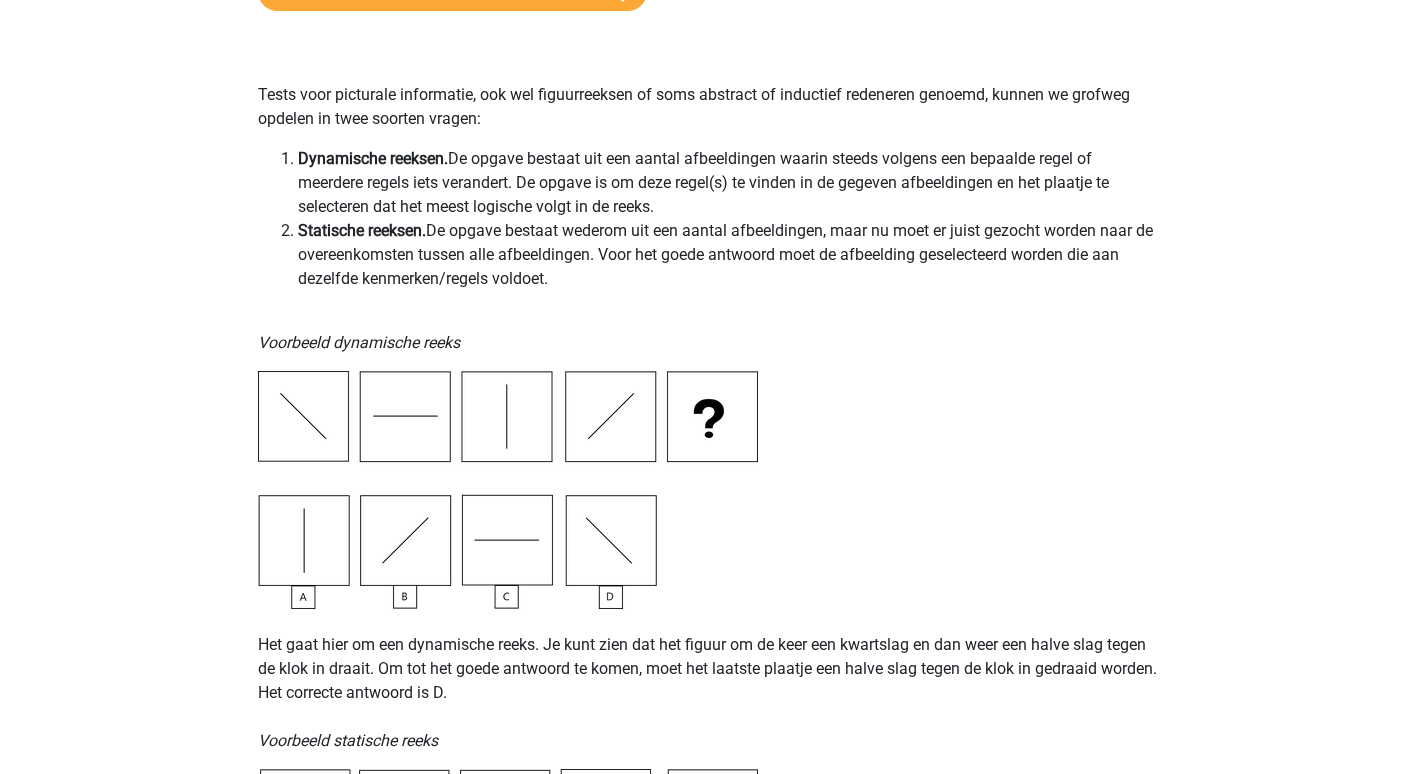 scroll, scrollTop: 500, scrollLeft: 0, axis: vertical 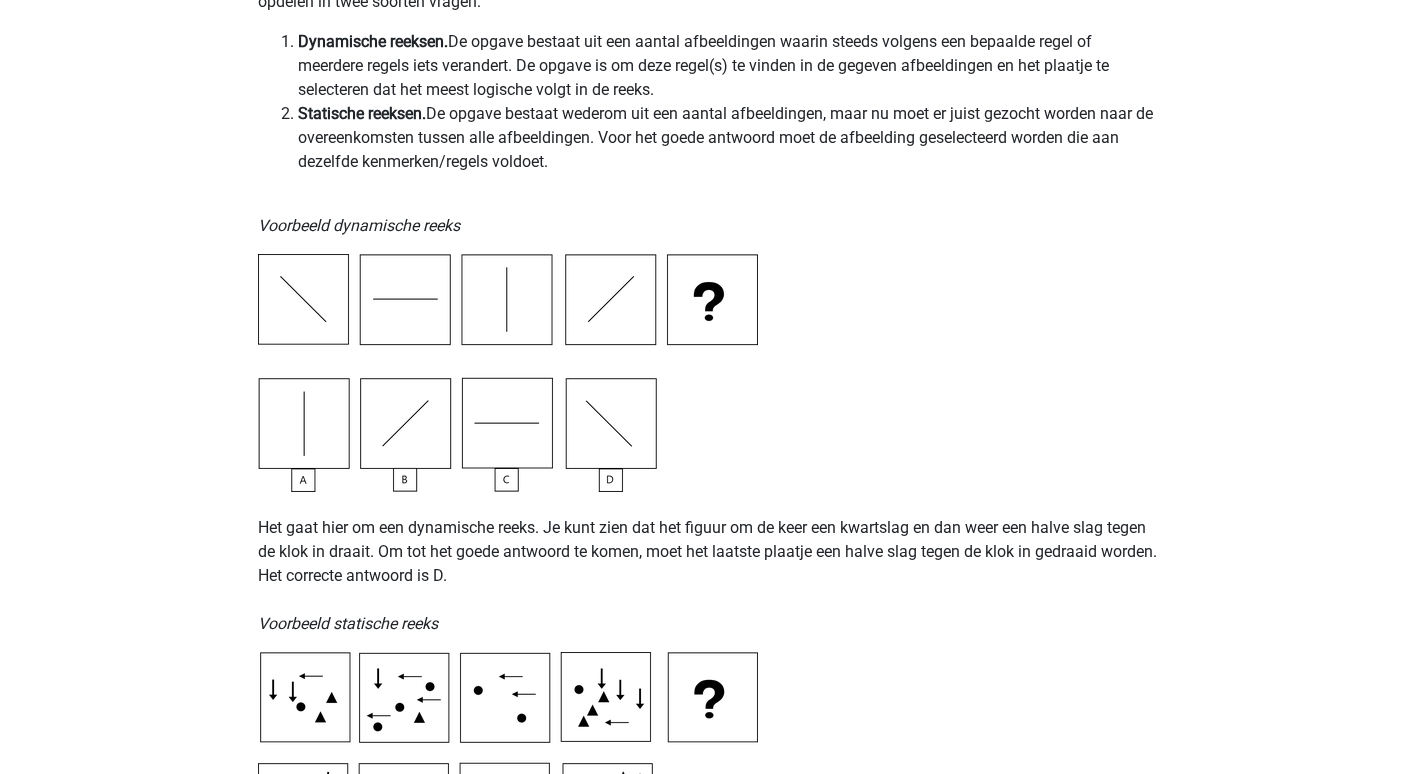 click at bounding box center [508, 373] 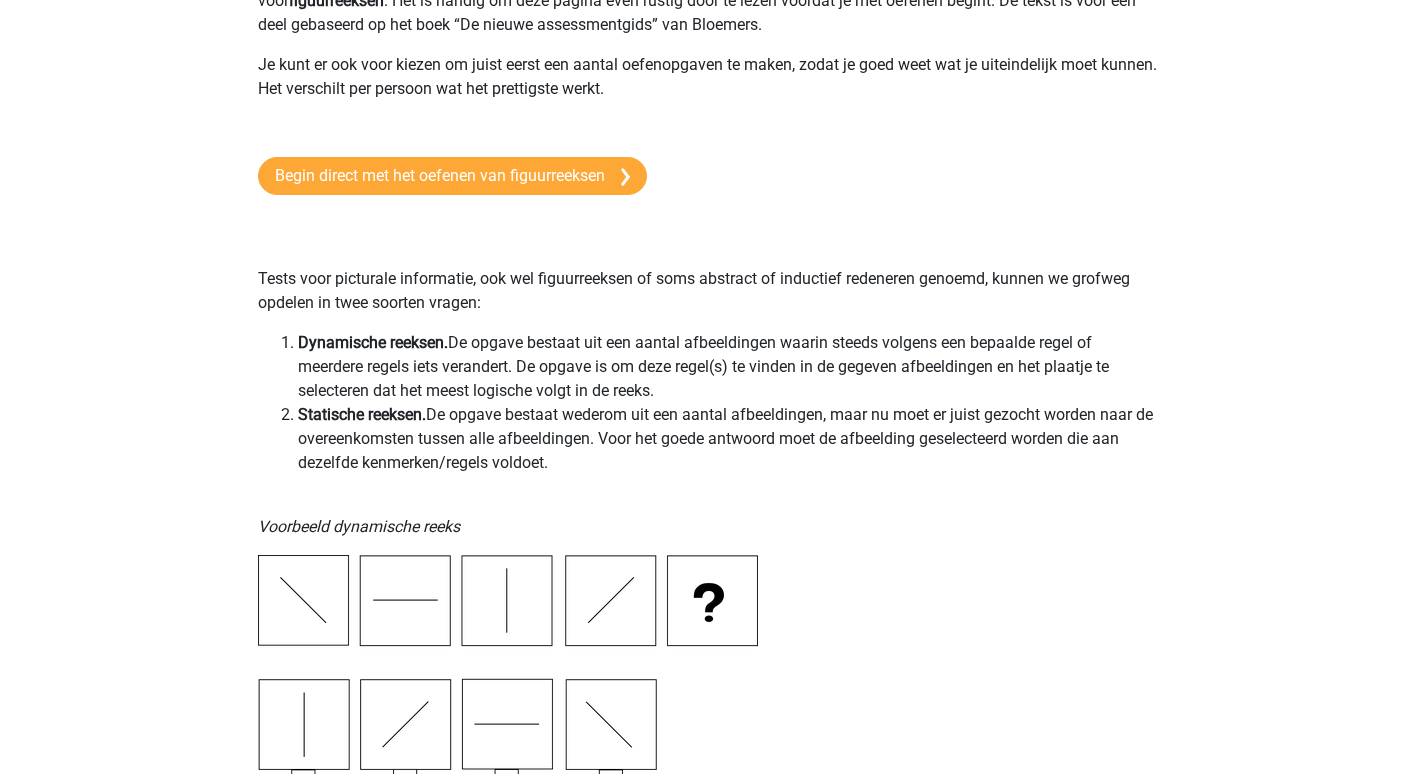 scroll, scrollTop: 0, scrollLeft: 0, axis: both 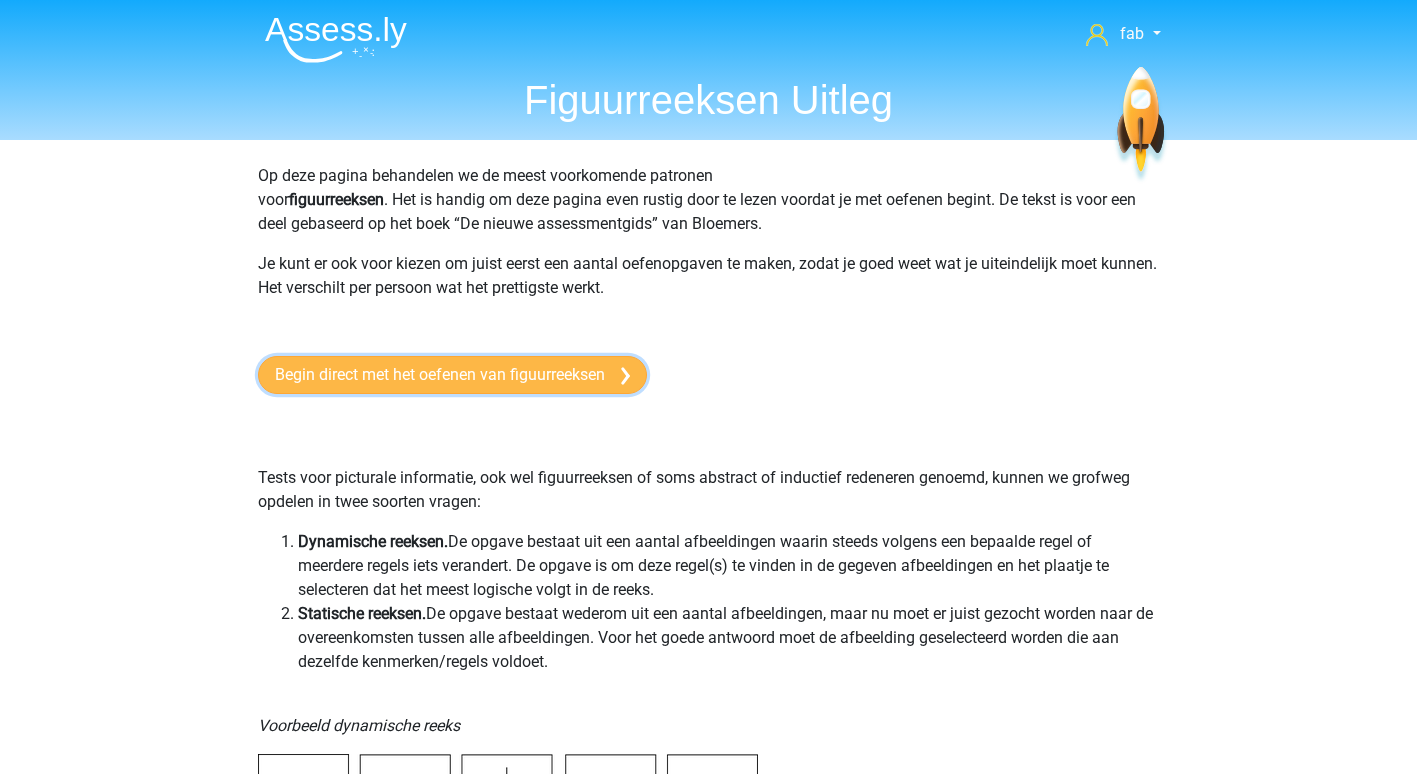 click on "Begin direct met het oefenen van figuurreeksen" at bounding box center (452, 375) 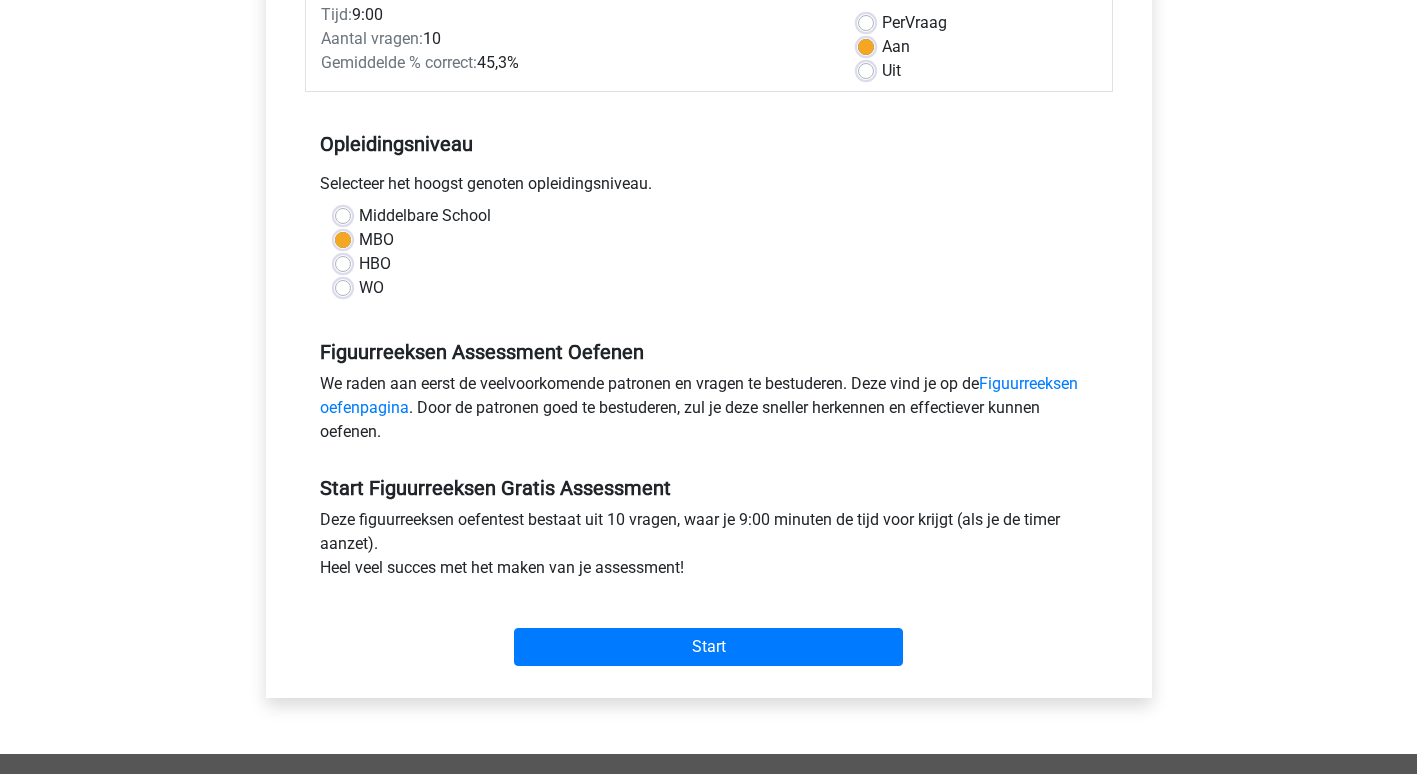 scroll, scrollTop: 300, scrollLeft: 0, axis: vertical 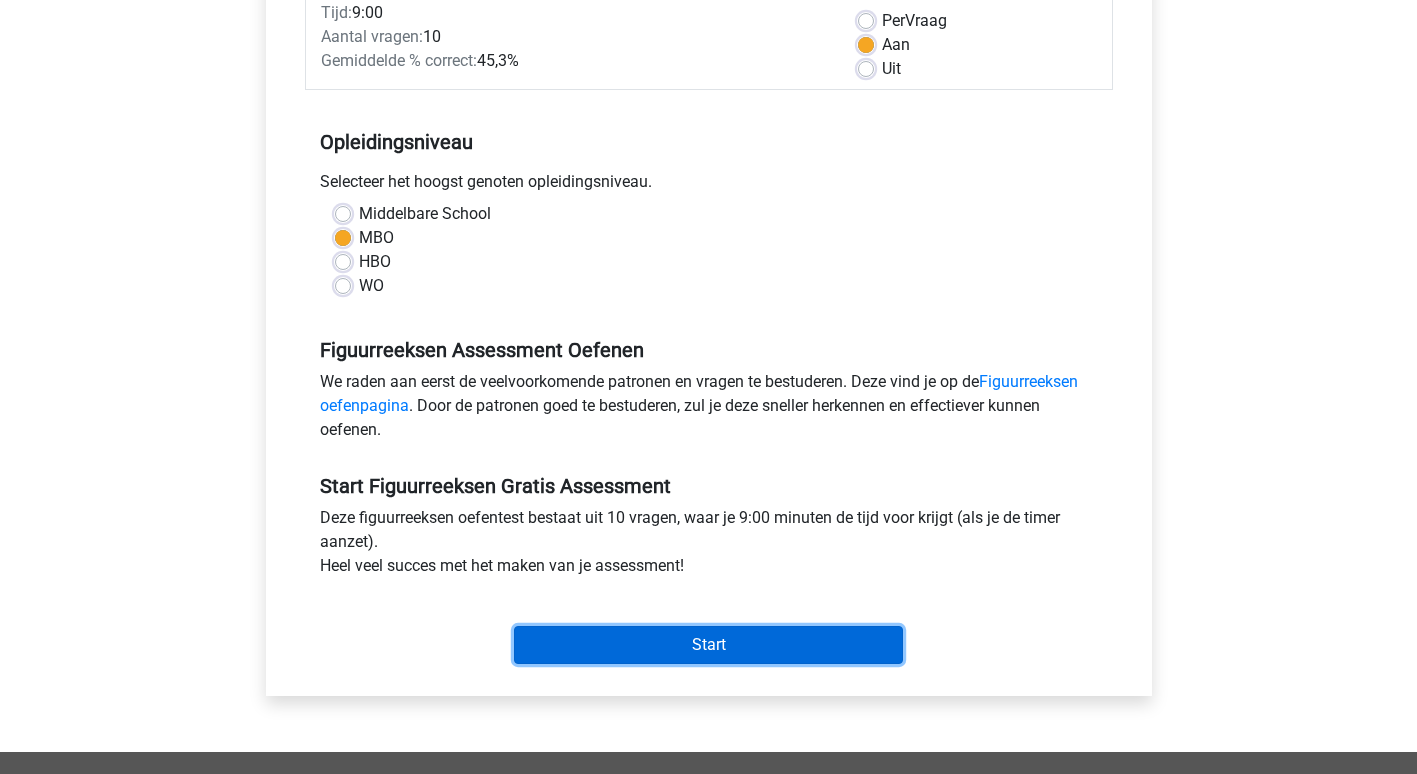 click on "Start" at bounding box center (708, 645) 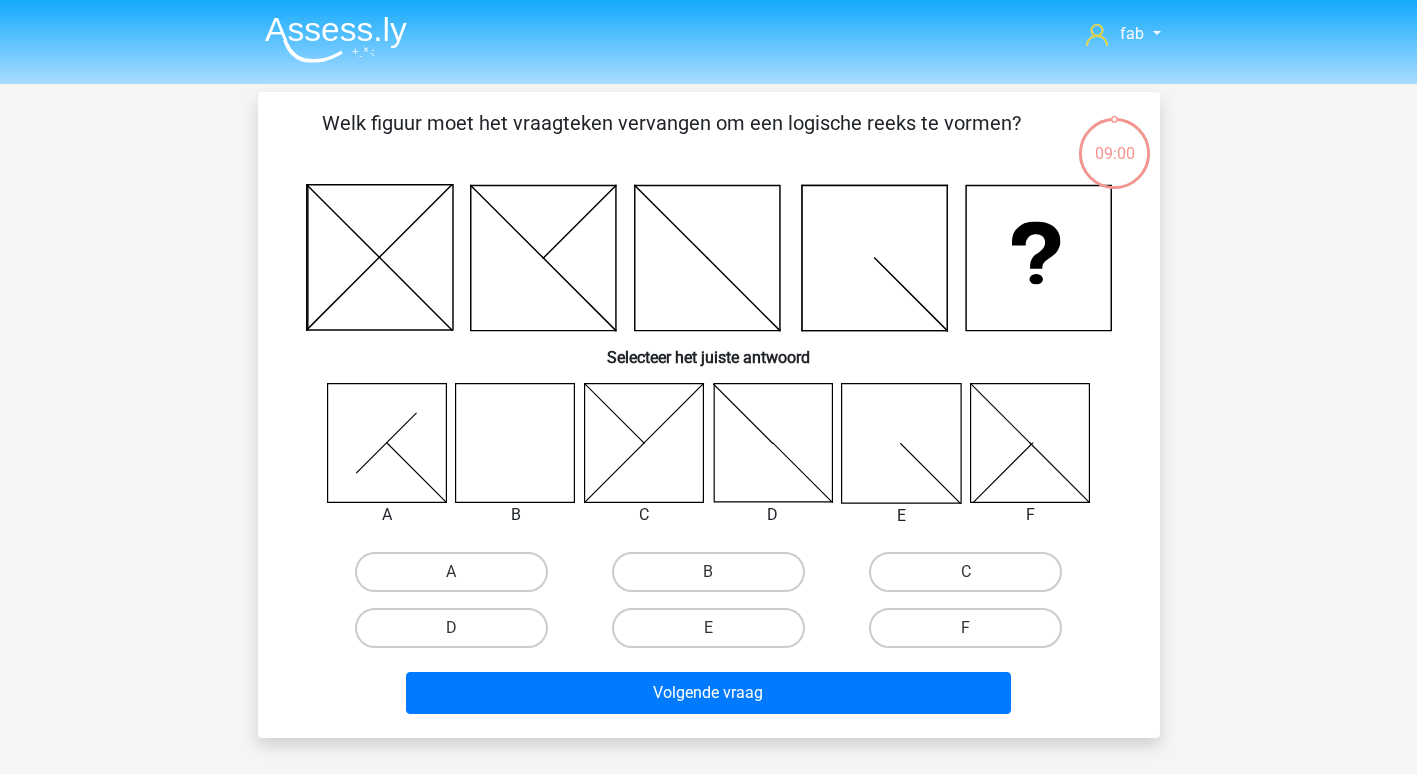 scroll, scrollTop: 0, scrollLeft: 0, axis: both 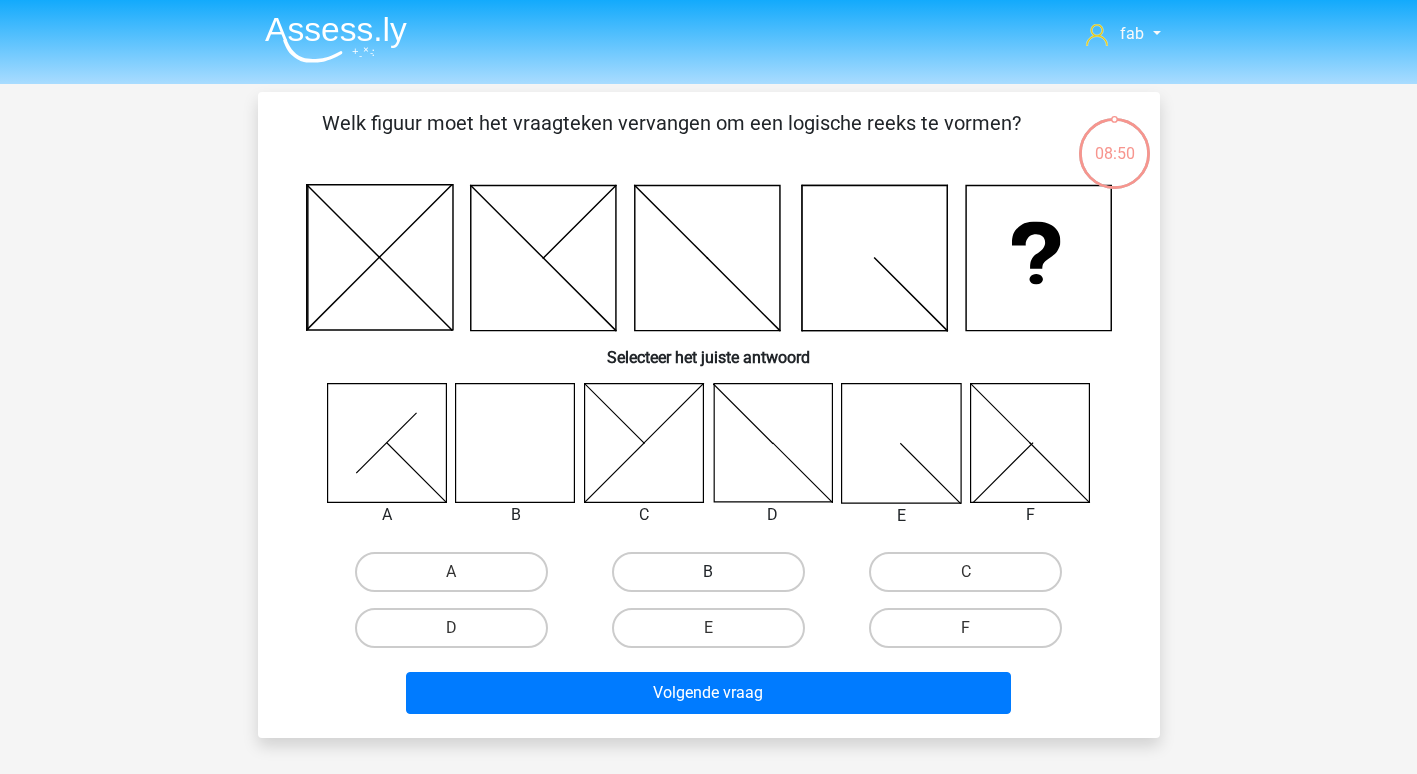 click on "B" at bounding box center (708, 572) 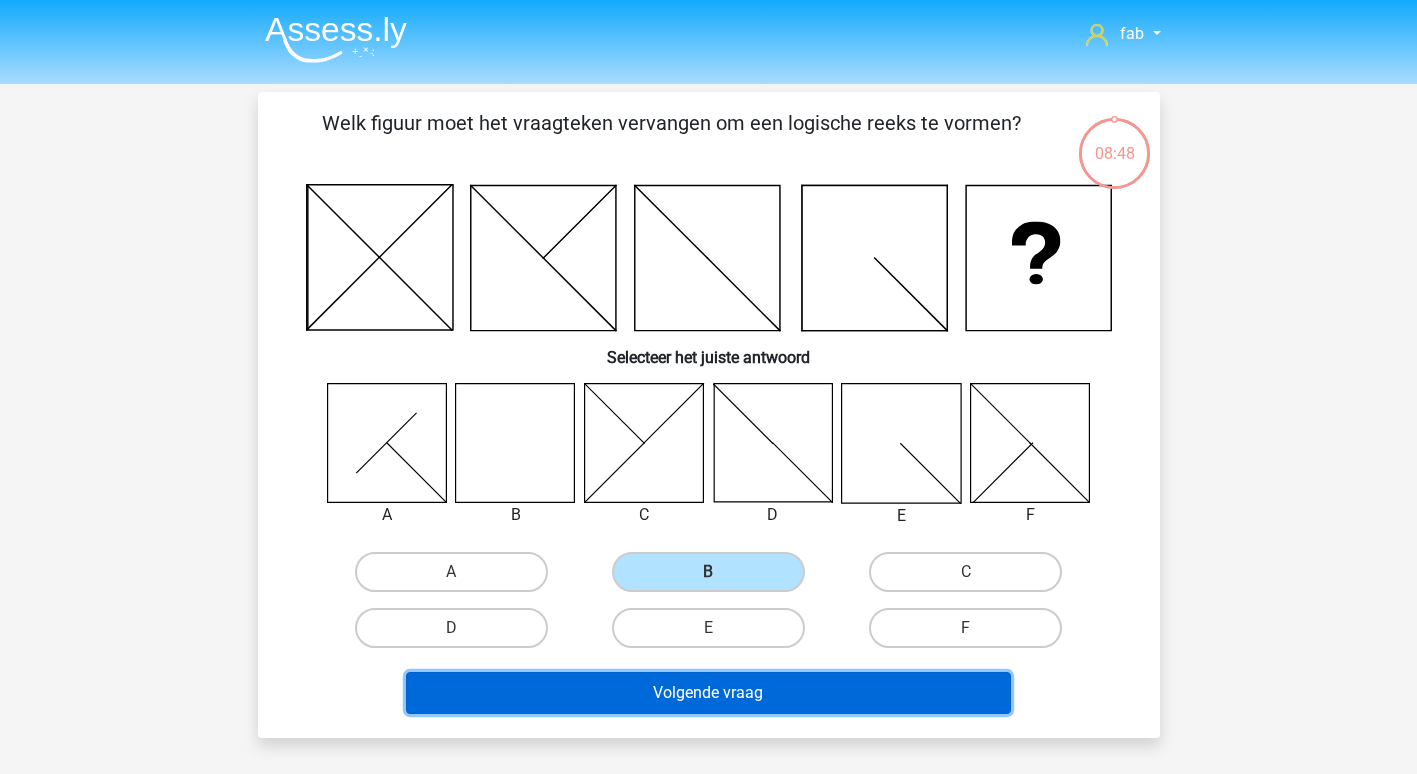 click on "Volgende vraag" at bounding box center (708, 693) 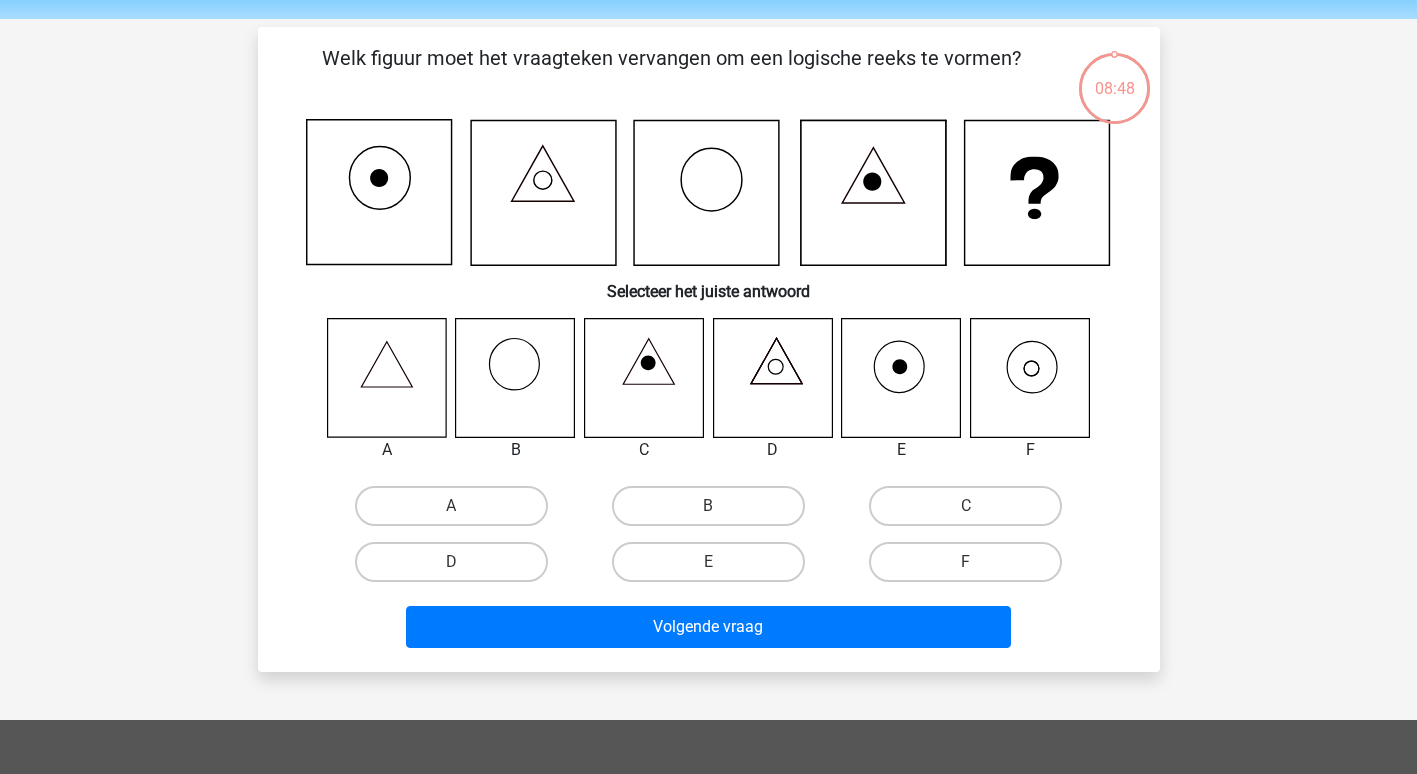 scroll, scrollTop: 92, scrollLeft: 0, axis: vertical 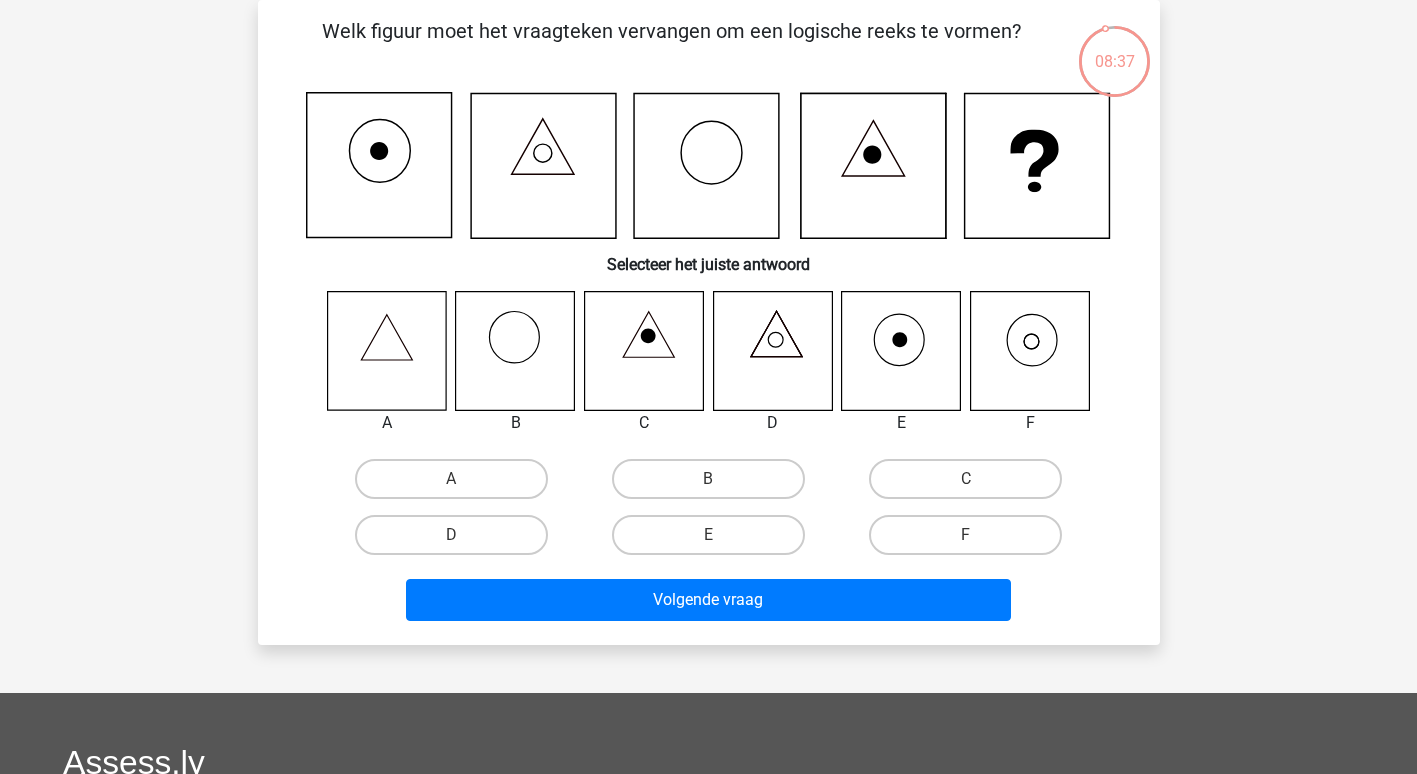 click 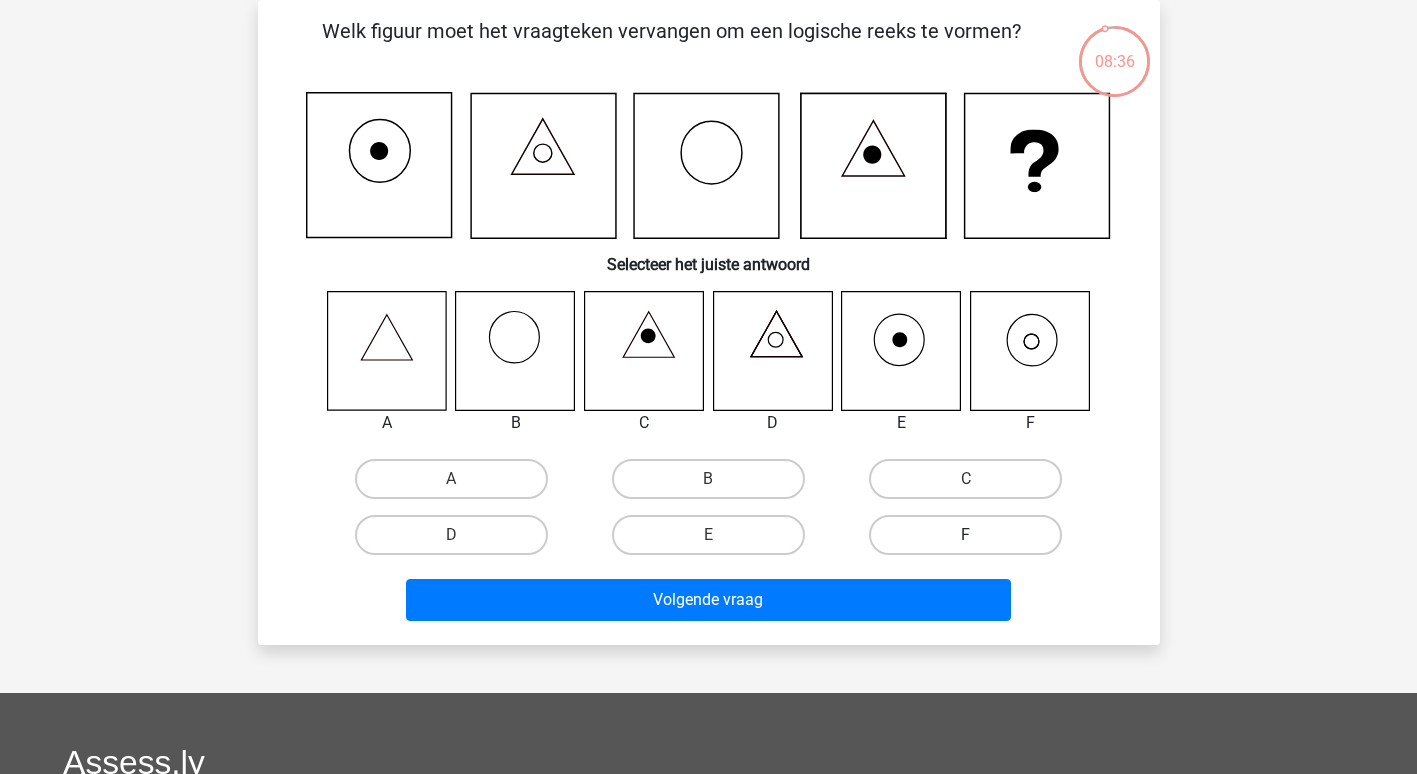 click on "F" at bounding box center [965, 535] 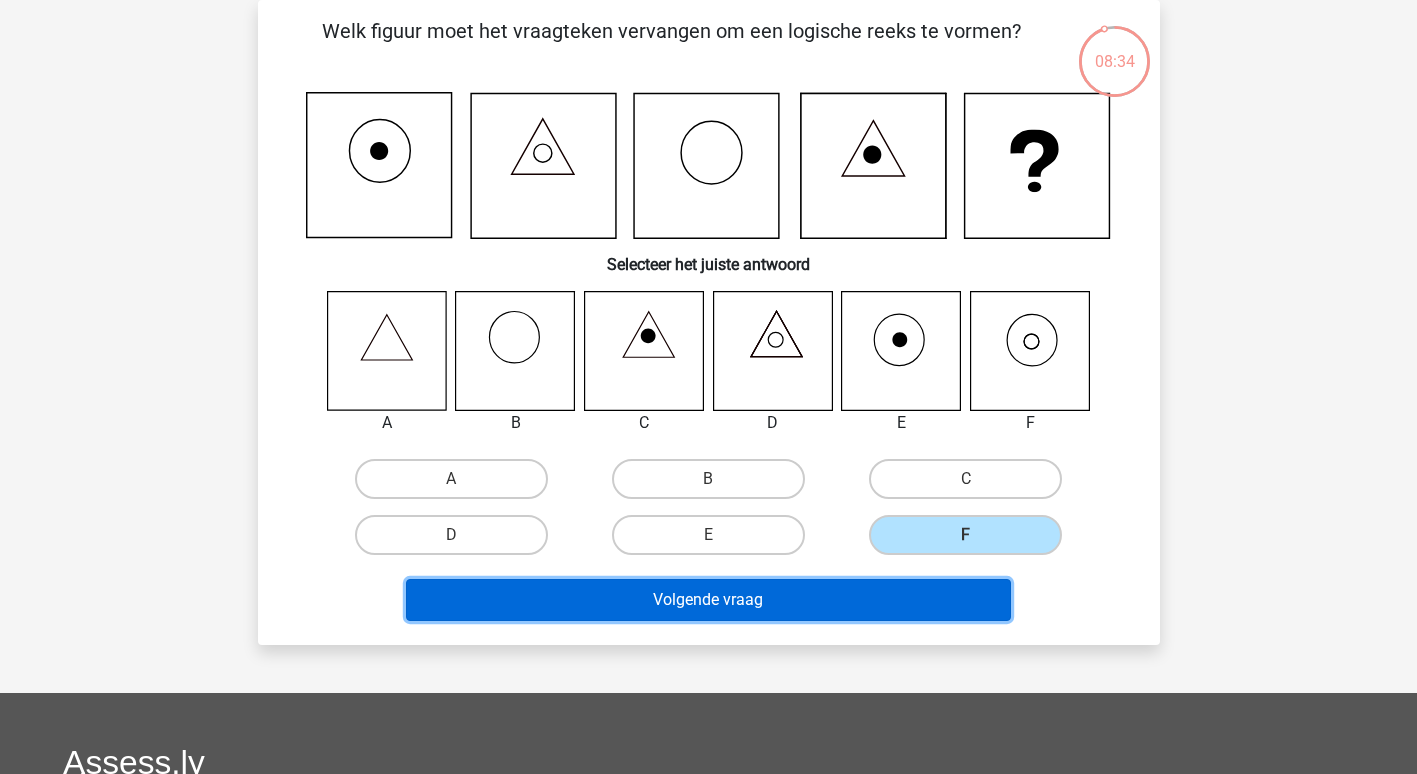 click on "Volgende vraag" at bounding box center (708, 600) 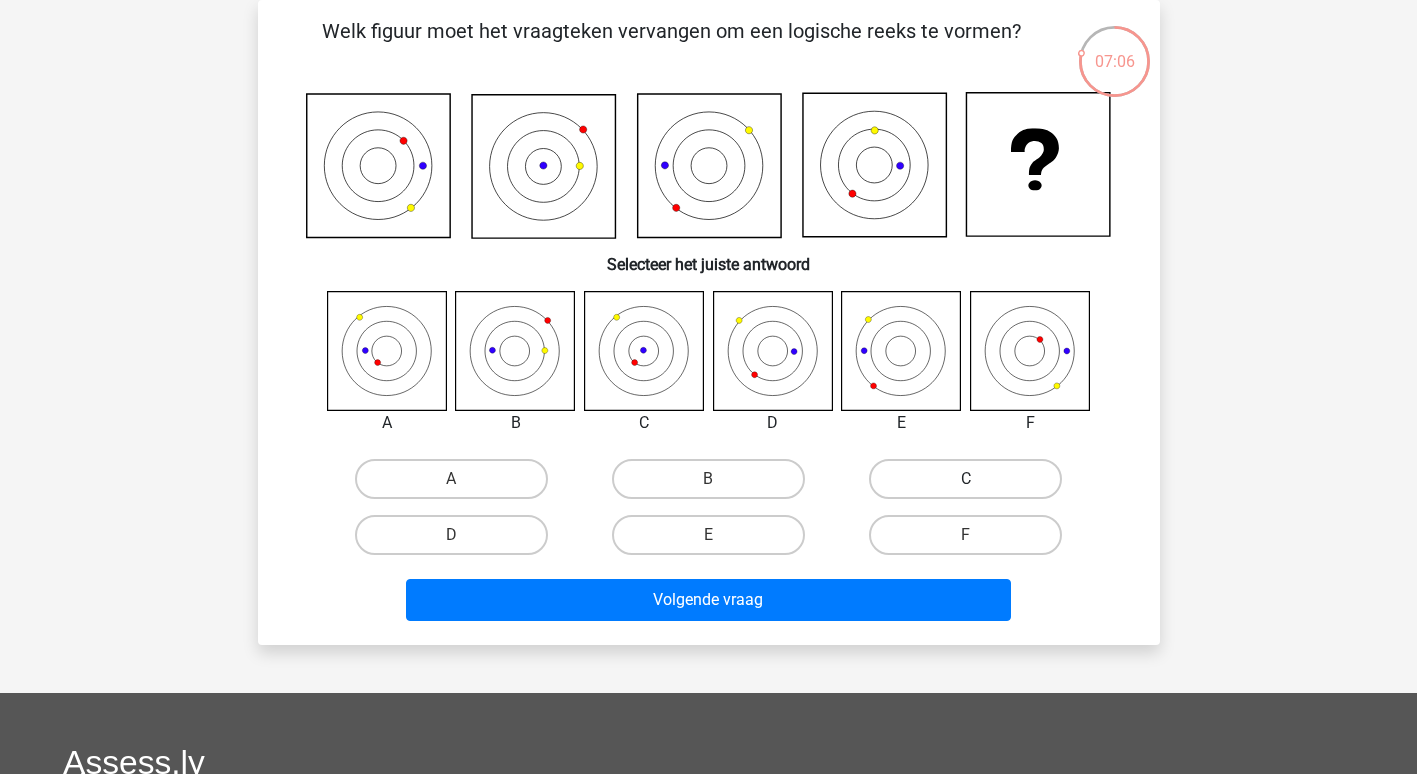 click on "C" at bounding box center [965, 479] 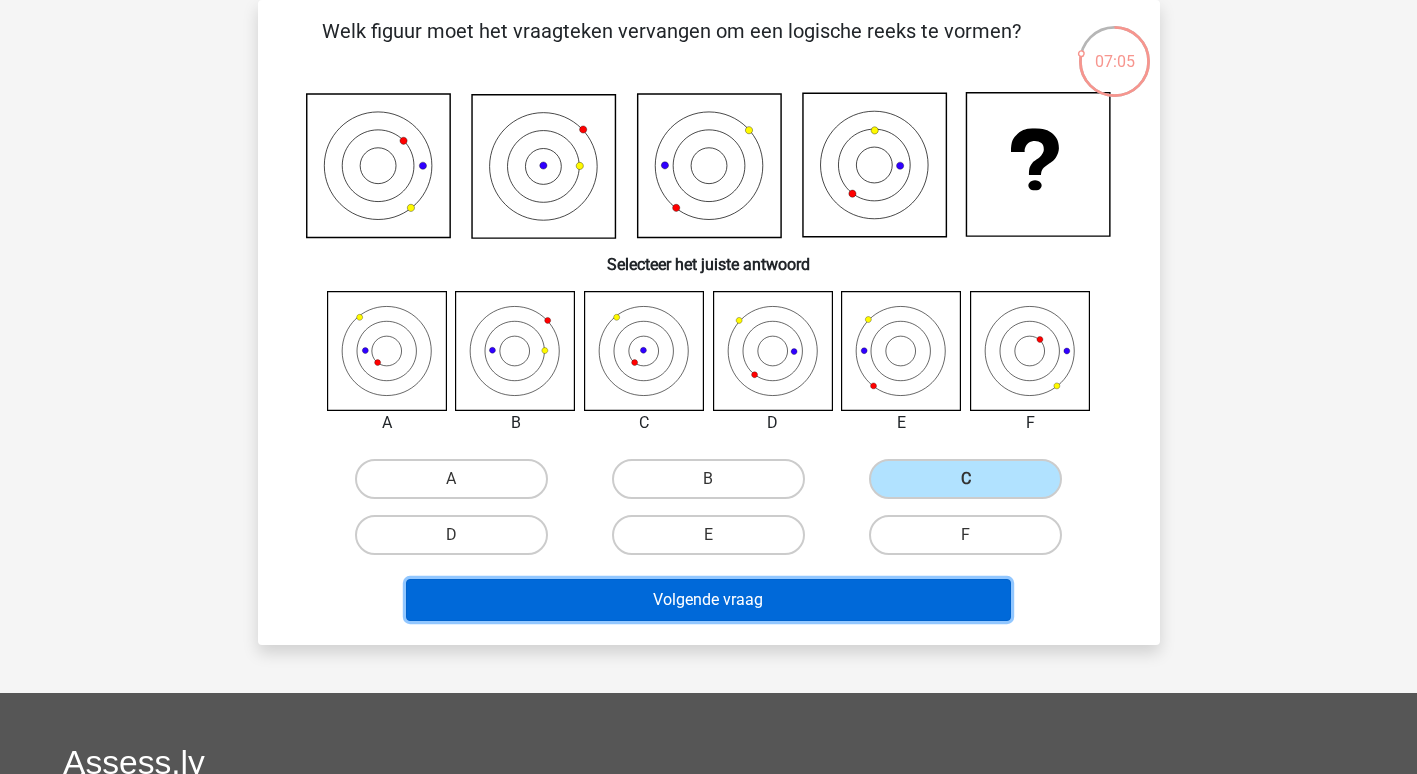 click on "Volgende vraag" at bounding box center (708, 600) 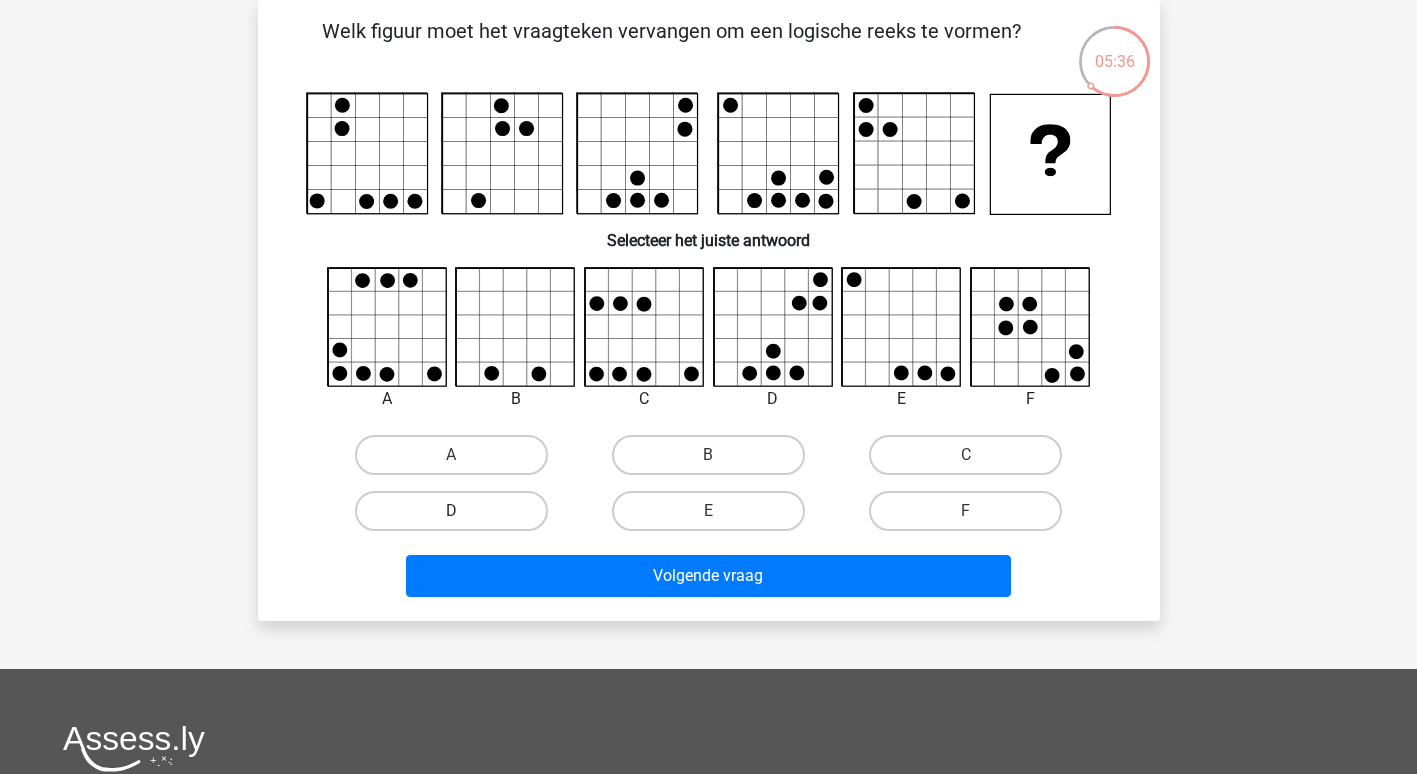drag, startPoint x: 449, startPoint y: 512, endPoint x: 660, endPoint y: 609, distance: 232.22833 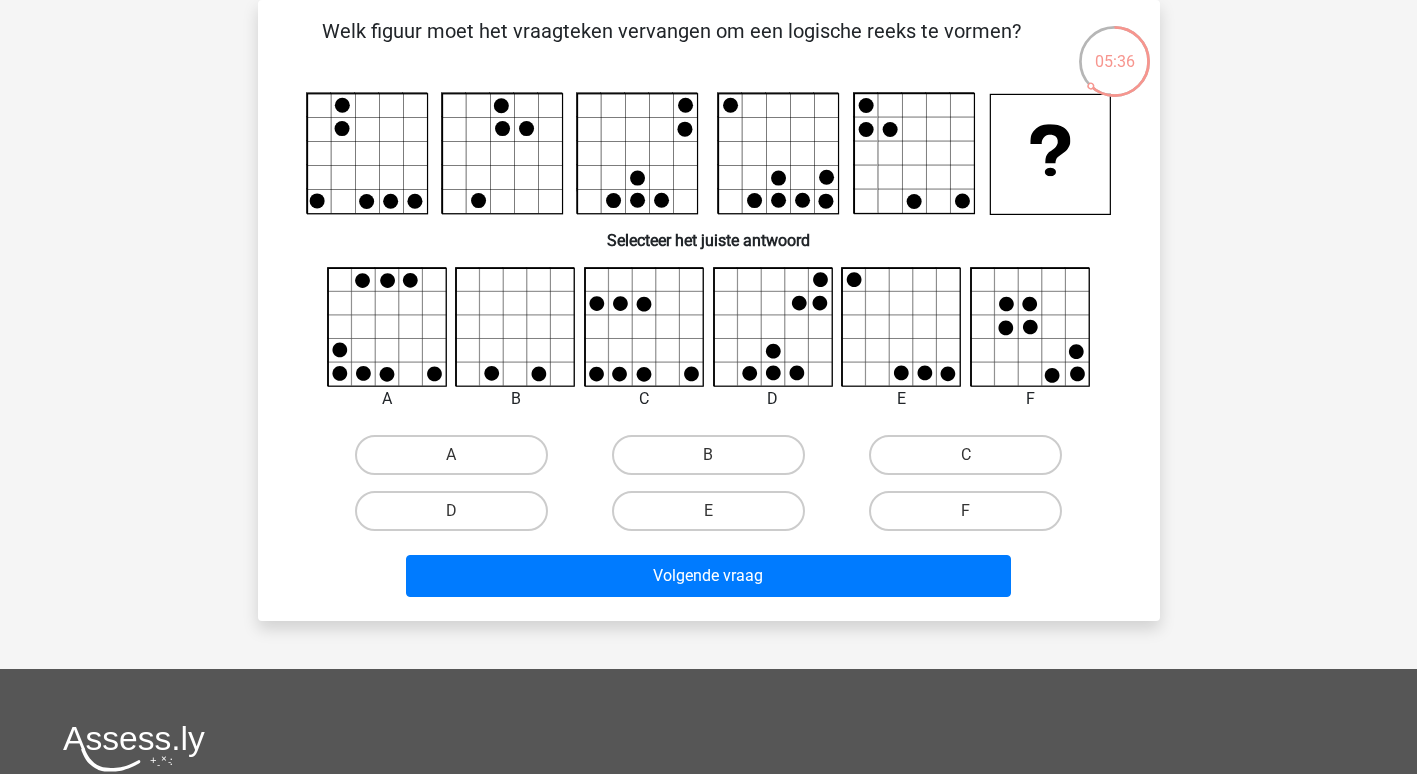 click on "D" at bounding box center (451, 455) 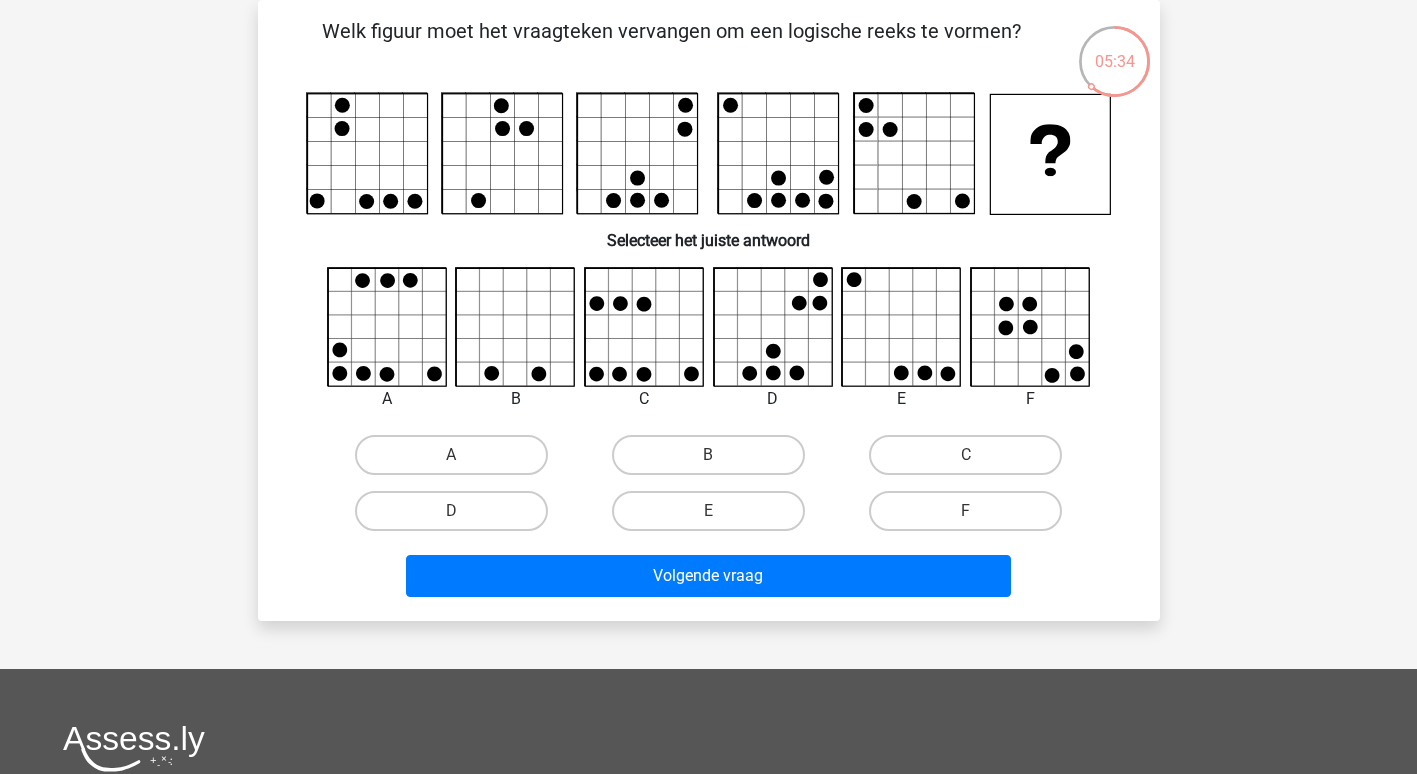 click on "D" at bounding box center (457, 517) 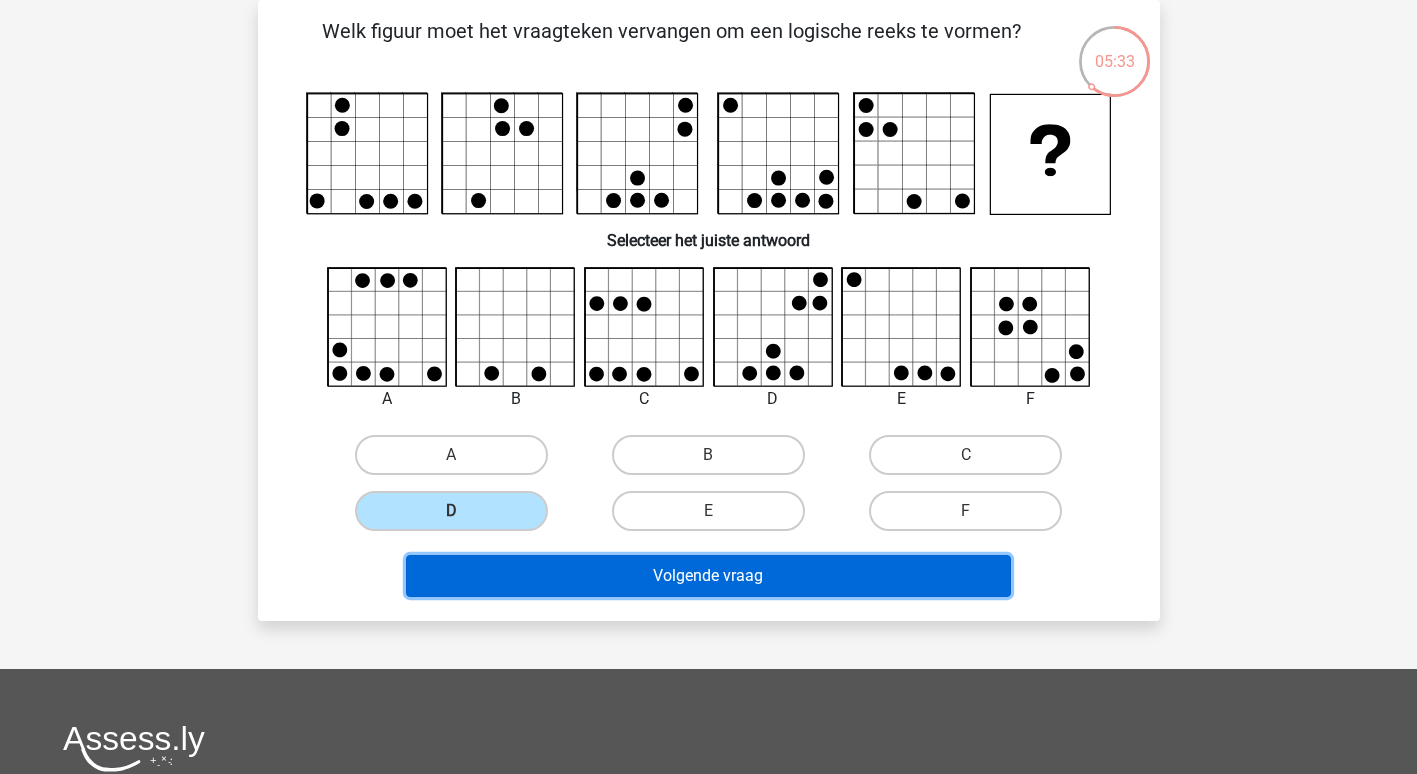 click on "Volgende vraag" at bounding box center [708, 576] 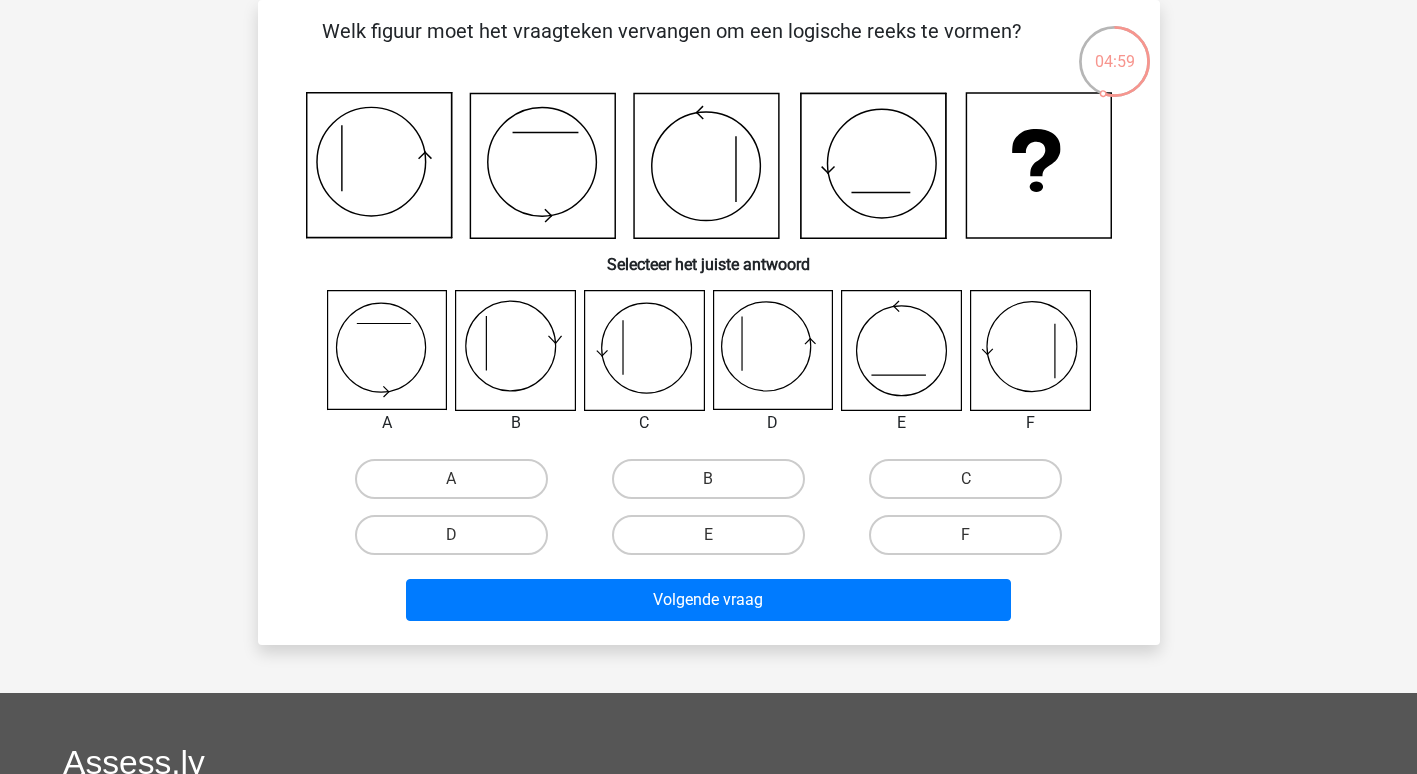 click 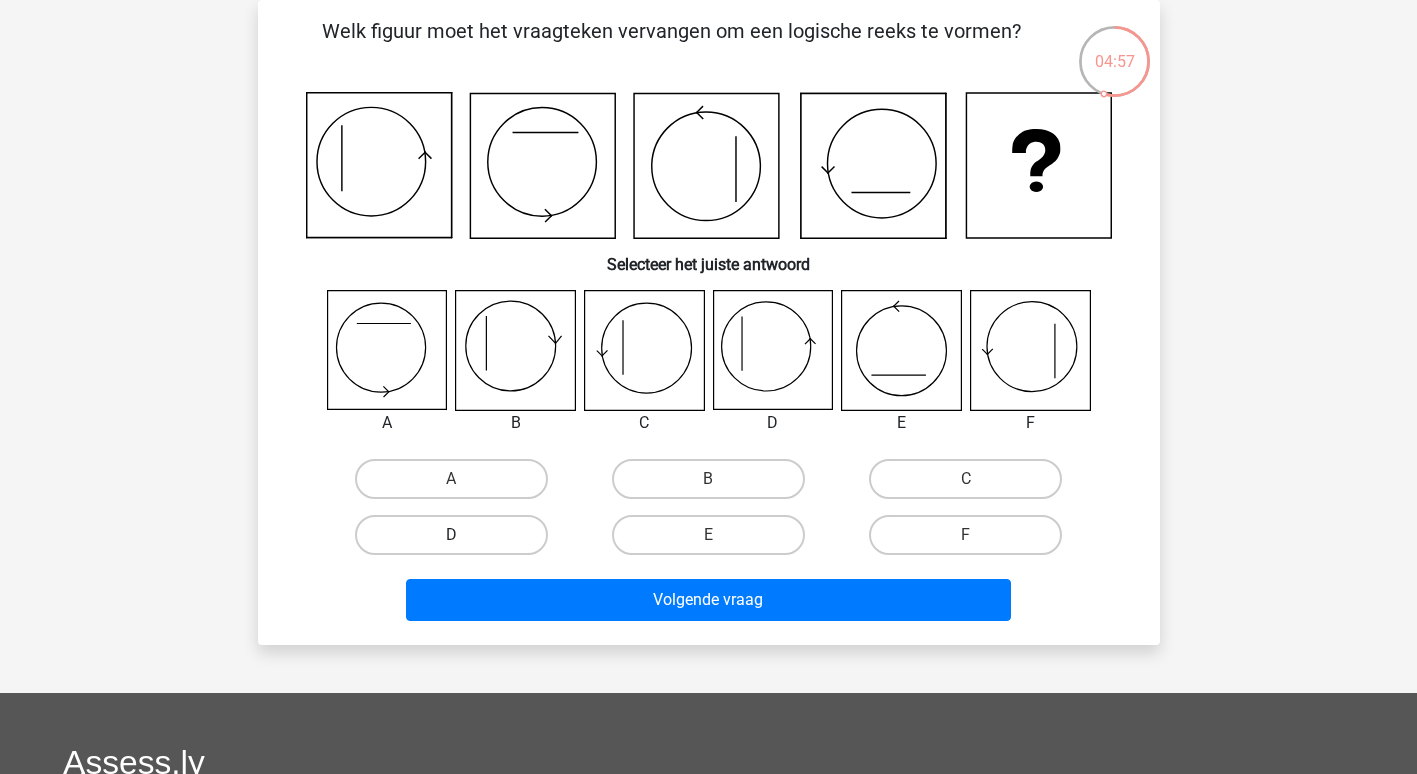 click on "D" at bounding box center [451, 535] 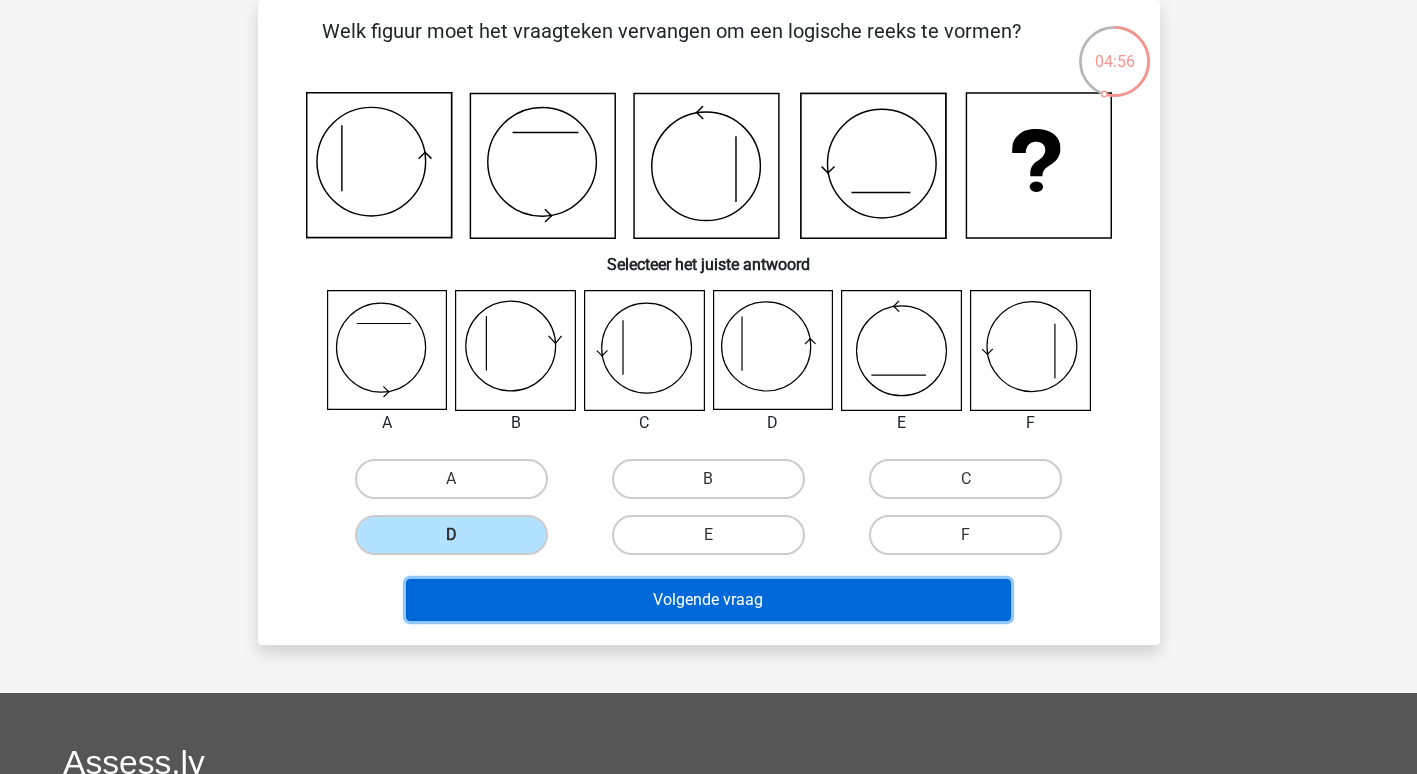 click on "Volgende vraag" at bounding box center [708, 600] 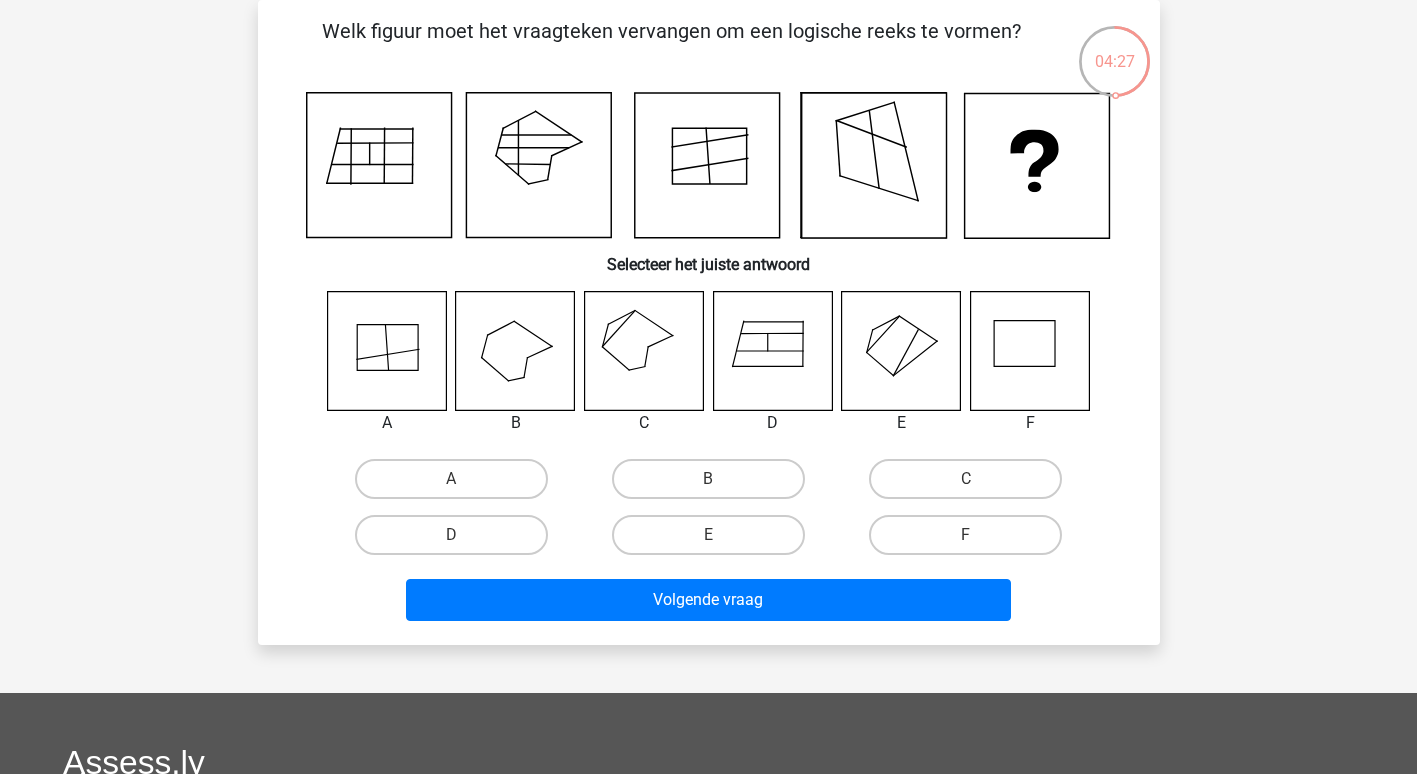 click 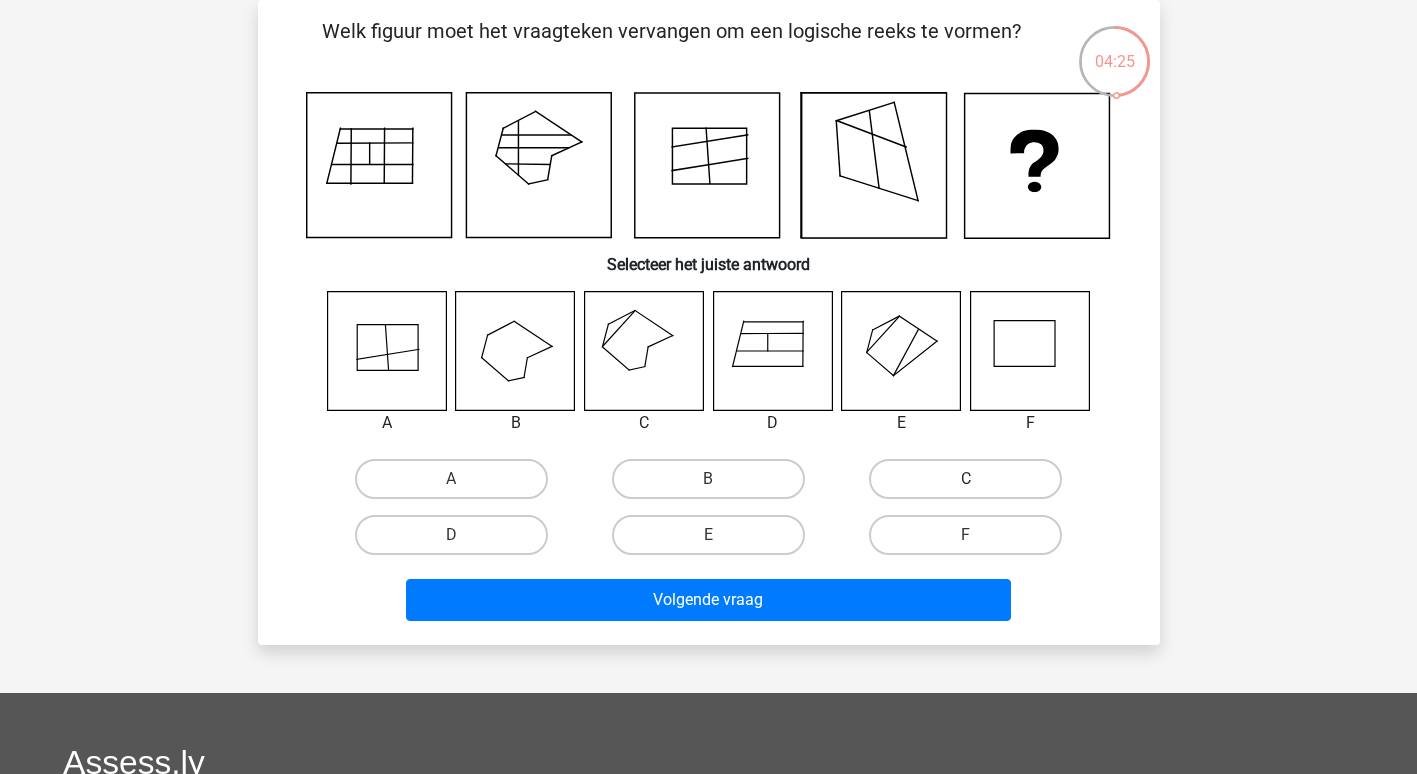 click on "C" at bounding box center (965, 479) 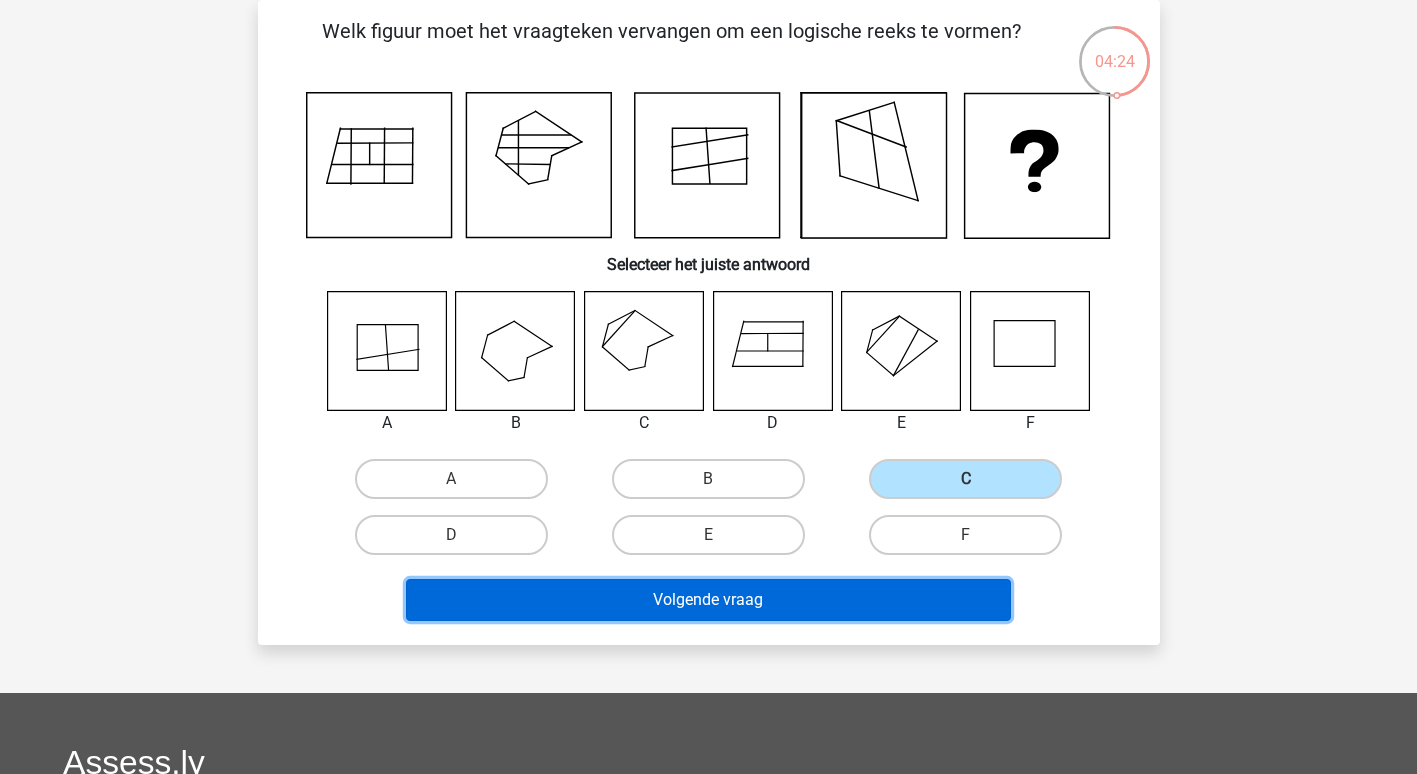 click on "Volgende vraag" at bounding box center [708, 600] 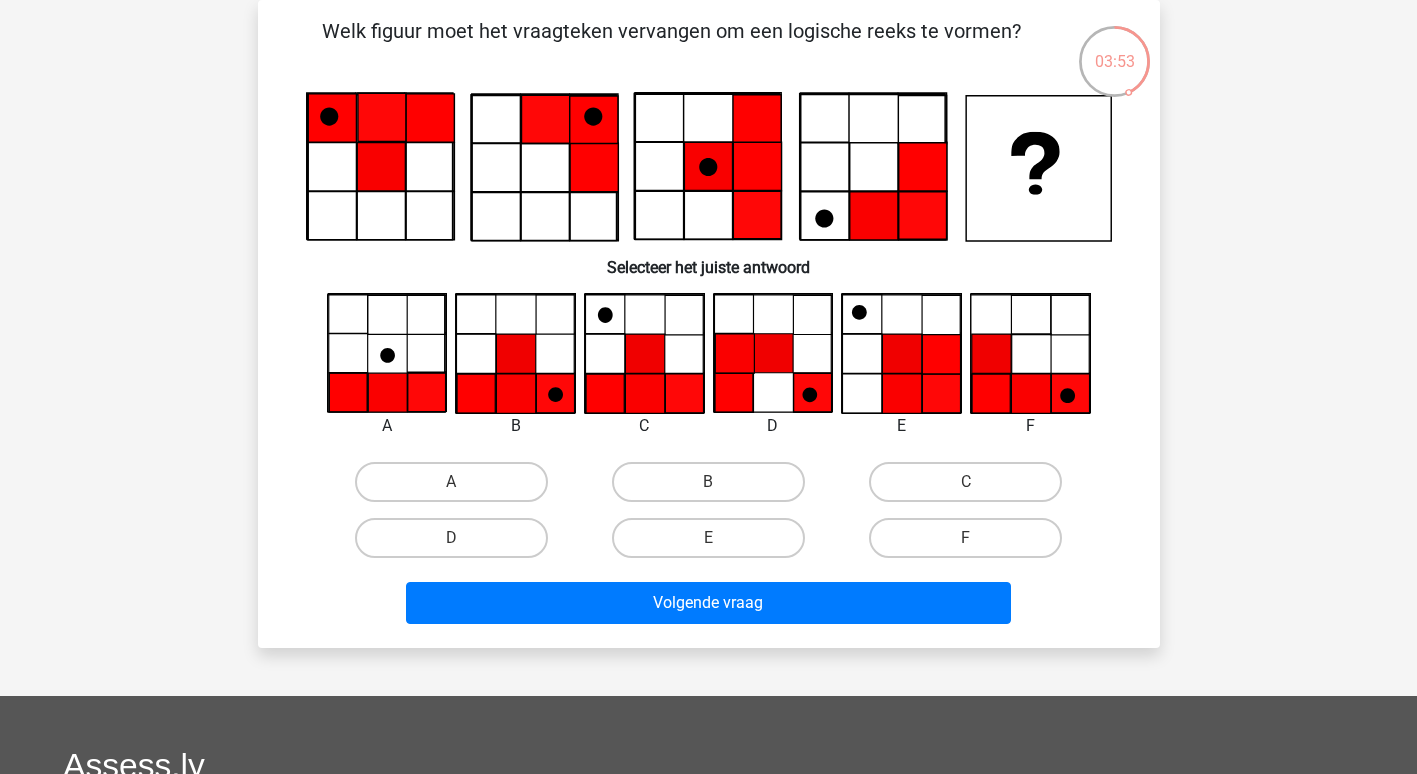 click 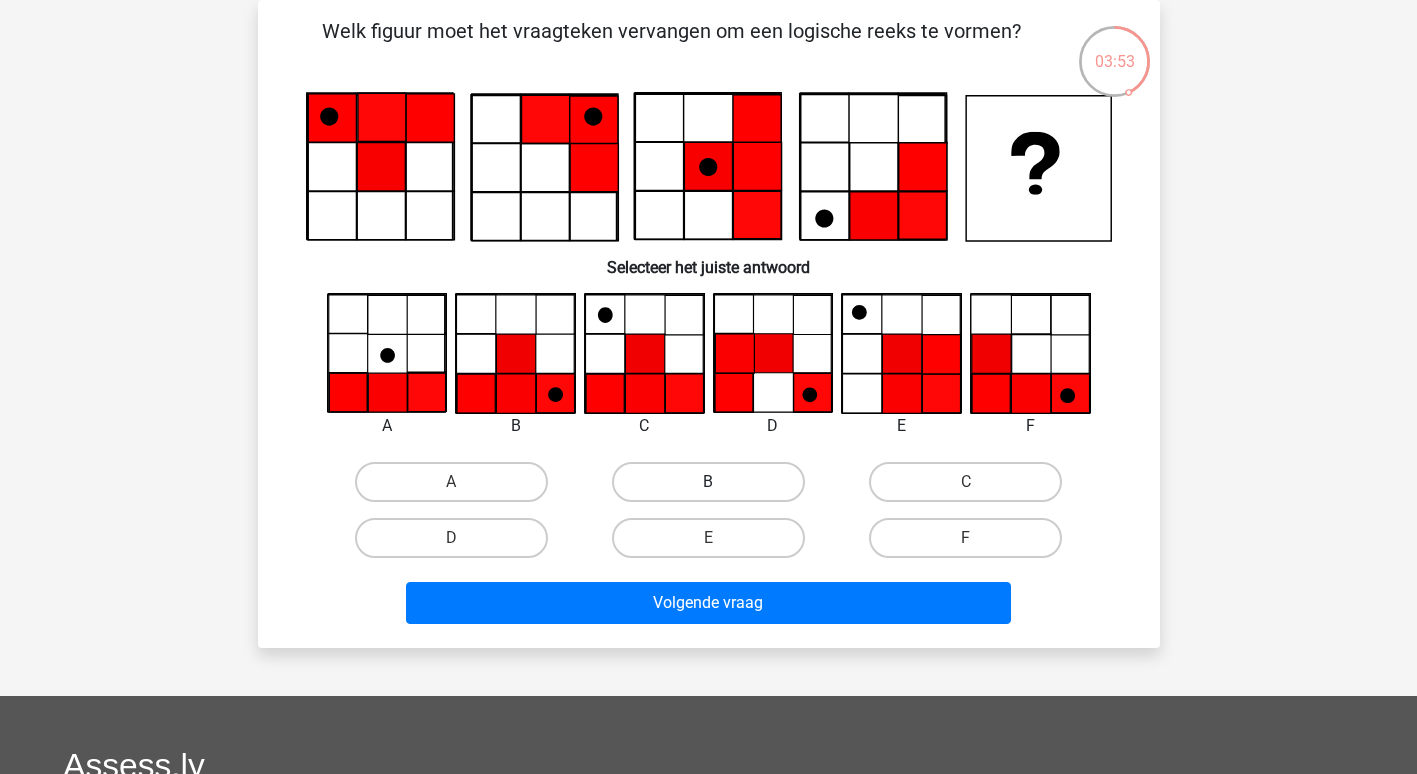click on "B" at bounding box center (708, 482) 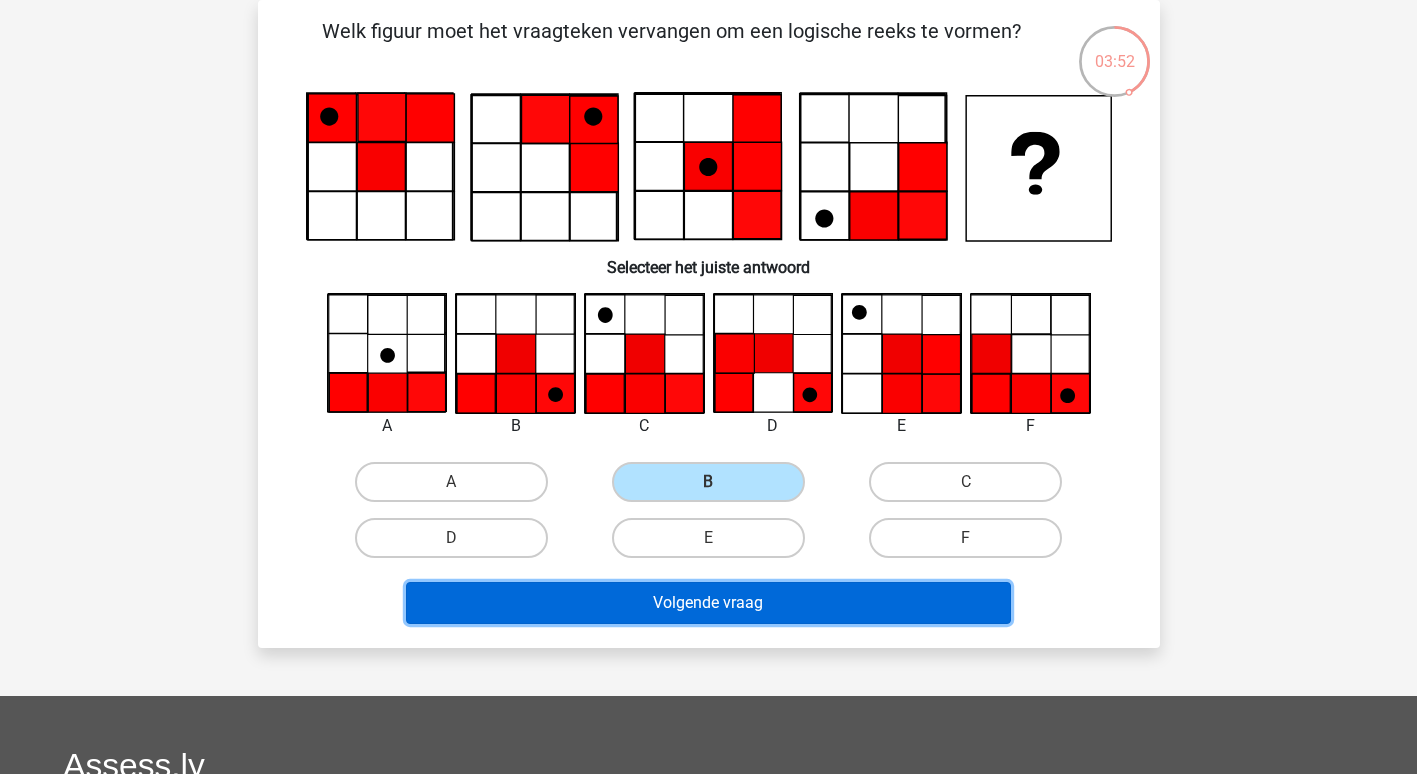 click on "Volgende vraag" at bounding box center [708, 603] 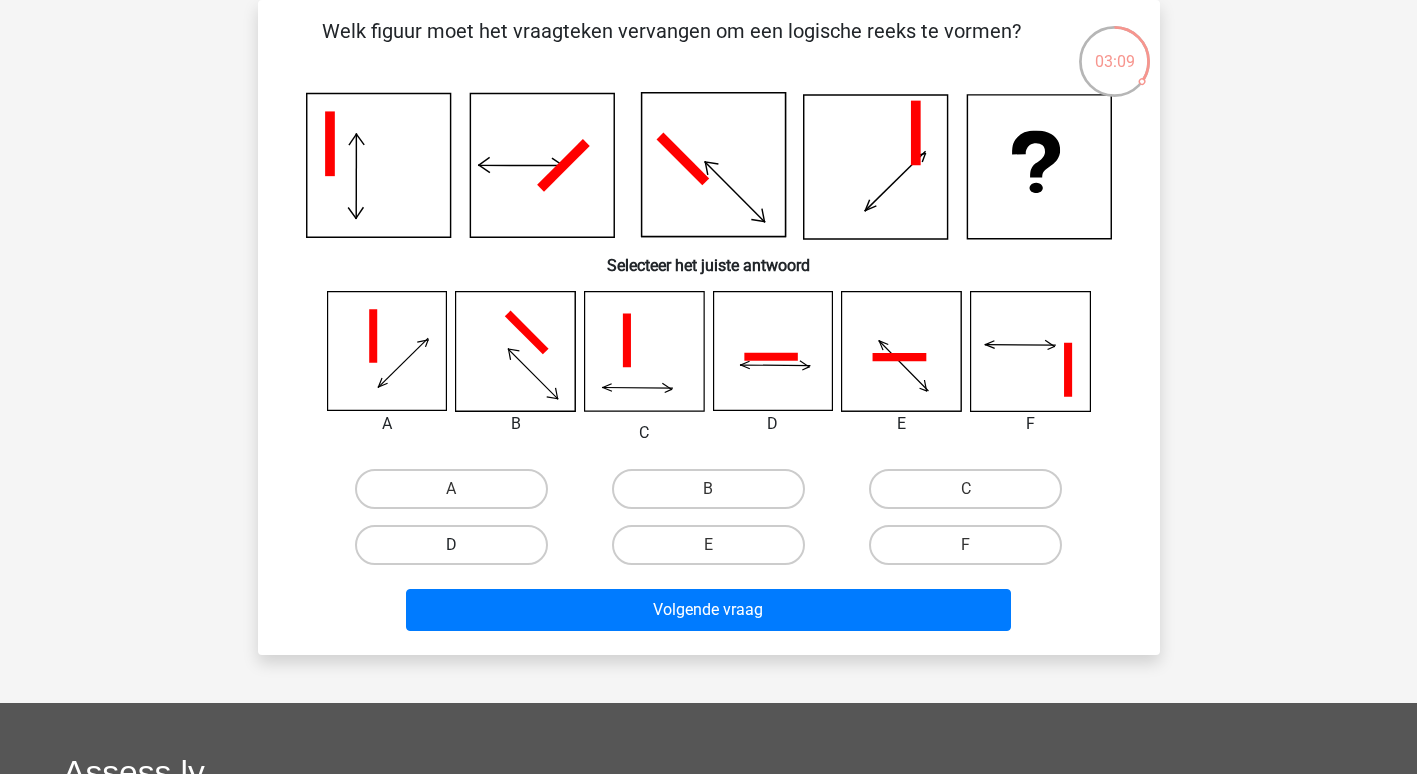 click on "D" at bounding box center [451, 545] 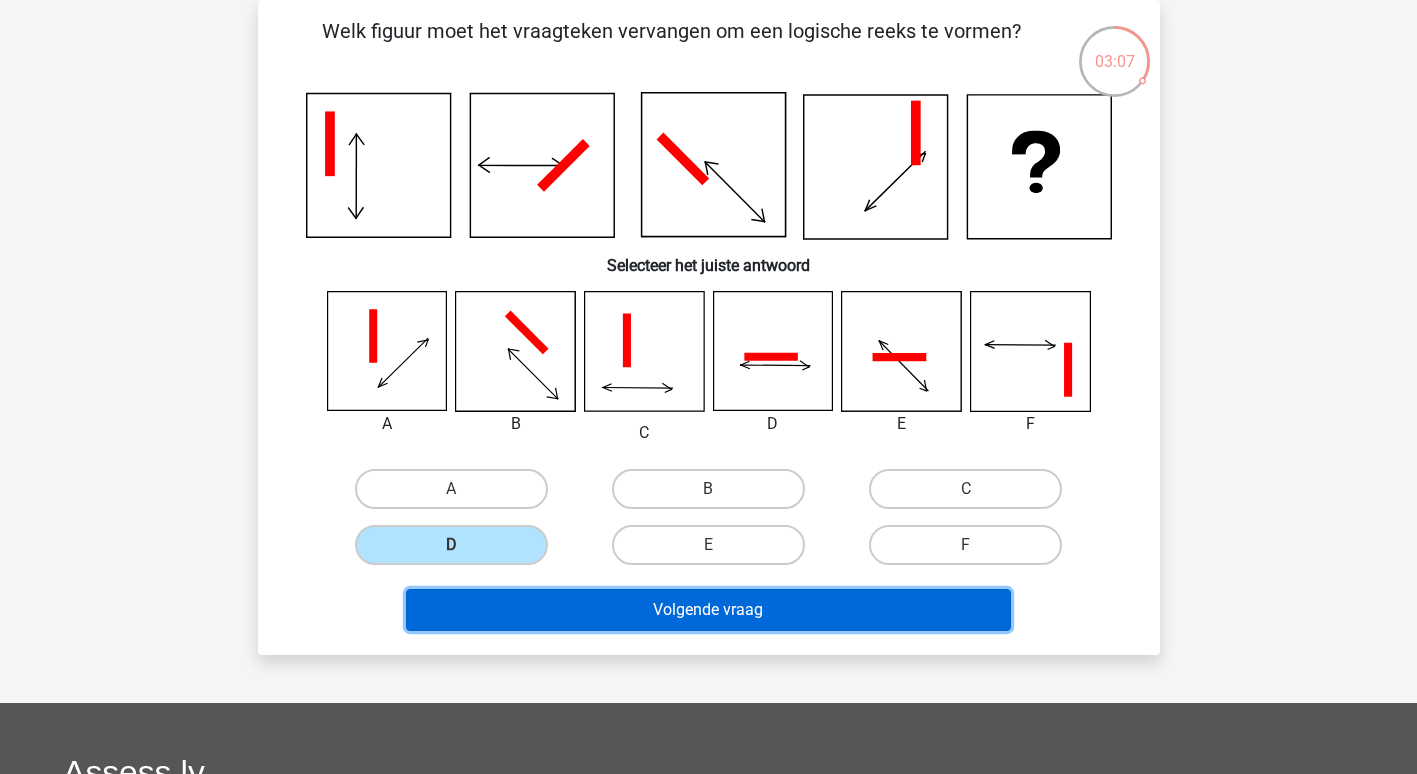 click on "Volgende vraag" at bounding box center (708, 610) 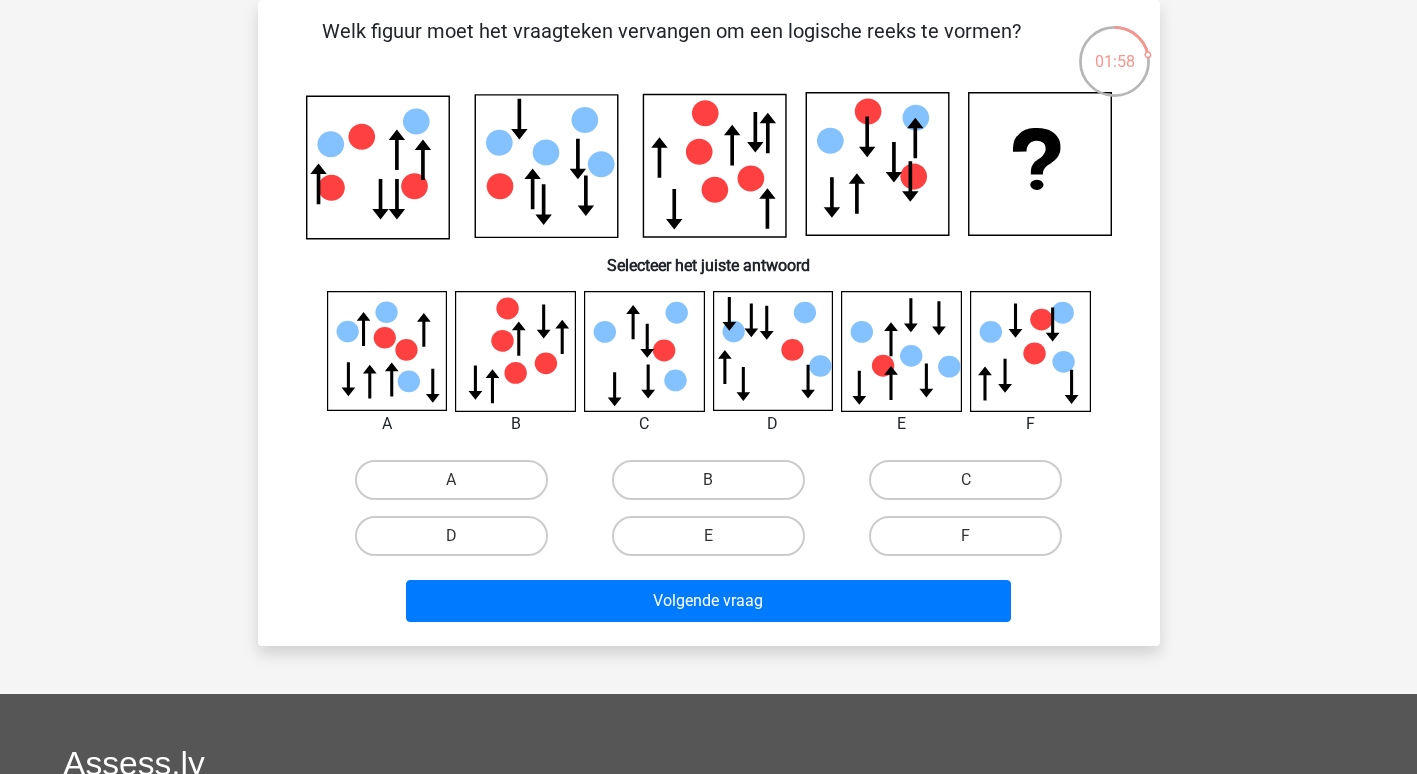 click 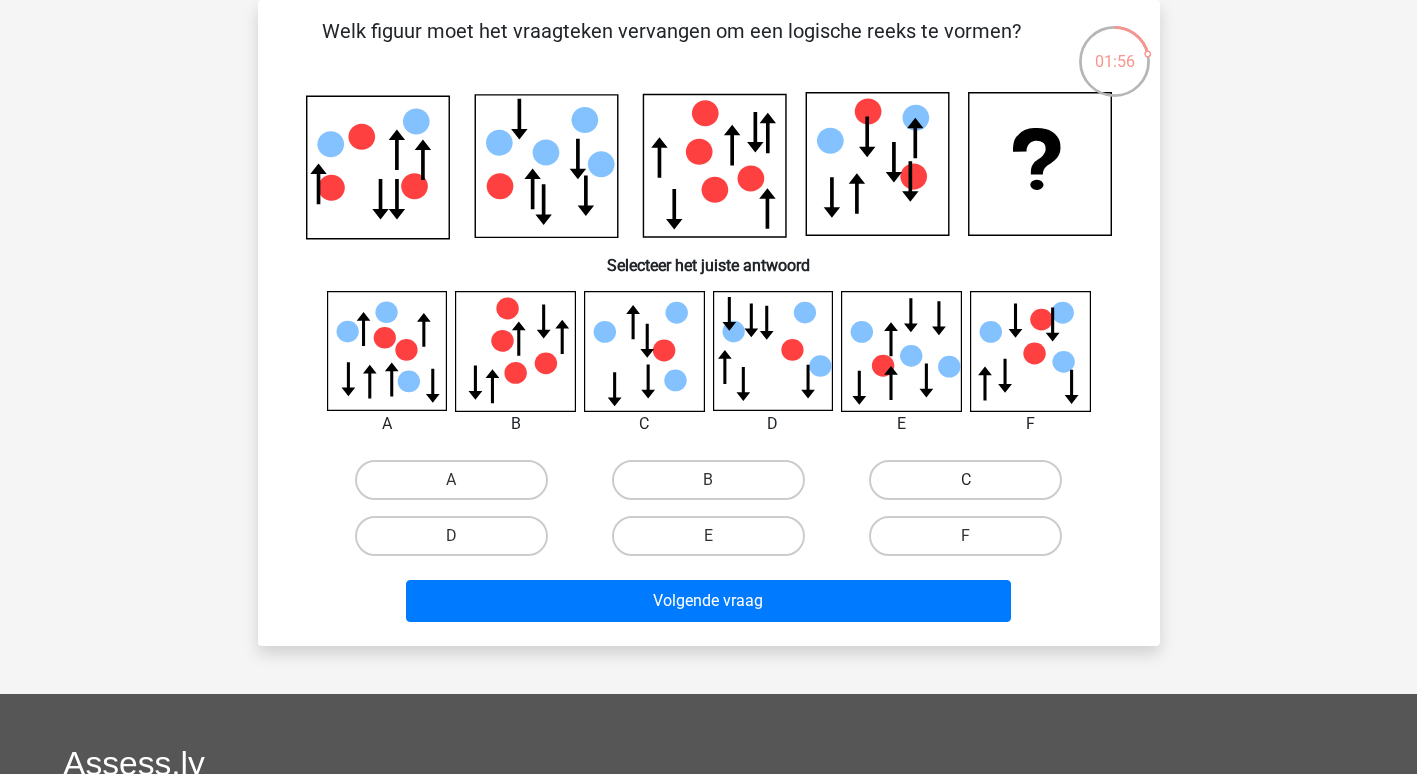 click on "C" at bounding box center (965, 480) 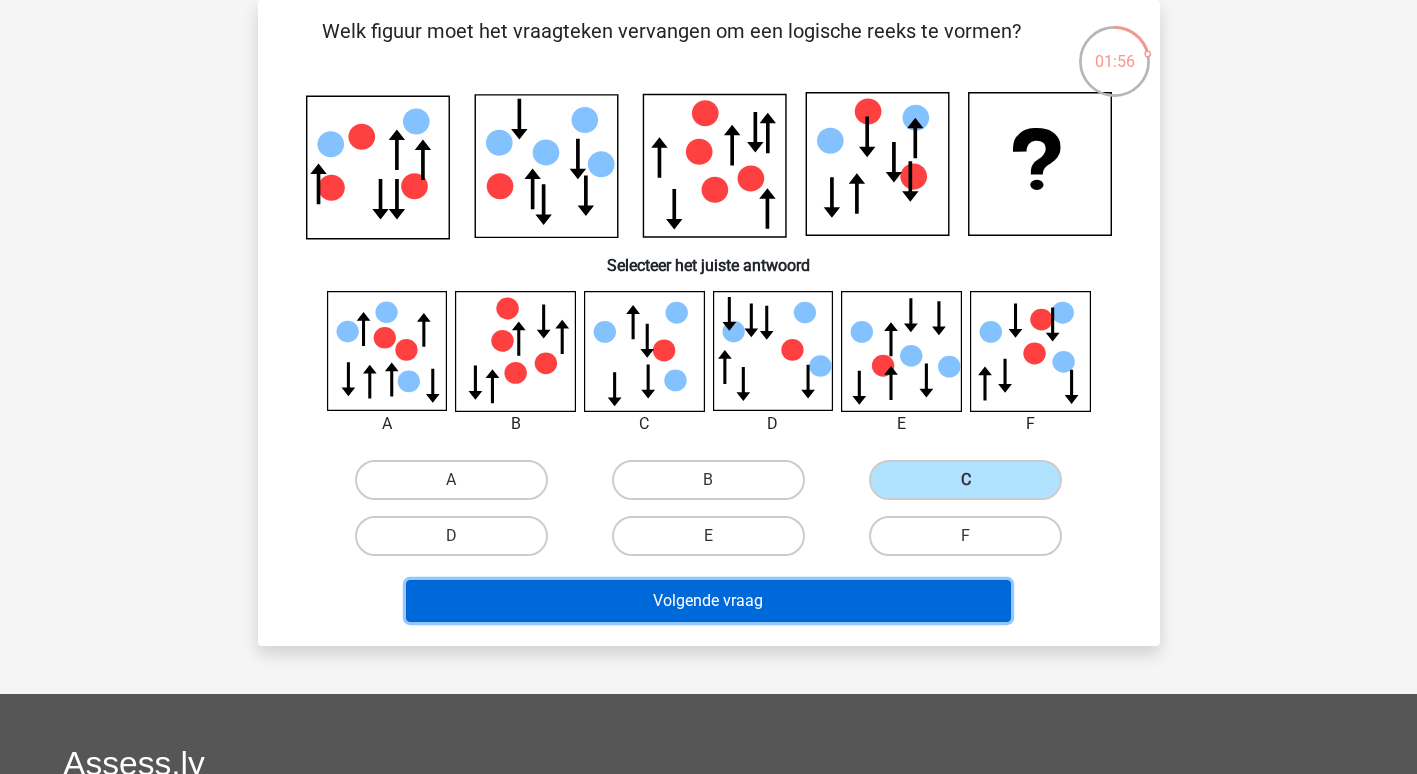 click on "Volgende vraag" at bounding box center (708, 601) 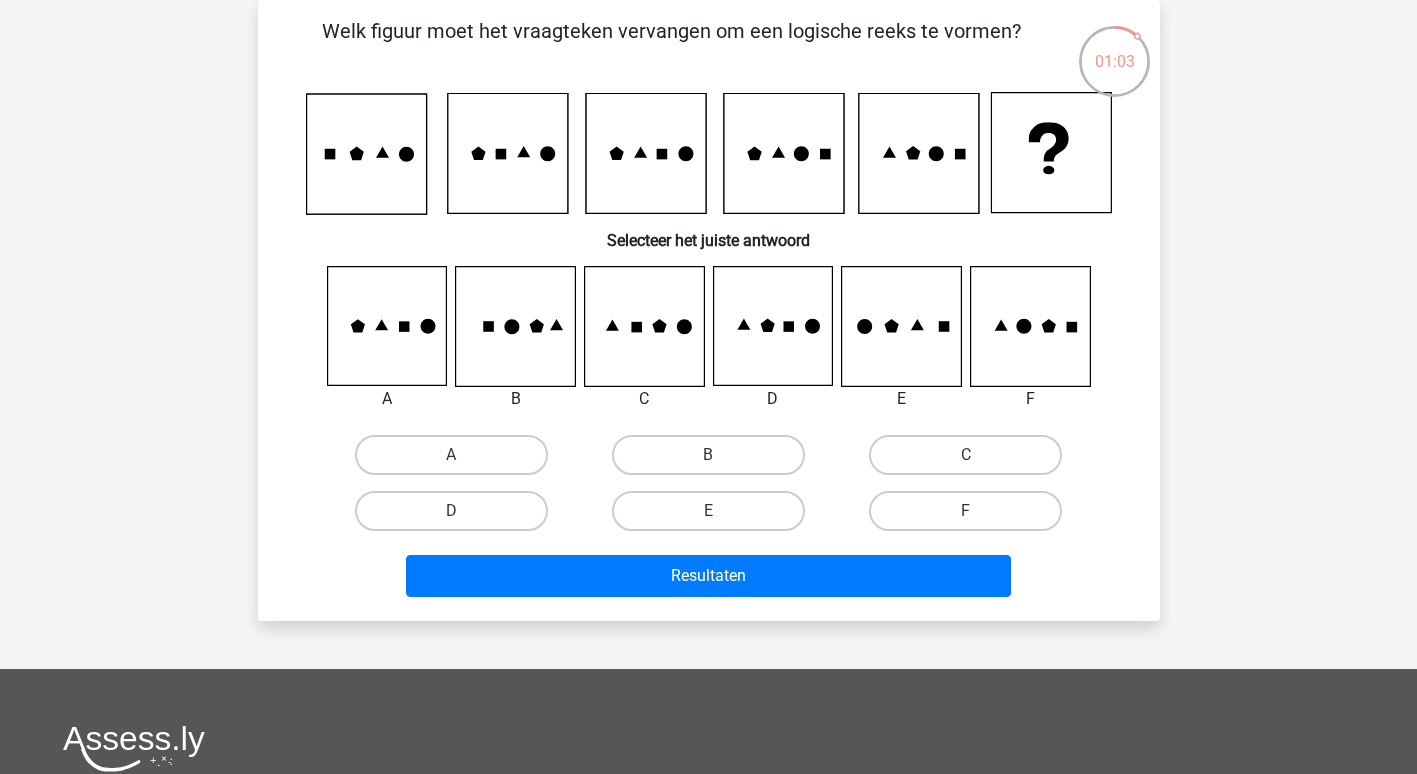 click on "F" at bounding box center (972, 517) 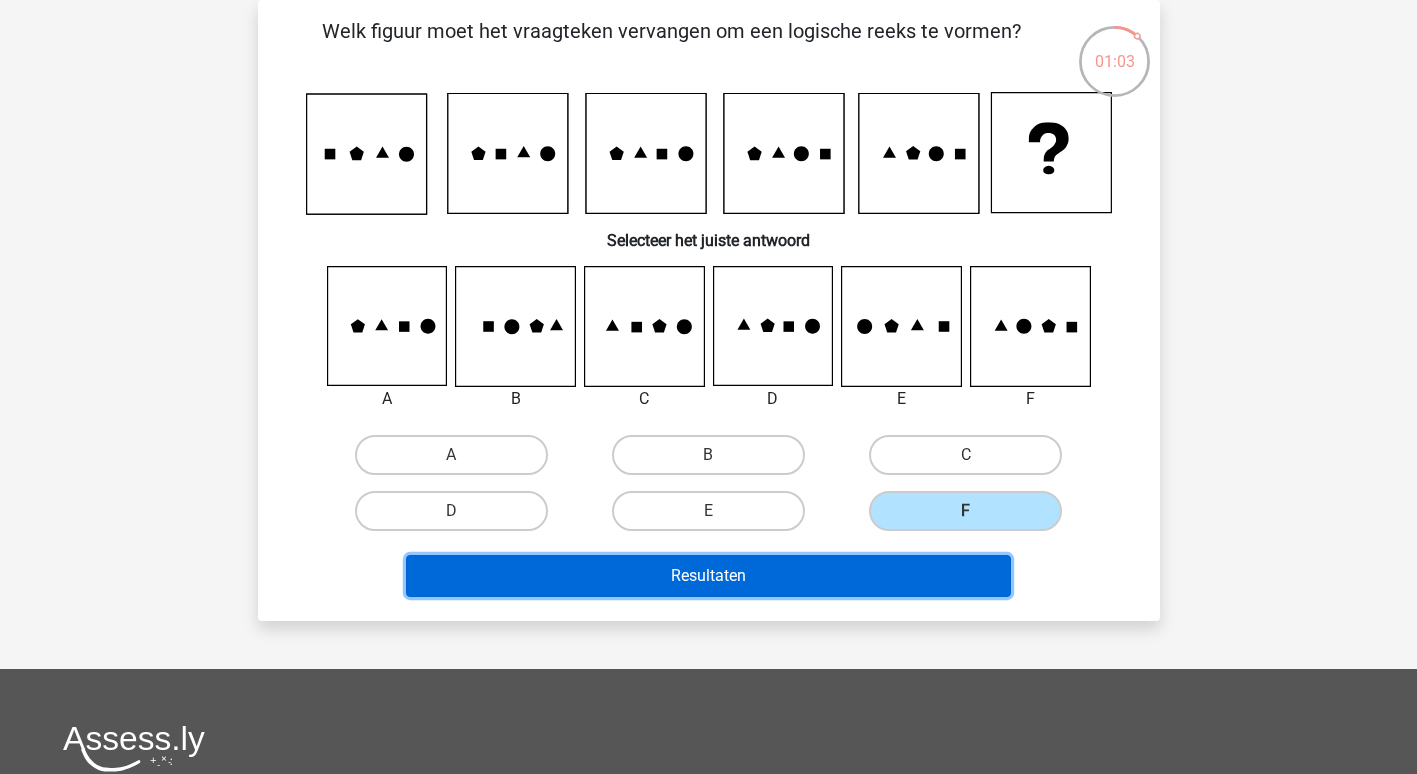 click on "Resultaten" at bounding box center (708, 576) 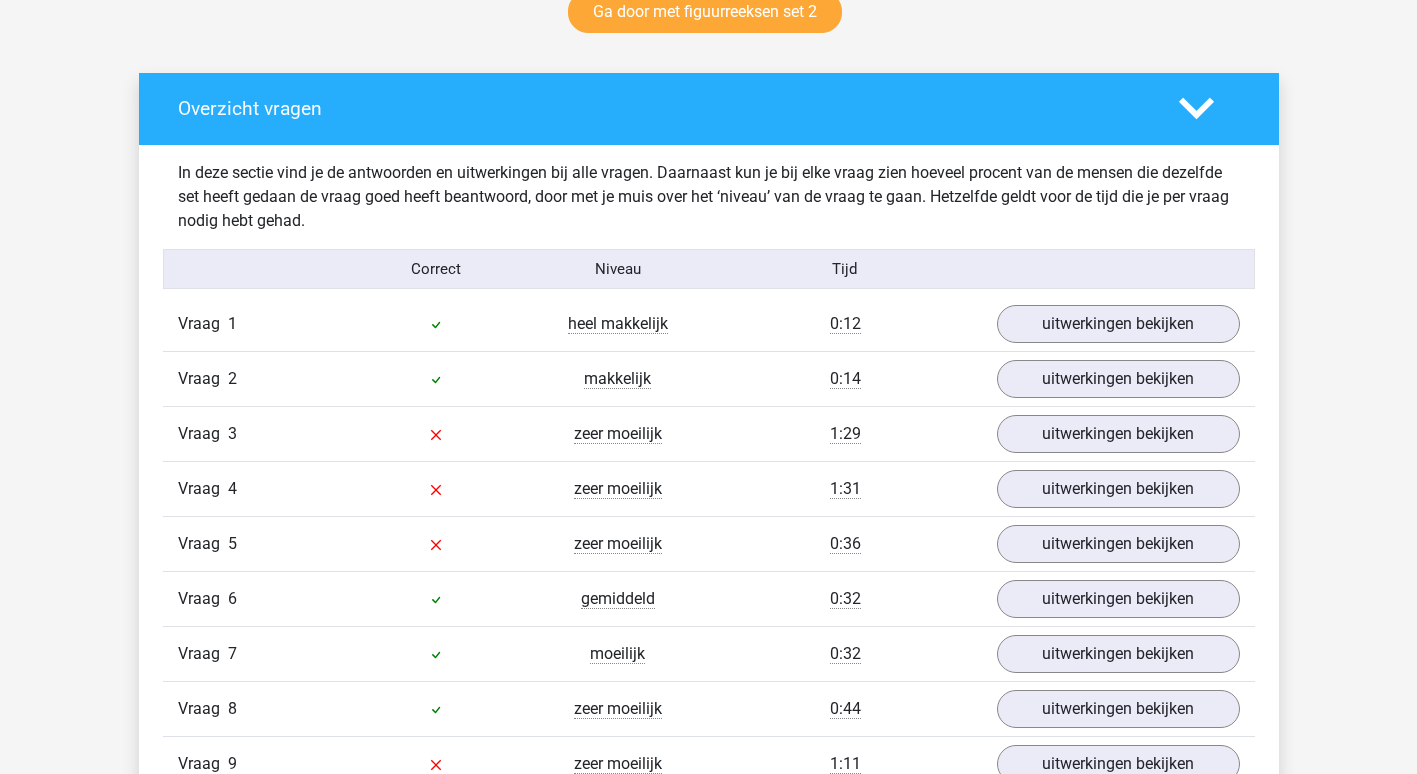 scroll, scrollTop: 1100, scrollLeft: 0, axis: vertical 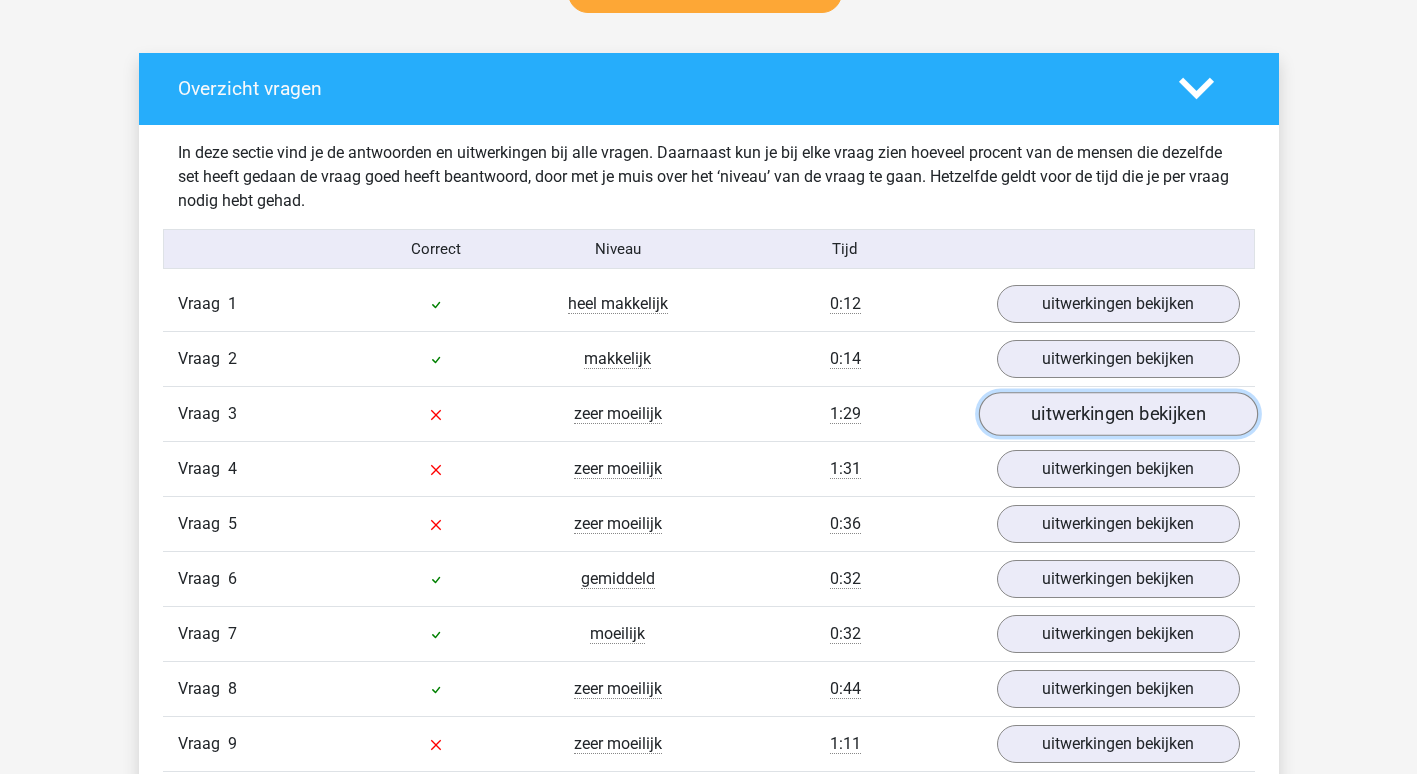 click on "uitwerkingen bekijken" at bounding box center [1117, 414] 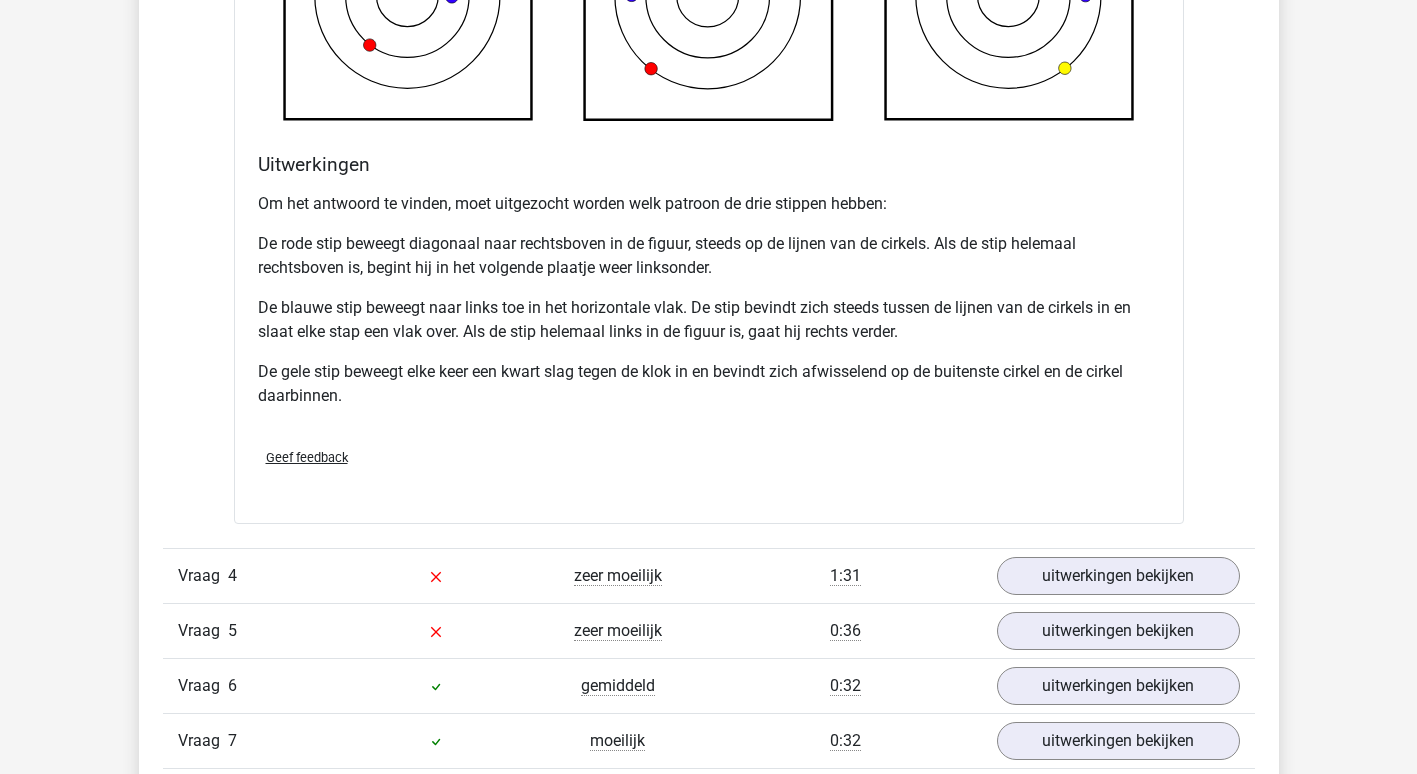 scroll, scrollTop: 2300, scrollLeft: 0, axis: vertical 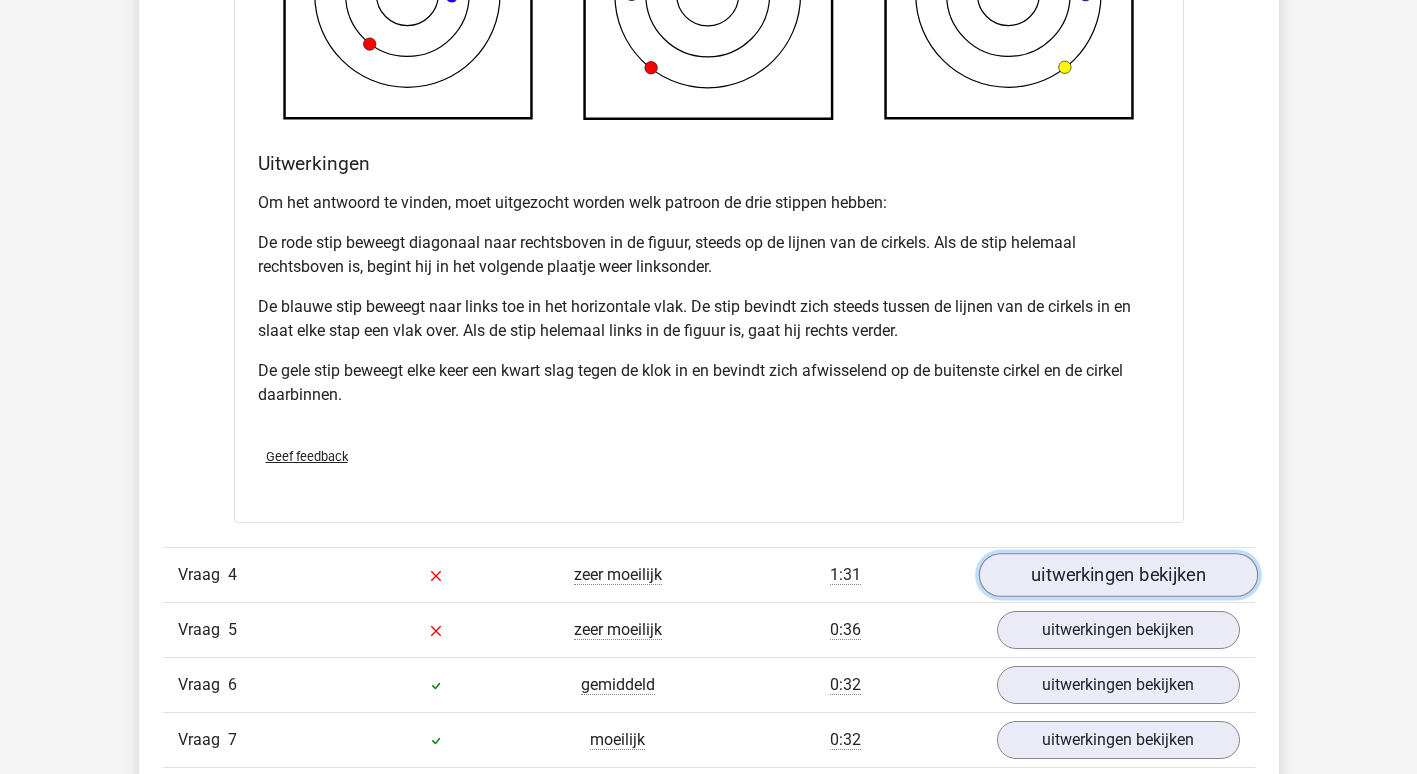 click on "uitwerkingen bekijken" at bounding box center (1117, 576) 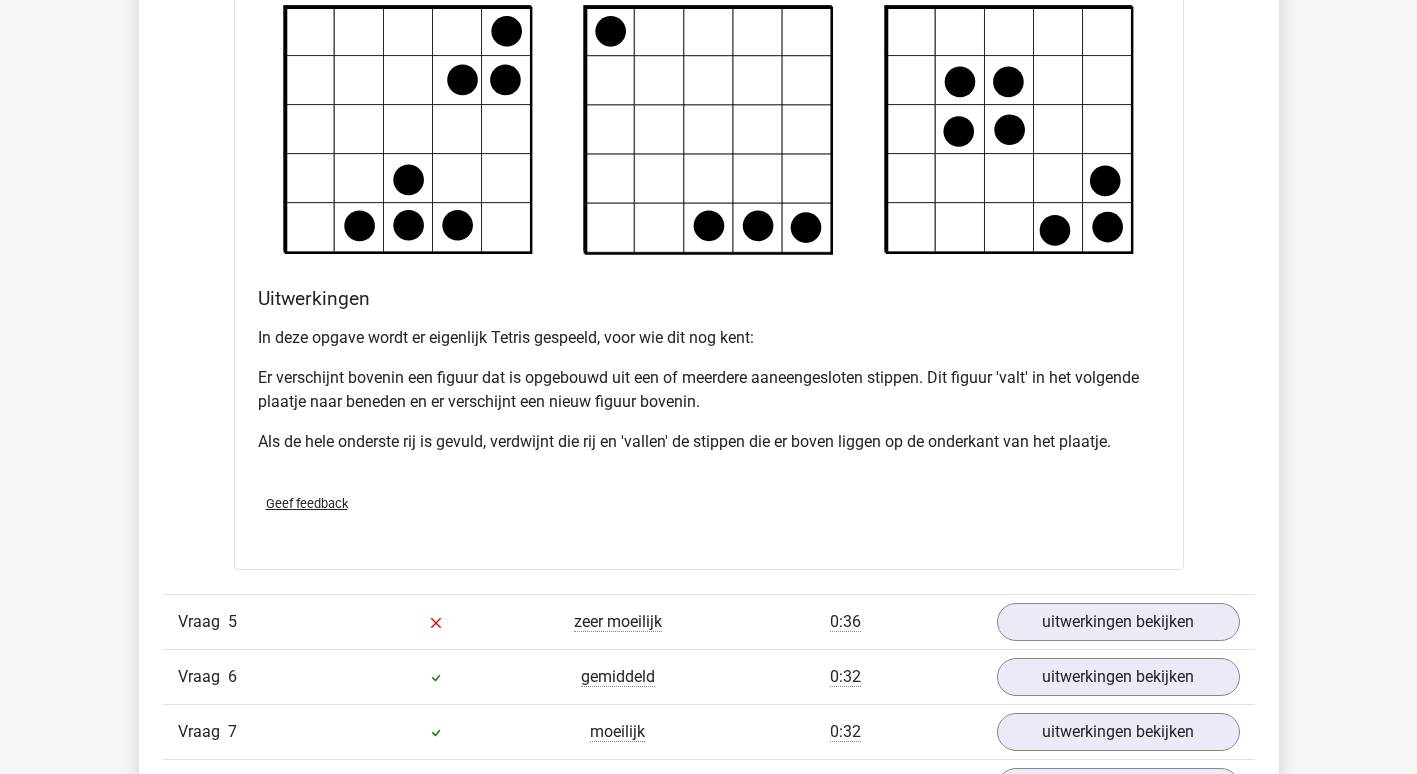 scroll, scrollTop: 3900, scrollLeft: 0, axis: vertical 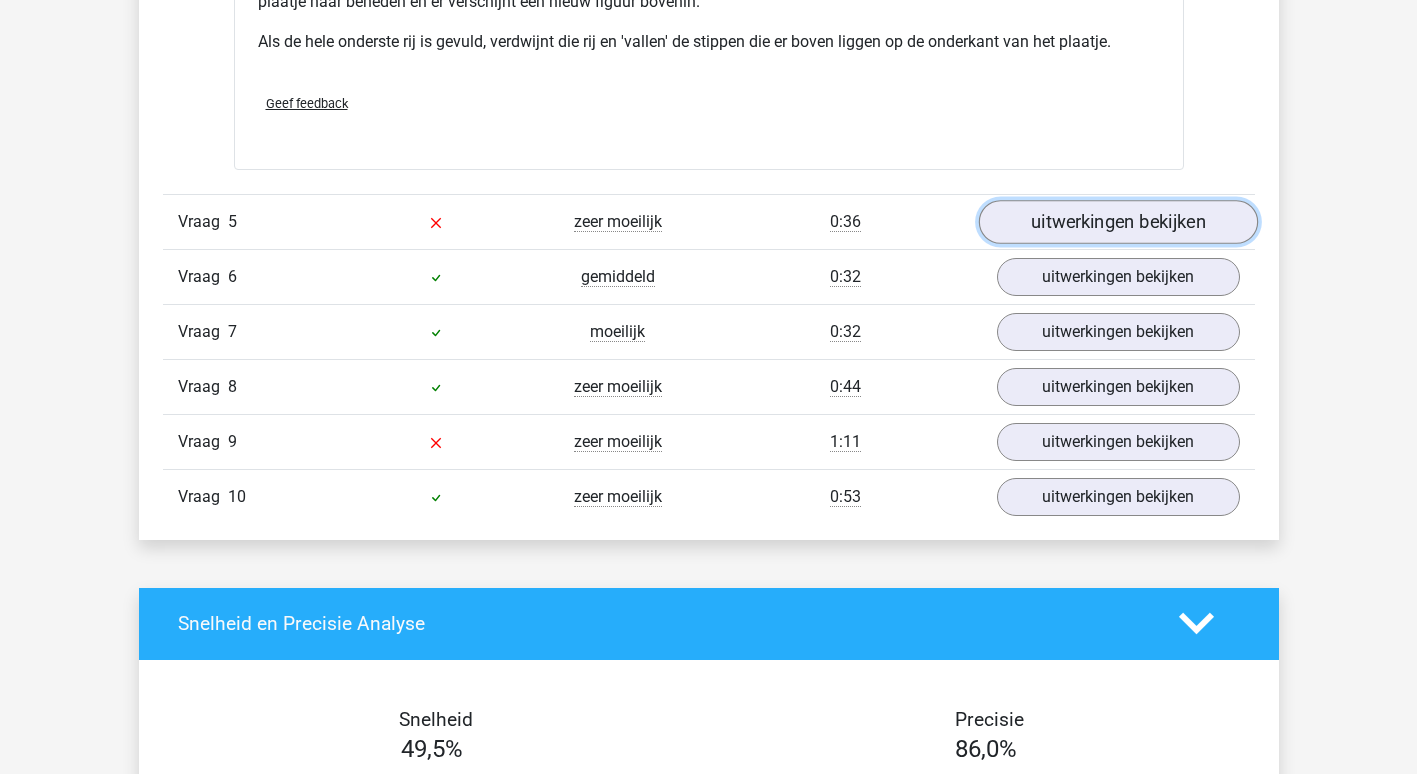 click on "uitwerkingen bekijken" at bounding box center [1117, 222] 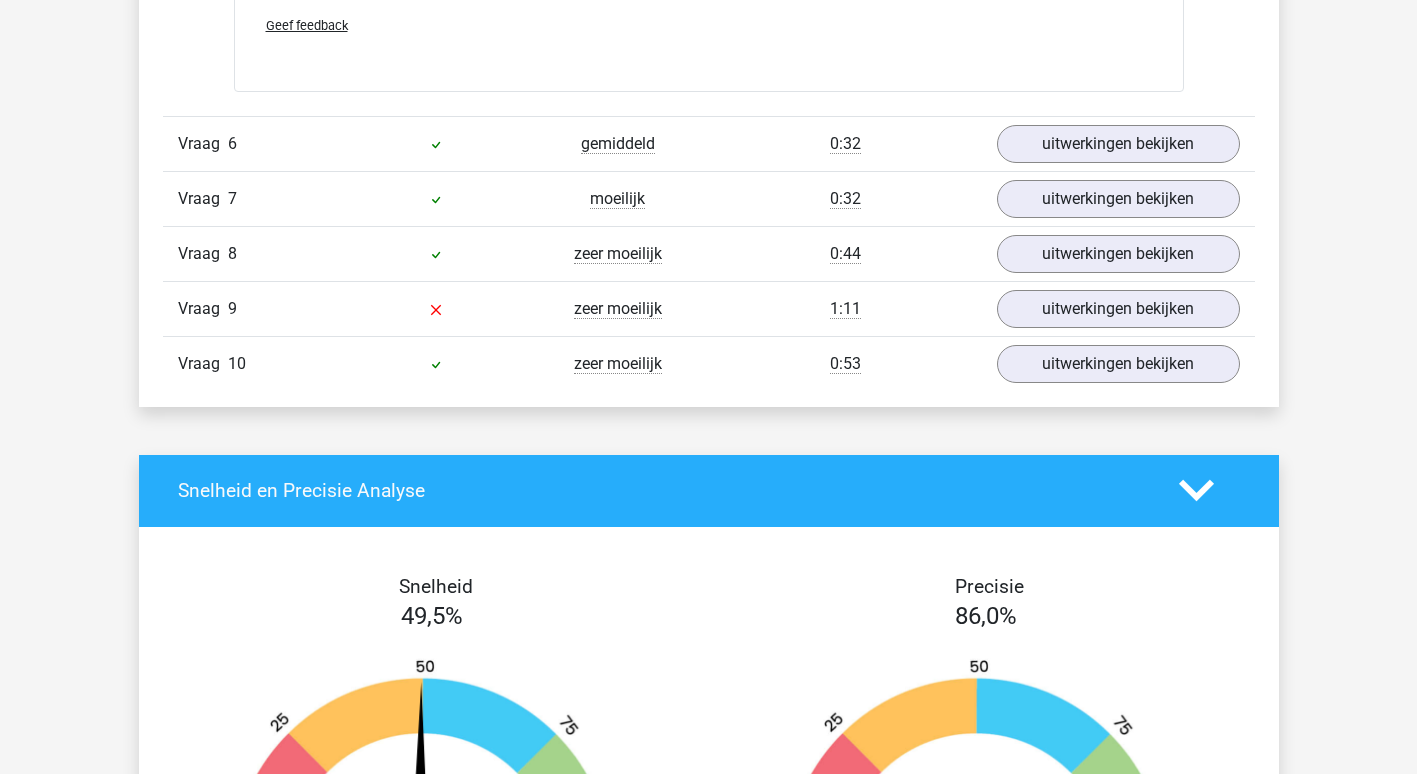 scroll, scrollTop: 5300, scrollLeft: 0, axis: vertical 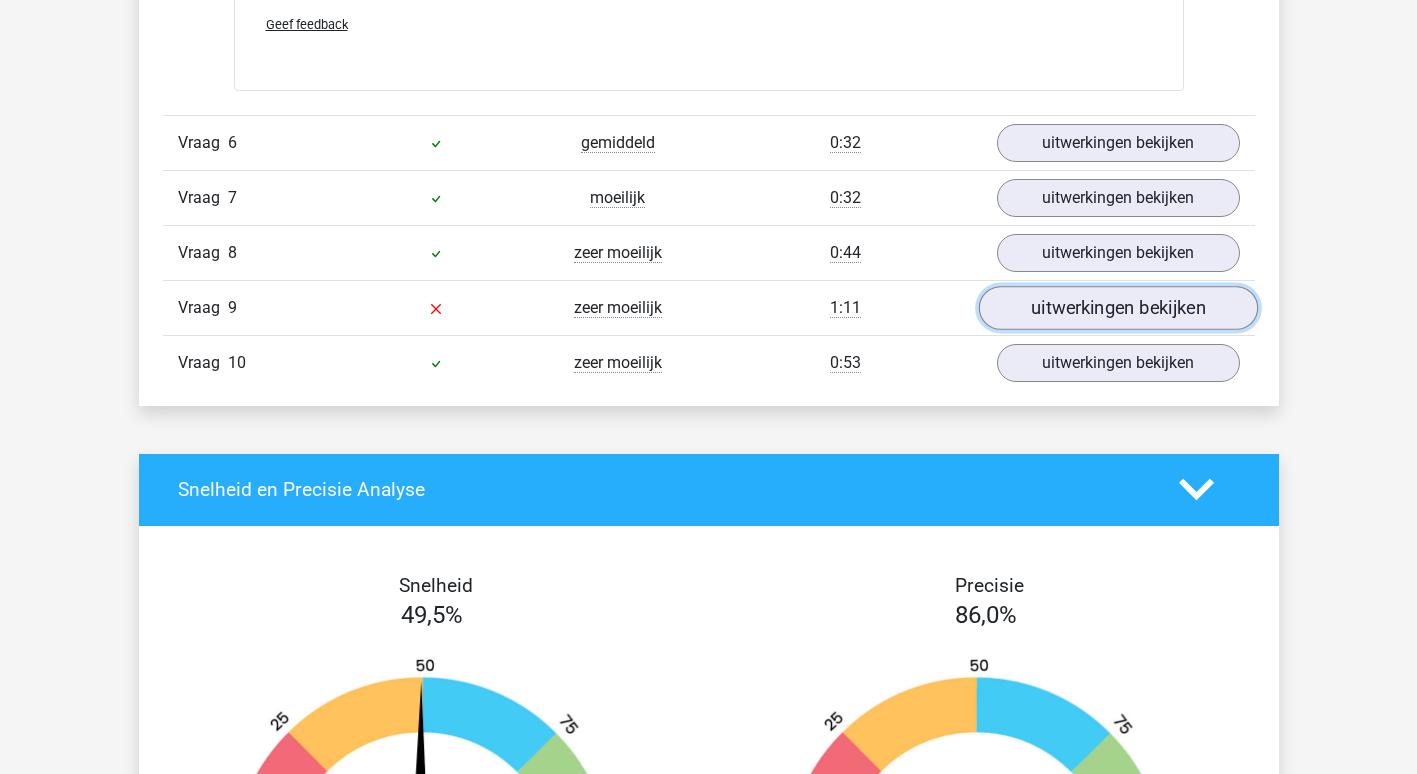 click on "uitwerkingen bekijken" at bounding box center [1117, 308] 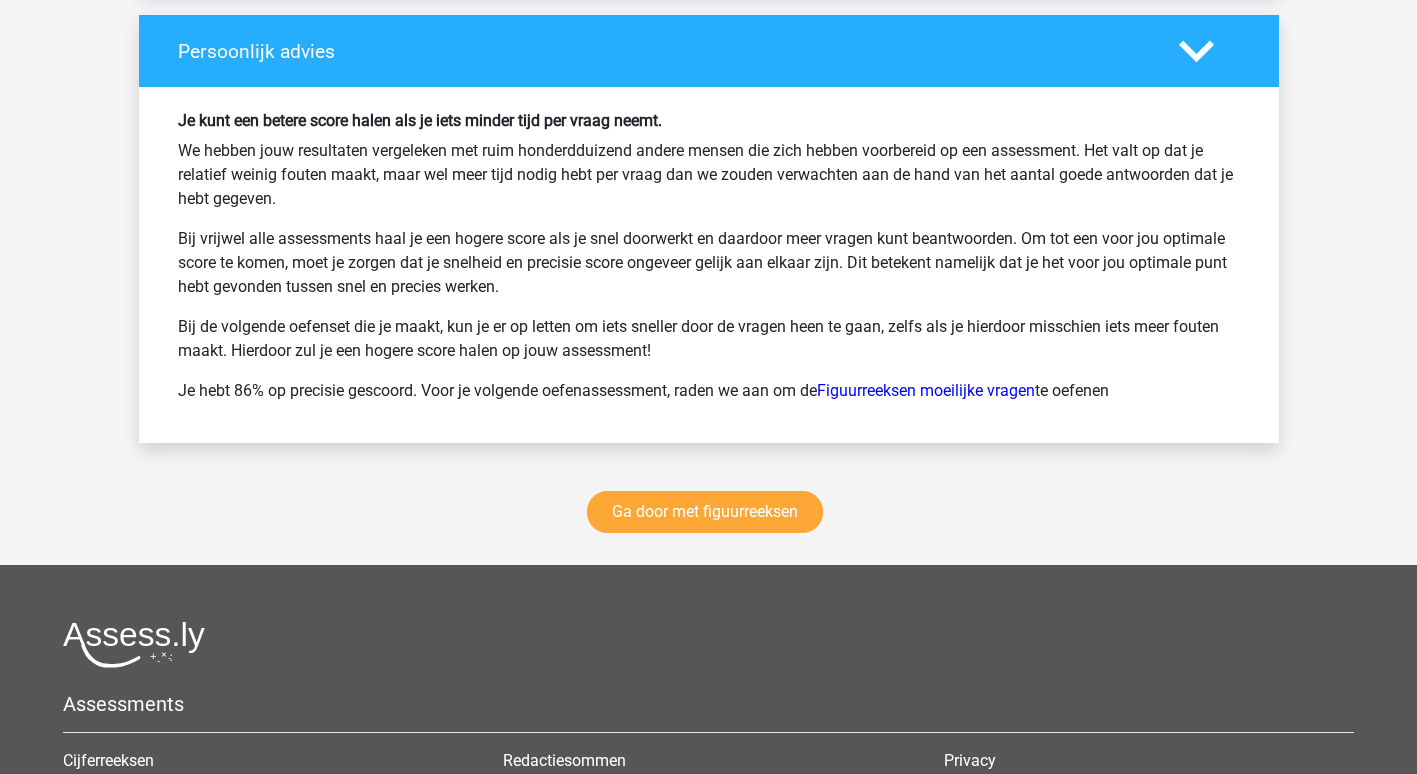 scroll, scrollTop: 7600, scrollLeft: 0, axis: vertical 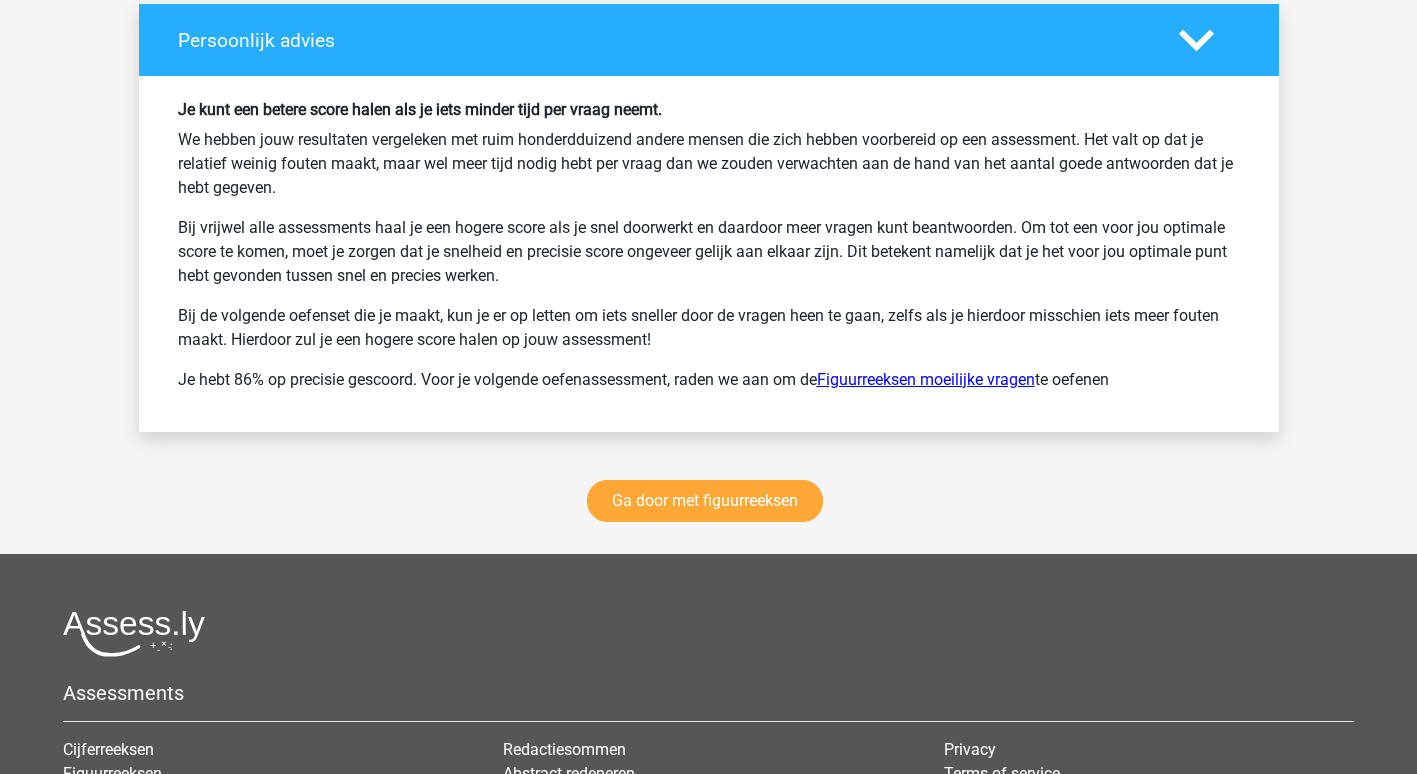 click on "Figuurreeksen moeilijke vragen" at bounding box center [926, 379] 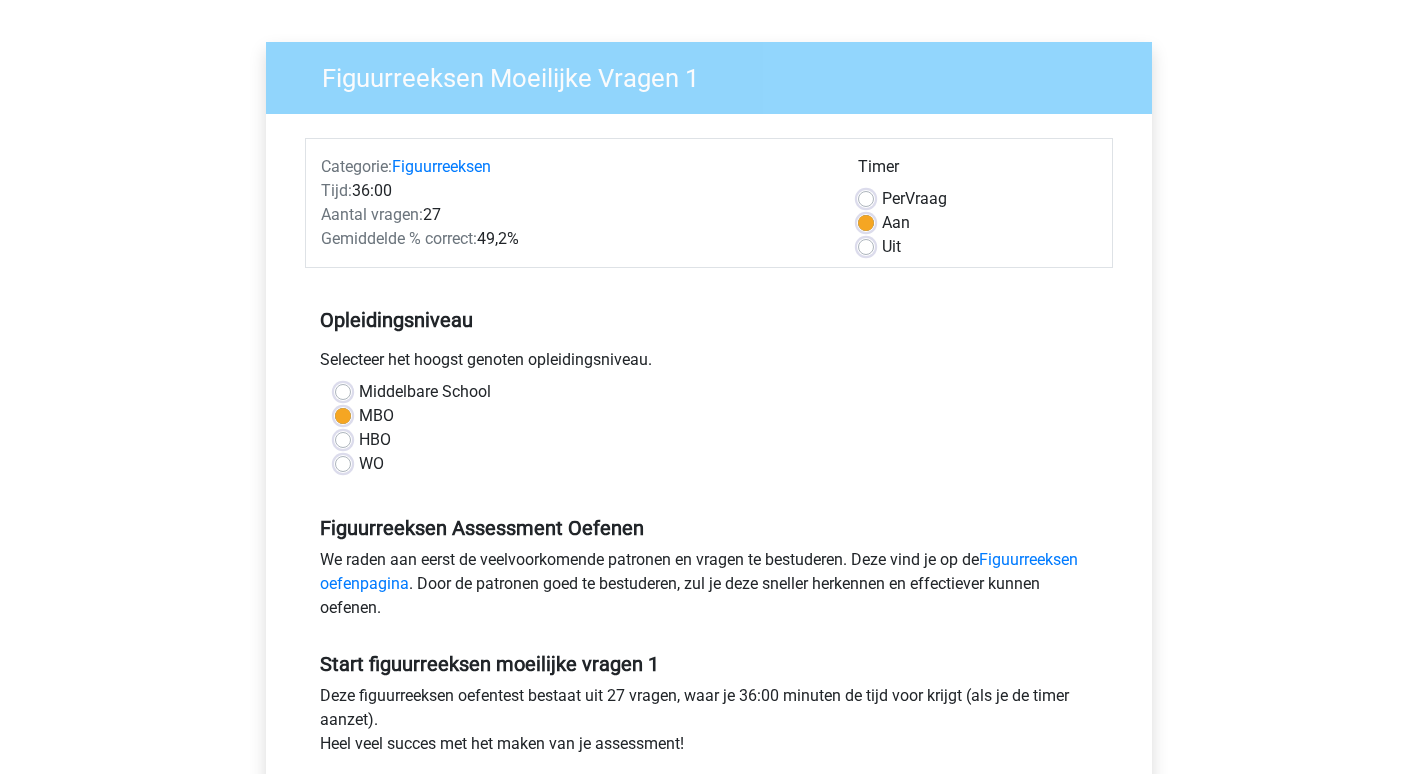 scroll, scrollTop: 300, scrollLeft: 0, axis: vertical 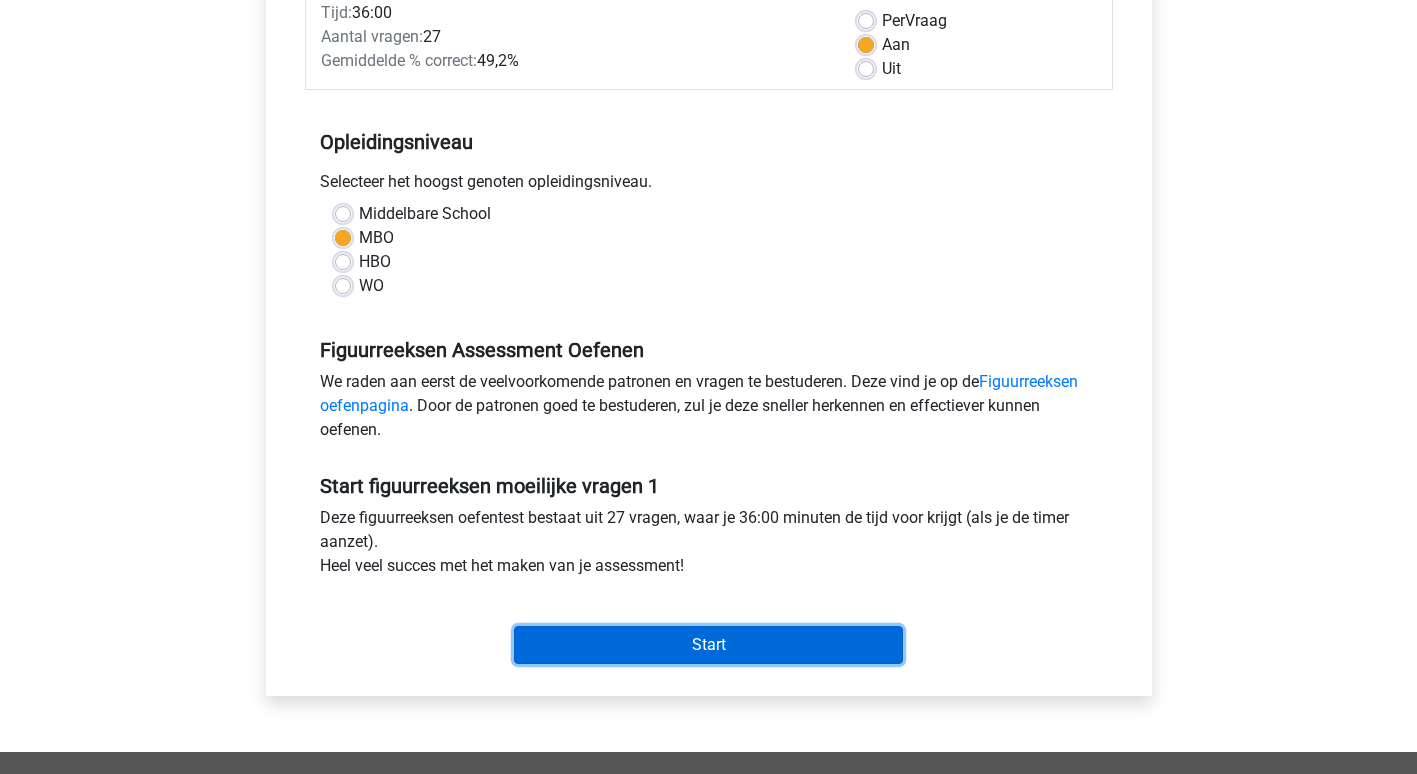 click on "Start" at bounding box center (708, 645) 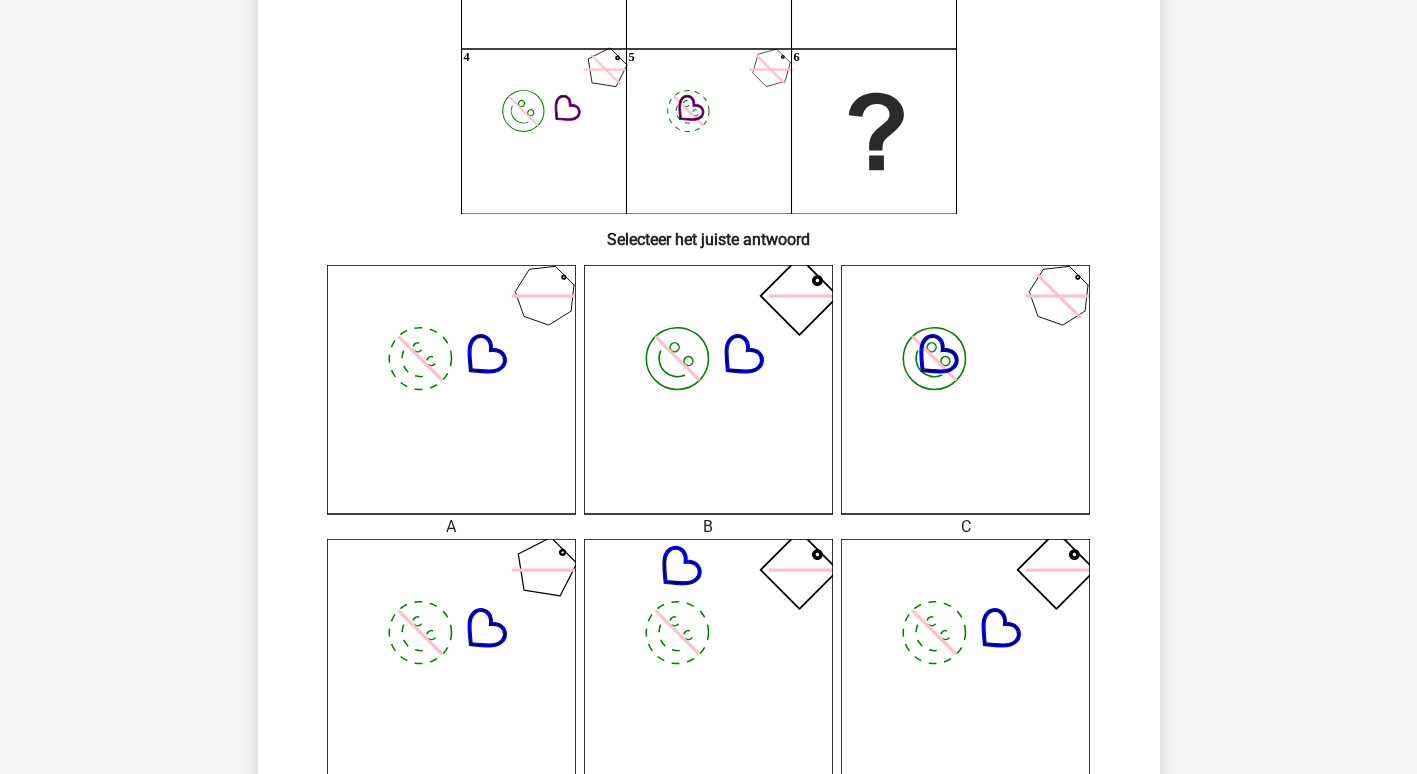 scroll, scrollTop: 400, scrollLeft: 0, axis: vertical 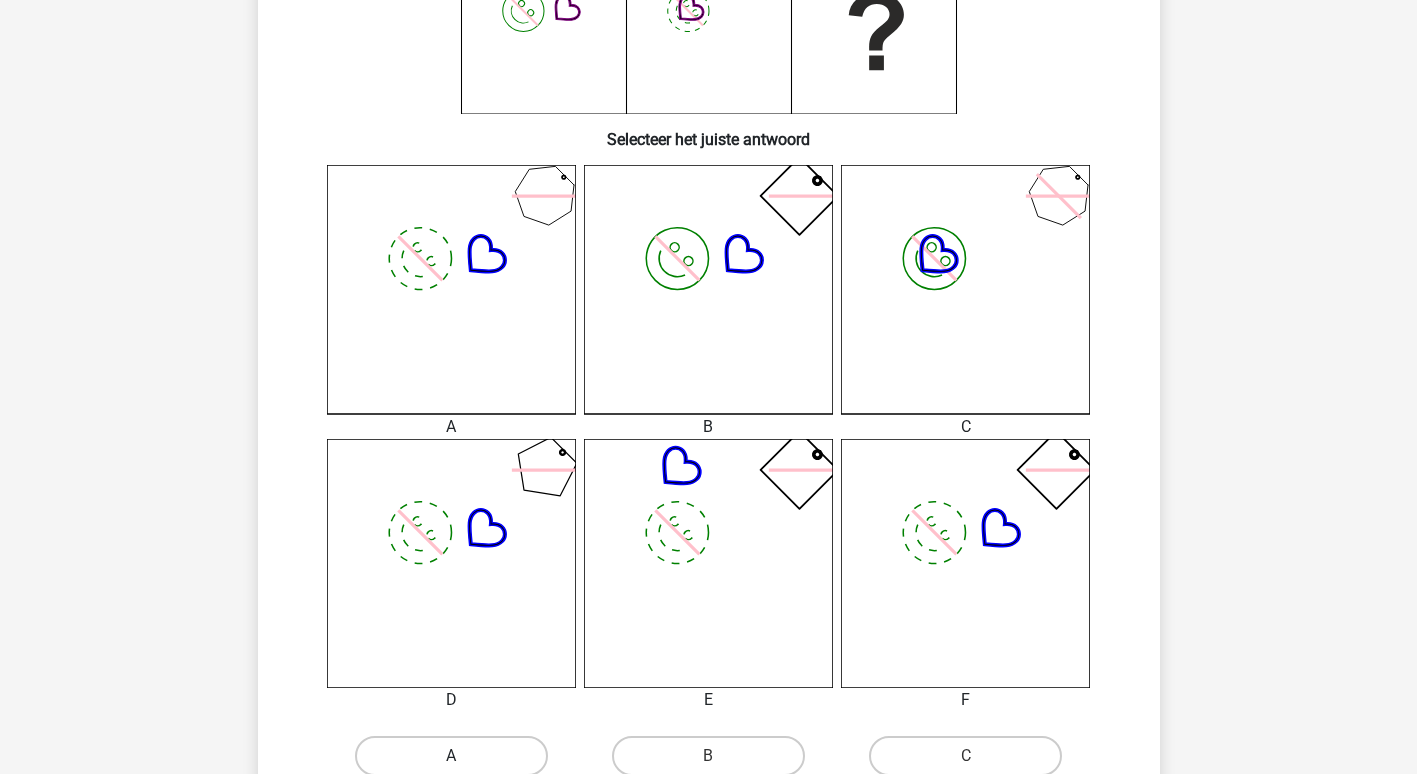 click on "A" at bounding box center (451, 756) 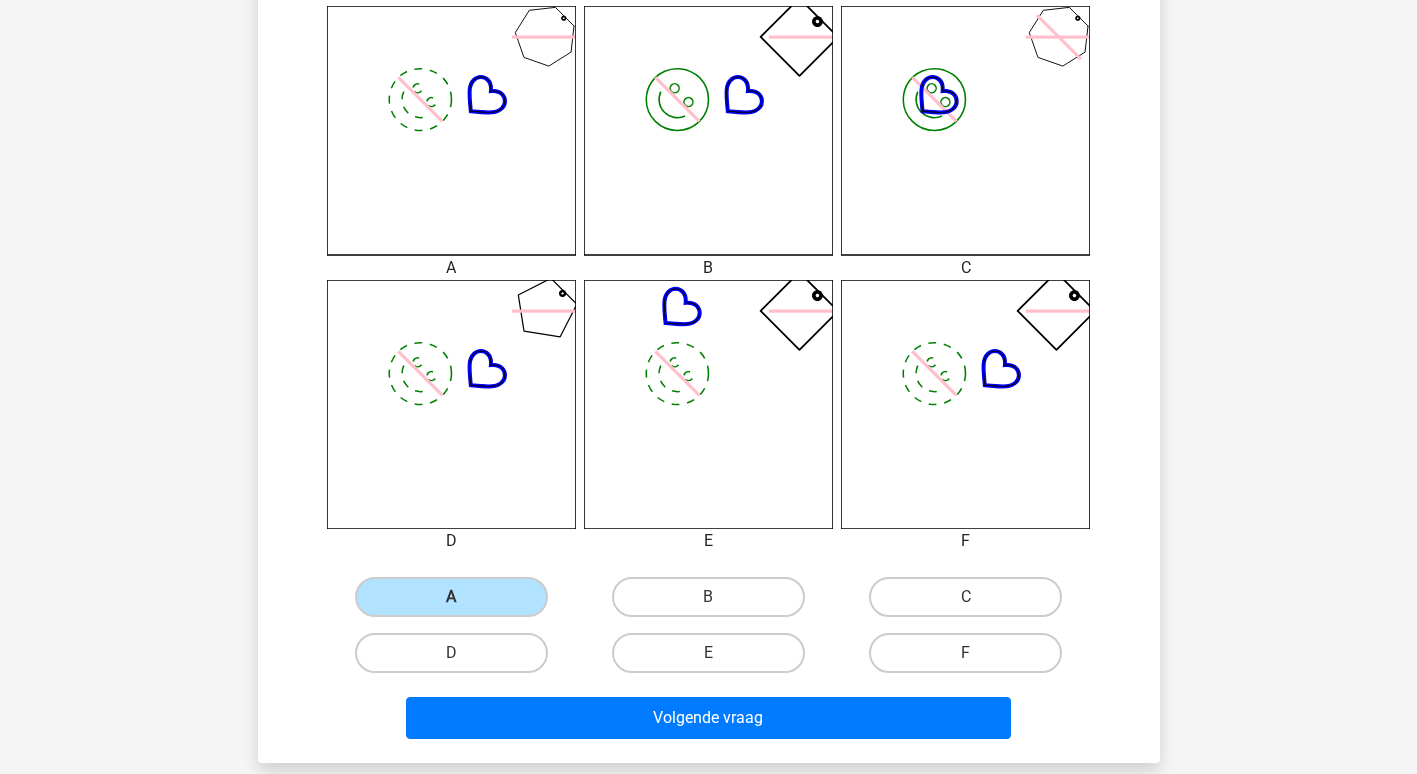 scroll, scrollTop: 900, scrollLeft: 0, axis: vertical 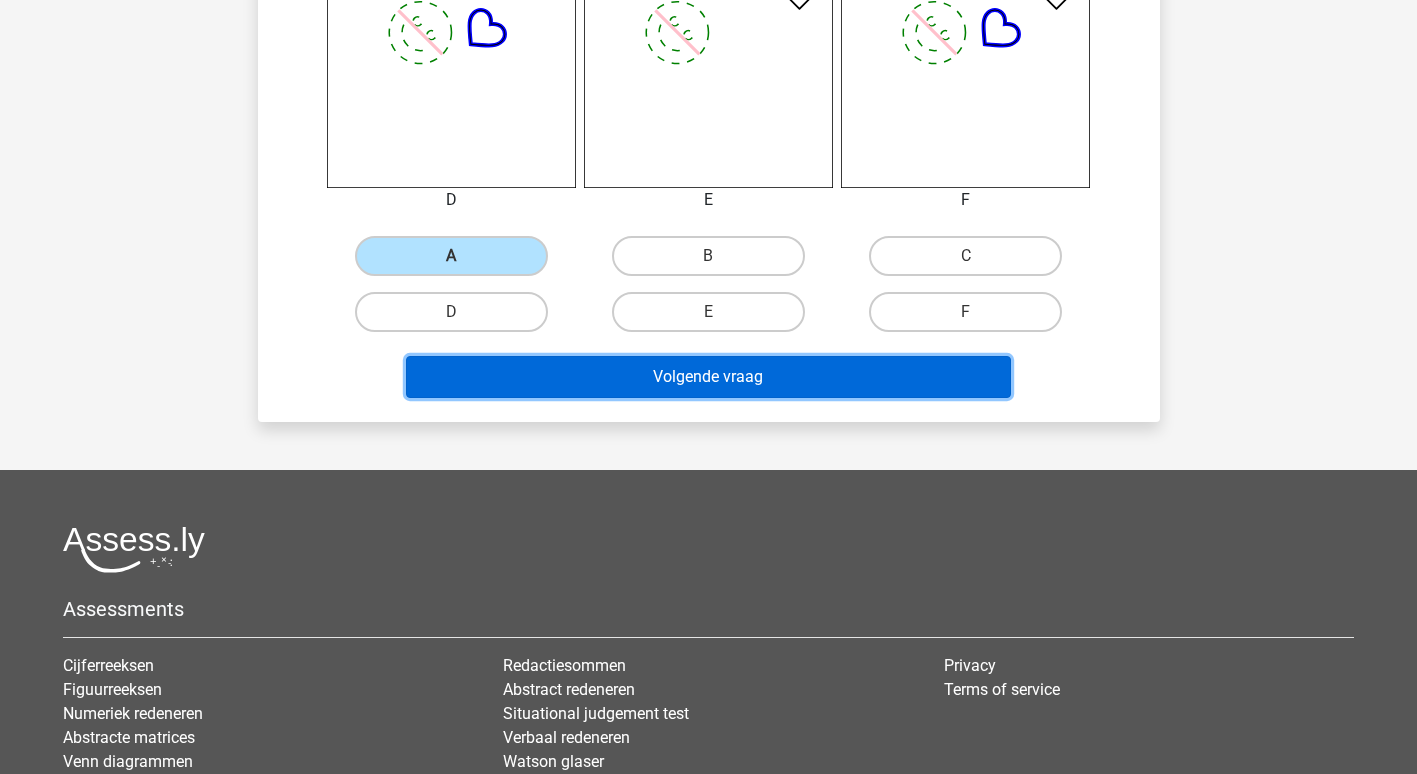 click on "Volgende vraag" at bounding box center (708, 377) 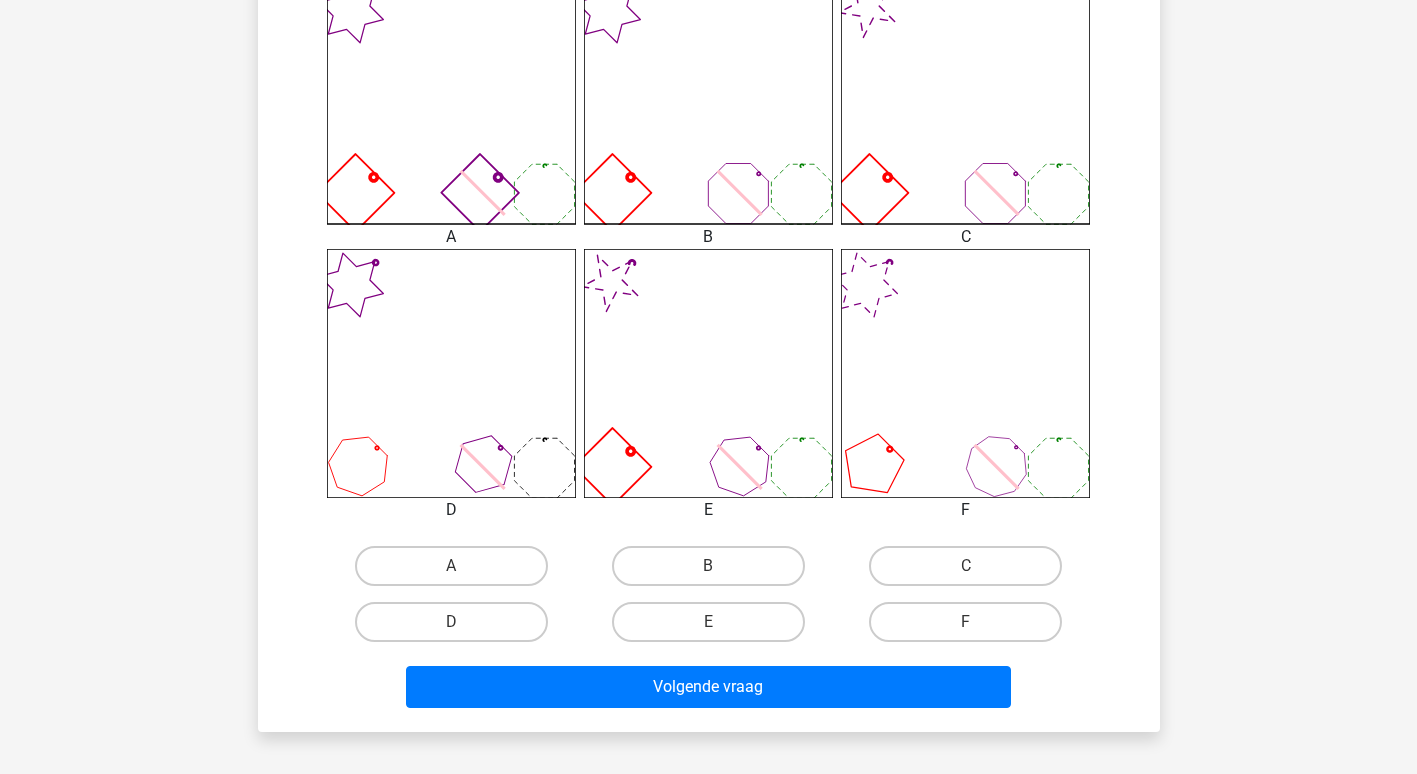 scroll, scrollTop: 592, scrollLeft: 0, axis: vertical 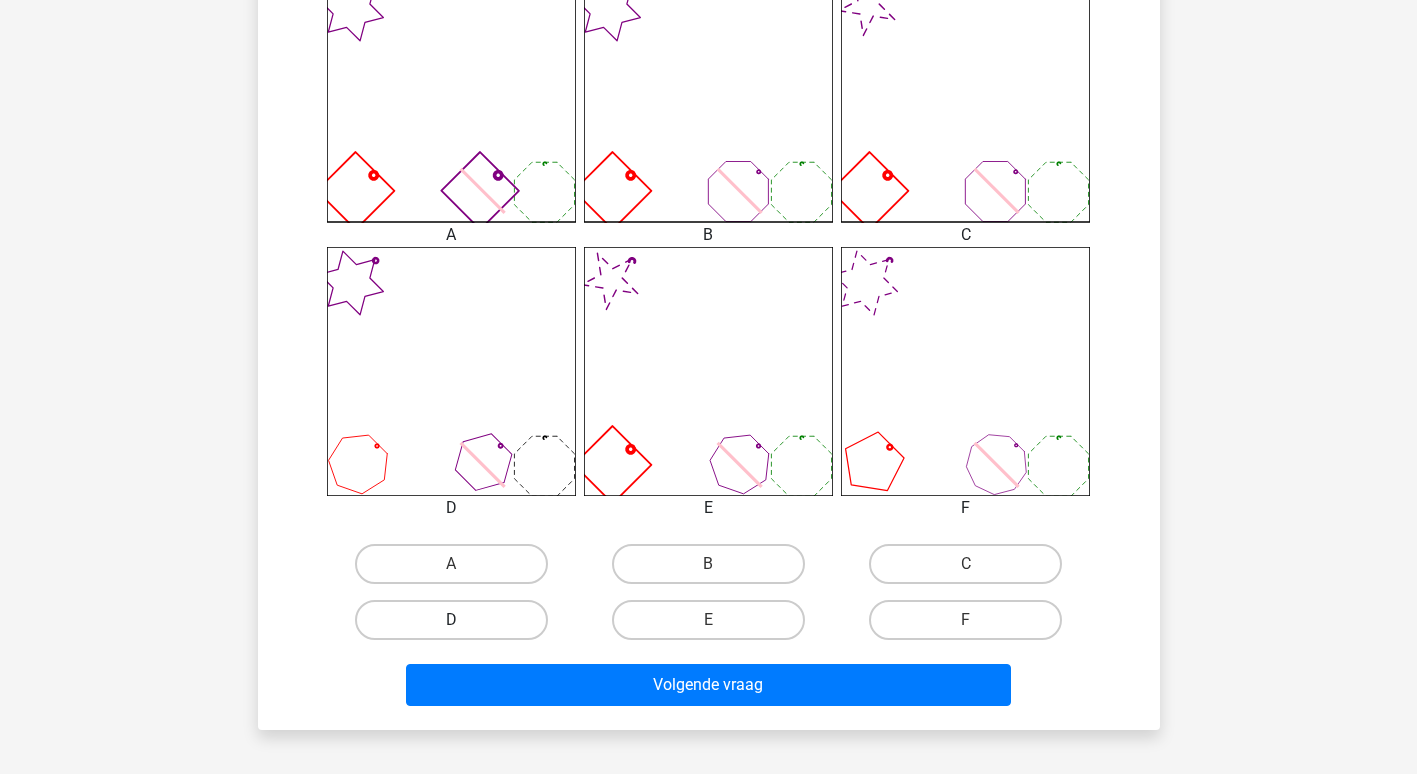 drag, startPoint x: 490, startPoint y: 619, endPoint x: 522, endPoint y: 629, distance: 33.526108 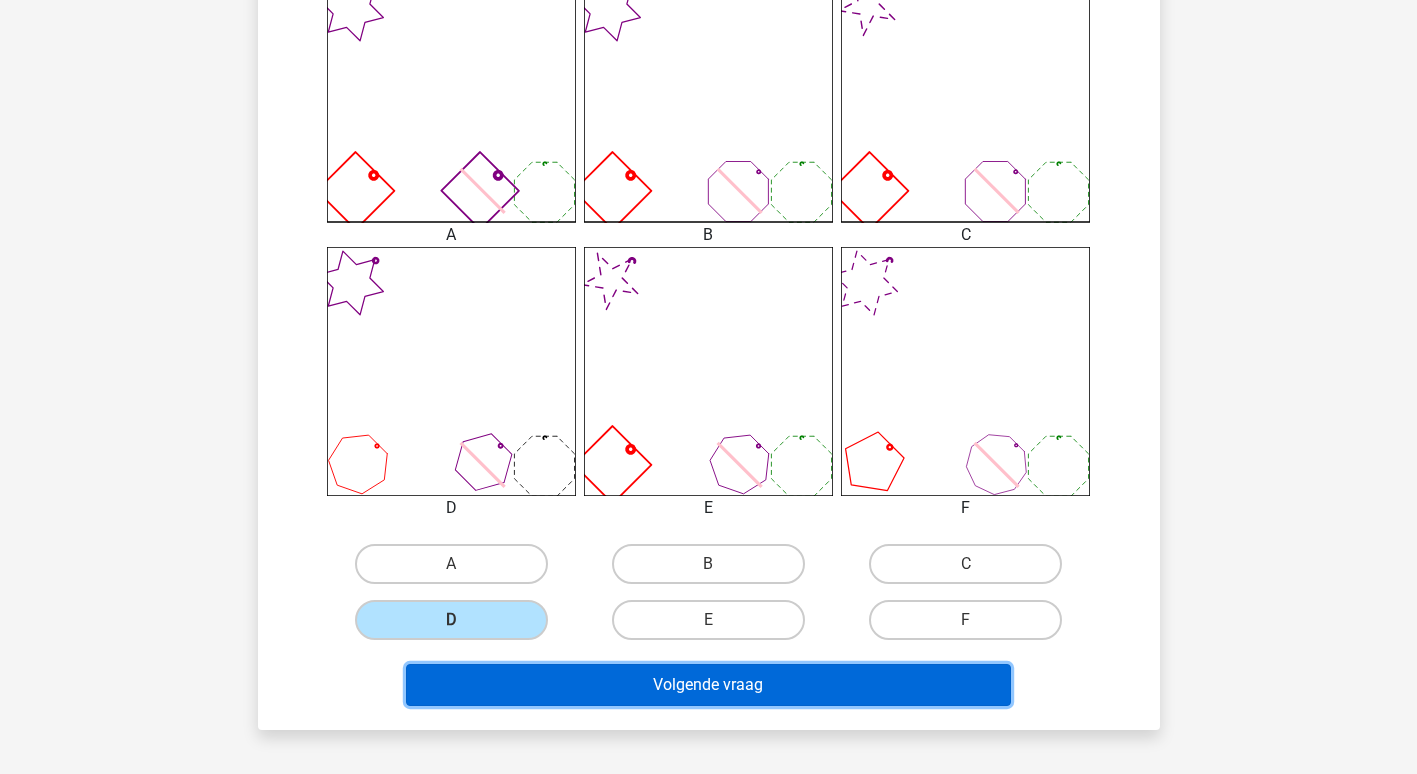 click on "Volgende vraag" at bounding box center [708, 685] 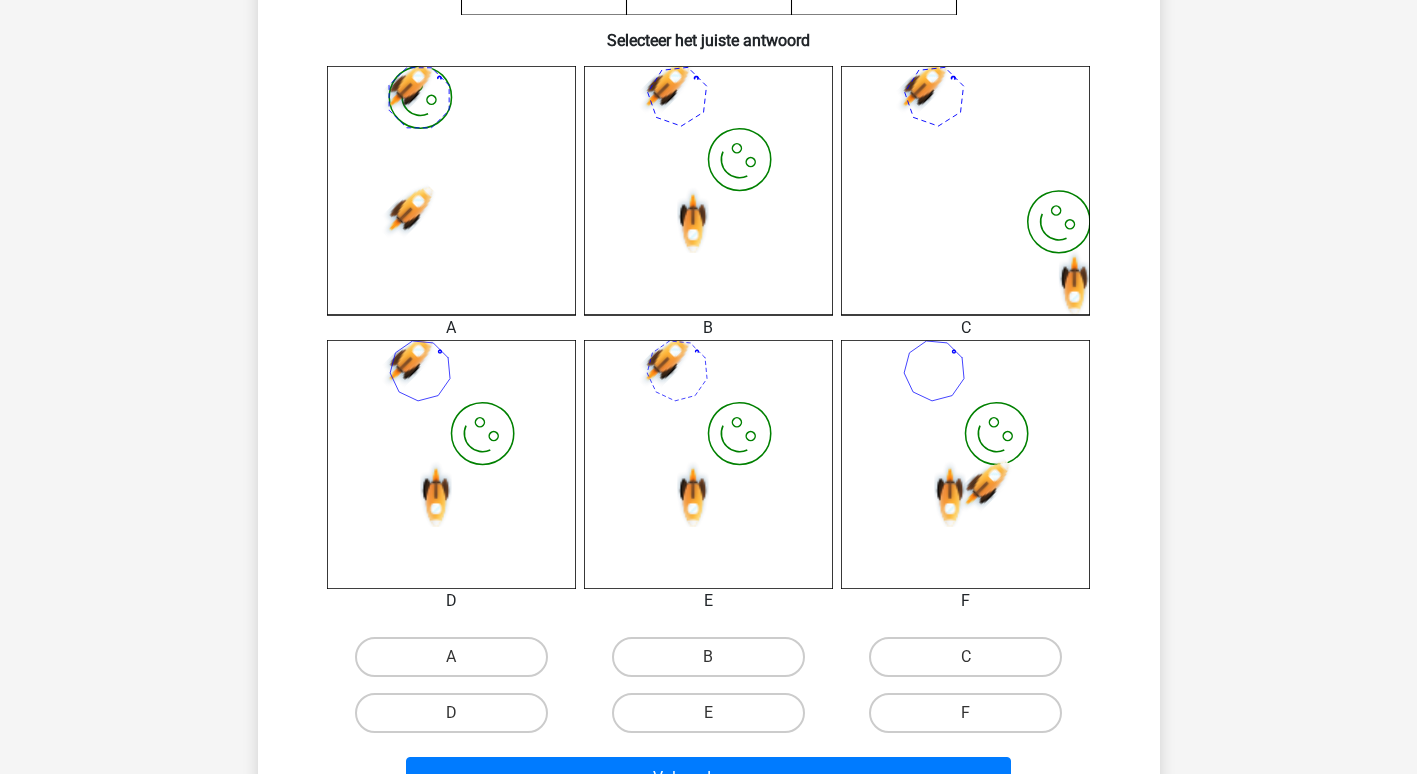 scroll, scrollTop: 500, scrollLeft: 0, axis: vertical 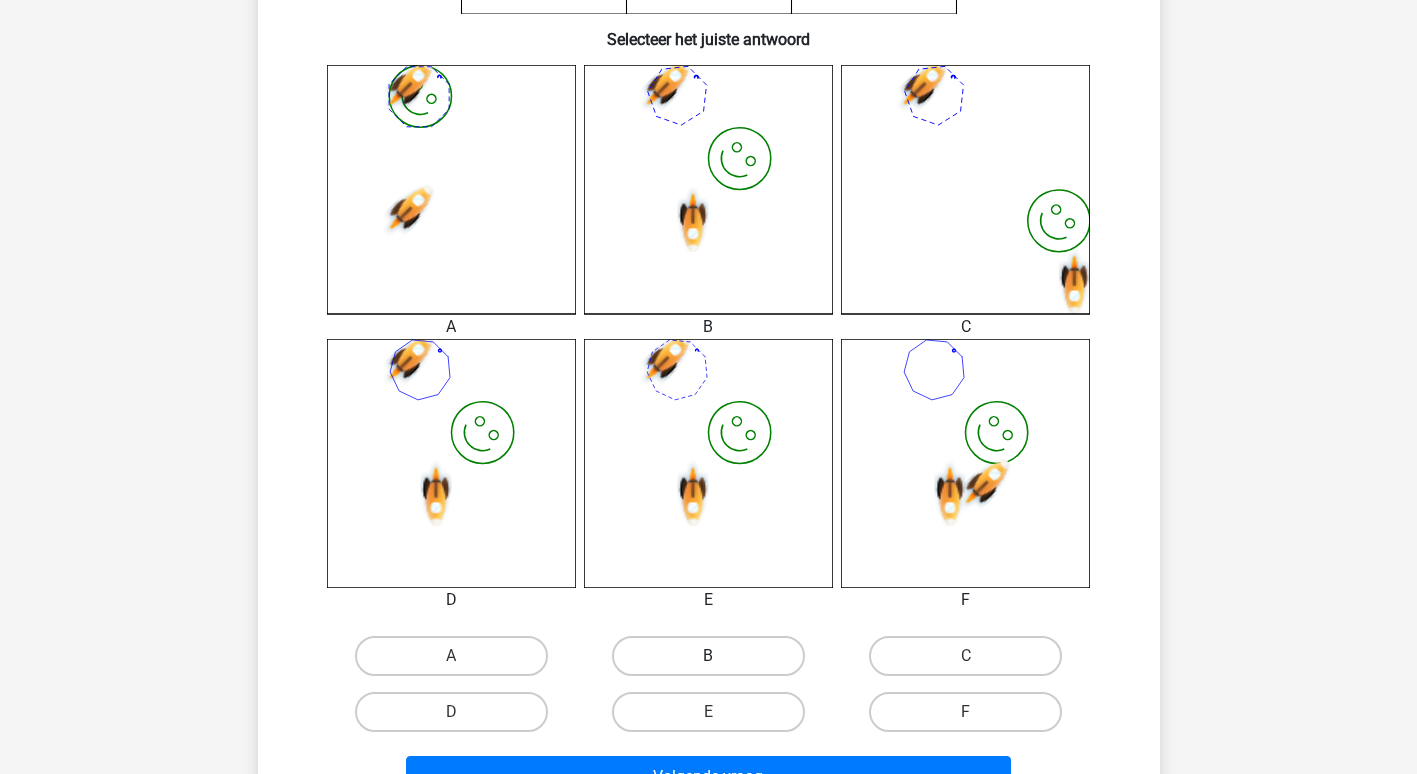 click on "B" at bounding box center [708, 656] 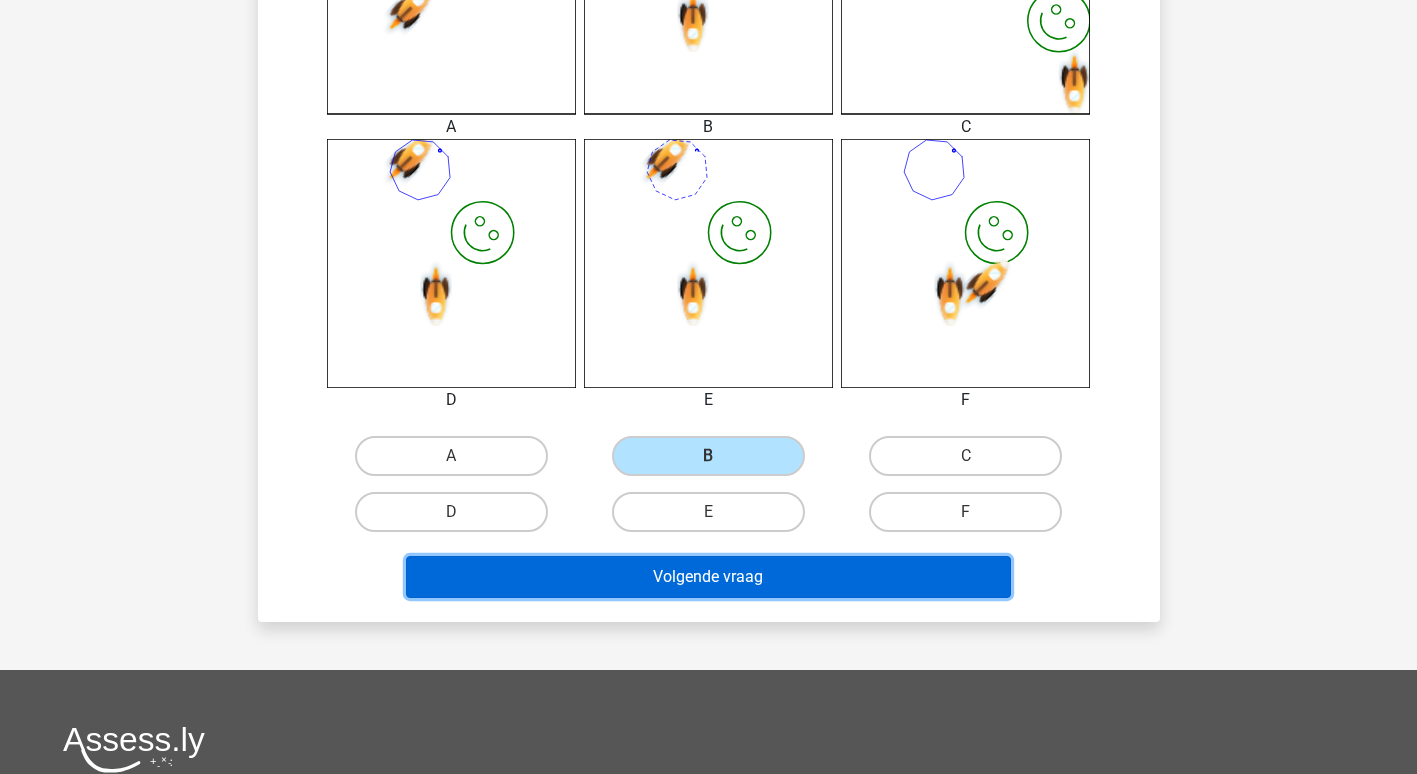 click on "Volgende vraag" at bounding box center [708, 577] 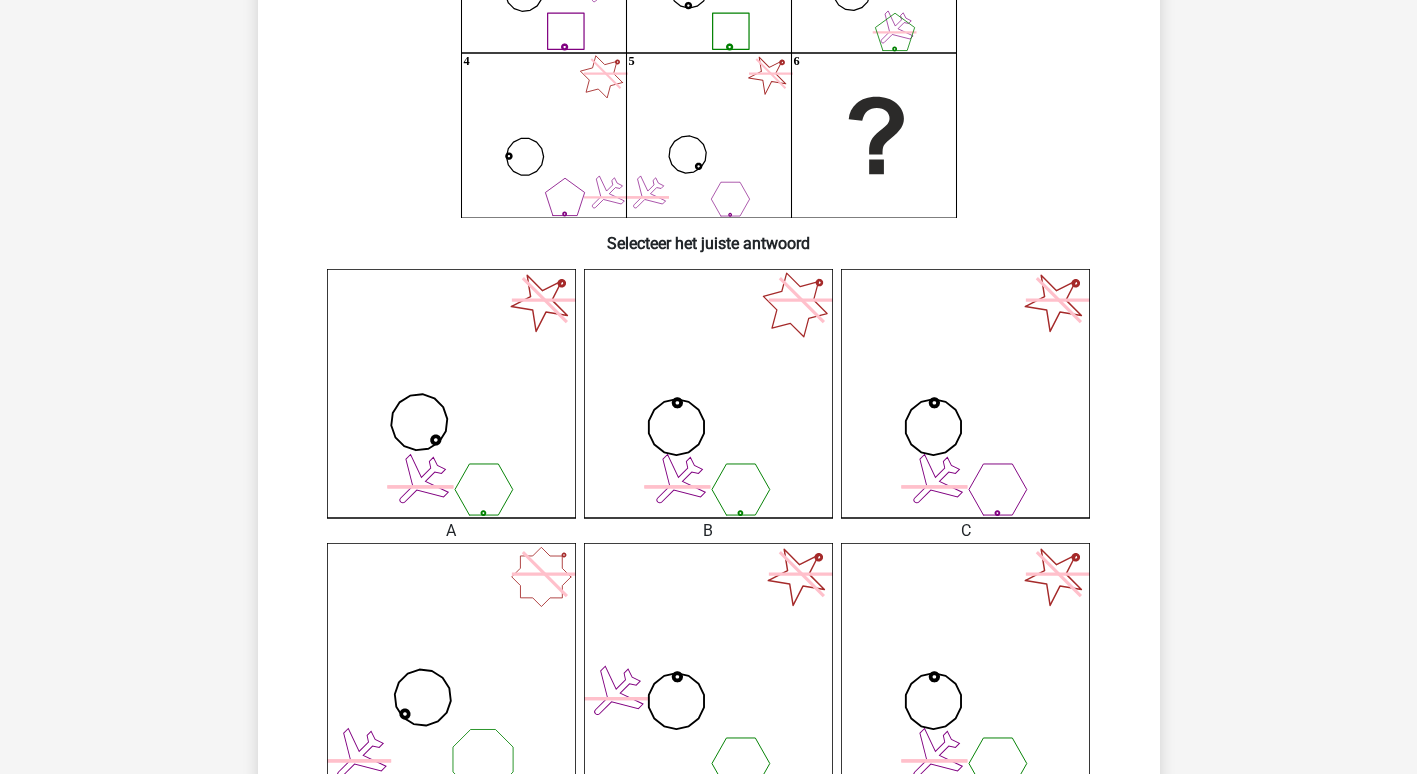 scroll, scrollTop: 592, scrollLeft: 0, axis: vertical 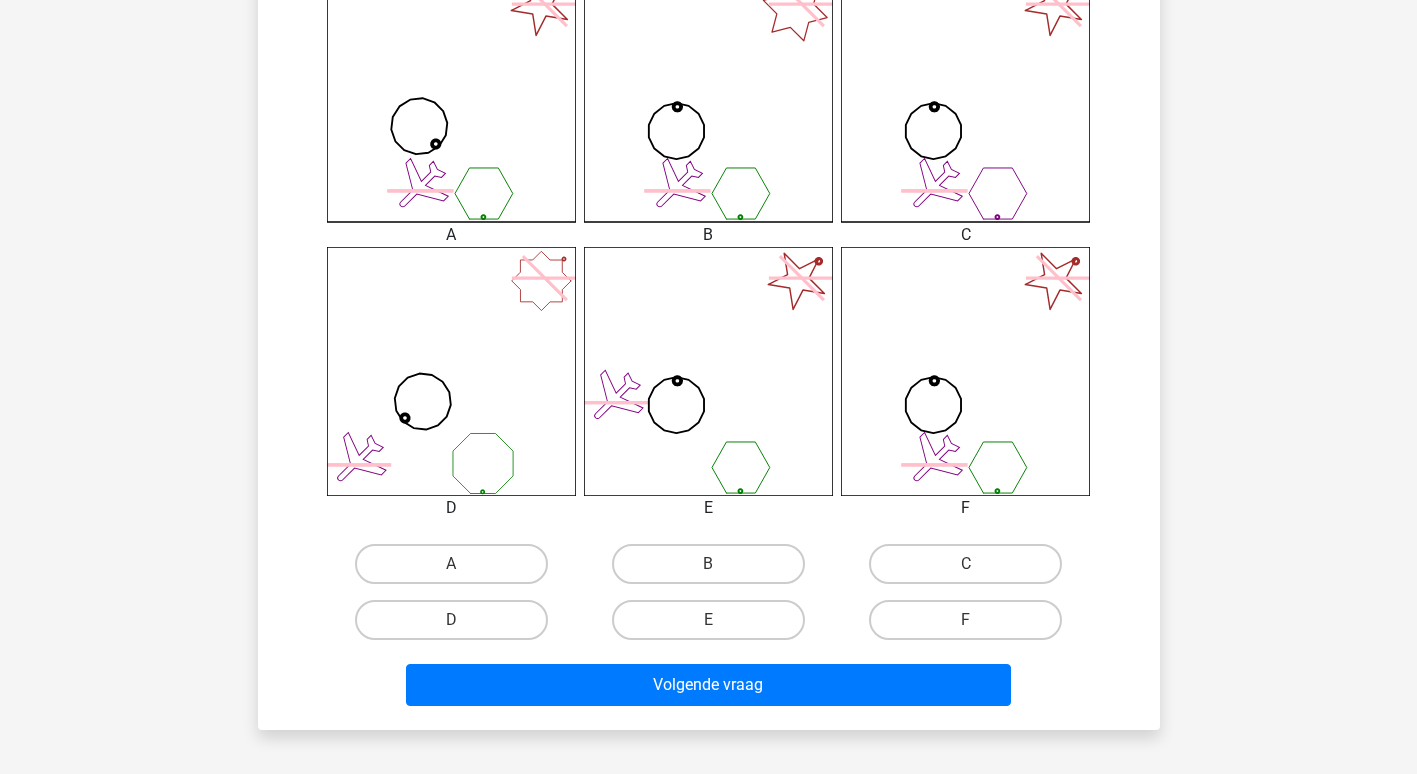 click on "B" at bounding box center [714, 570] 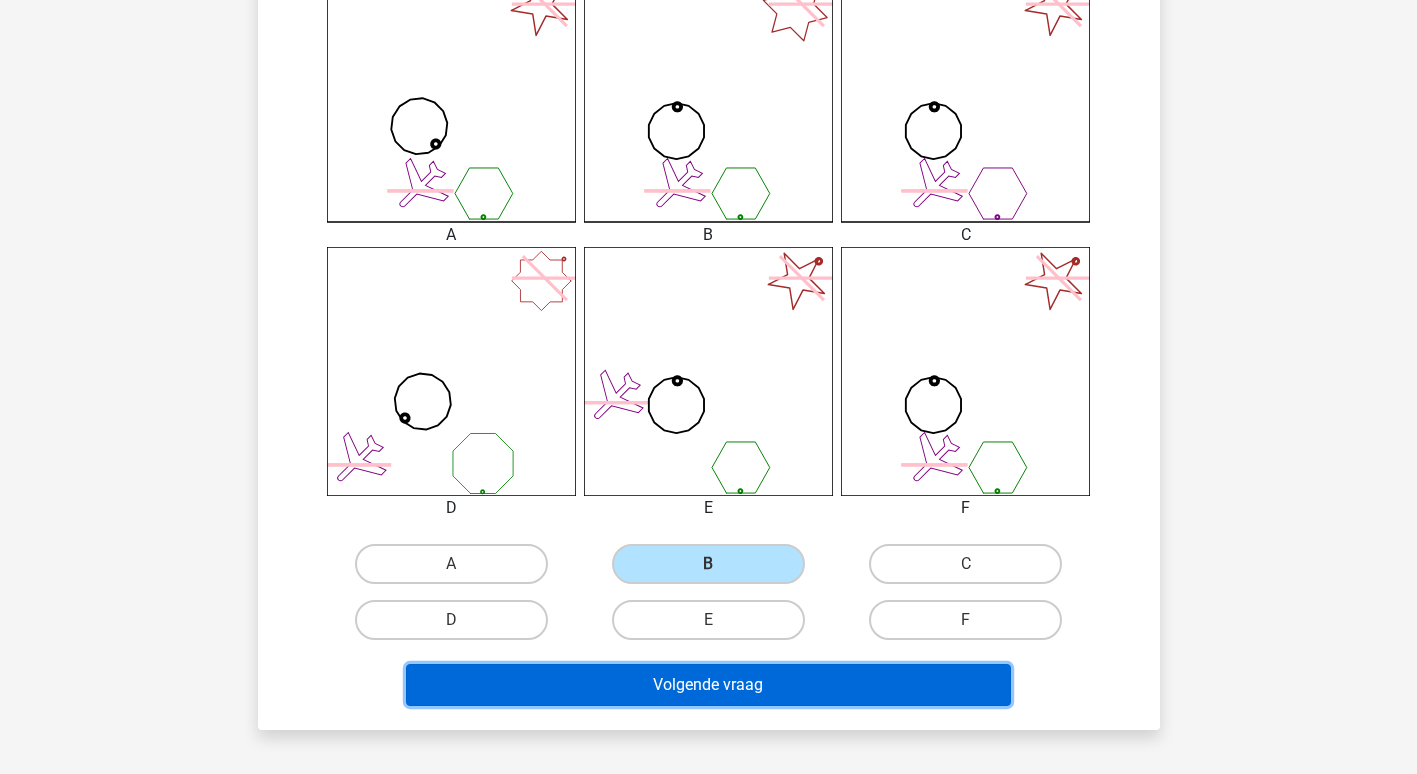 drag, startPoint x: 750, startPoint y: 685, endPoint x: 750, endPoint y: 671, distance: 14 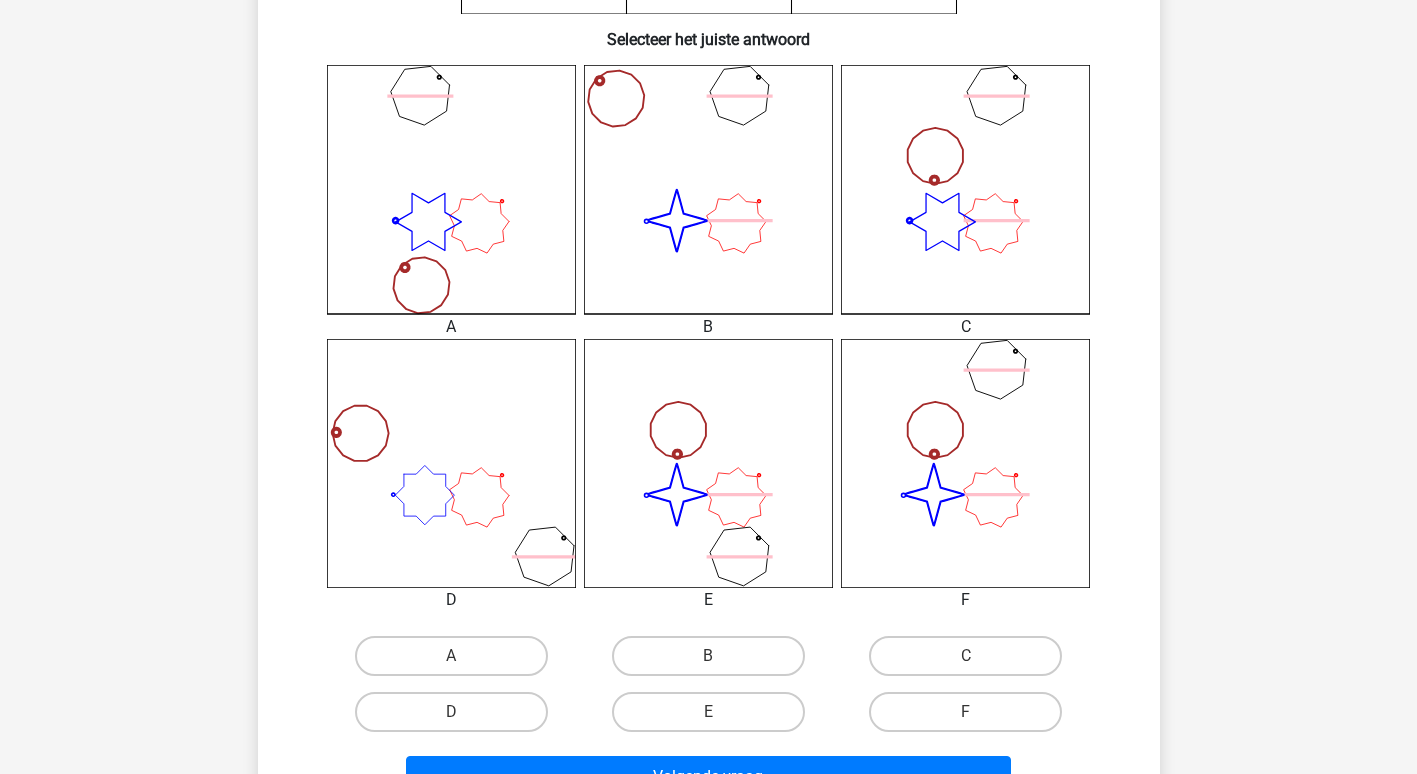 scroll, scrollTop: 600, scrollLeft: 0, axis: vertical 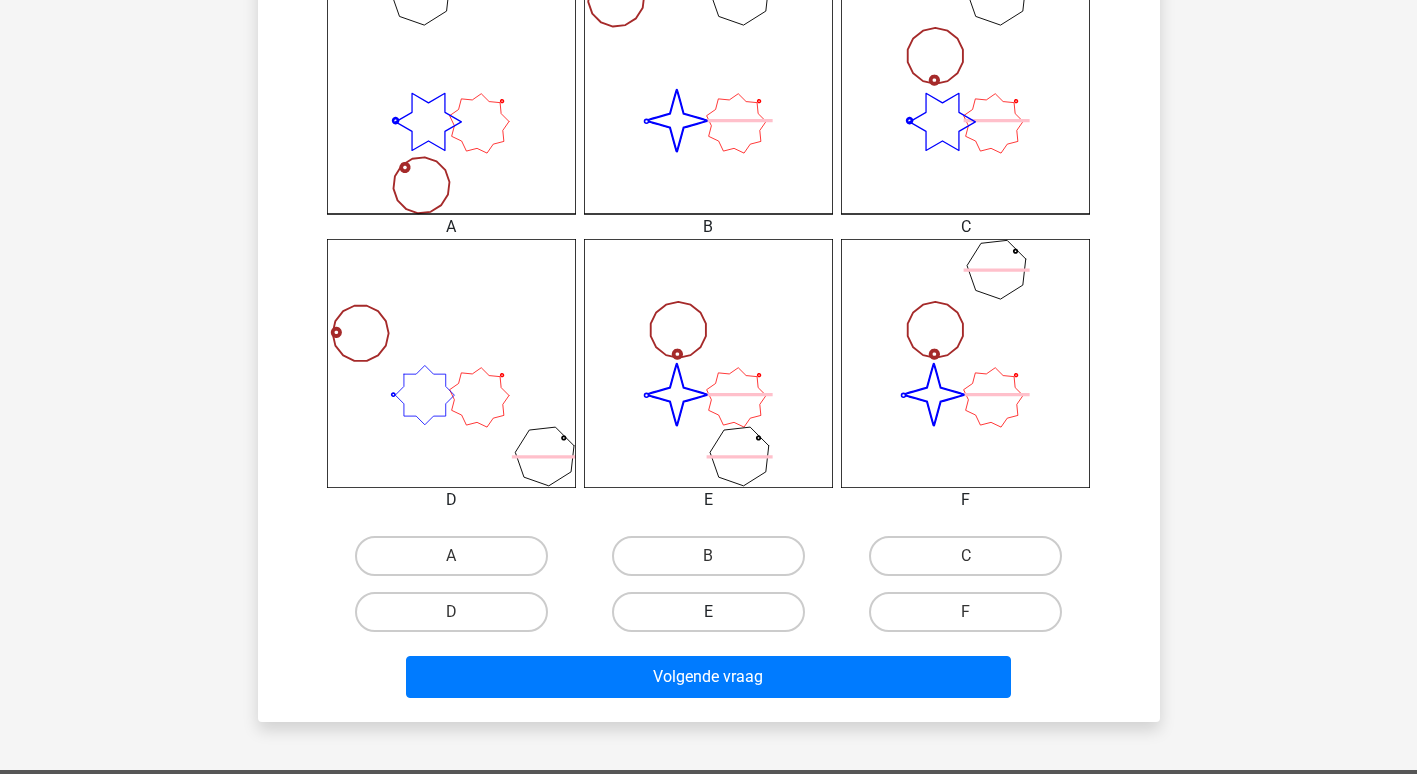 click on "E" at bounding box center (708, 612) 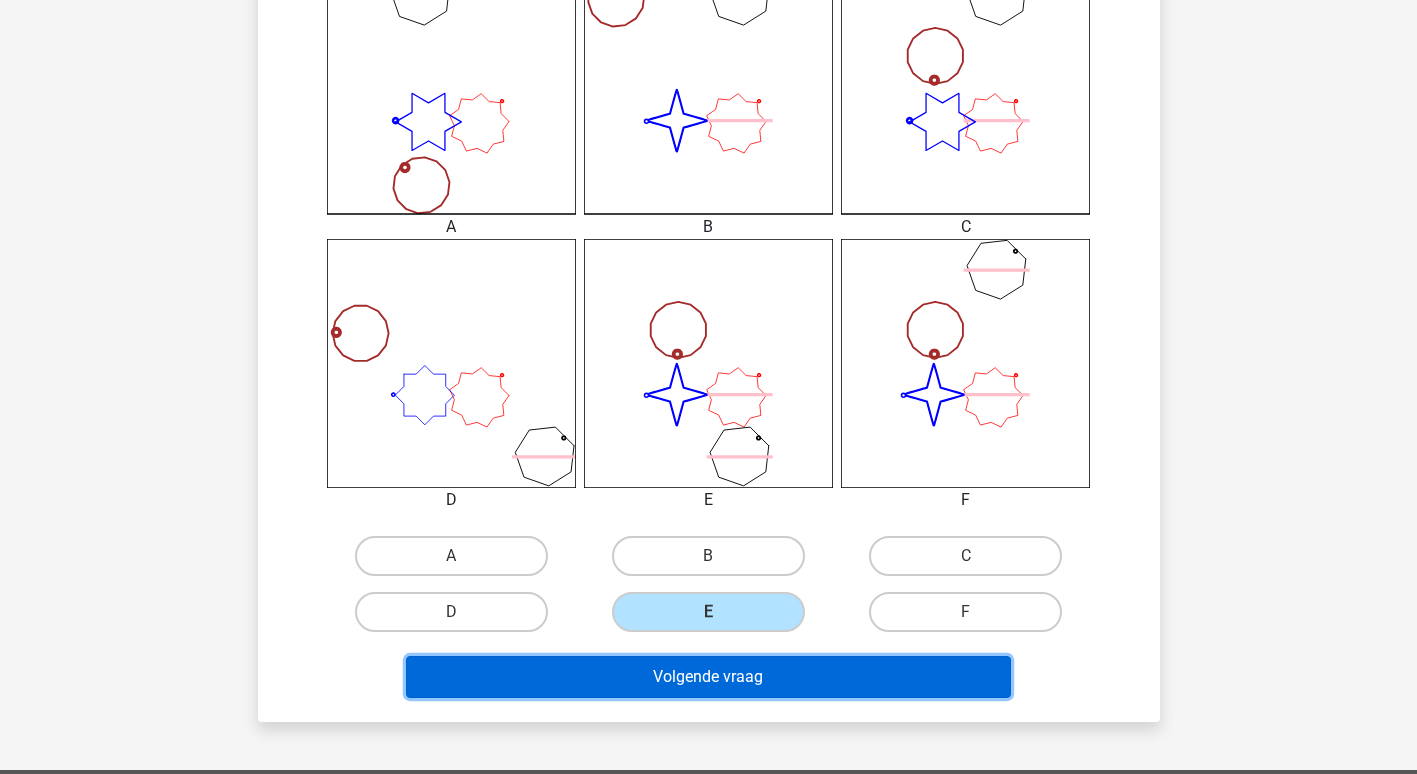 click on "Volgende vraag" at bounding box center [708, 677] 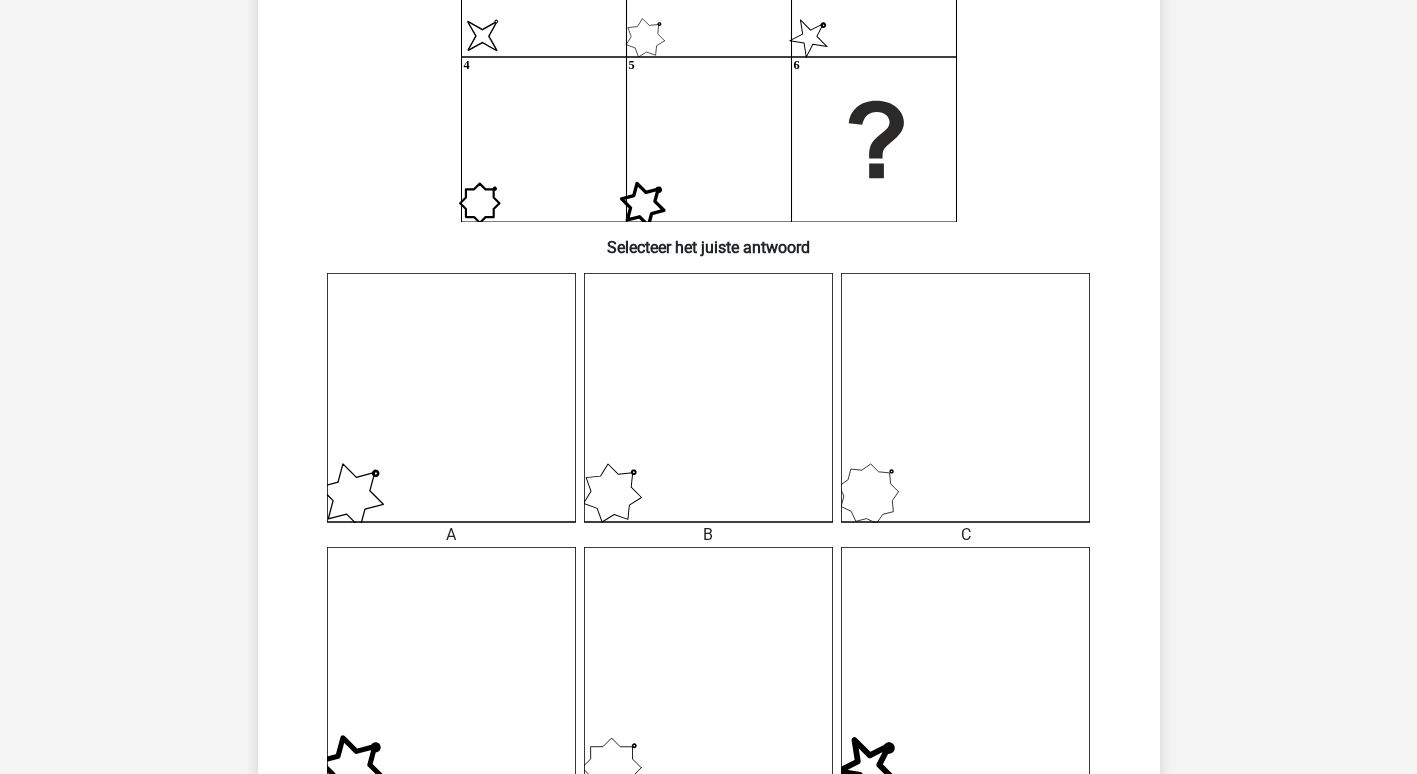scroll, scrollTop: 392, scrollLeft: 0, axis: vertical 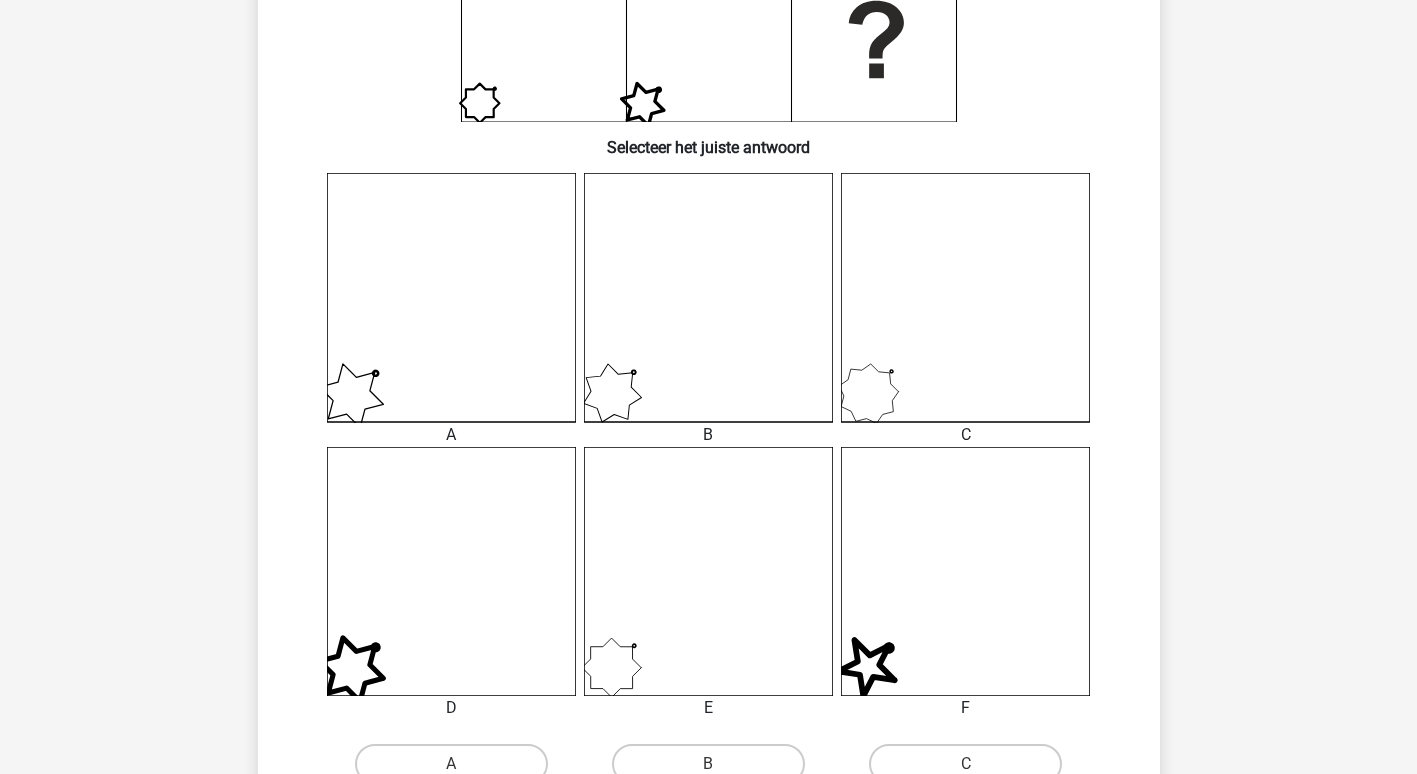 click 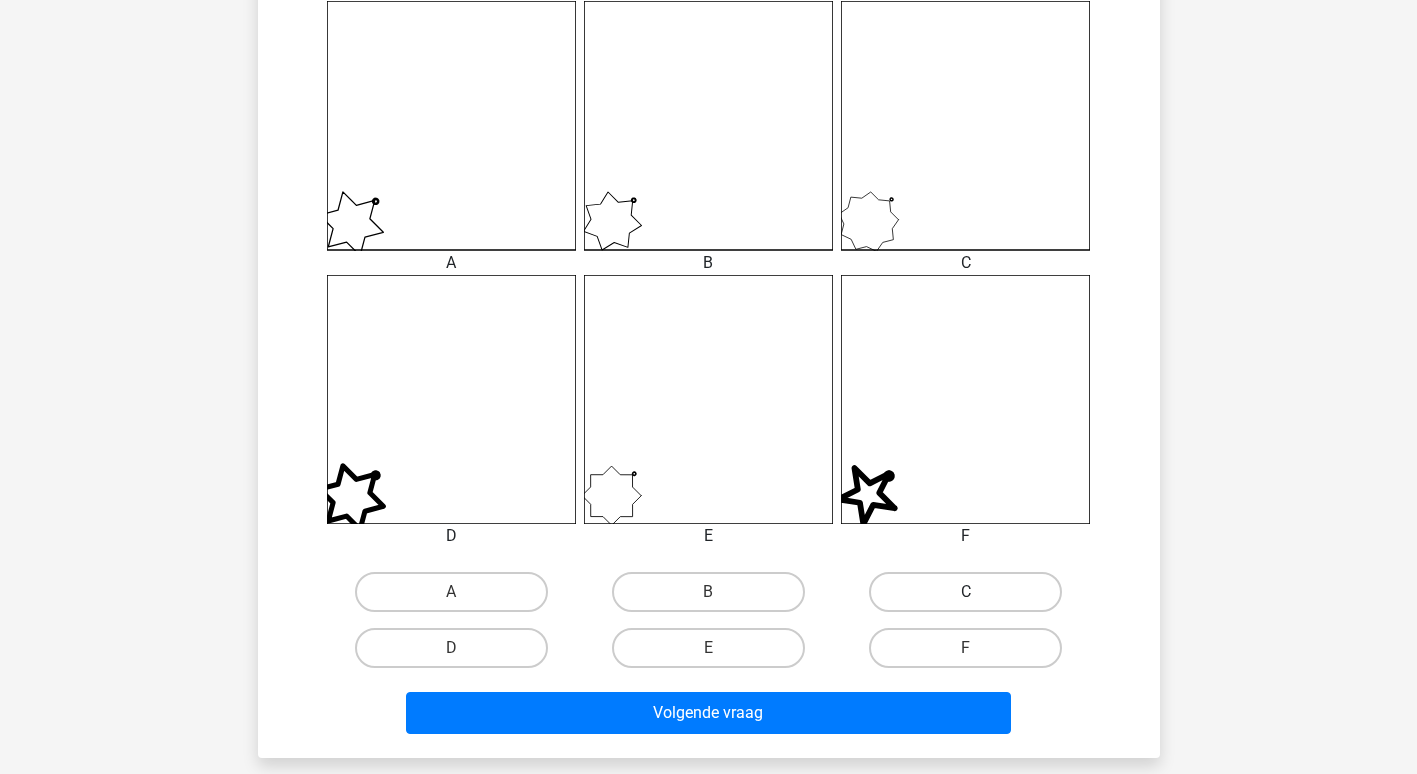 scroll, scrollTop: 892, scrollLeft: 0, axis: vertical 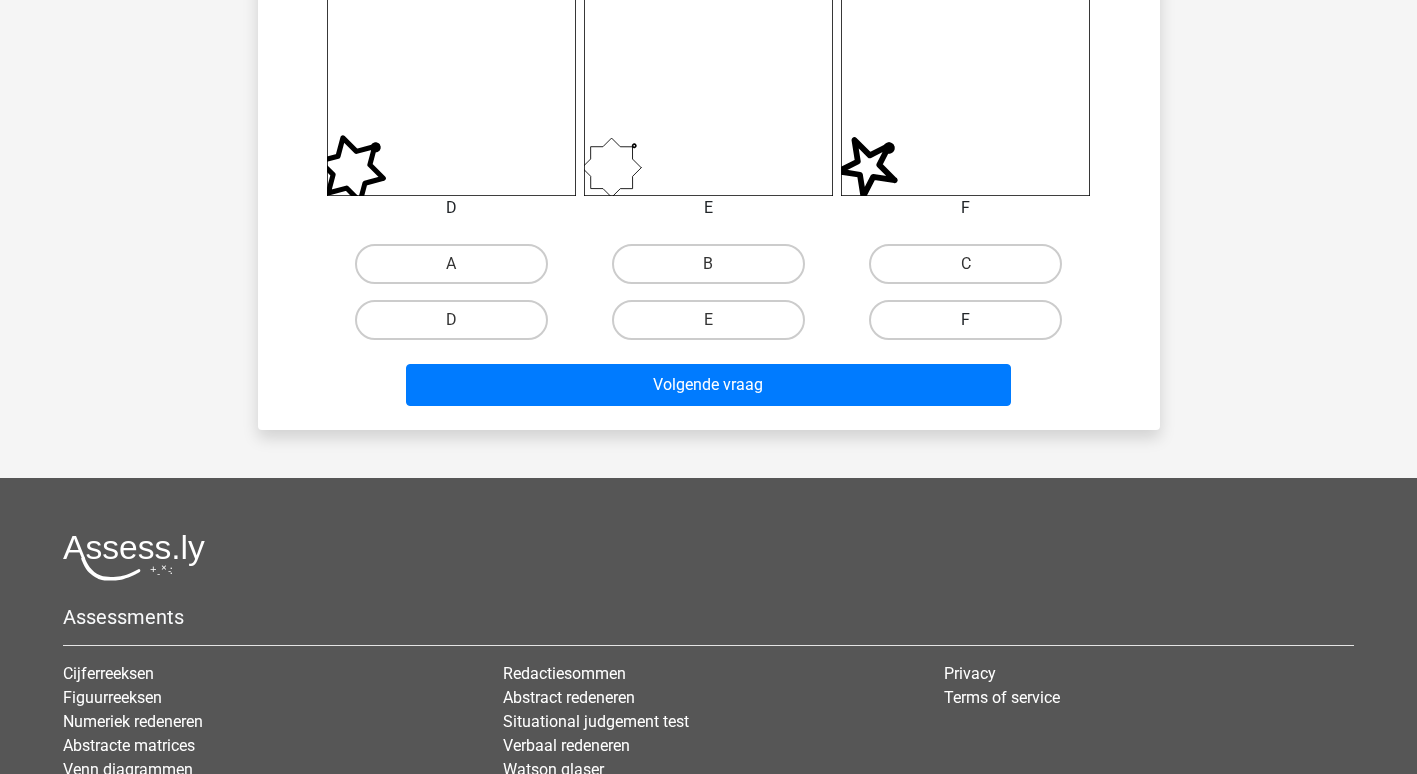 click on "F" at bounding box center (965, 320) 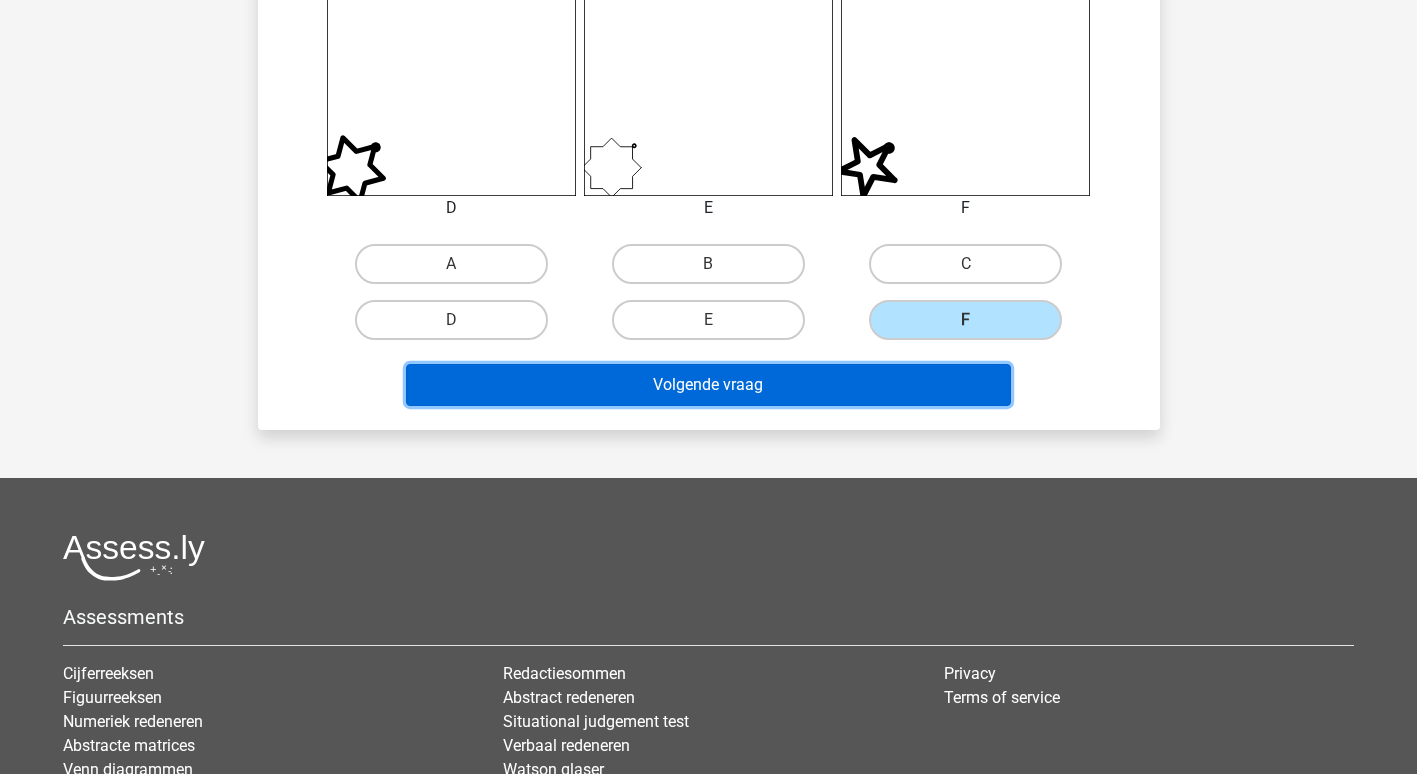 click on "Volgende vraag" at bounding box center (708, 385) 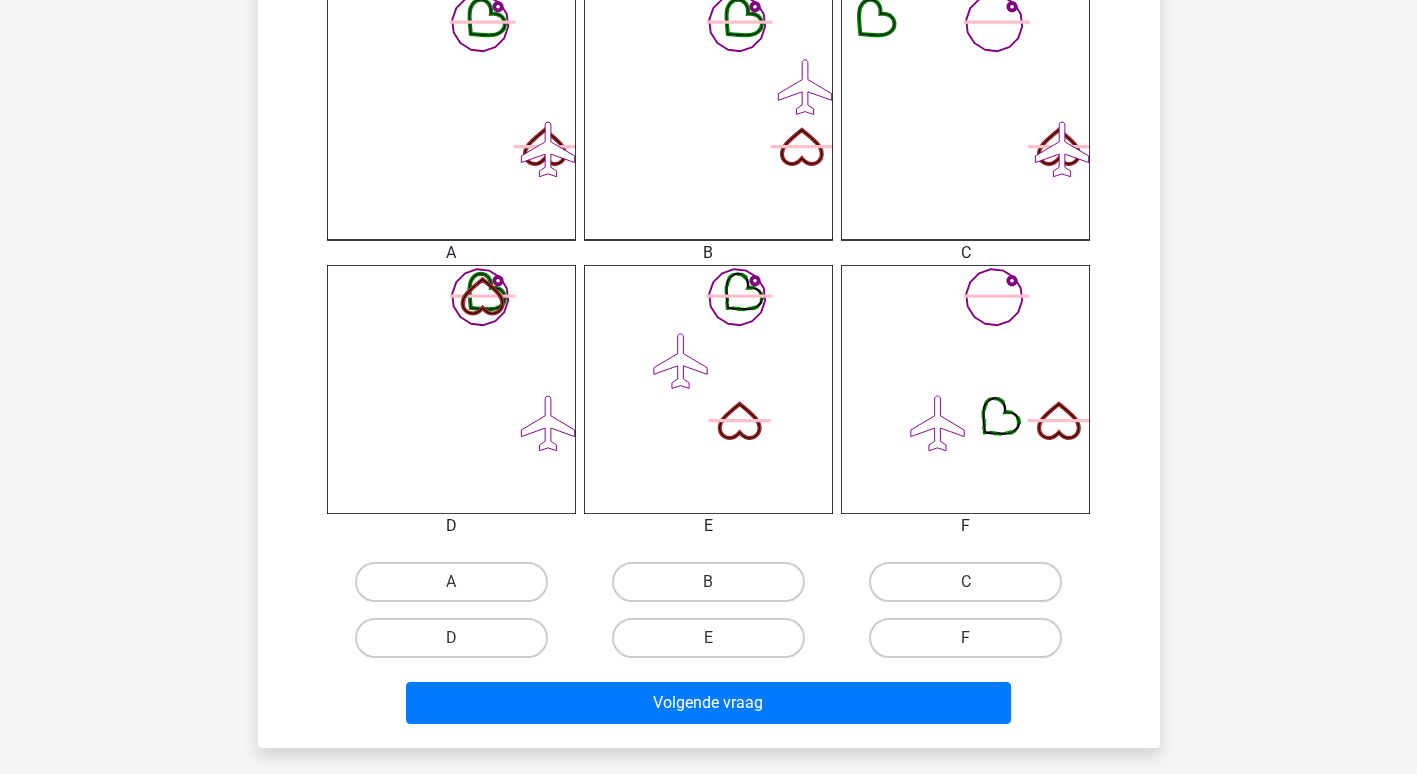 scroll, scrollTop: 592, scrollLeft: 0, axis: vertical 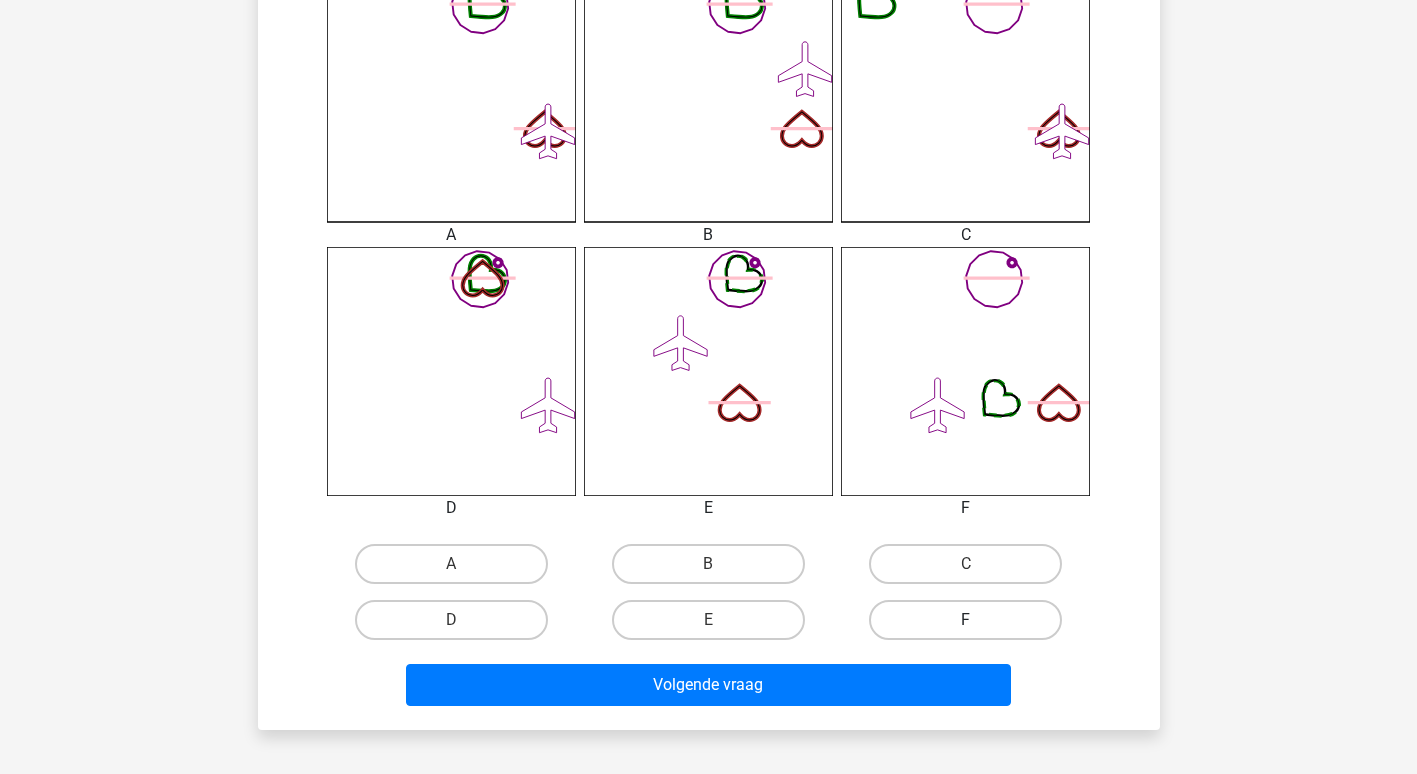 click on "F" at bounding box center [965, 620] 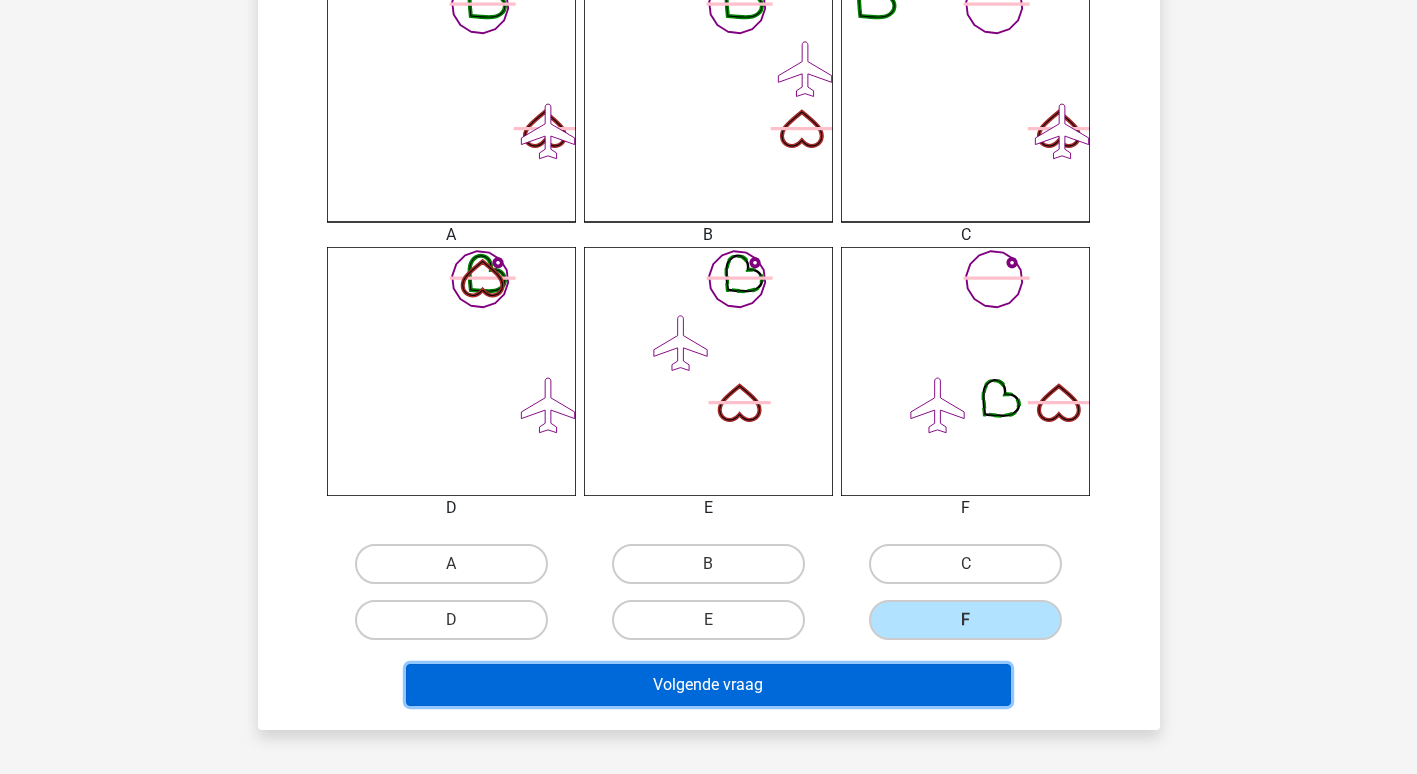 click on "Volgende vraag" at bounding box center (708, 685) 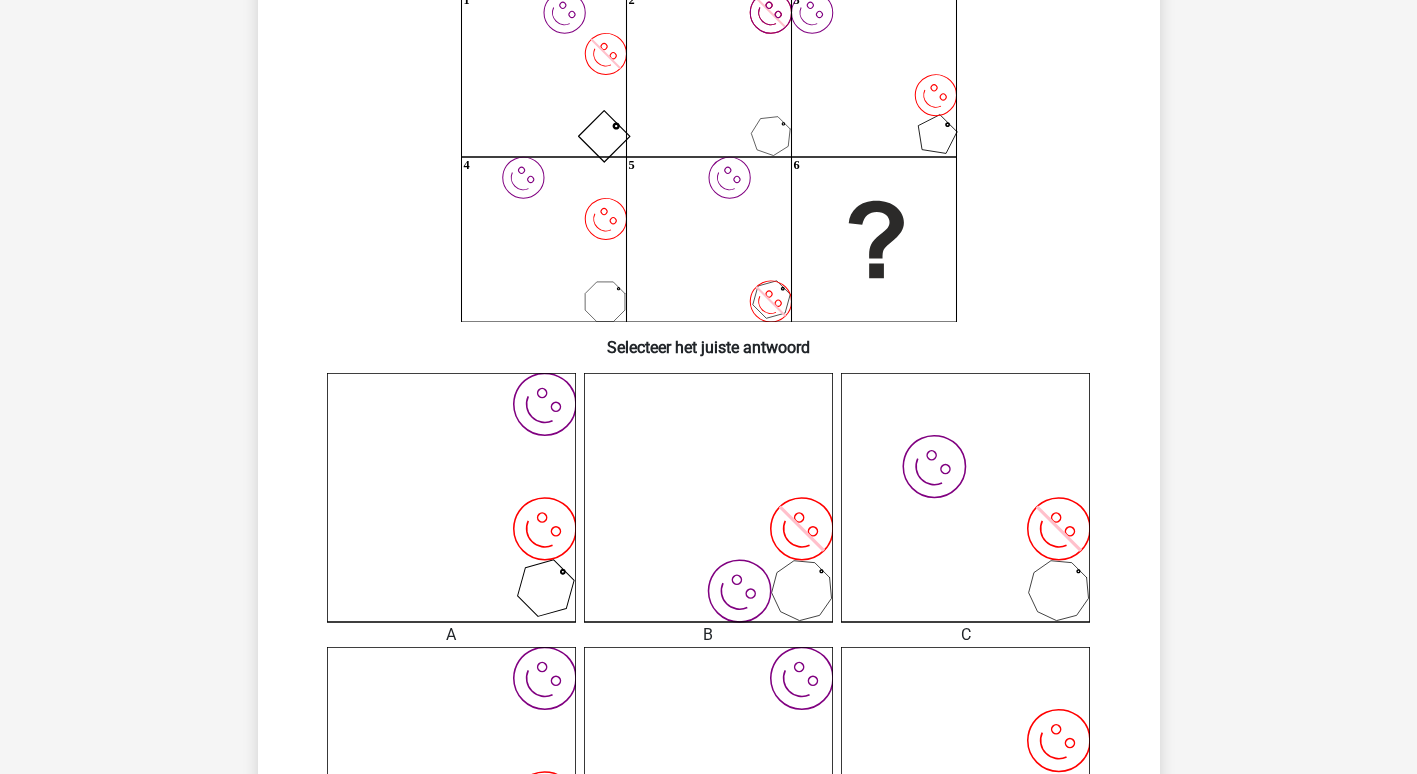 scroll, scrollTop: 592, scrollLeft: 0, axis: vertical 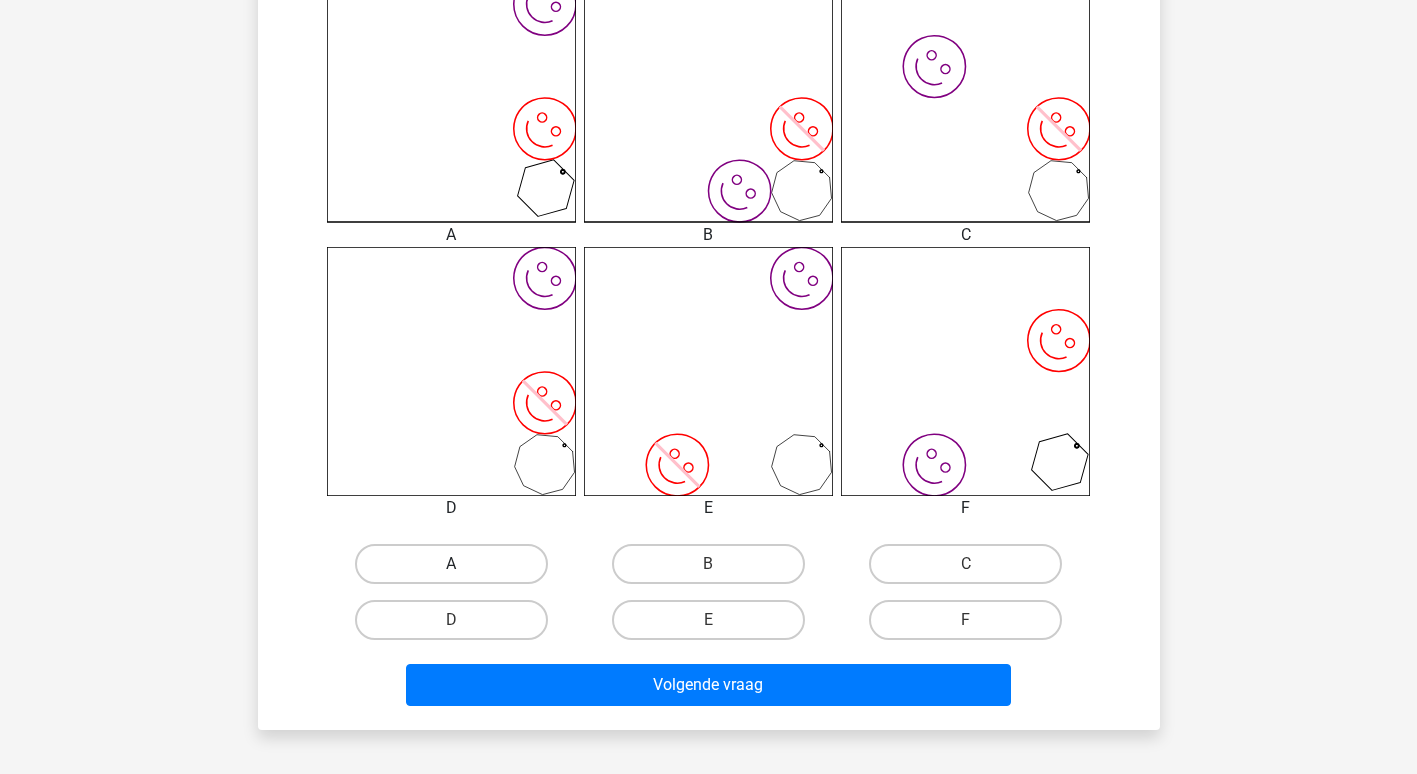 click on "A" at bounding box center [451, 564] 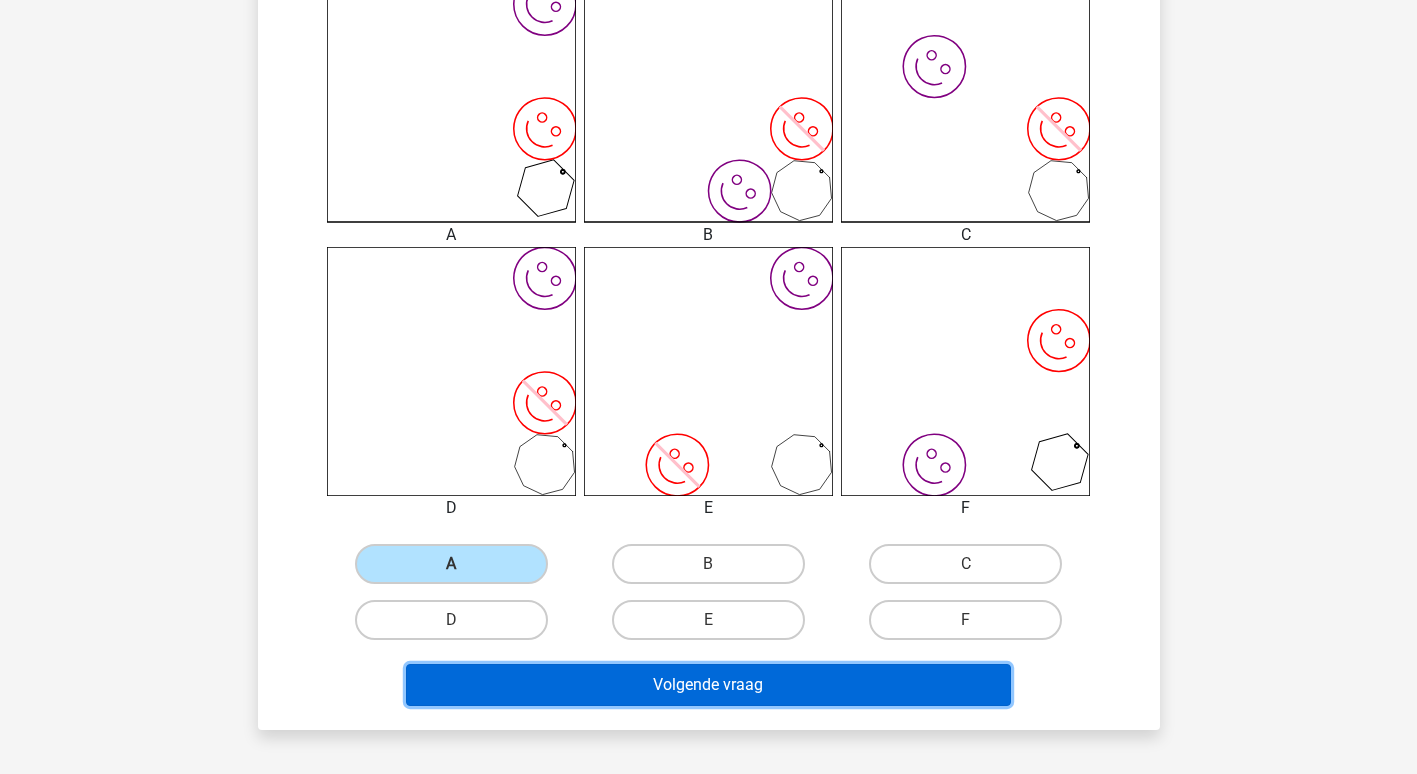 click on "Volgende vraag" at bounding box center (708, 685) 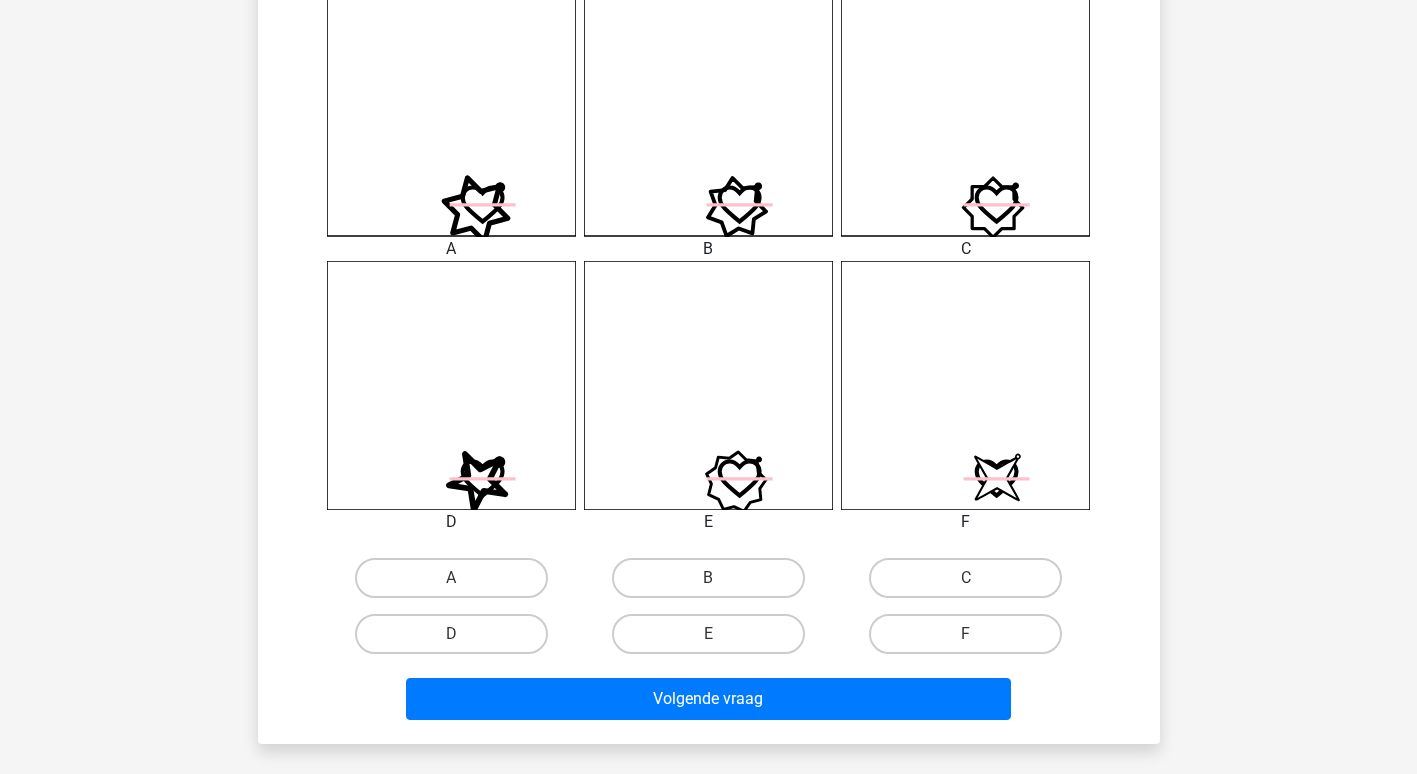 scroll, scrollTop: 792, scrollLeft: 0, axis: vertical 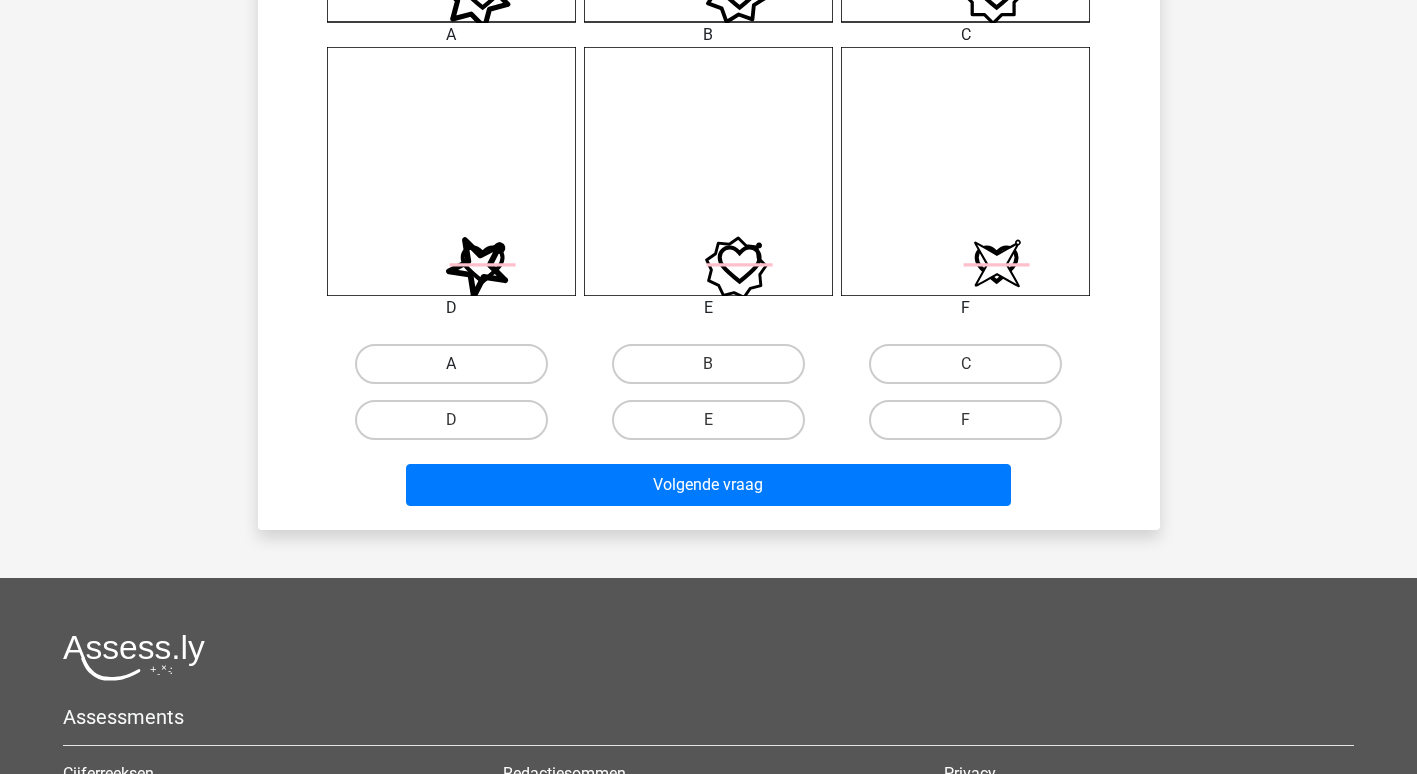 click on "A" at bounding box center [451, 364] 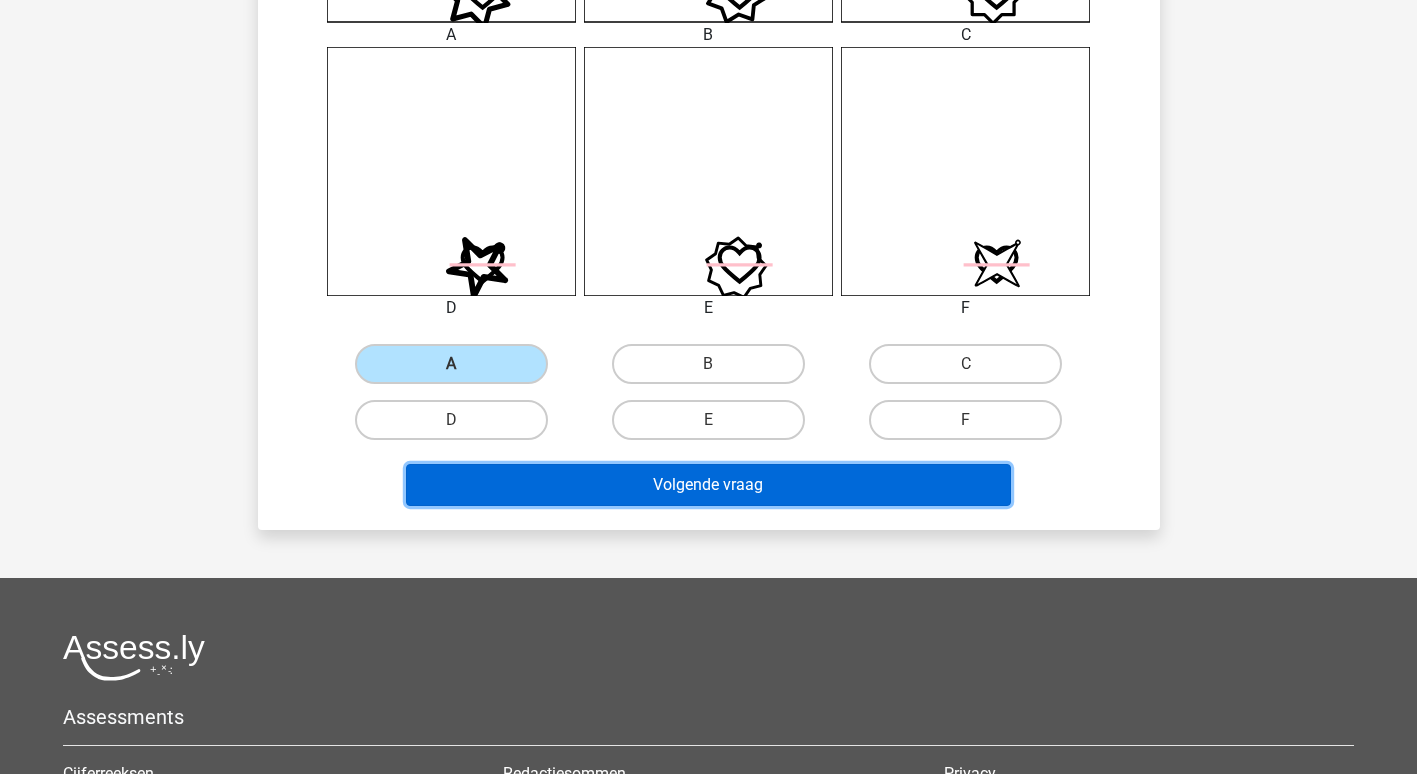 click on "Volgende vraag" at bounding box center [708, 485] 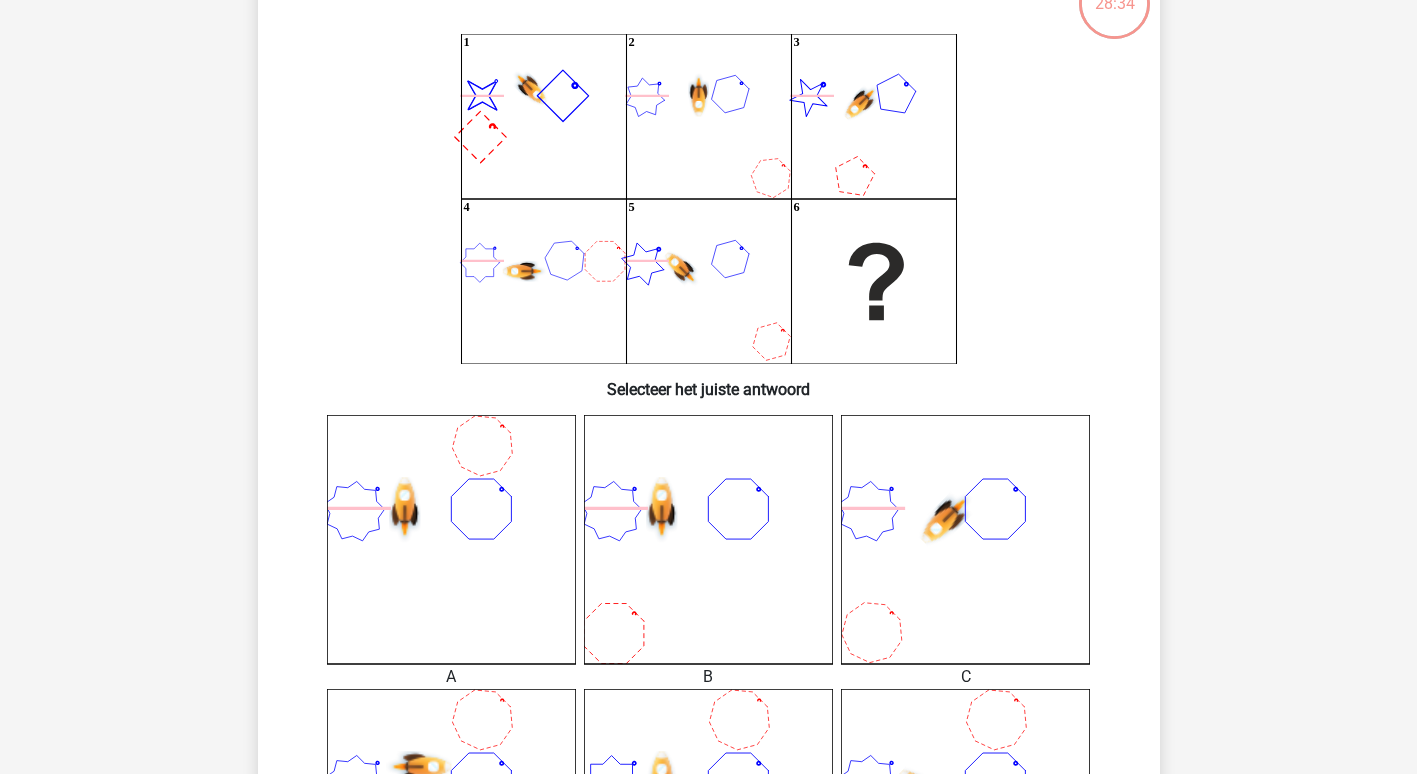 scroll, scrollTop: 500, scrollLeft: 0, axis: vertical 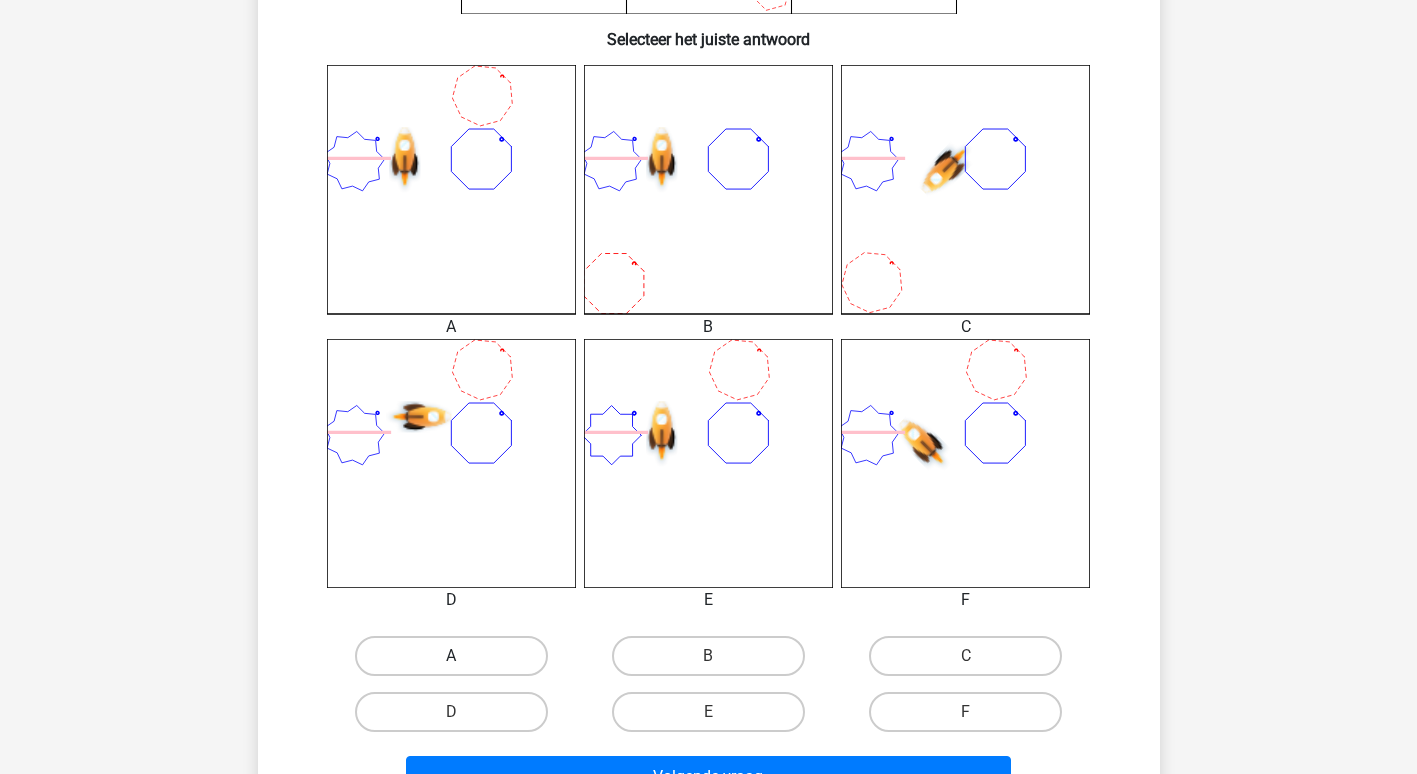 click on "A" at bounding box center (451, 656) 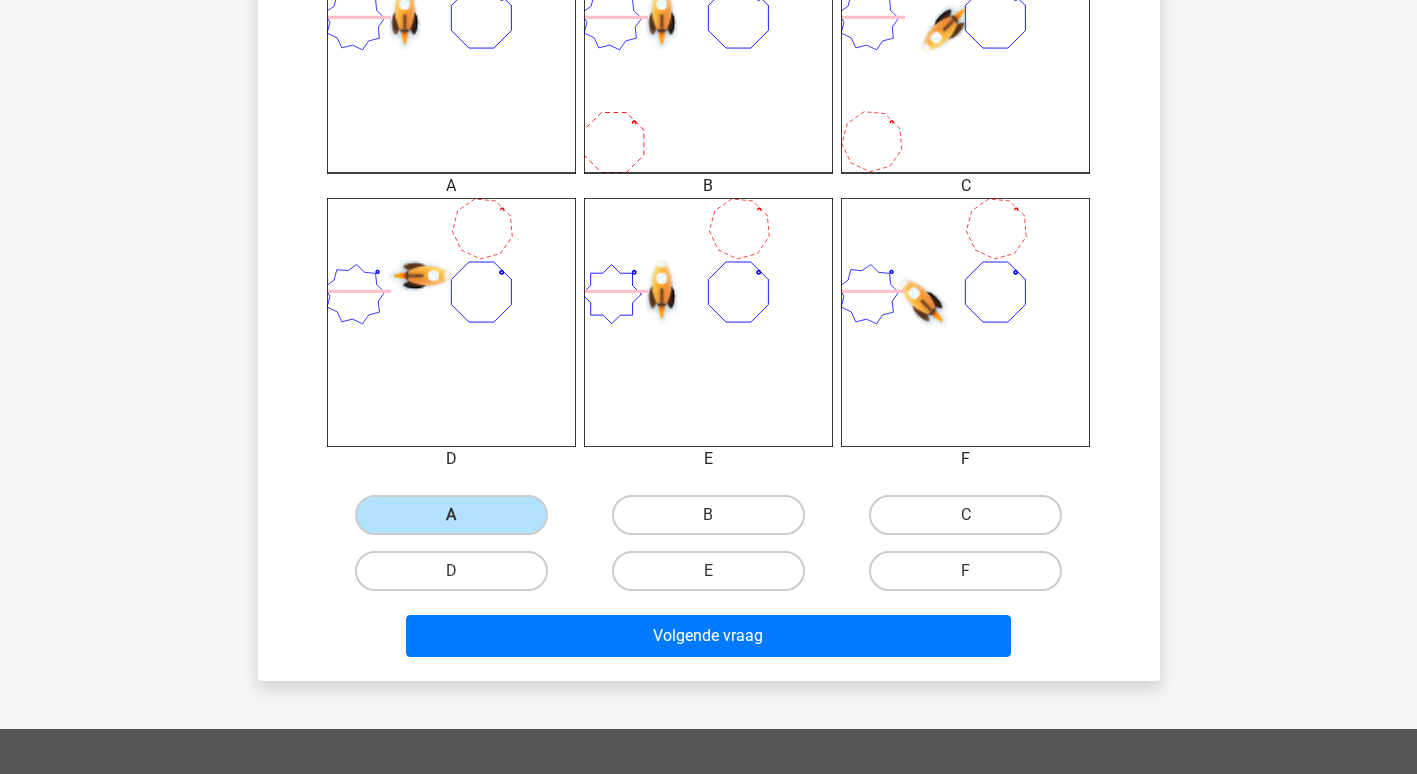 scroll, scrollTop: 900, scrollLeft: 0, axis: vertical 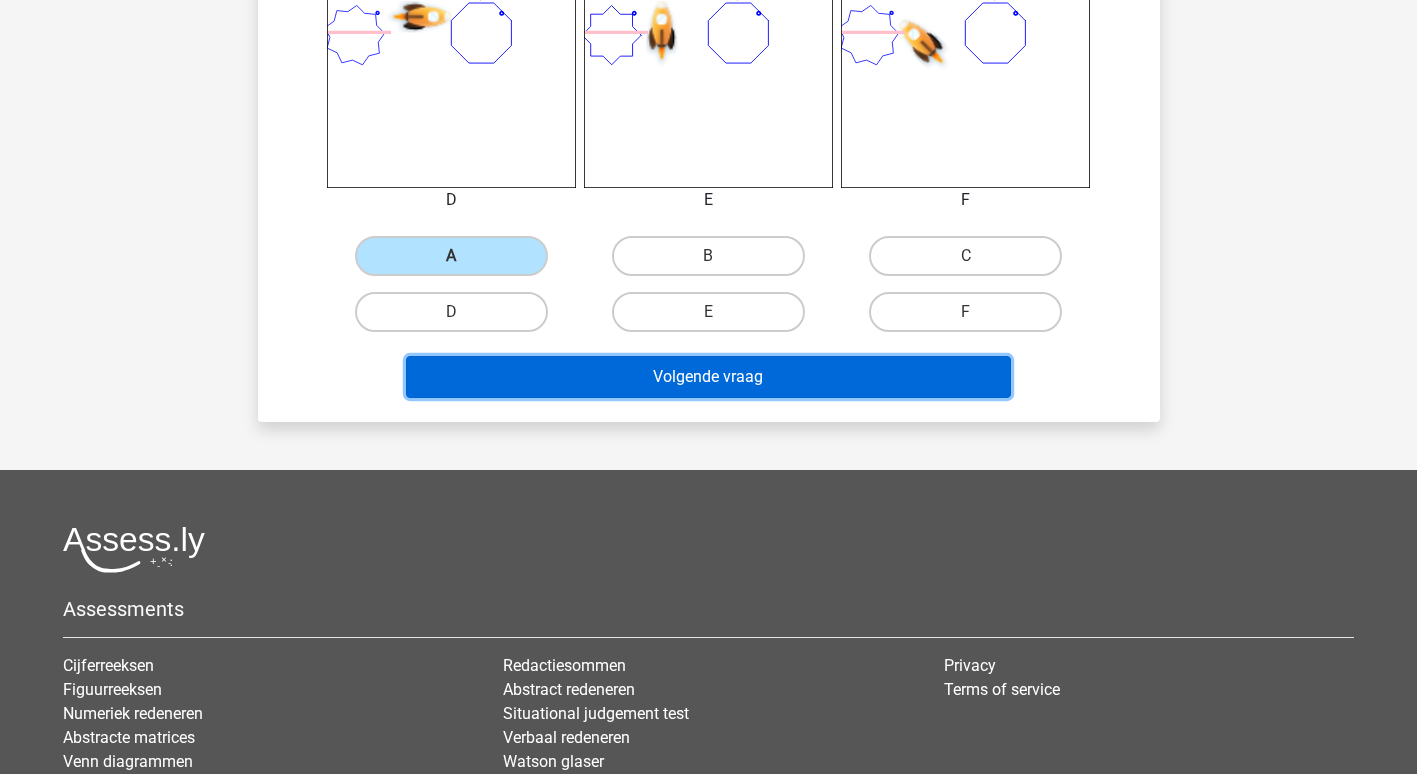 click on "Volgende vraag" at bounding box center (708, 377) 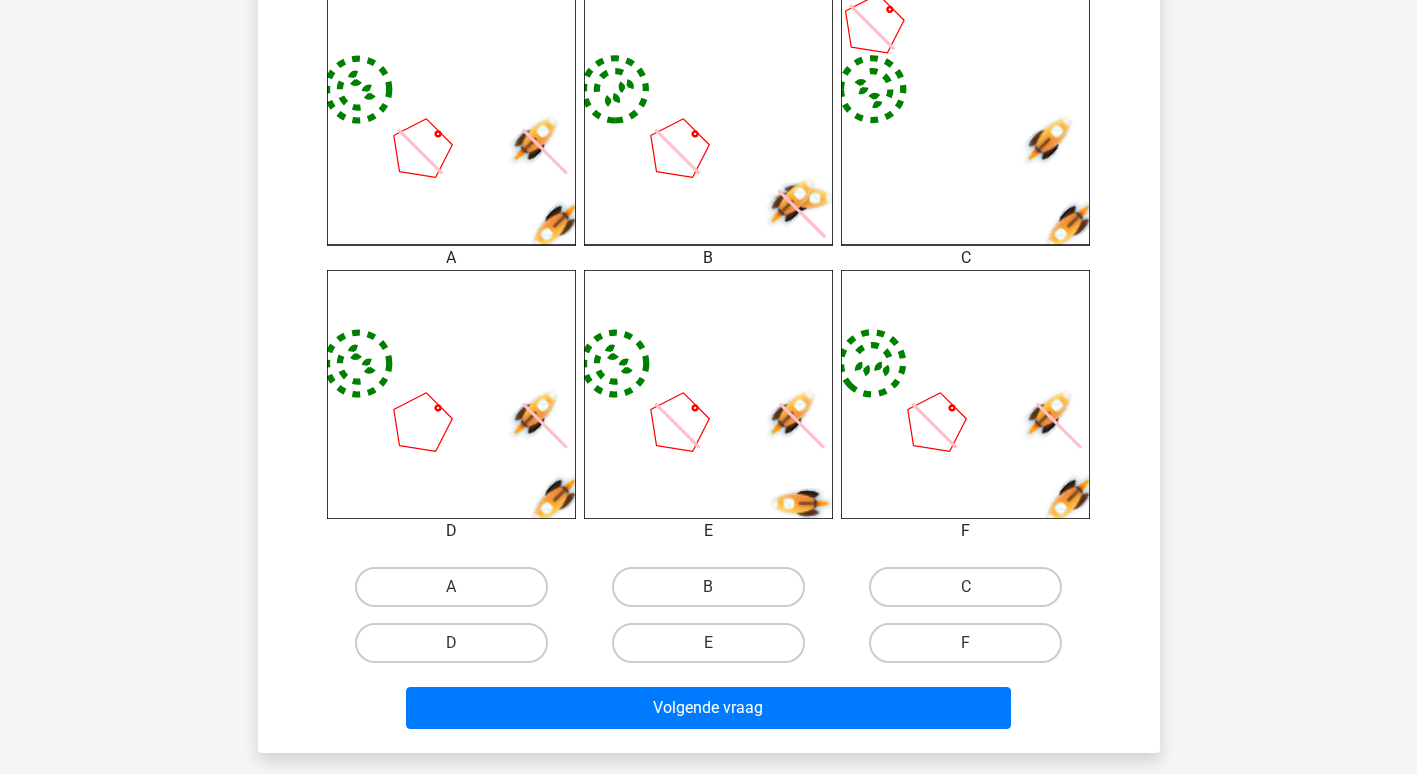 scroll, scrollTop: 600, scrollLeft: 0, axis: vertical 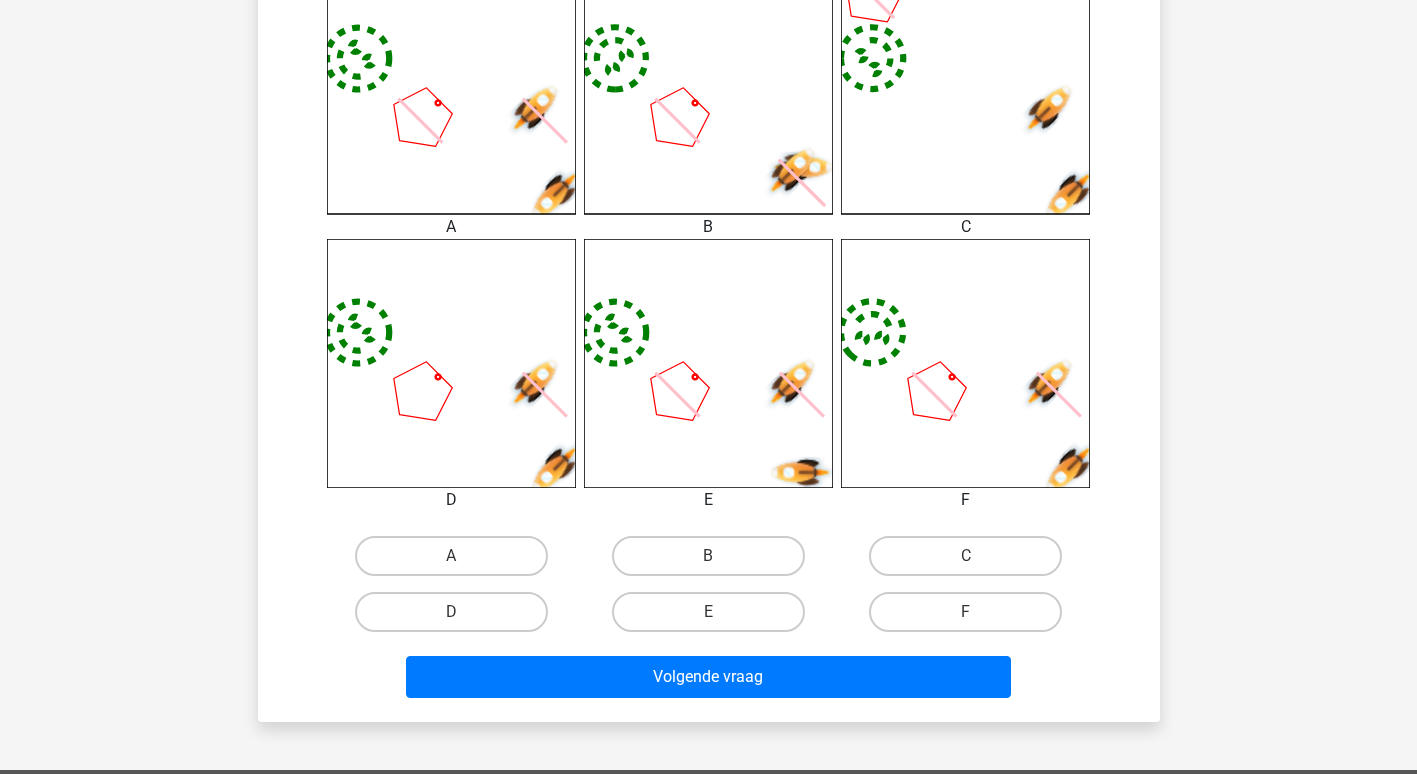 click on "image/svg+xml" 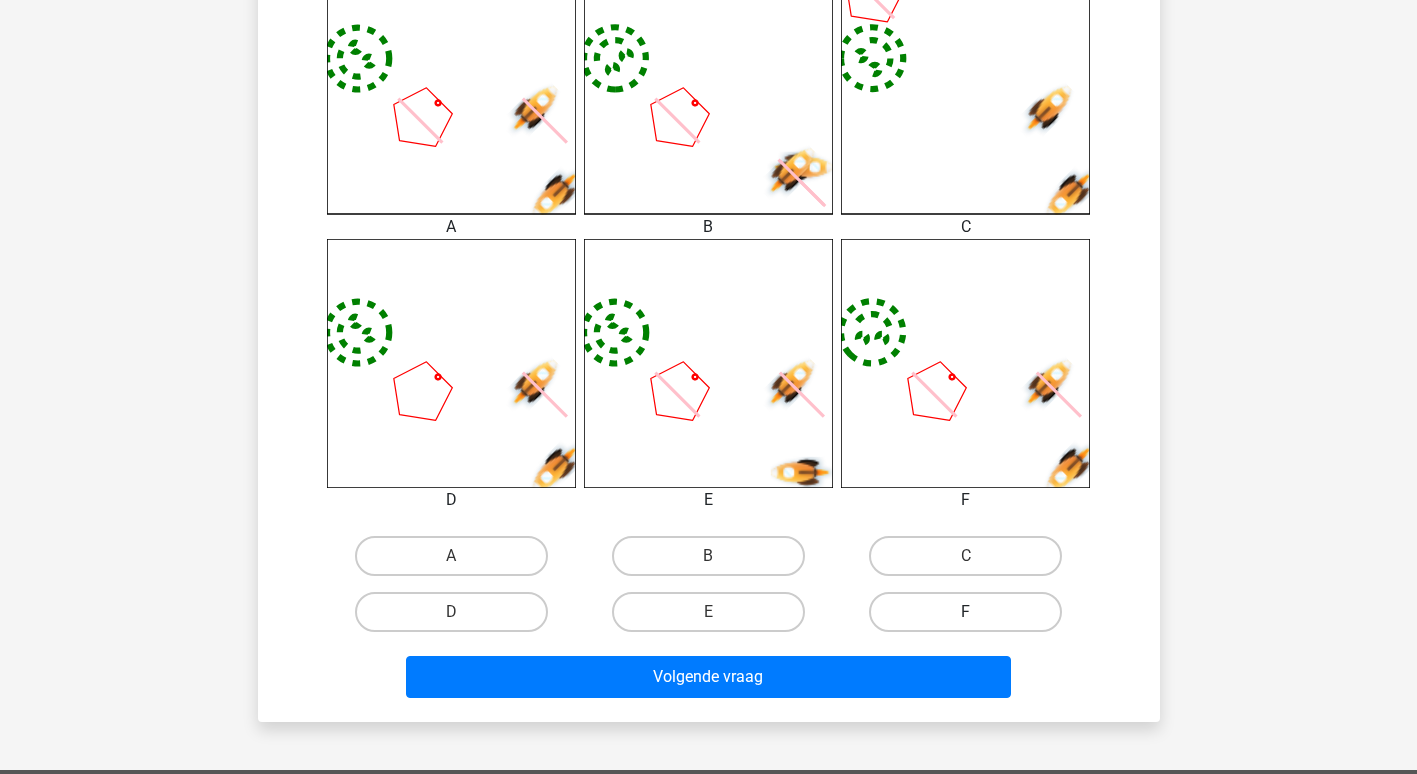 click on "F" at bounding box center (965, 612) 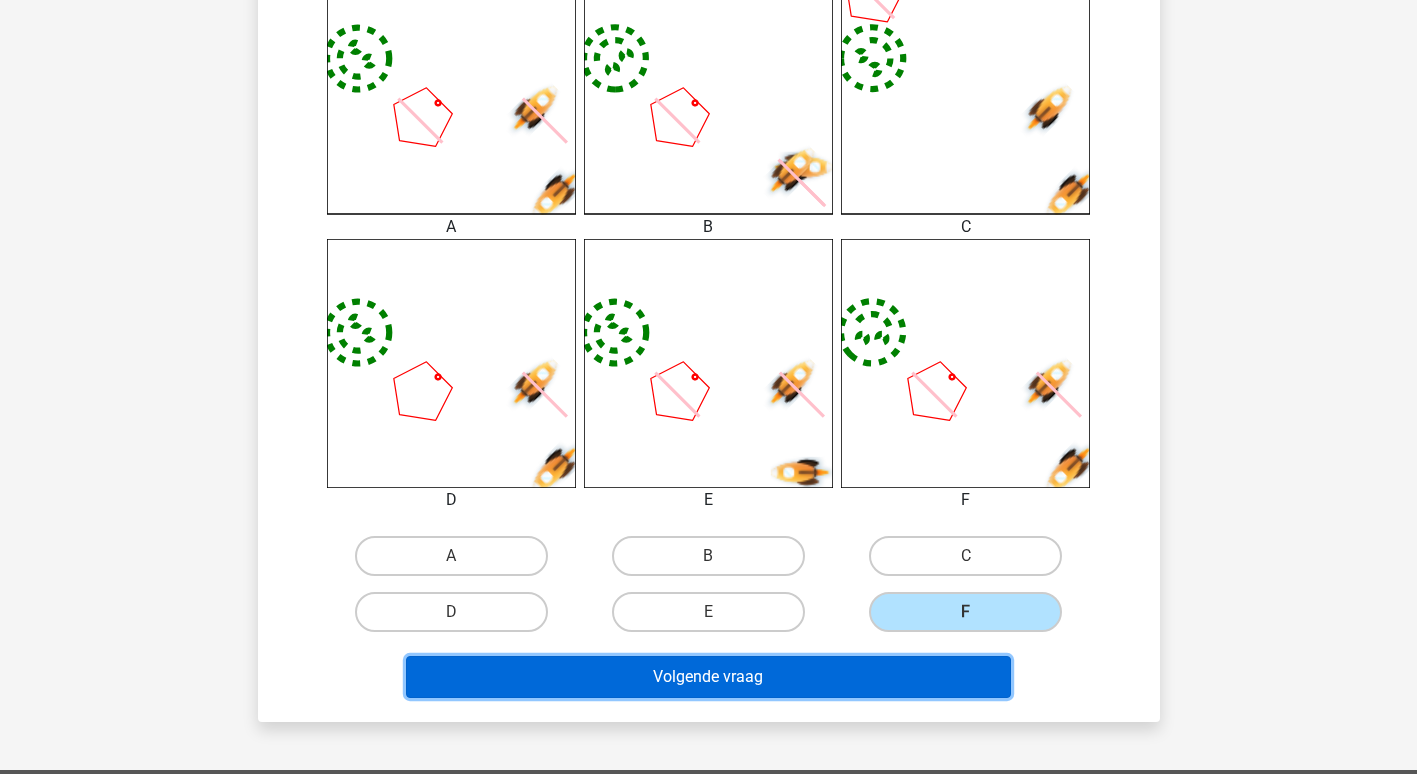 click on "Volgende vraag" at bounding box center (708, 677) 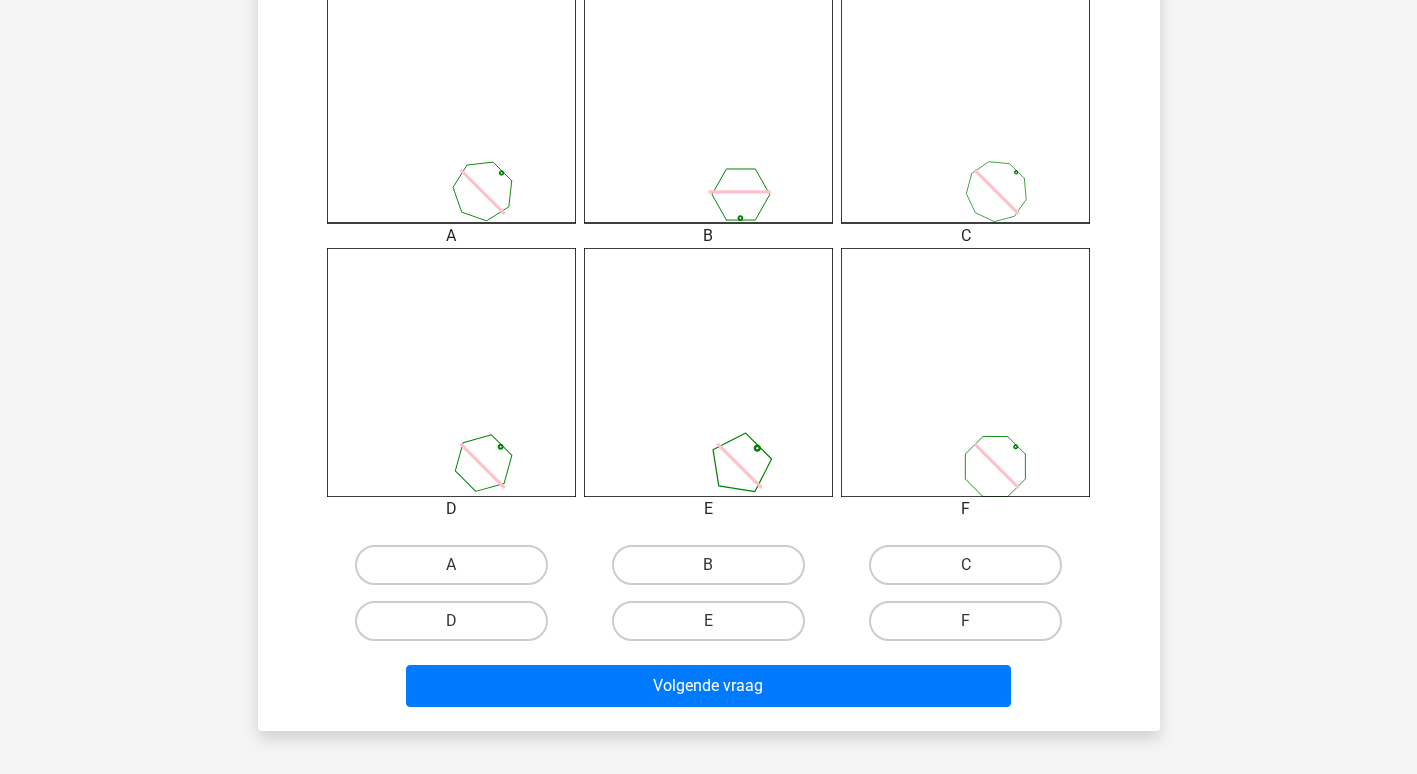 scroll, scrollTop: 592, scrollLeft: 0, axis: vertical 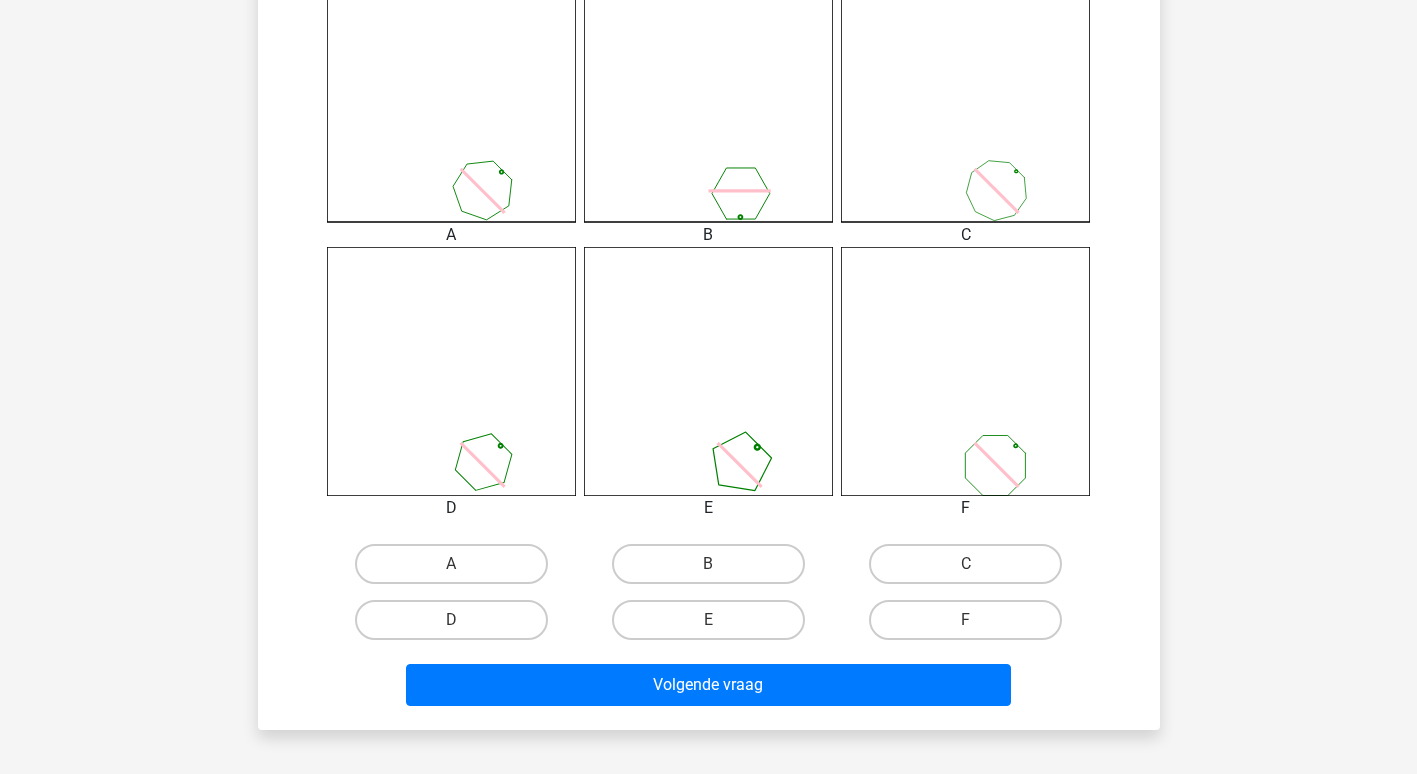 click 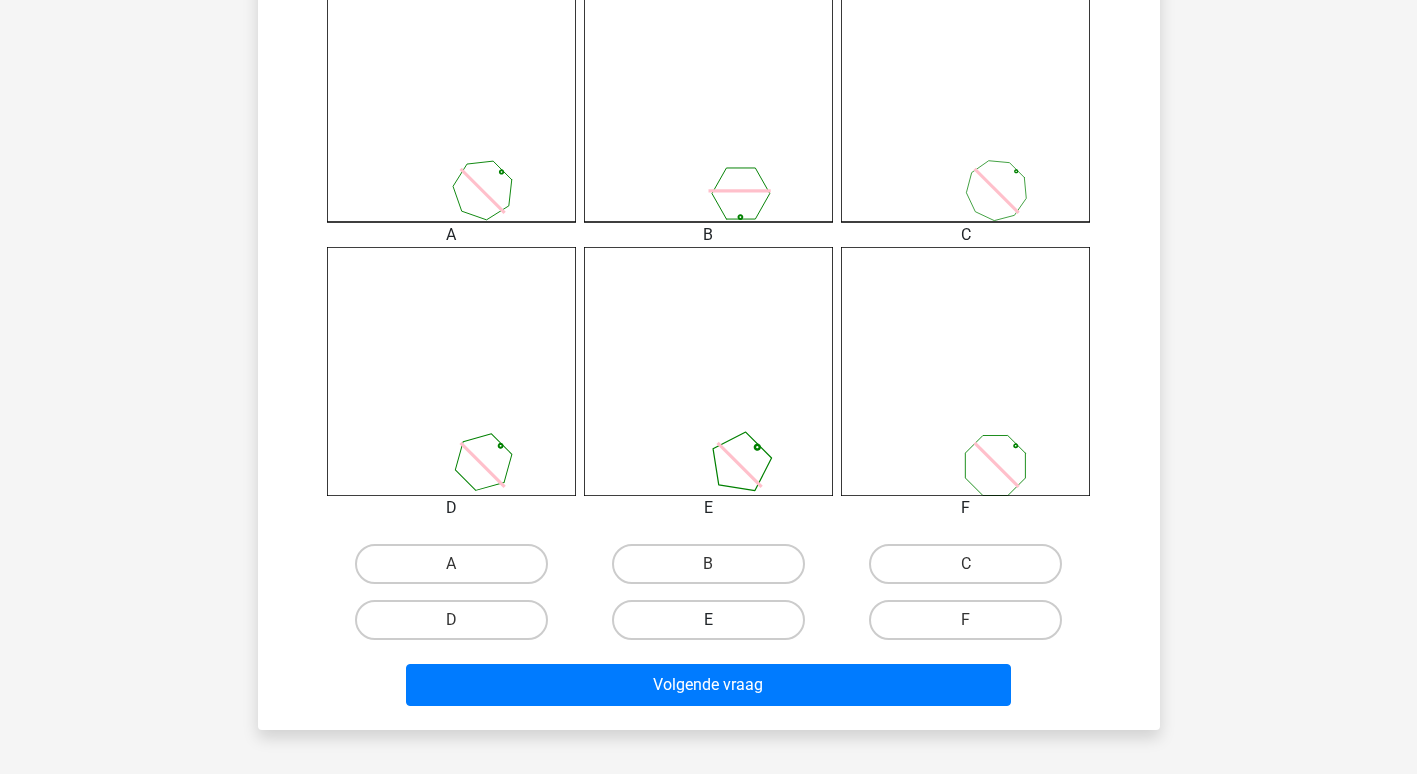 click on "E" at bounding box center [708, 620] 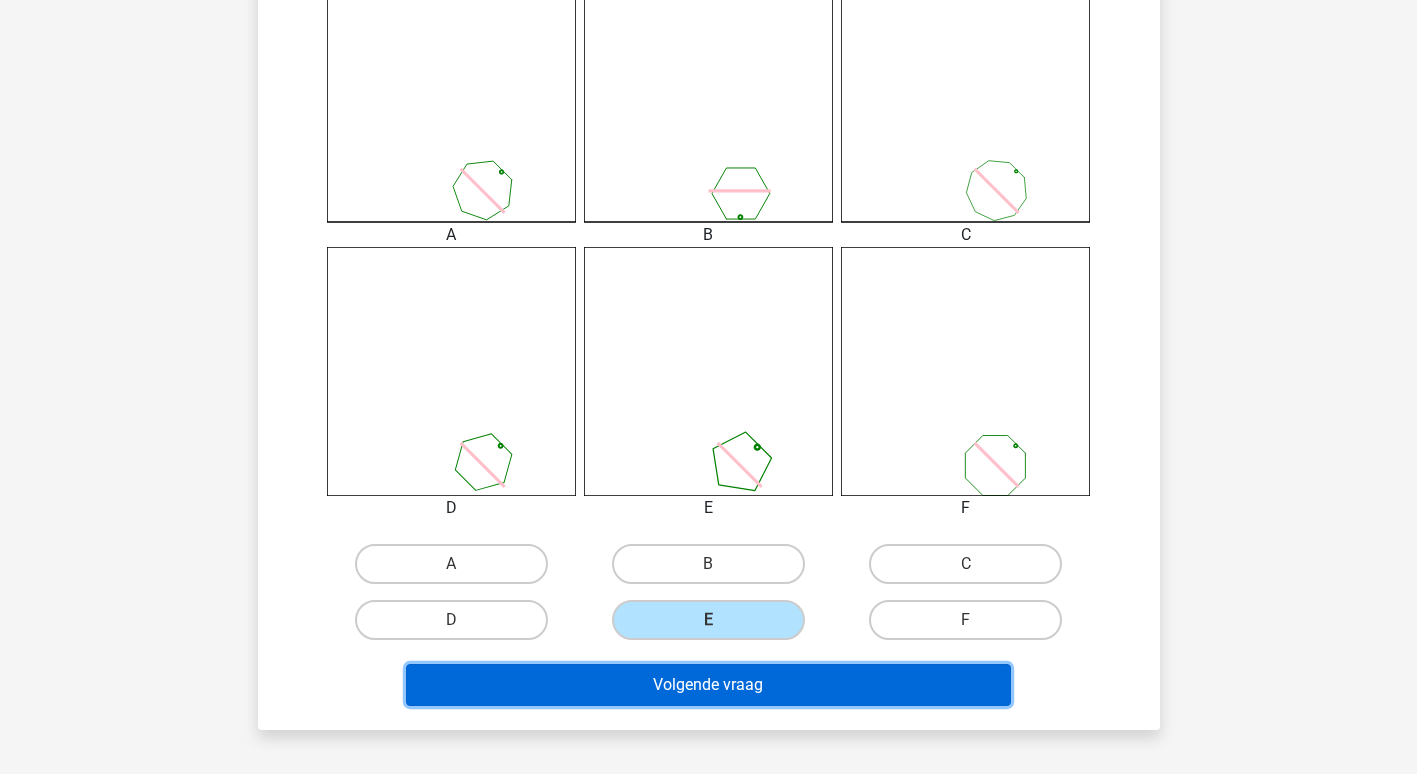 click on "Volgende vraag" at bounding box center (708, 685) 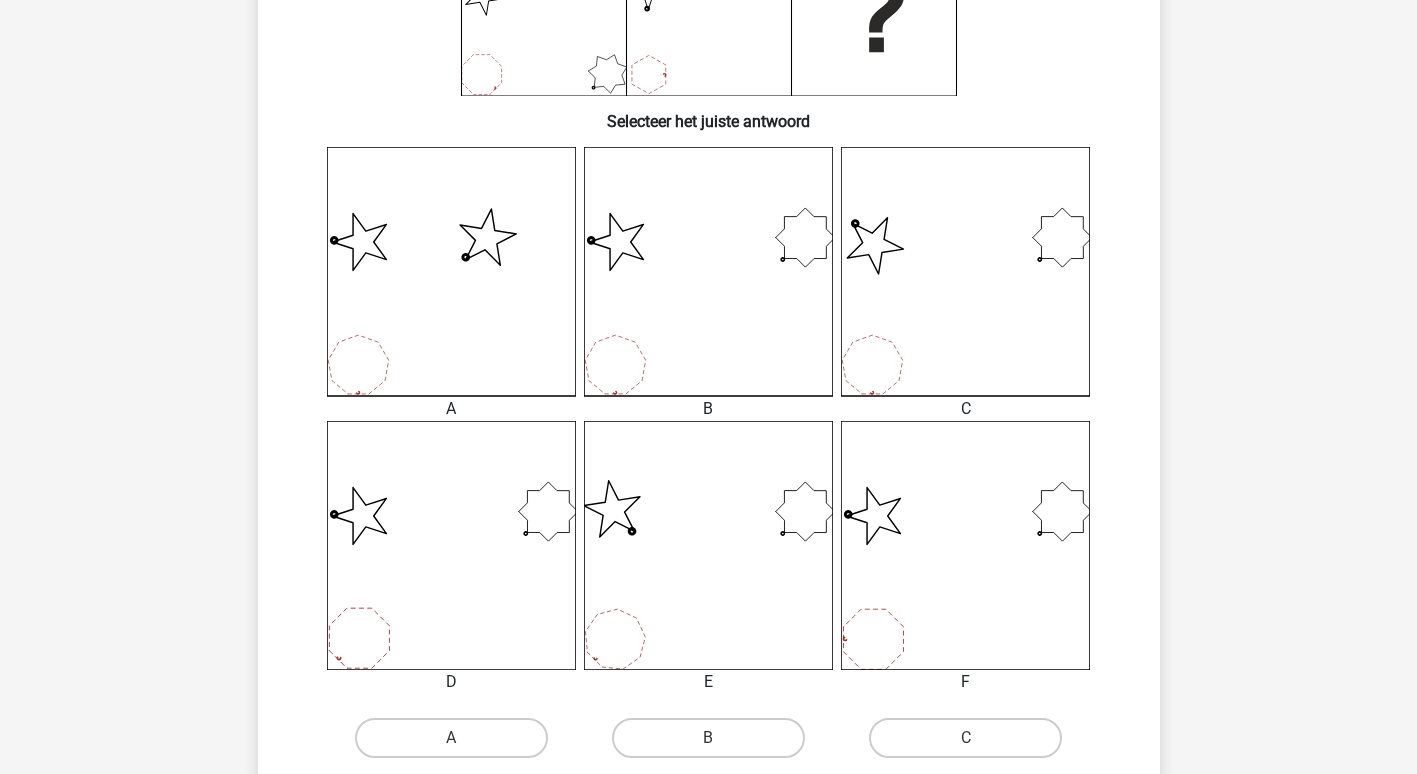 scroll, scrollTop: 700, scrollLeft: 0, axis: vertical 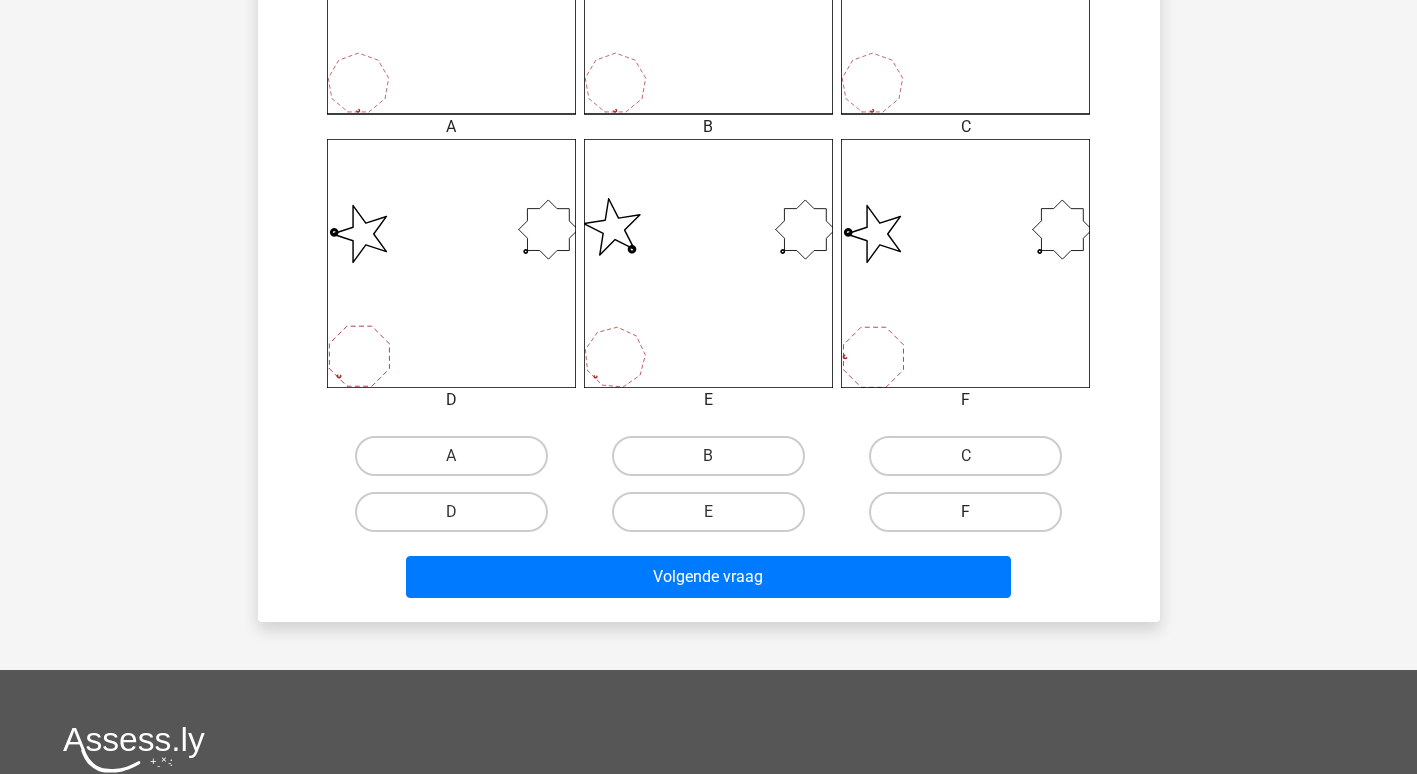 click on "F" at bounding box center [965, 512] 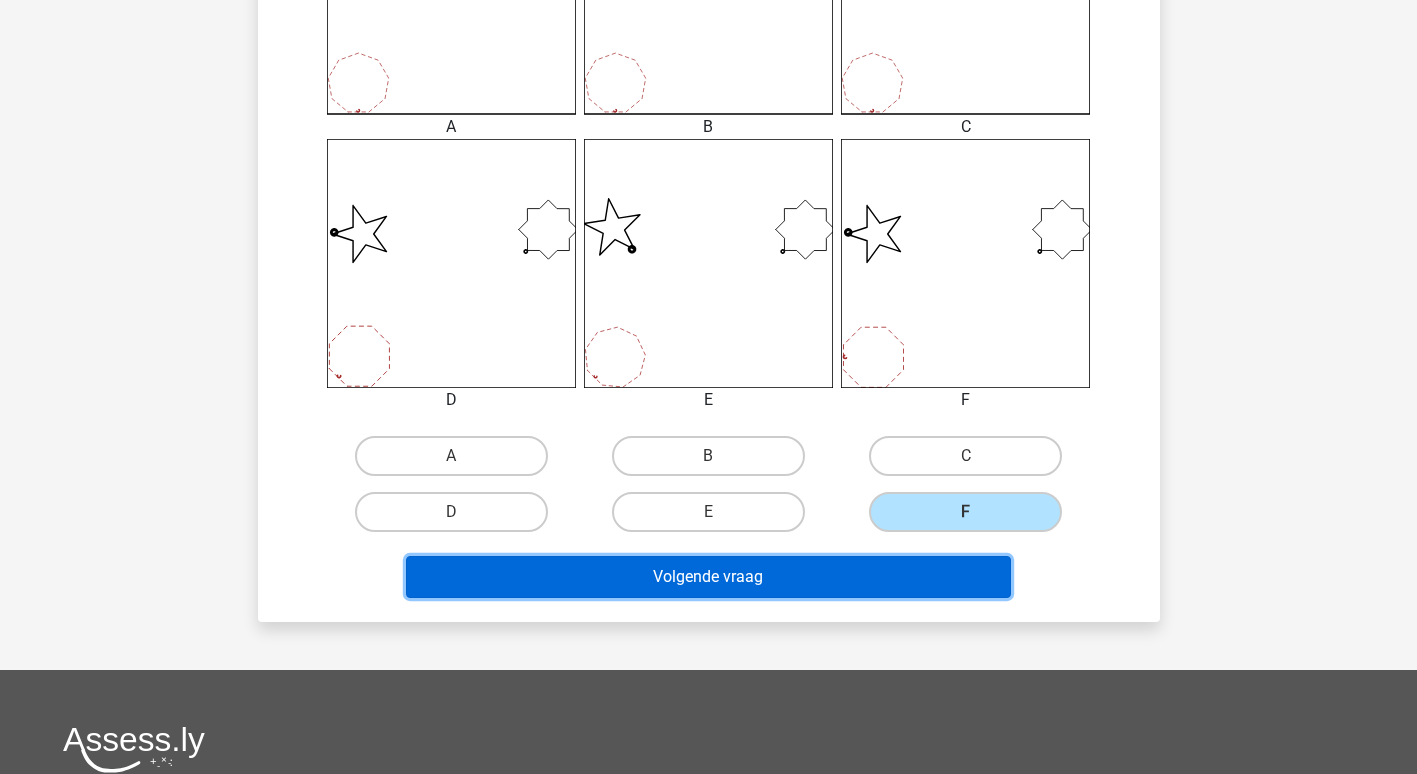 click on "Volgende vraag" at bounding box center (708, 577) 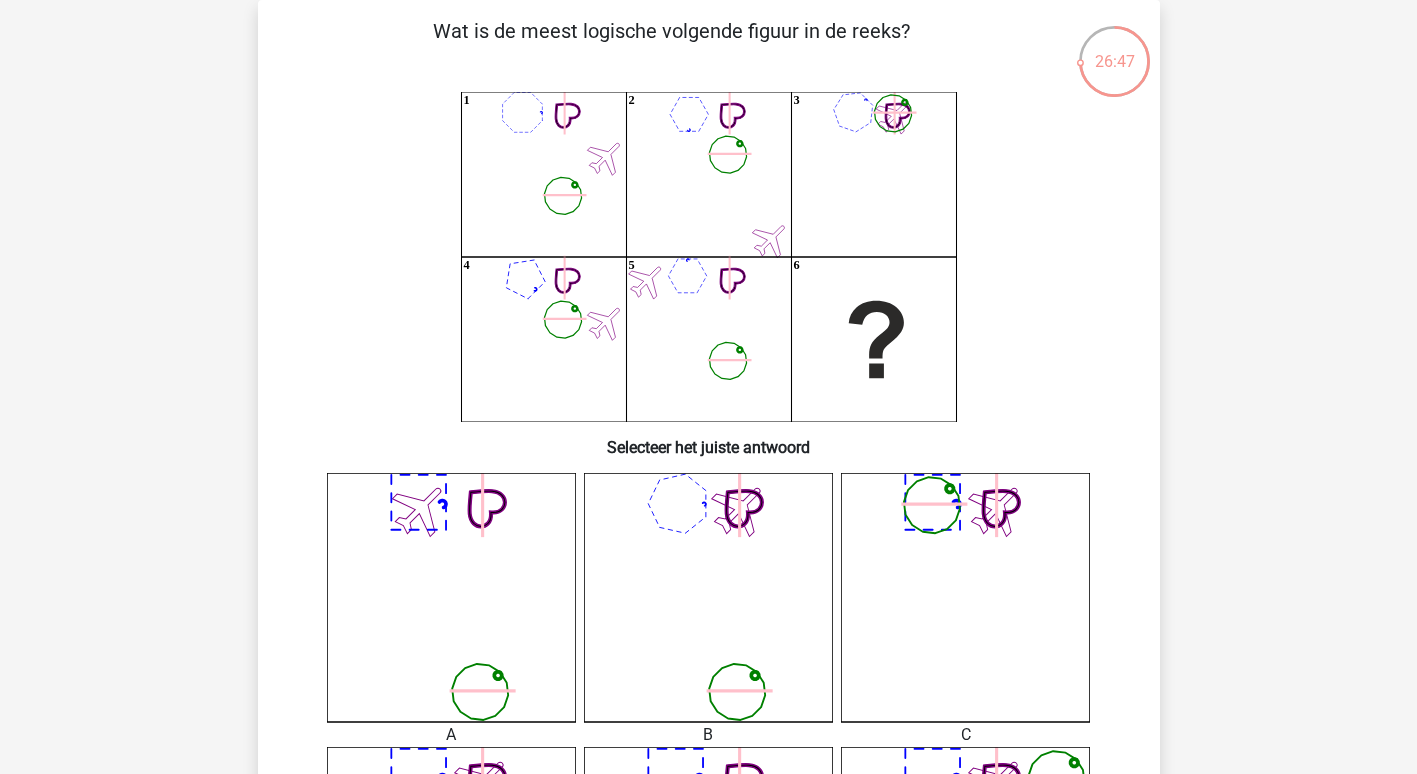 scroll, scrollTop: 492, scrollLeft: 0, axis: vertical 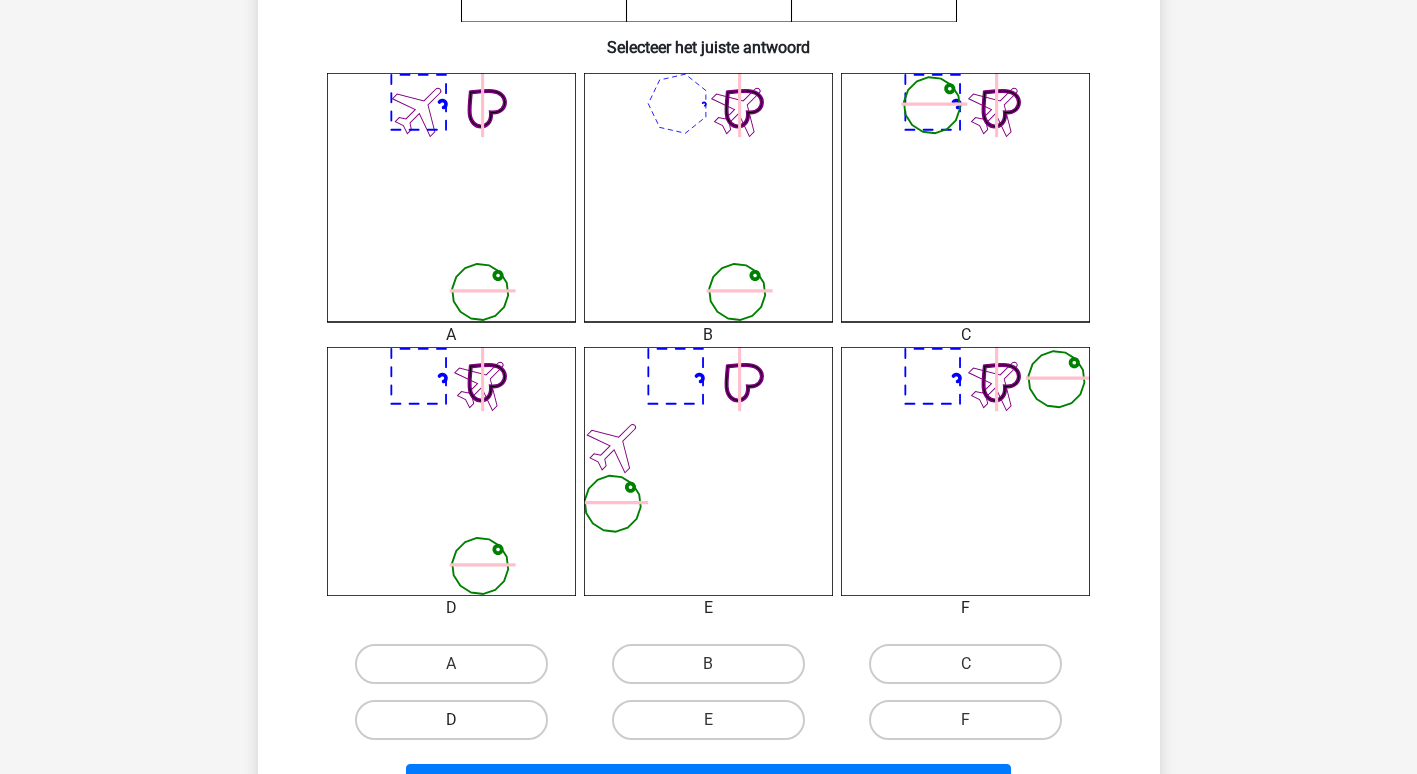 click on "D" at bounding box center [451, 720] 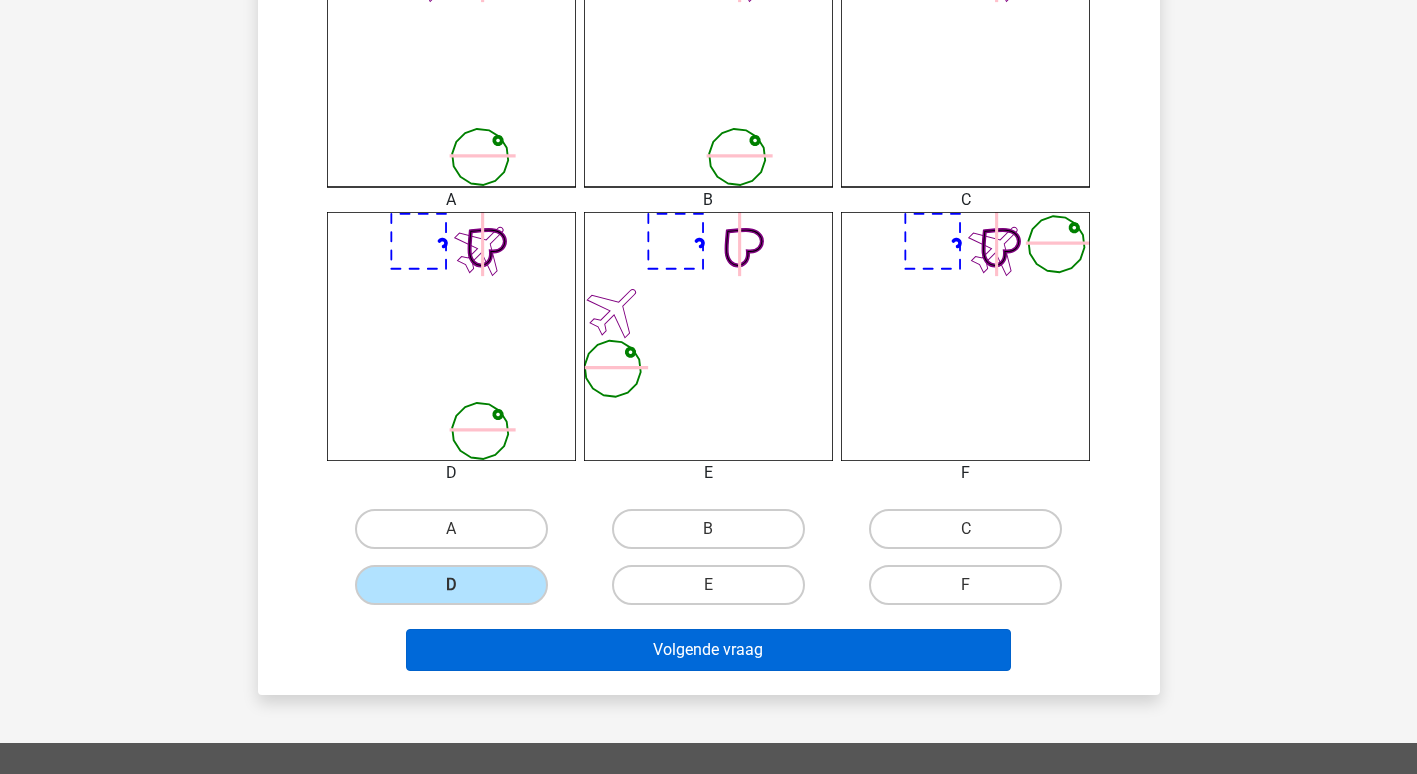 scroll, scrollTop: 992, scrollLeft: 0, axis: vertical 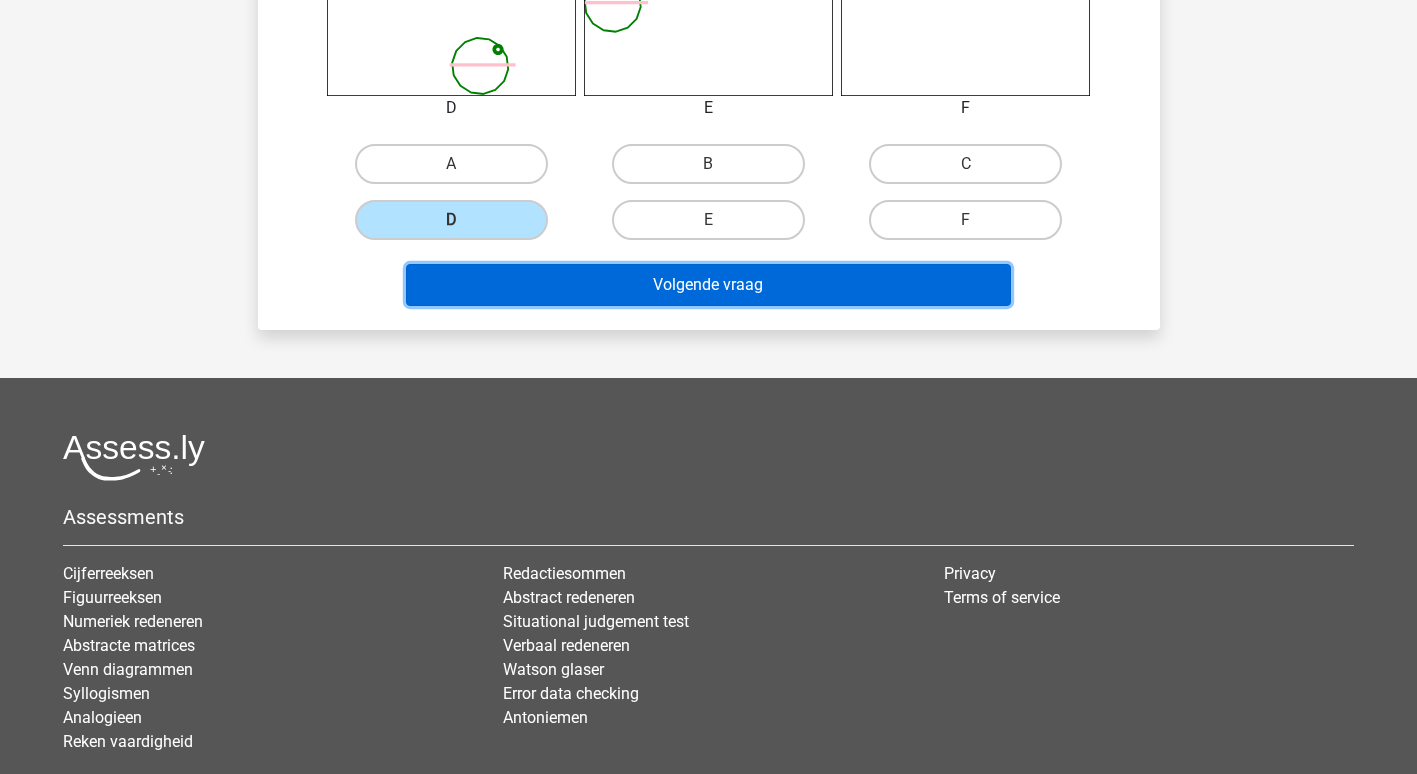 click on "Volgende vraag" at bounding box center (708, 285) 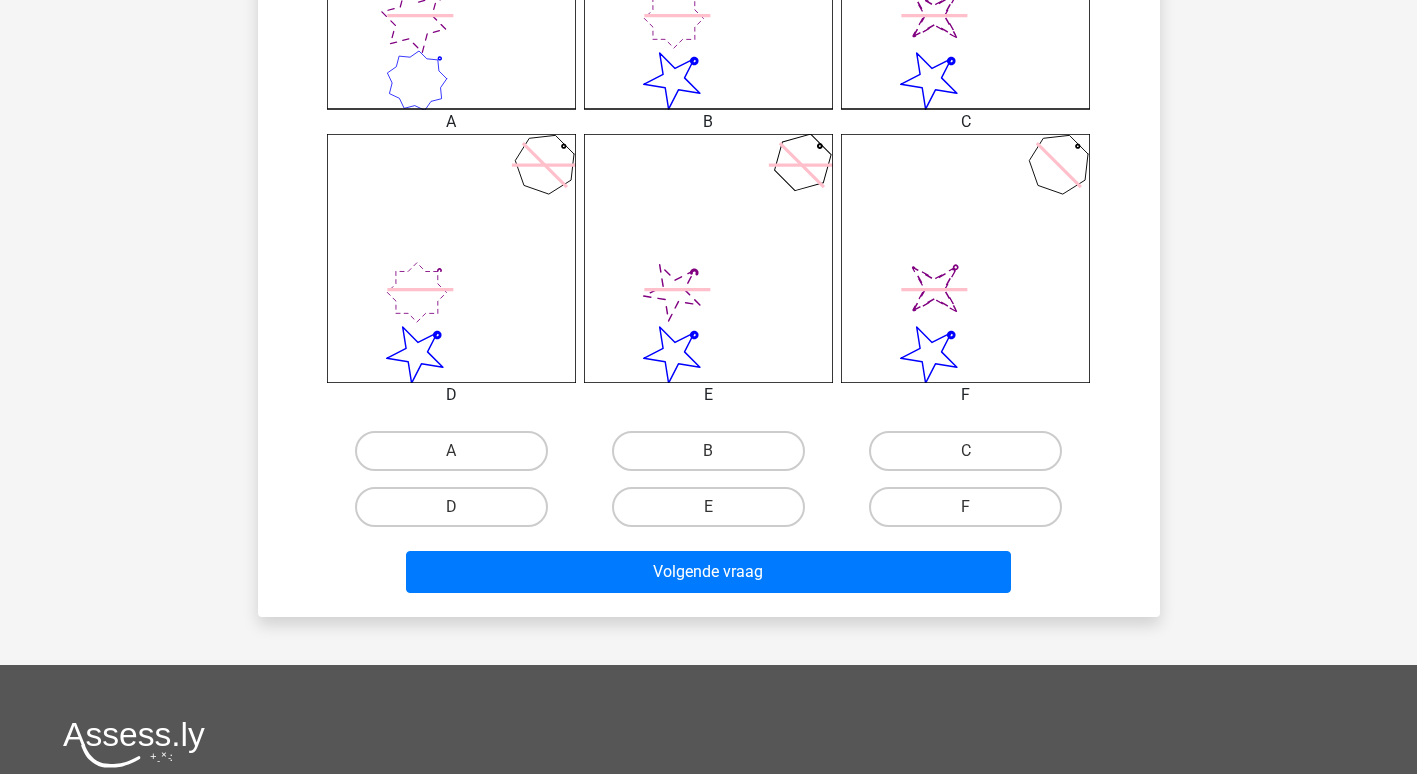 scroll, scrollTop: 892, scrollLeft: 0, axis: vertical 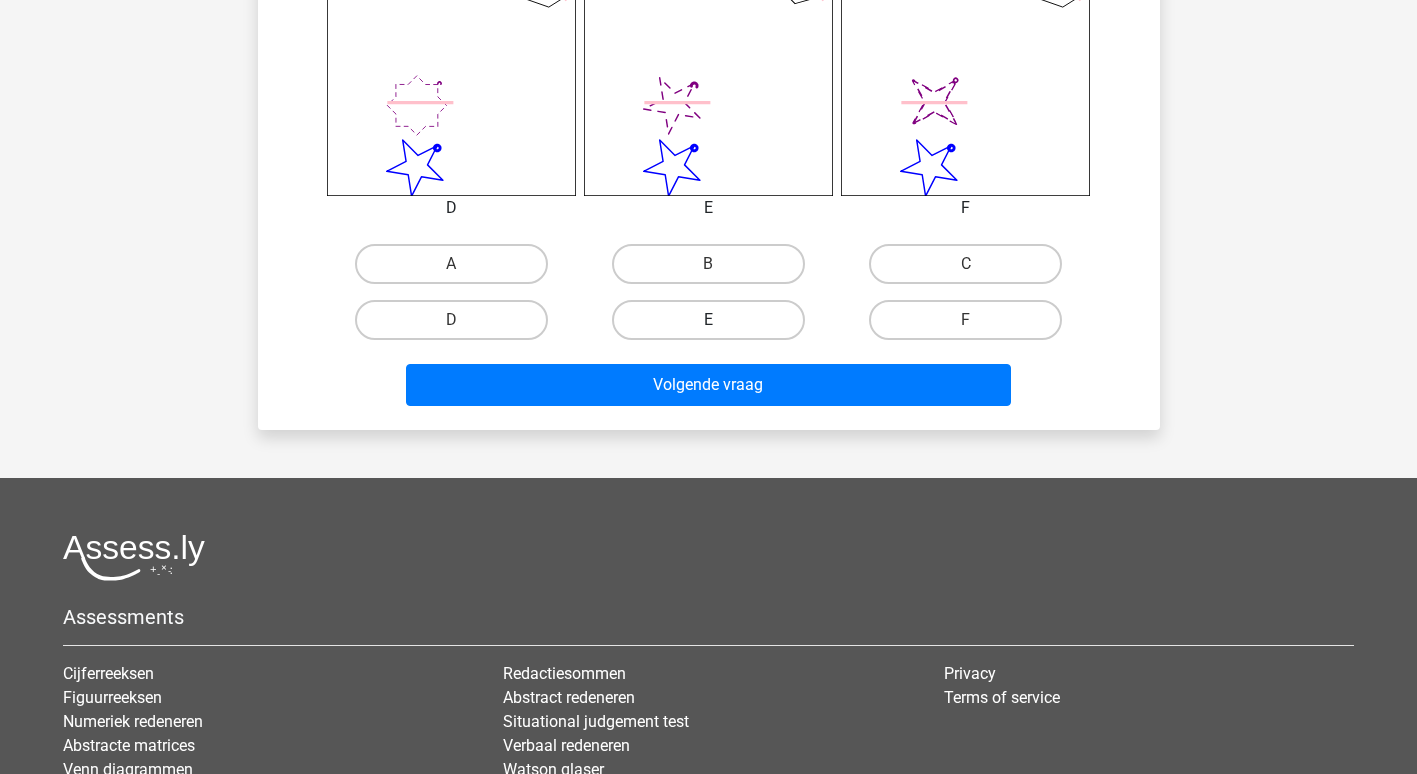 click on "E" at bounding box center [708, 320] 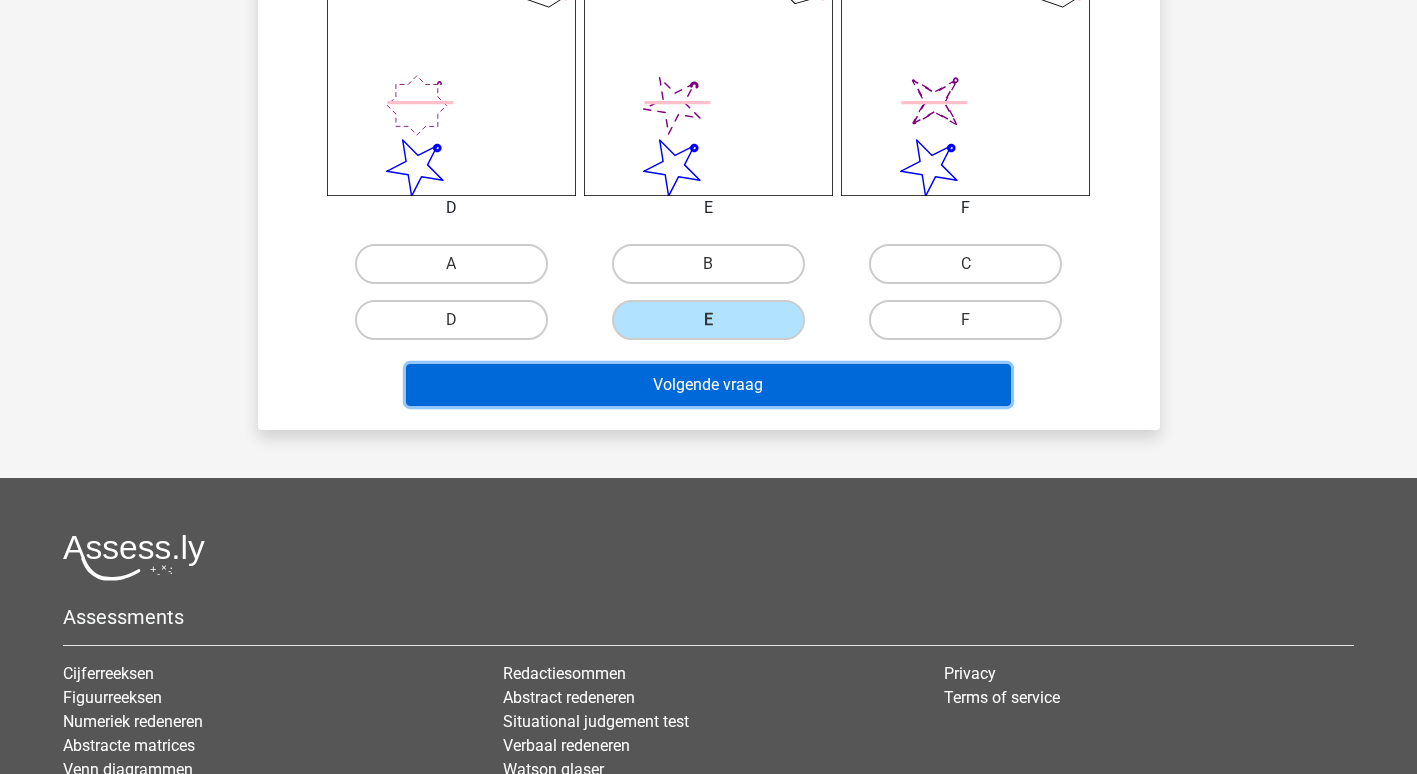 click on "Volgende vraag" at bounding box center (708, 385) 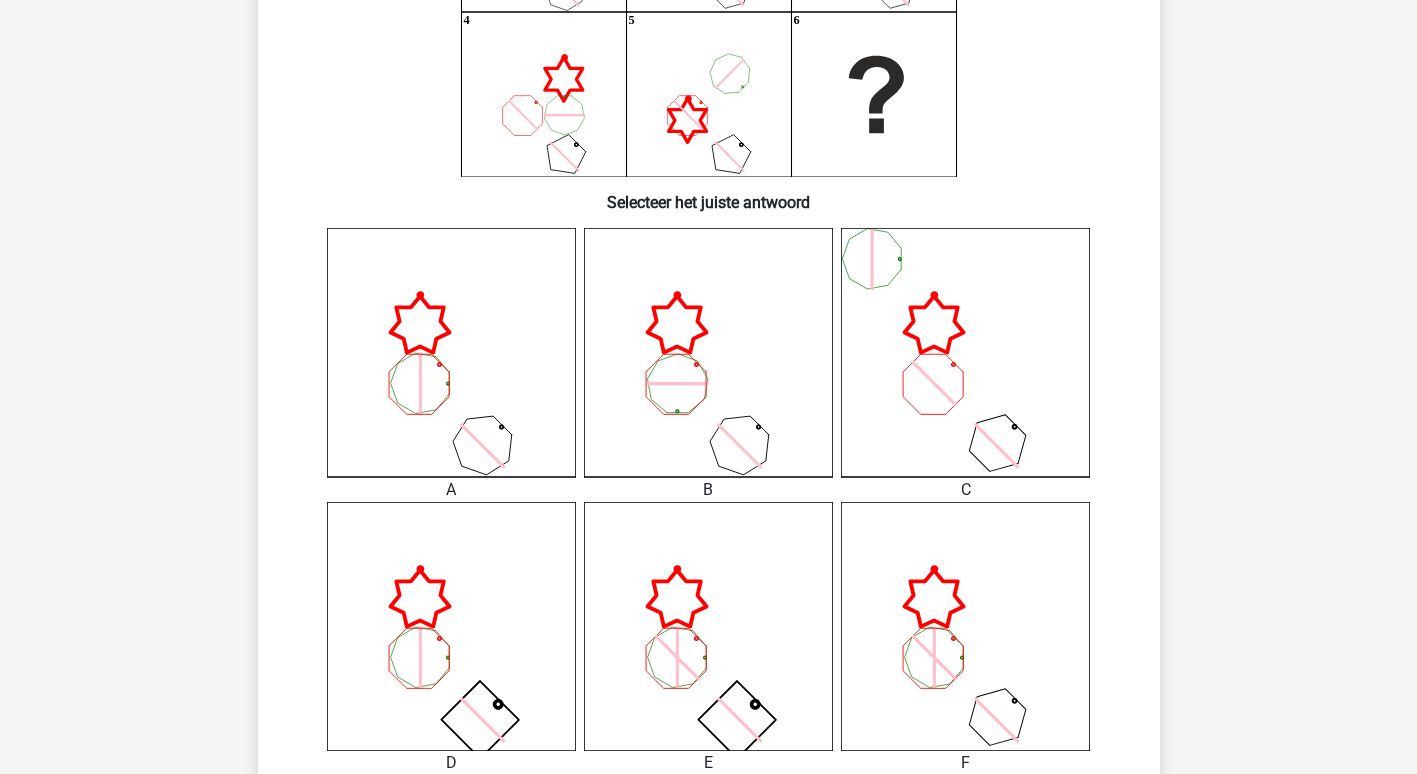 scroll, scrollTop: 692, scrollLeft: 0, axis: vertical 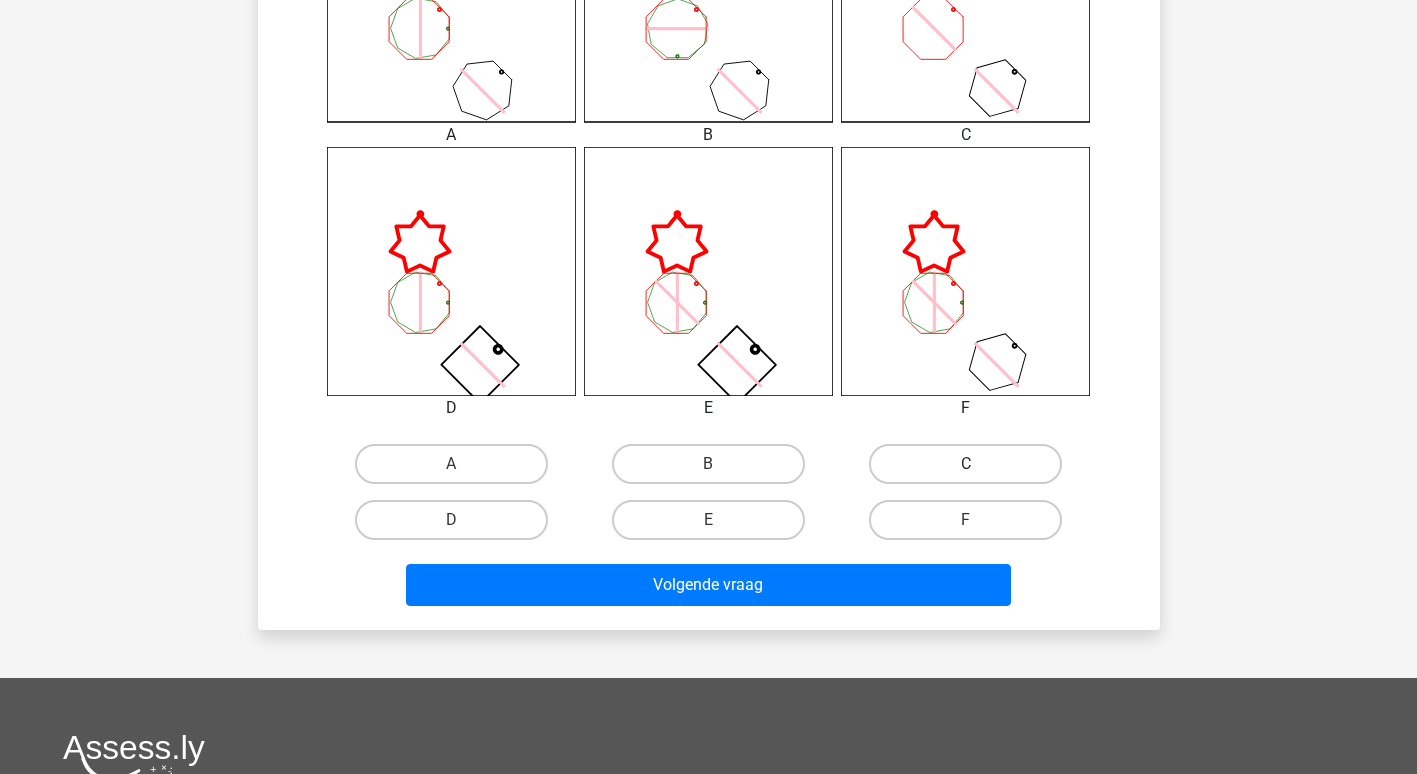 click on "C" at bounding box center (965, 464) 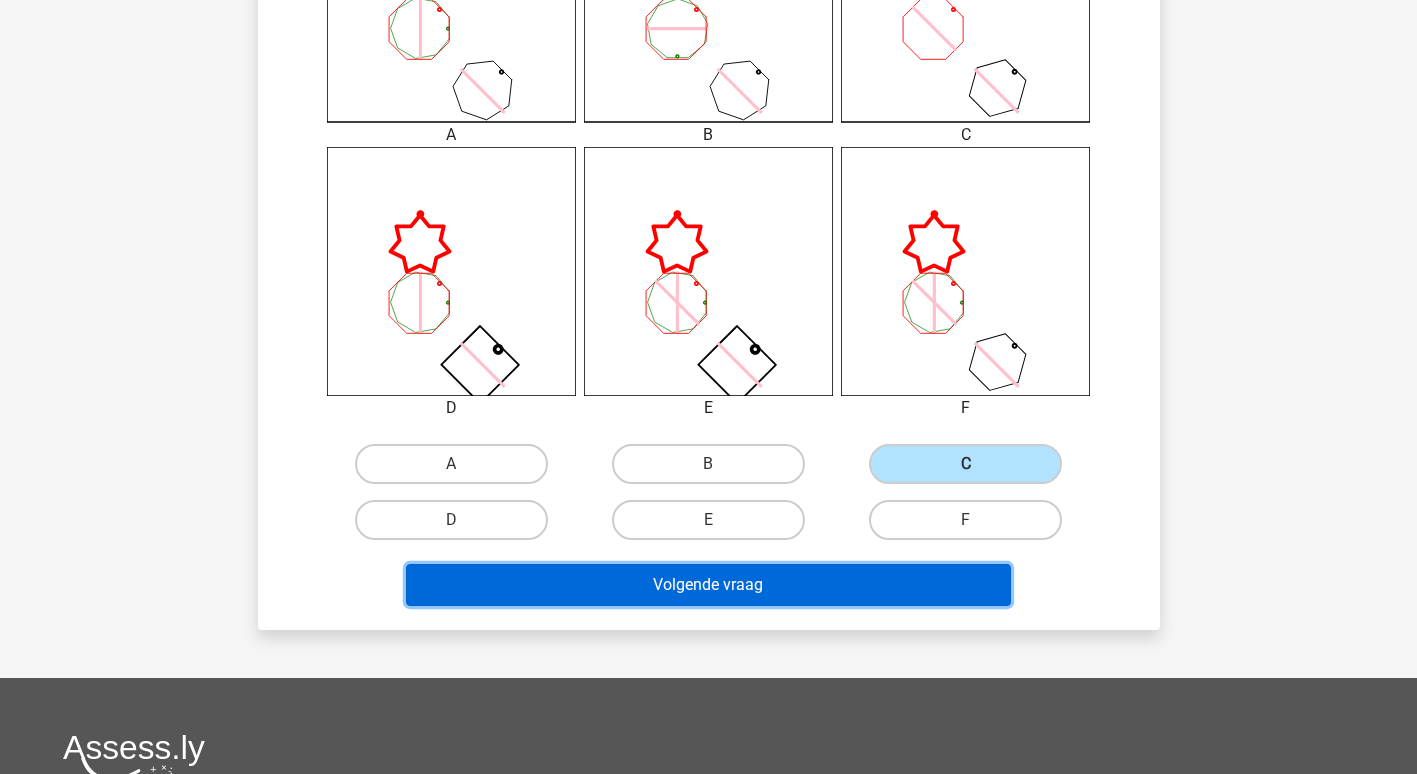 click on "Volgende vraag" at bounding box center (708, 585) 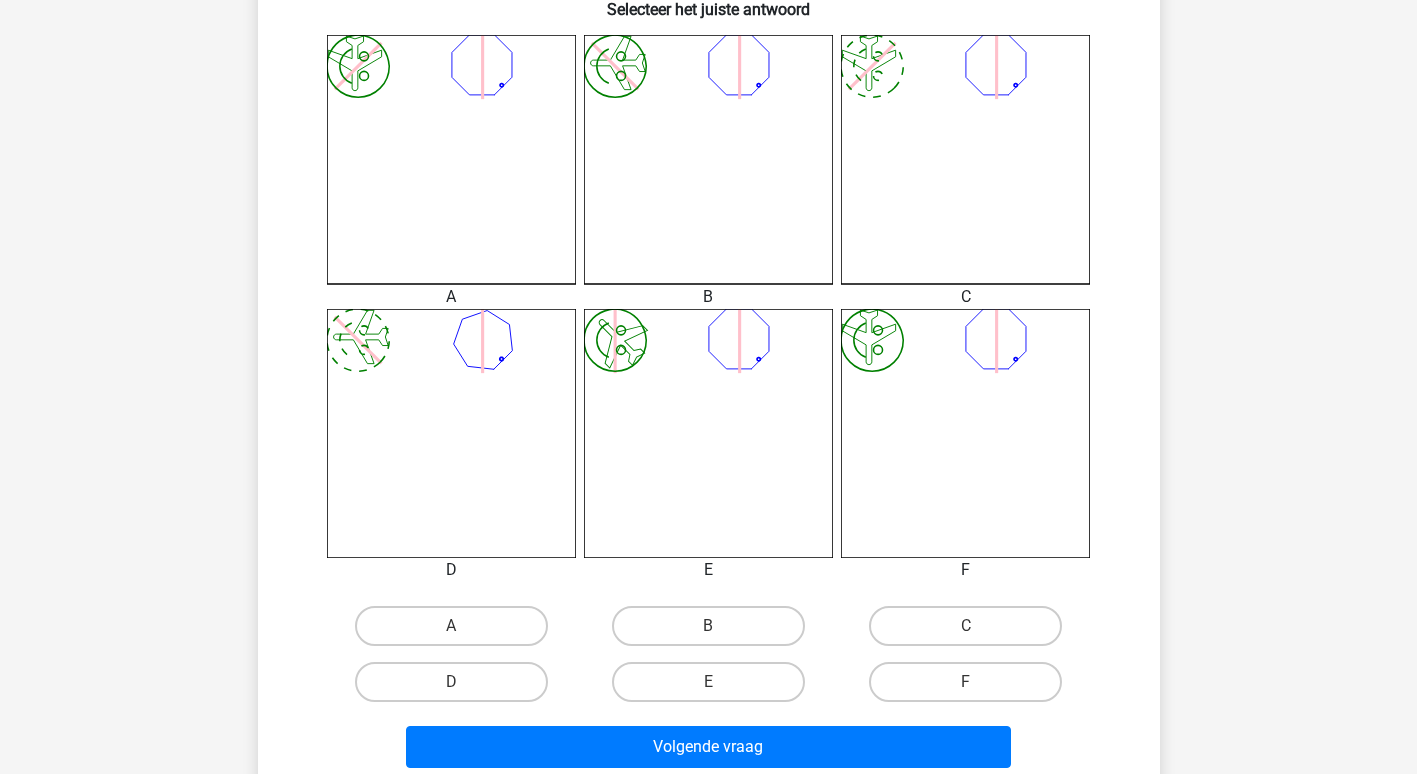 scroll, scrollTop: 592, scrollLeft: 0, axis: vertical 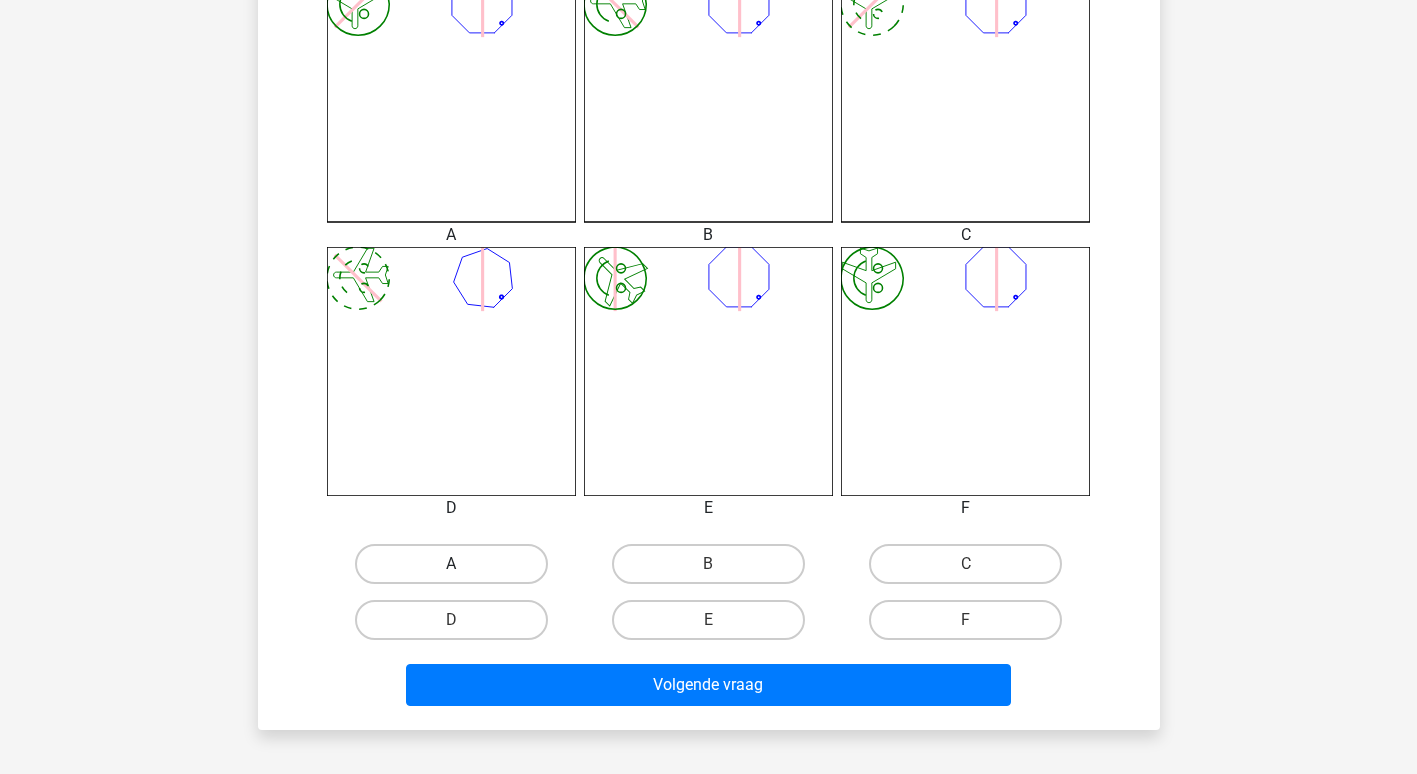 click on "A" at bounding box center (451, 564) 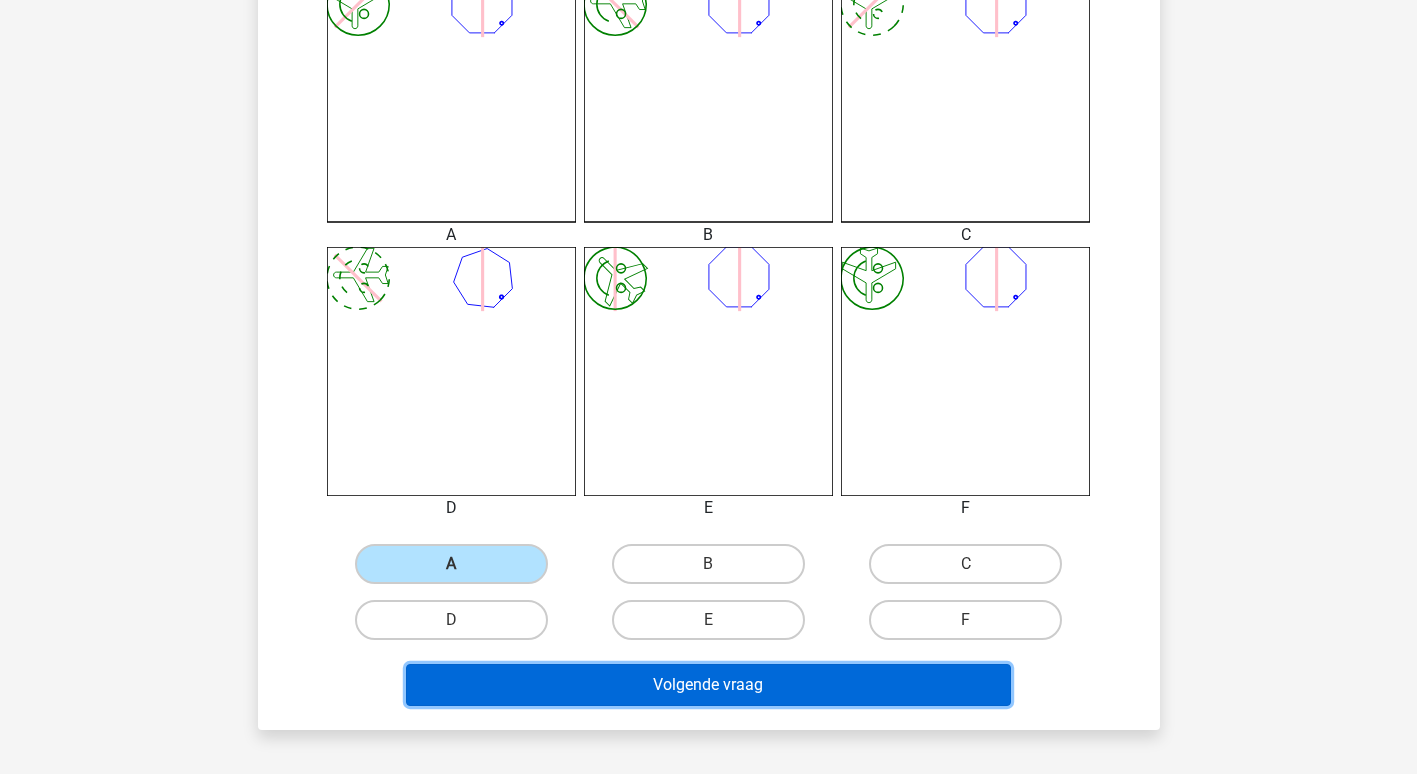 click on "Volgende vraag" at bounding box center (708, 685) 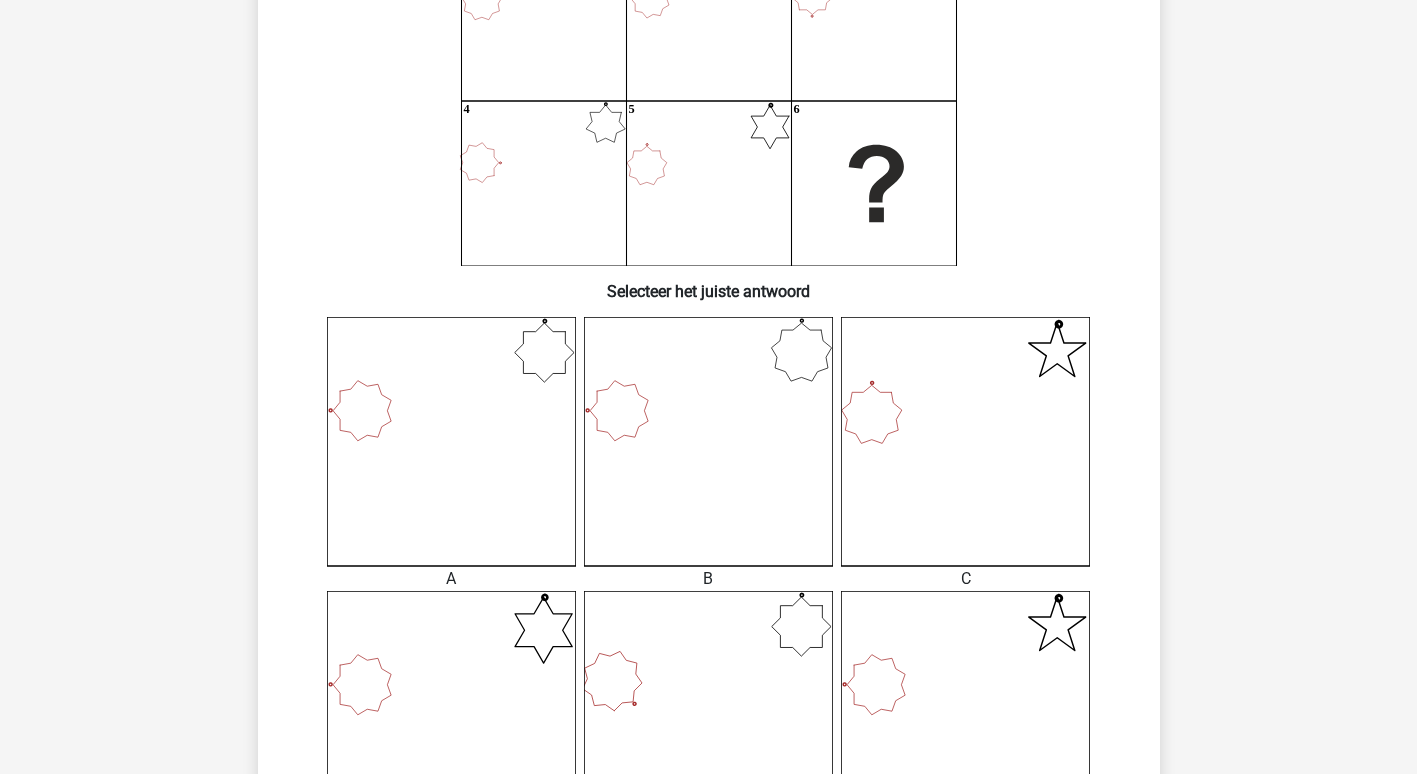 scroll, scrollTop: 592, scrollLeft: 0, axis: vertical 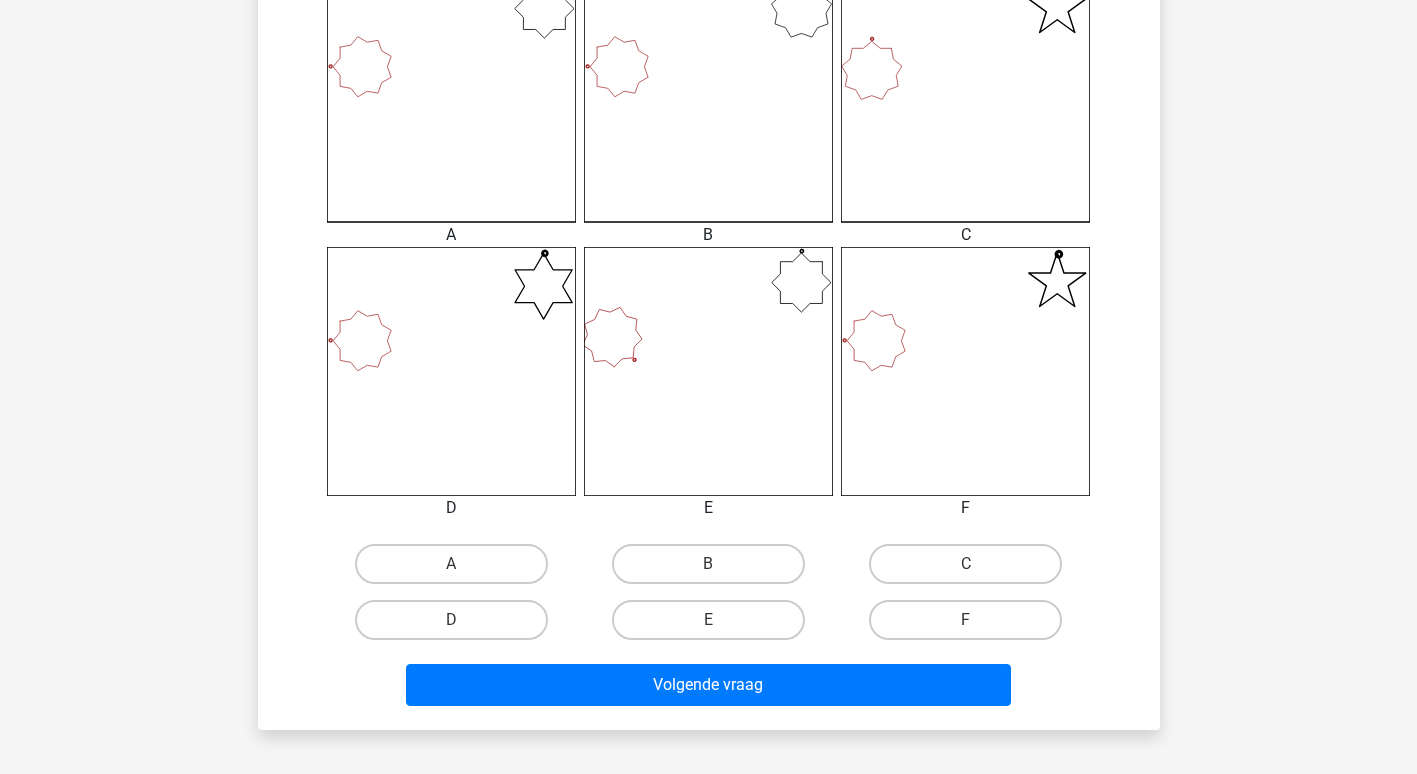 click 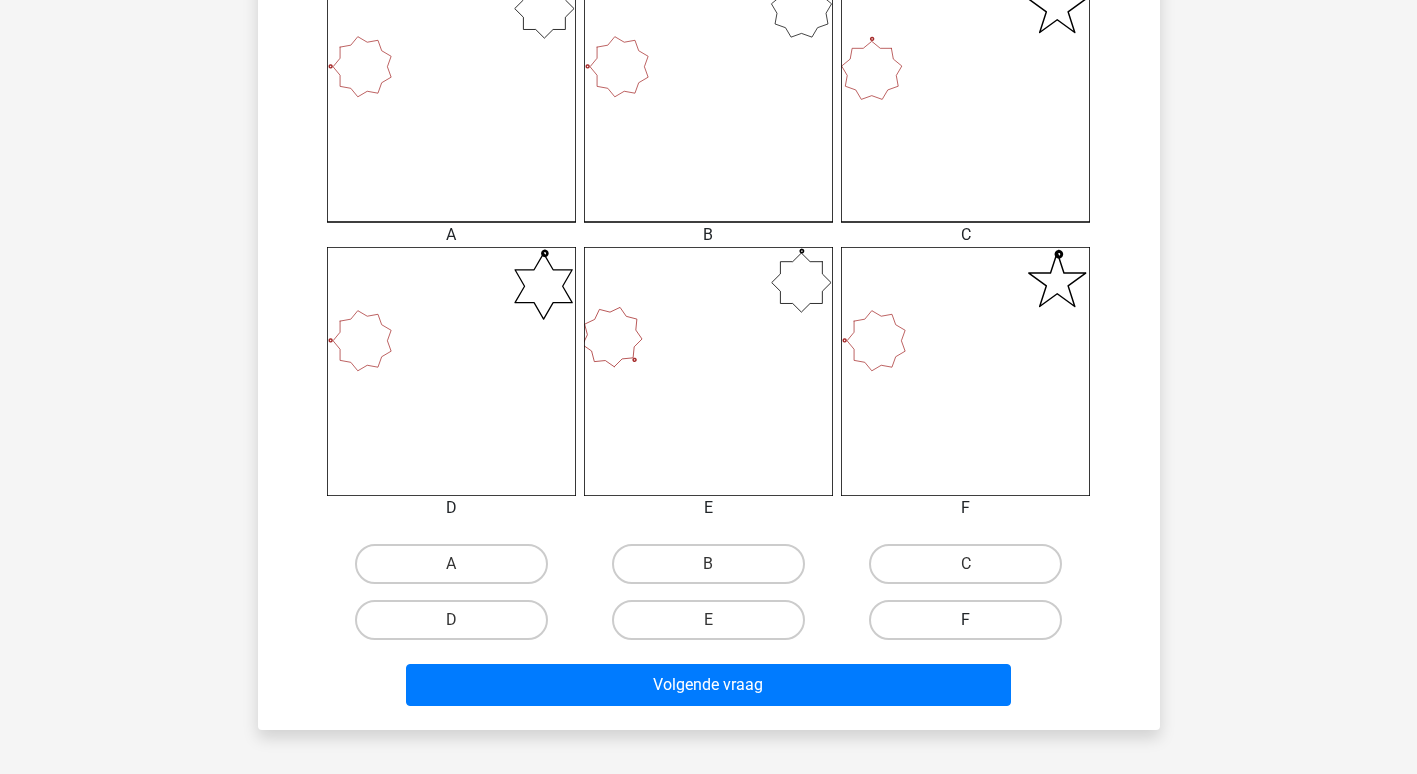 click on "F" at bounding box center (965, 620) 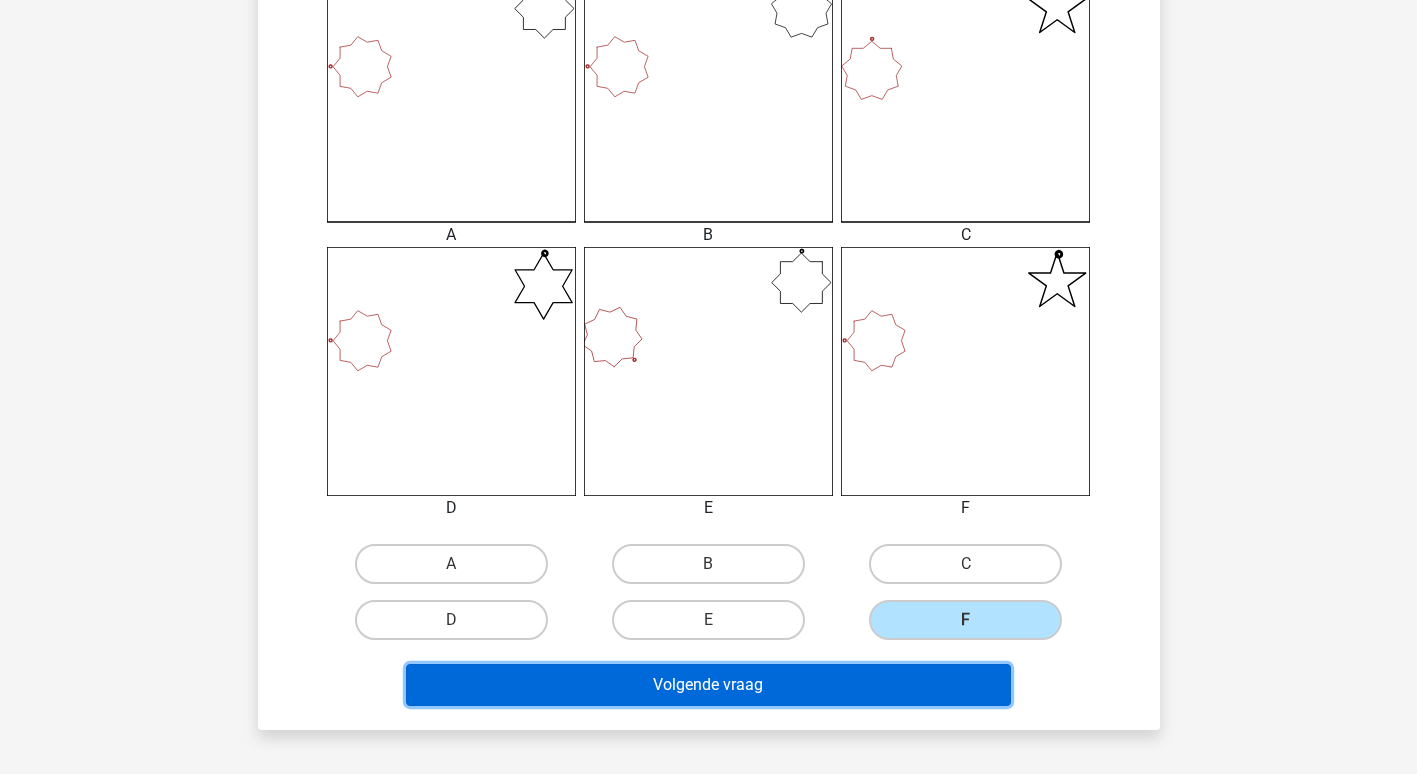 click on "Volgende vraag" at bounding box center (708, 685) 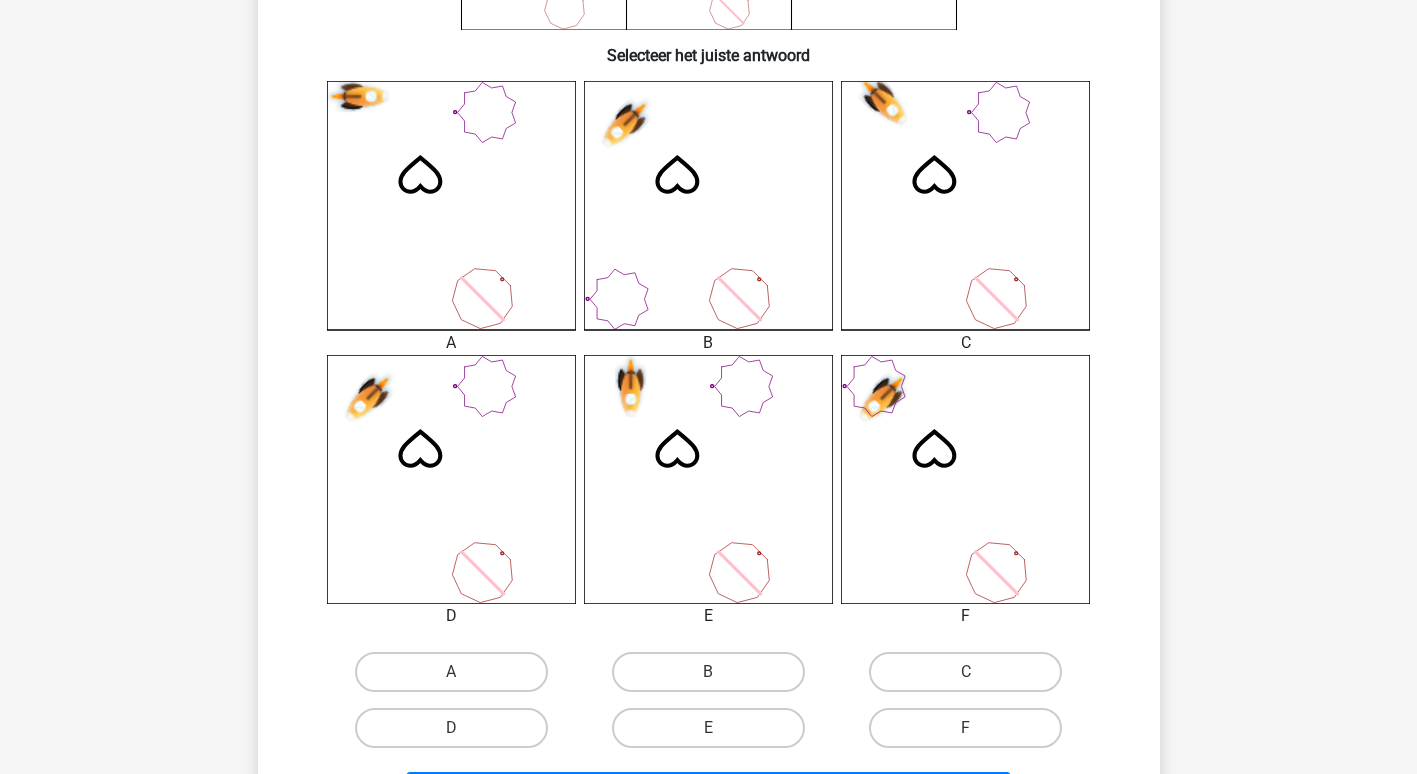 scroll, scrollTop: 492, scrollLeft: 0, axis: vertical 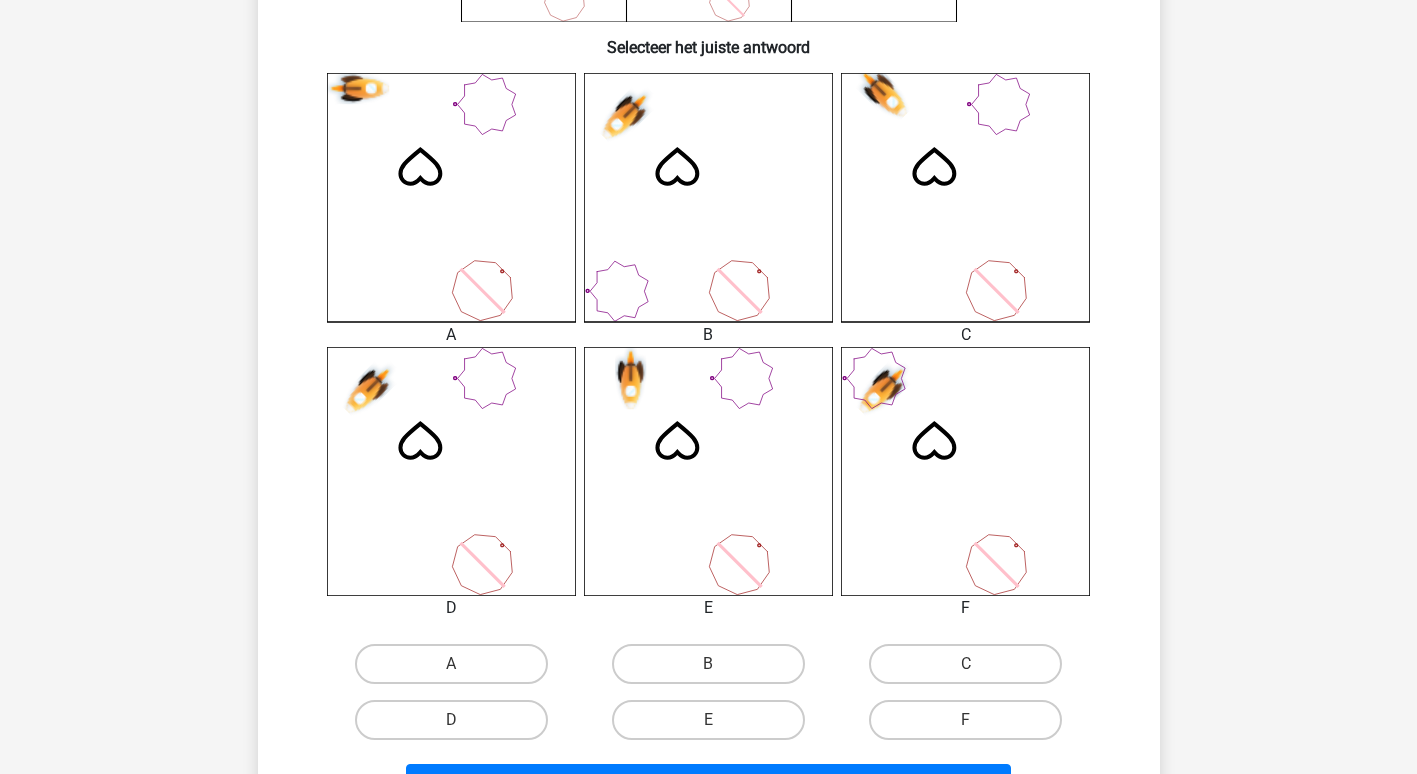 click 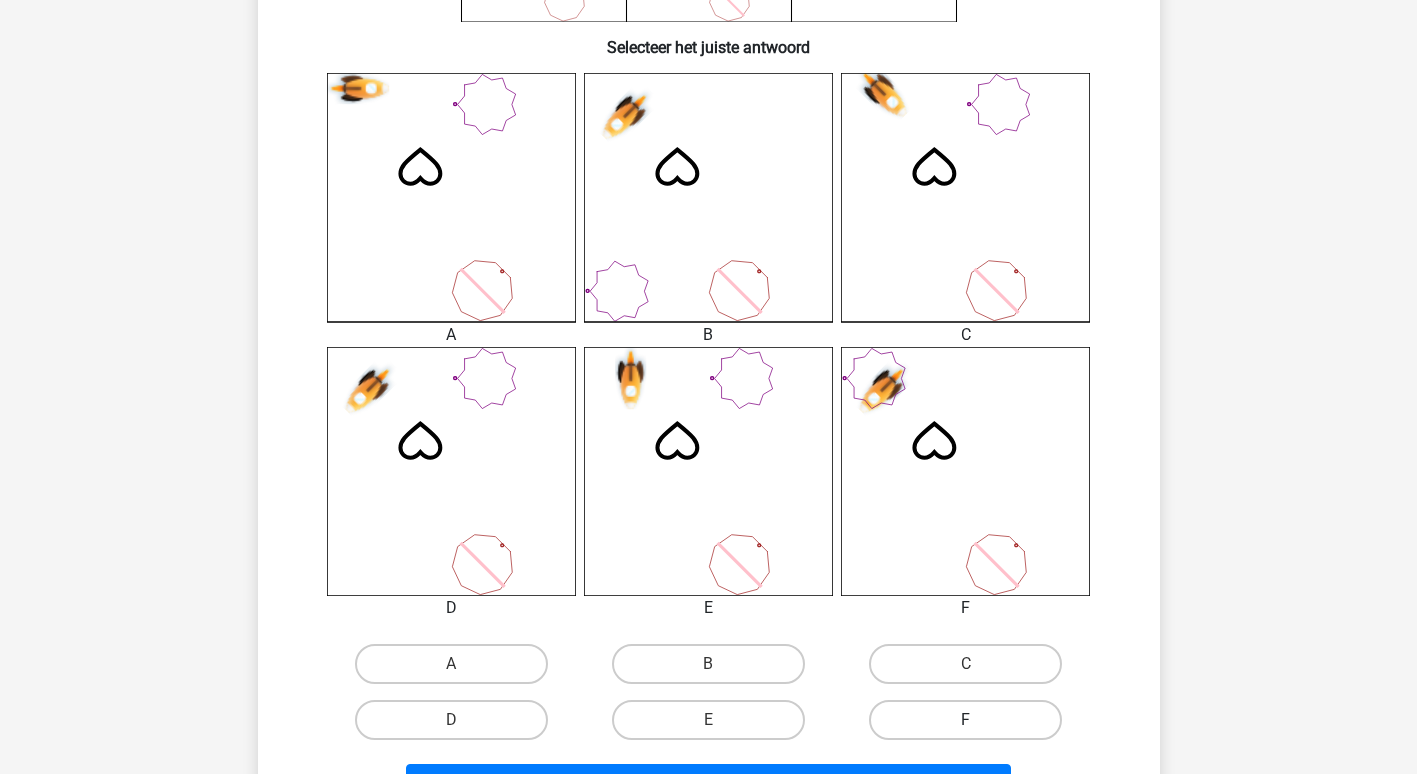 click on "F" at bounding box center [965, 720] 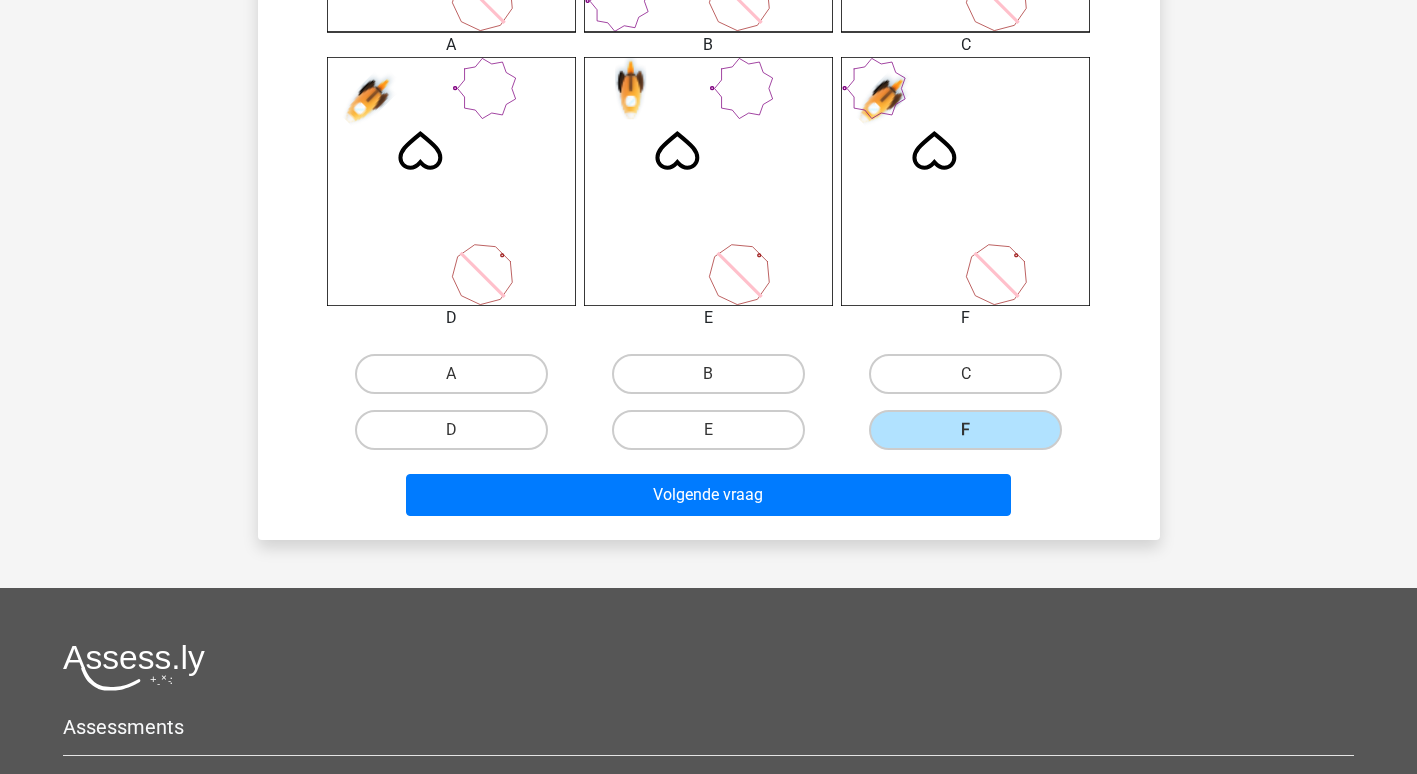 scroll, scrollTop: 992, scrollLeft: 0, axis: vertical 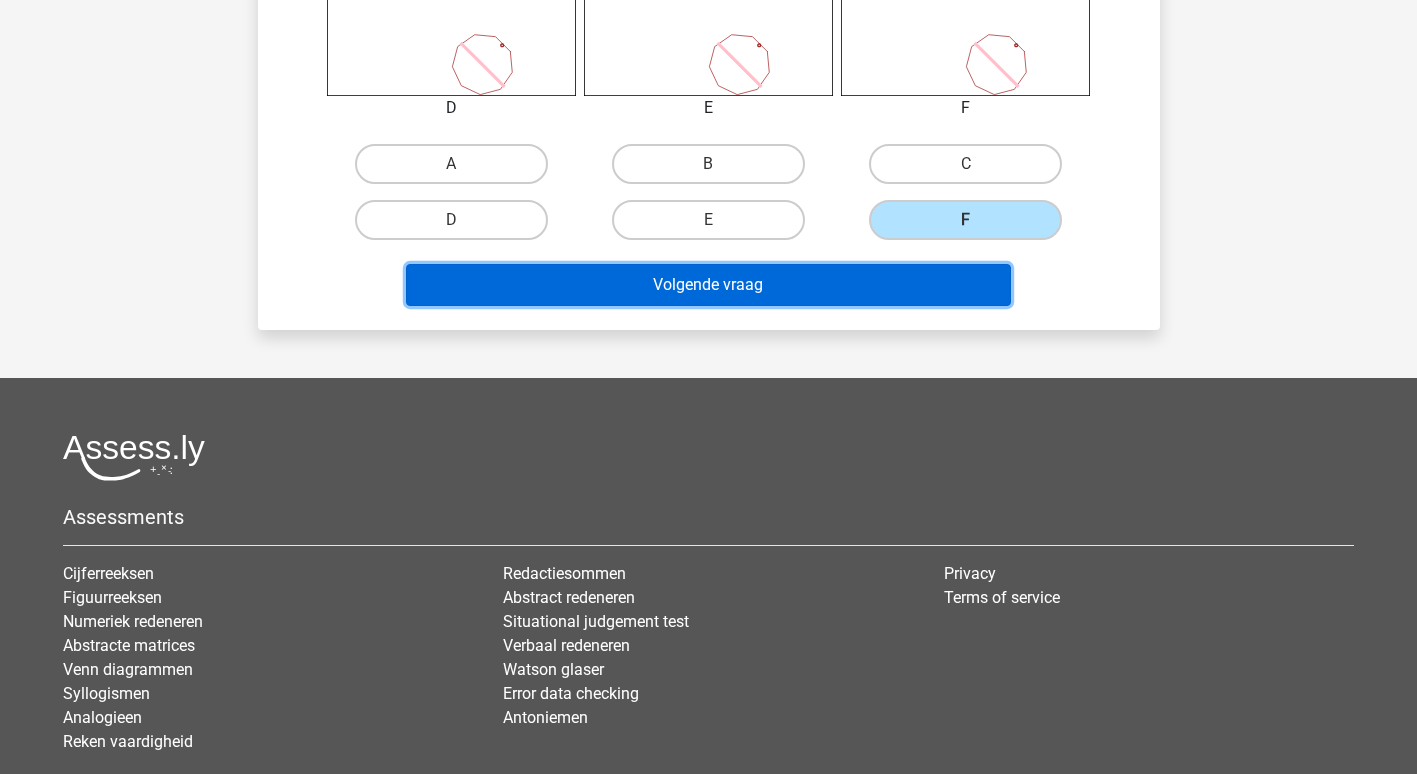 click on "Volgende vraag" at bounding box center (708, 285) 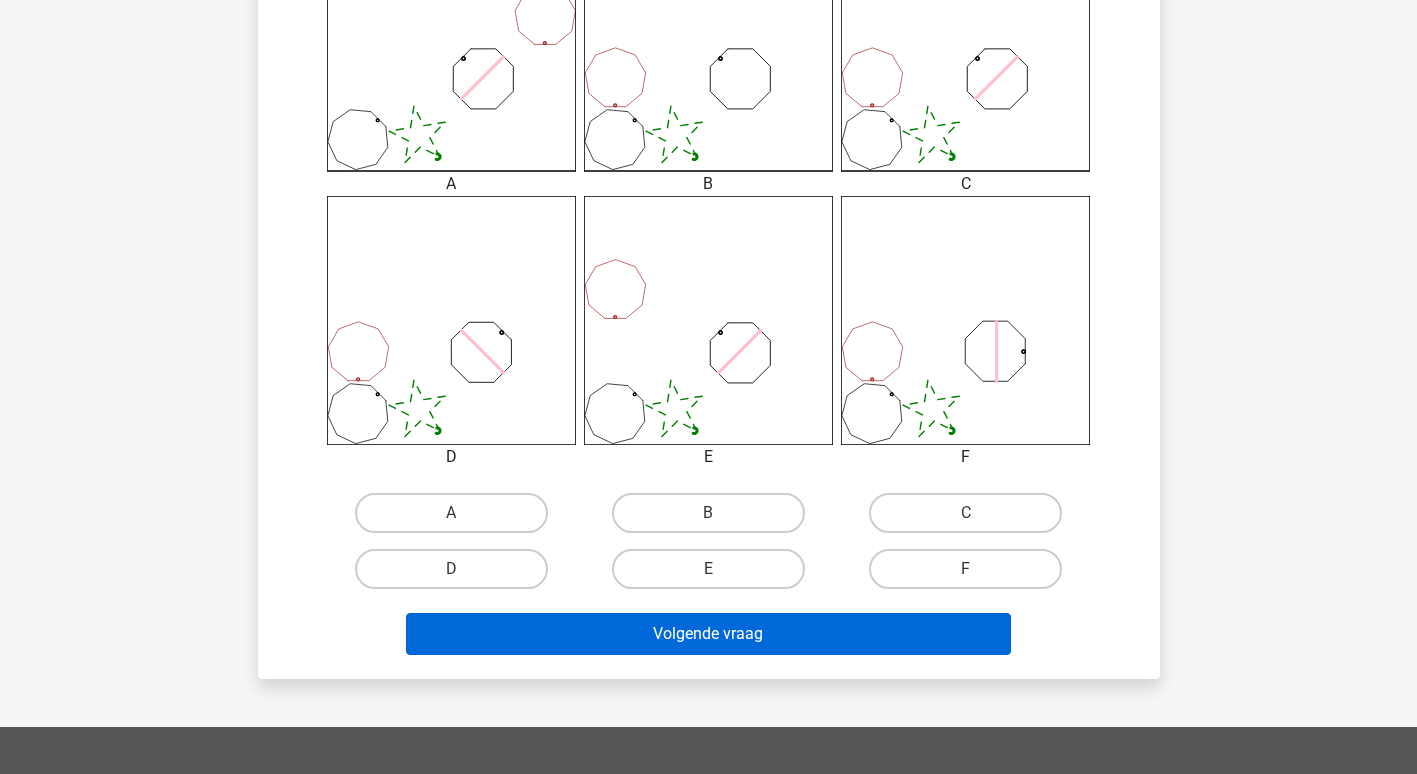 scroll, scrollTop: 692, scrollLeft: 0, axis: vertical 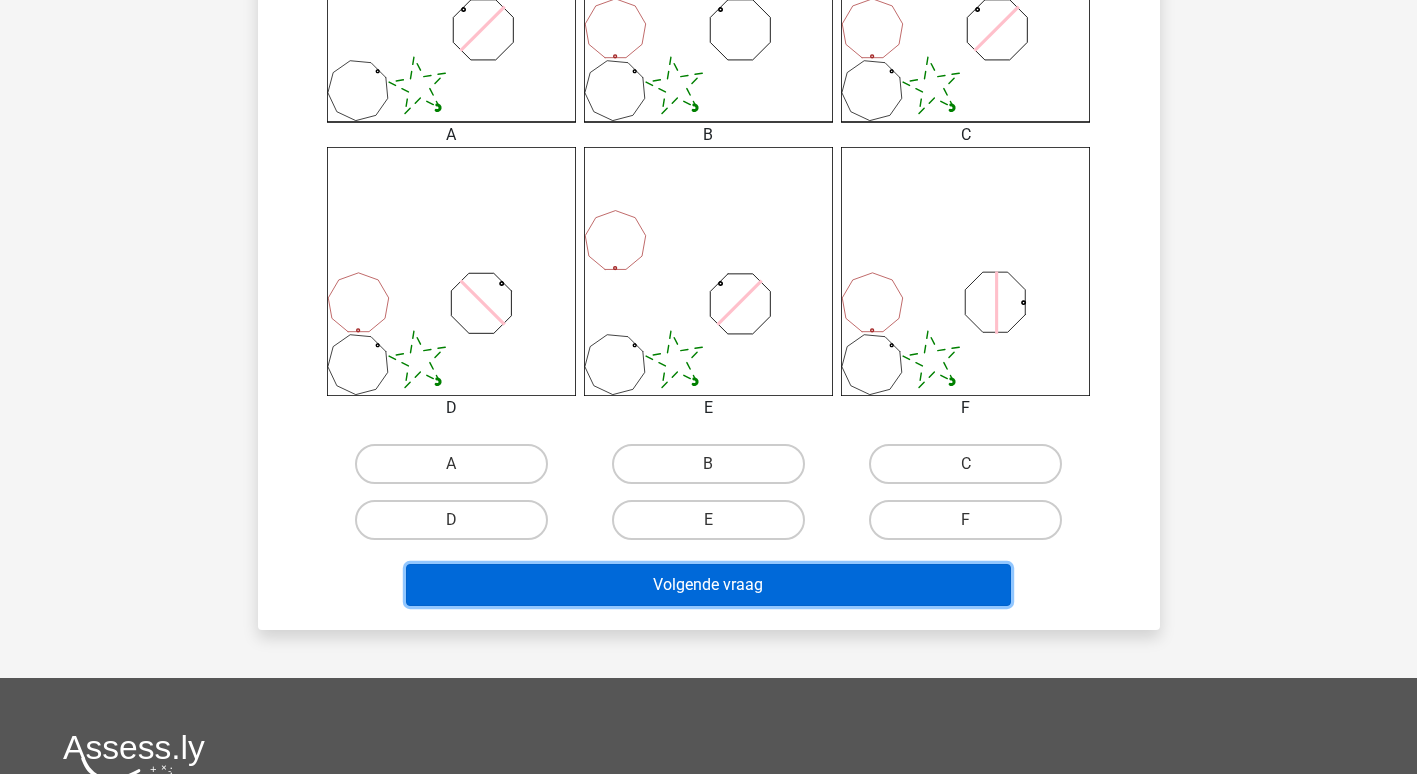 click on "Volgende vraag" at bounding box center (708, 585) 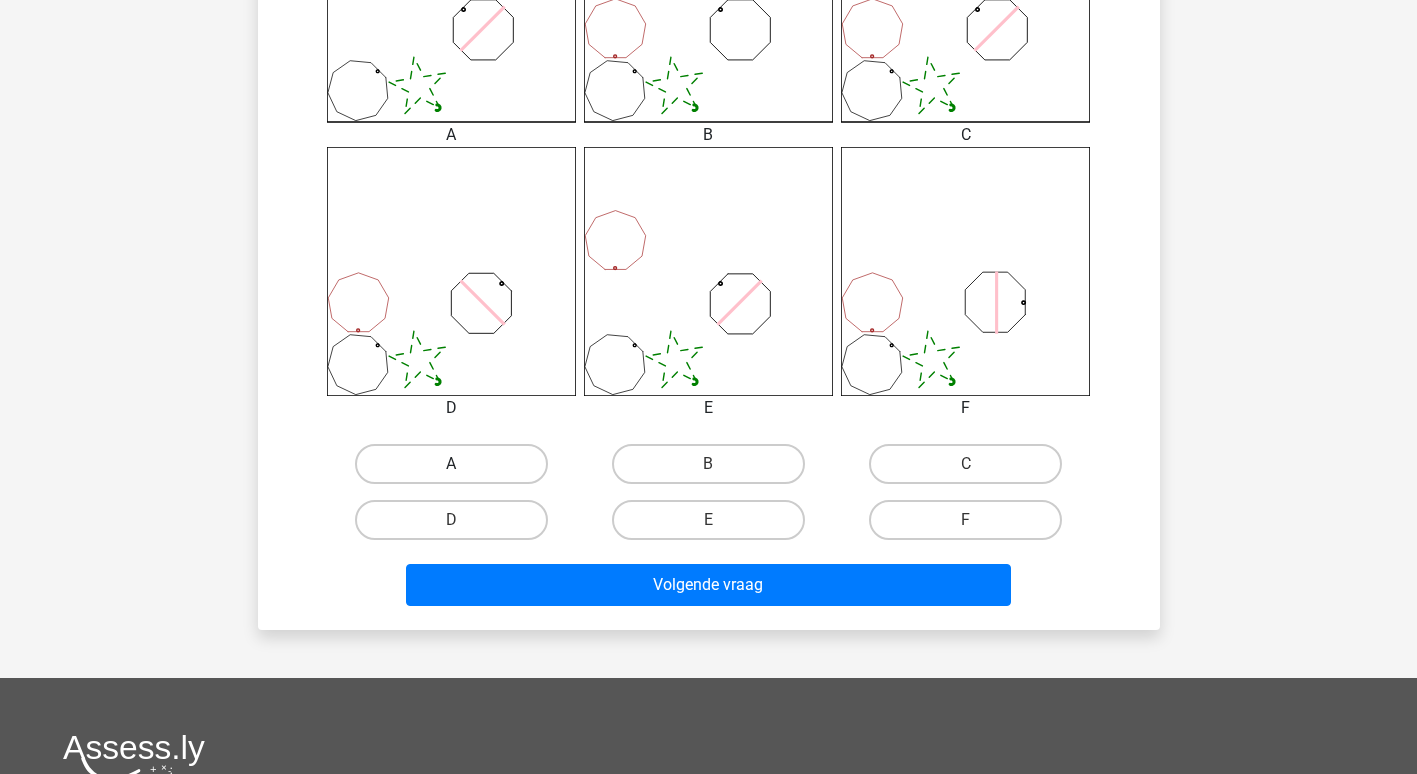 click on "A" at bounding box center (451, 464) 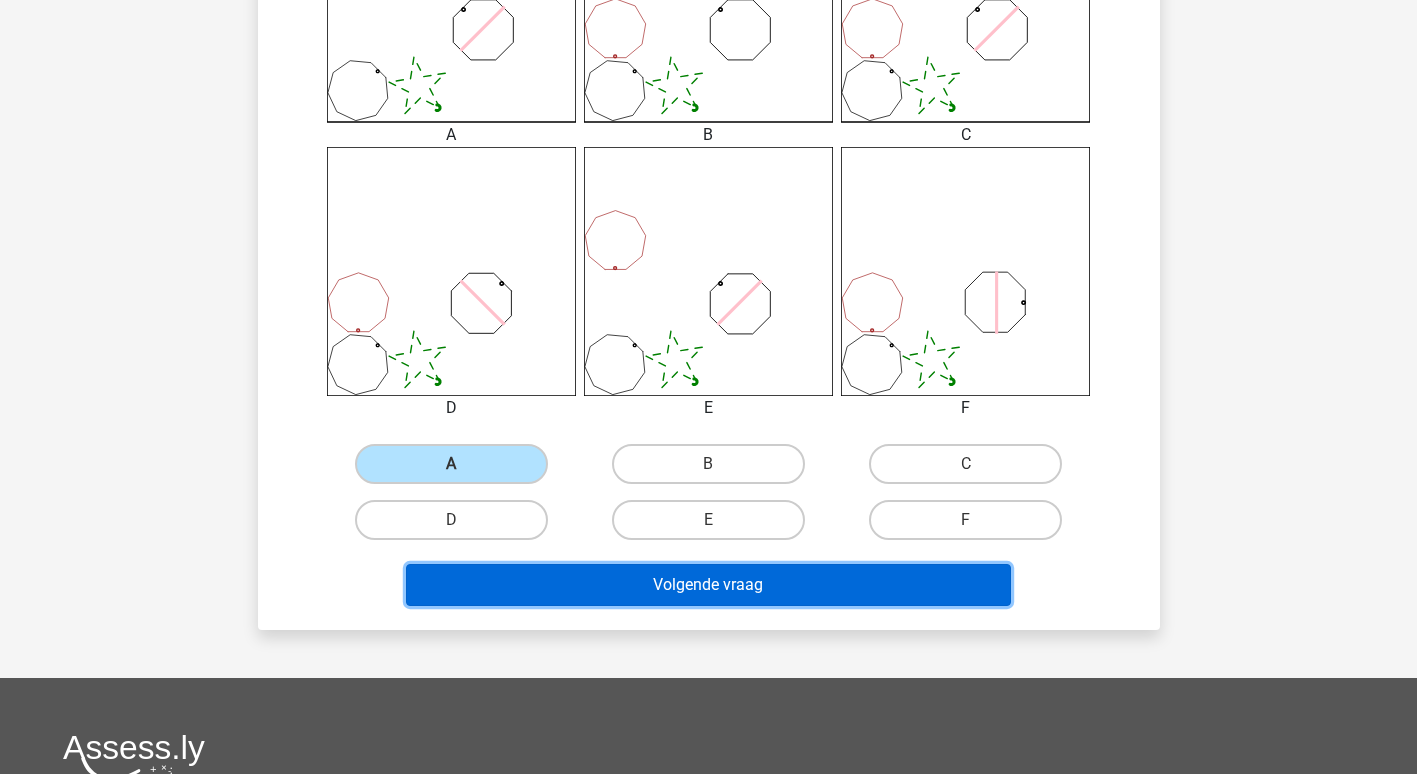 click on "Volgende vraag" at bounding box center [708, 585] 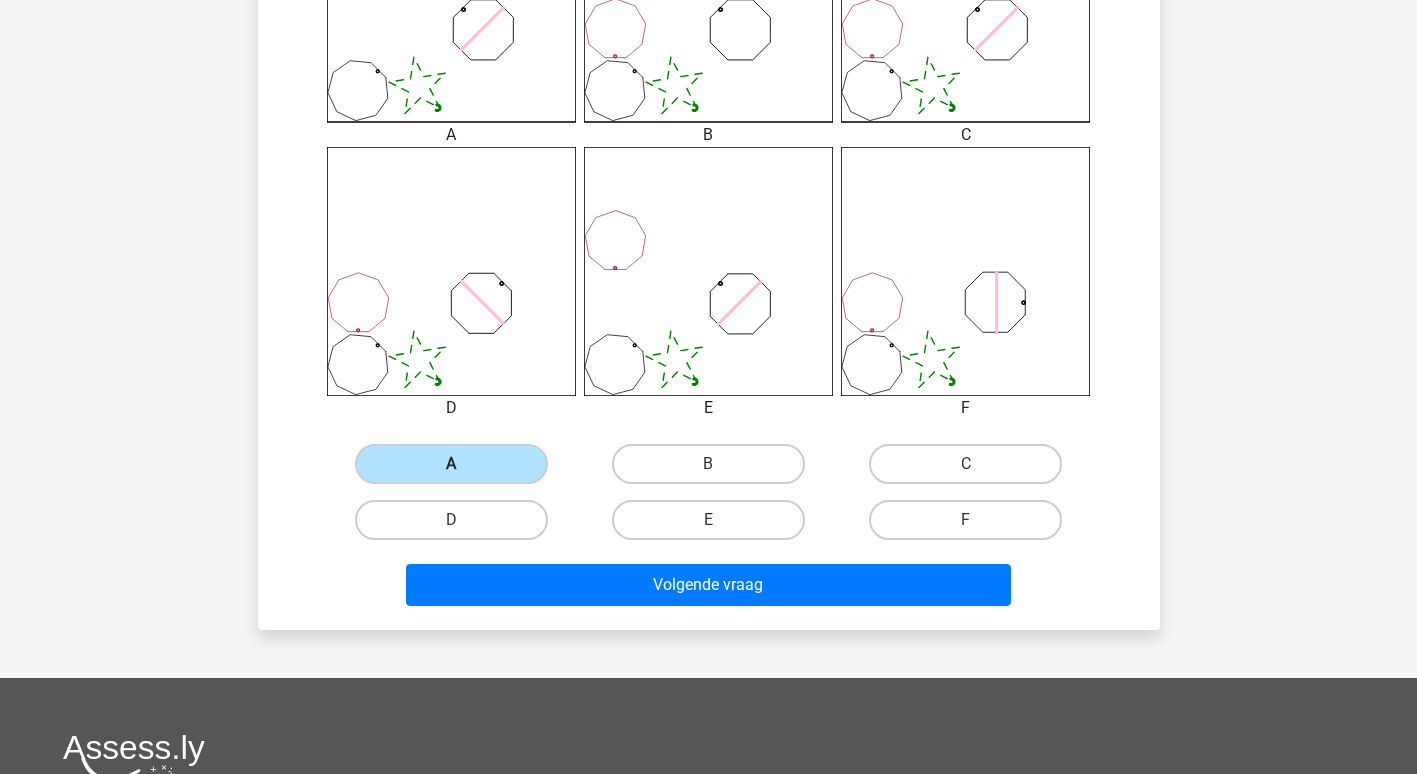 click on "A" at bounding box center (451, 464) 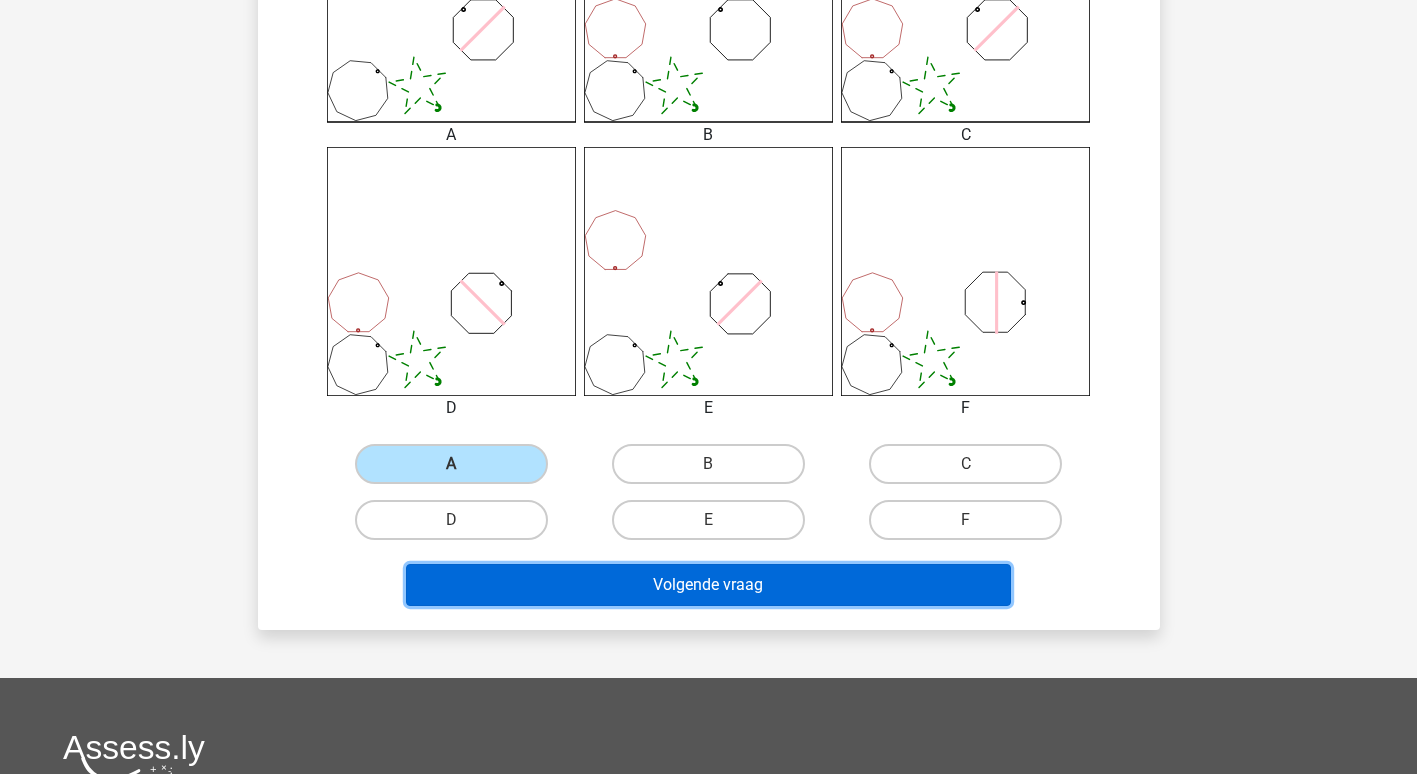 click on "Volgende vraag" at bounding box center (708, 585) 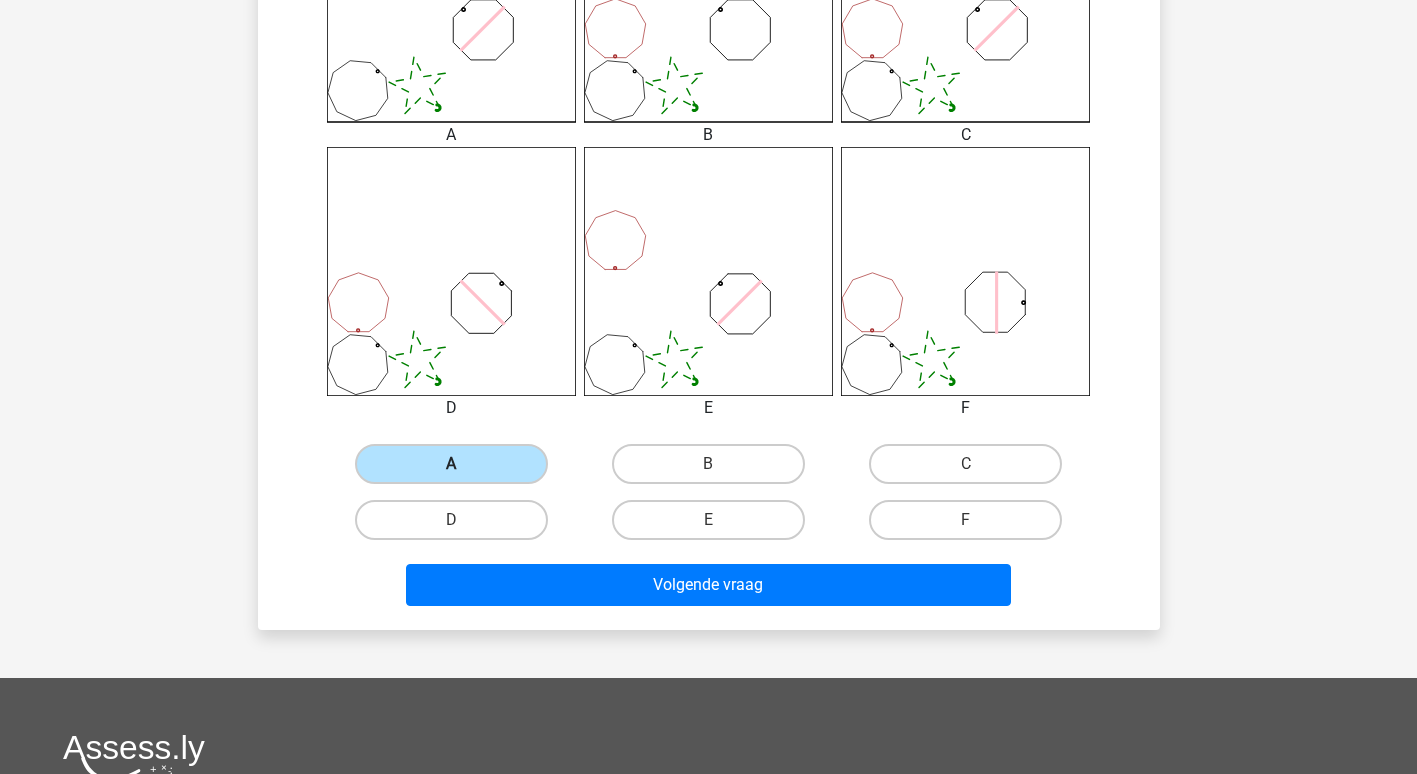 click on "A" at bounding box center (451, 464) 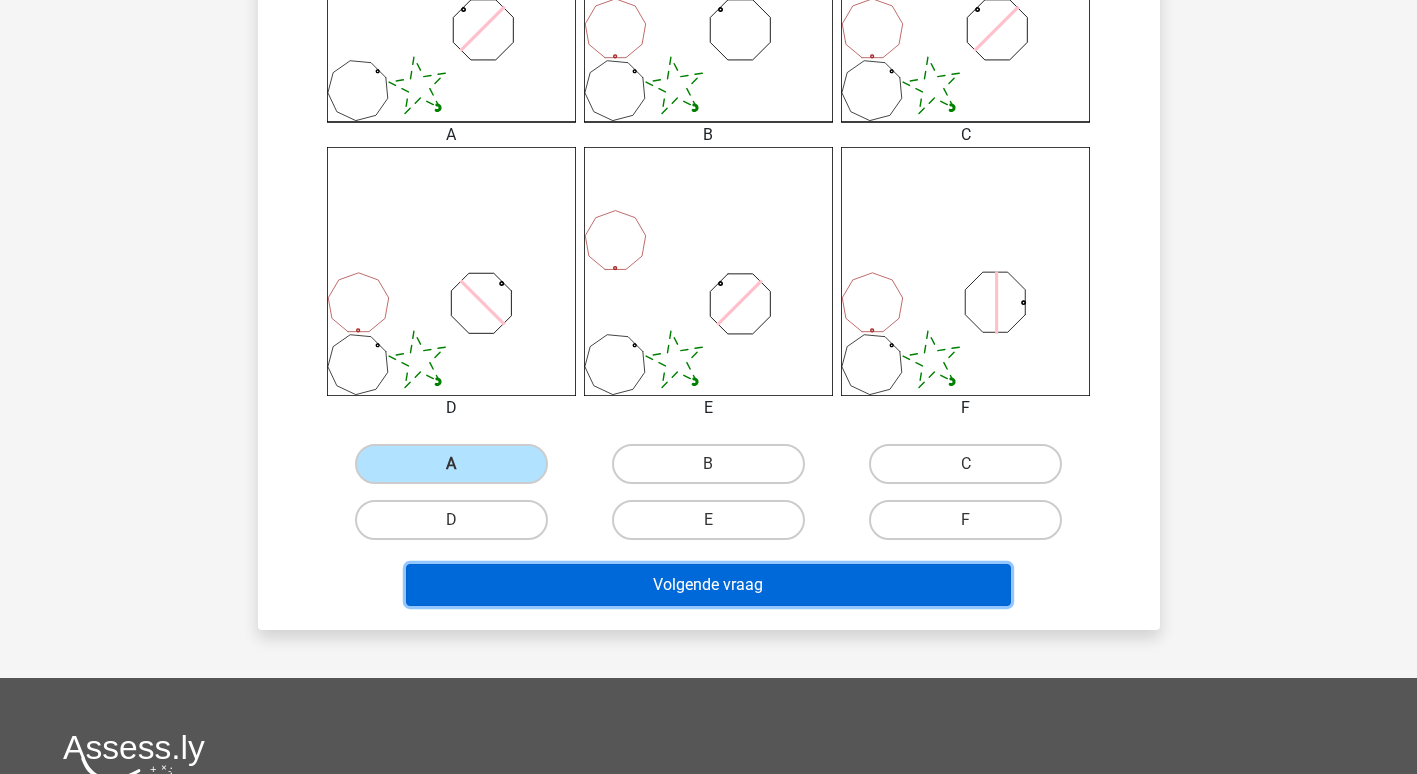 click on "Volgende vraag" at bounding box center [708, 585] 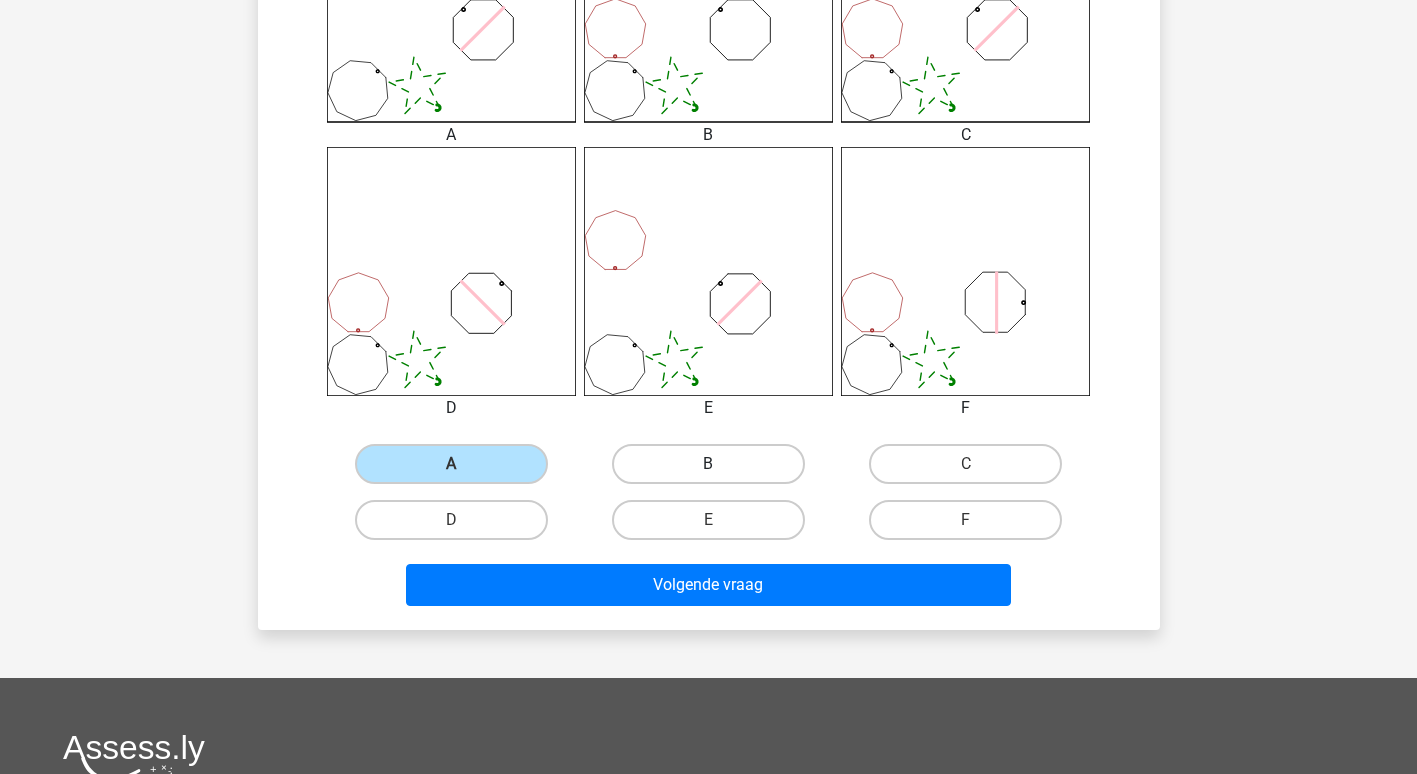 click on "B" at bounding box center (708, 464) 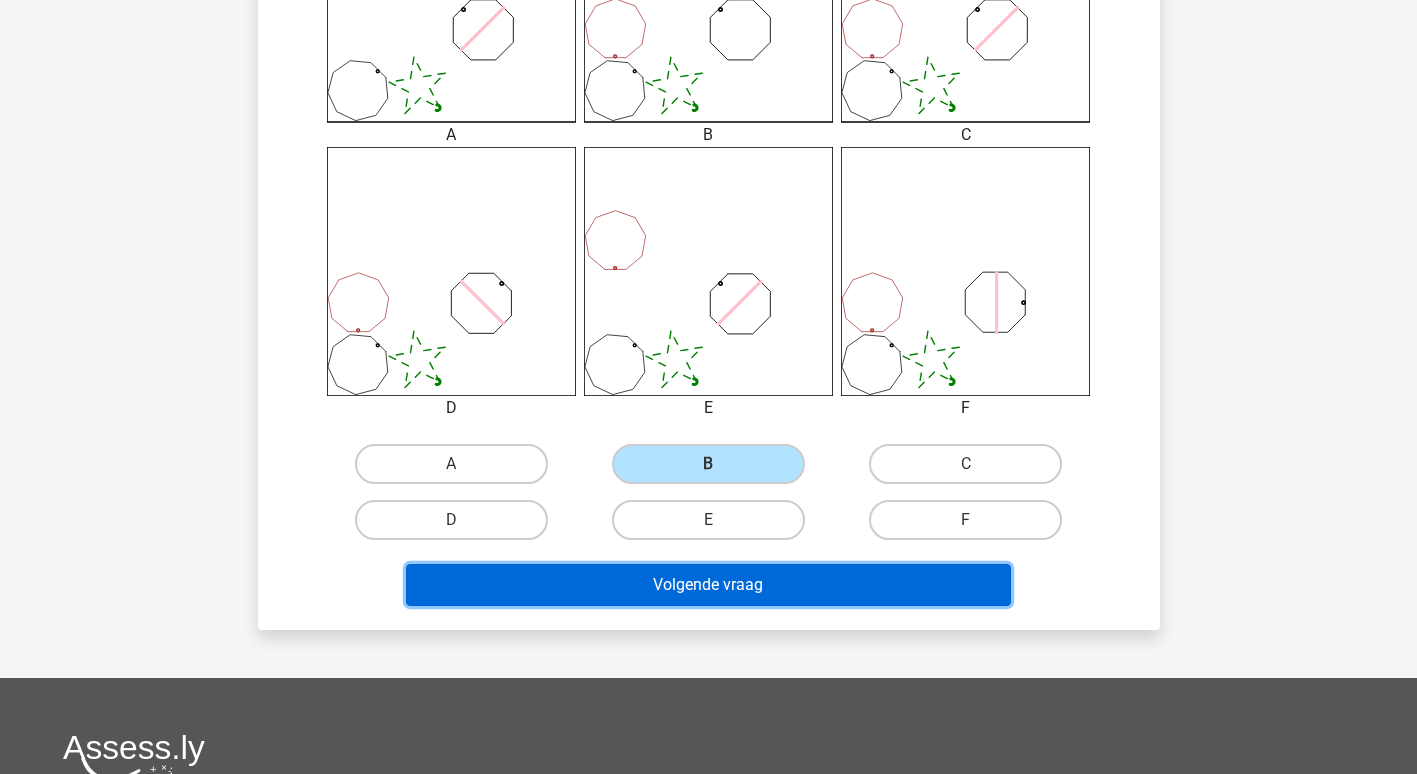 click on "Volgende vraag" at bounding box center (708, 585) 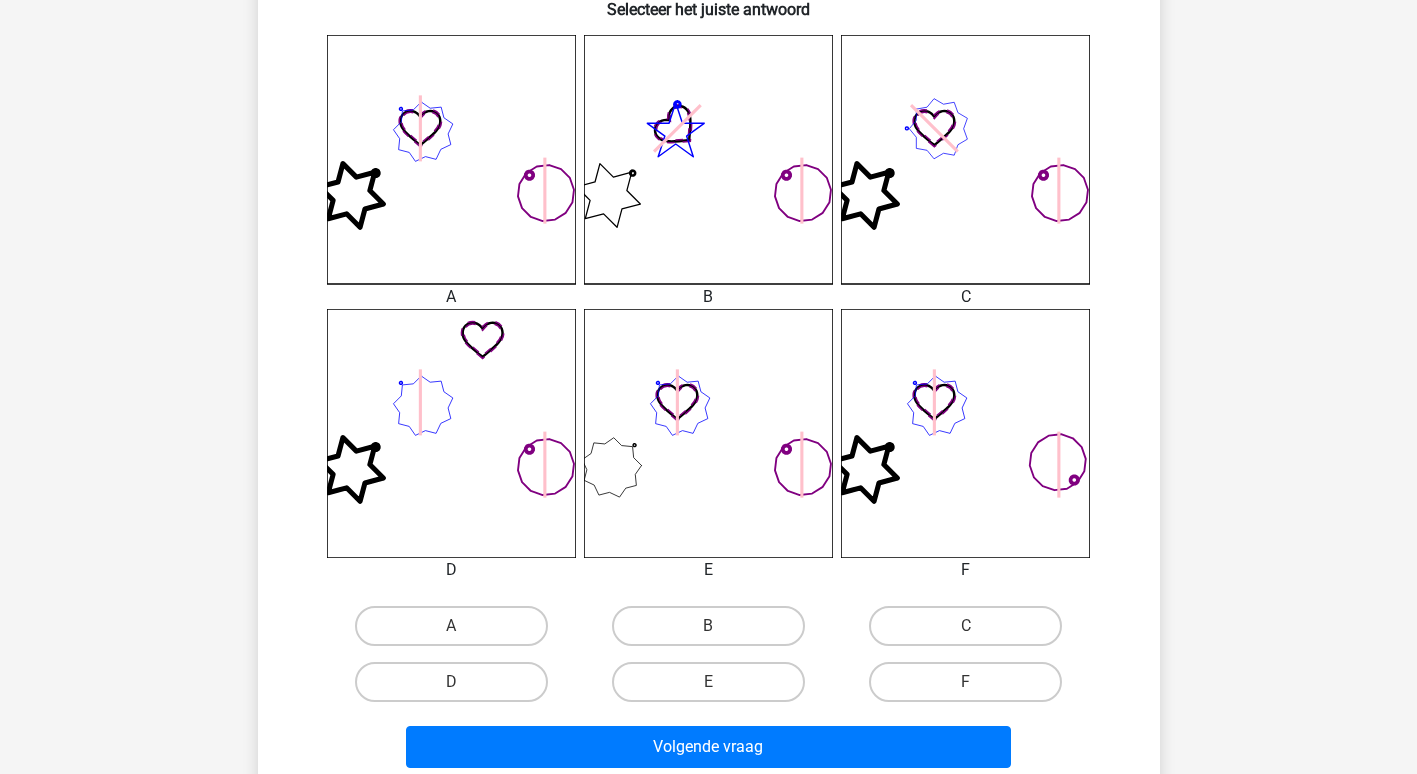scroll, scrollTop: 592, scrollLeft: 0, axis: vertical 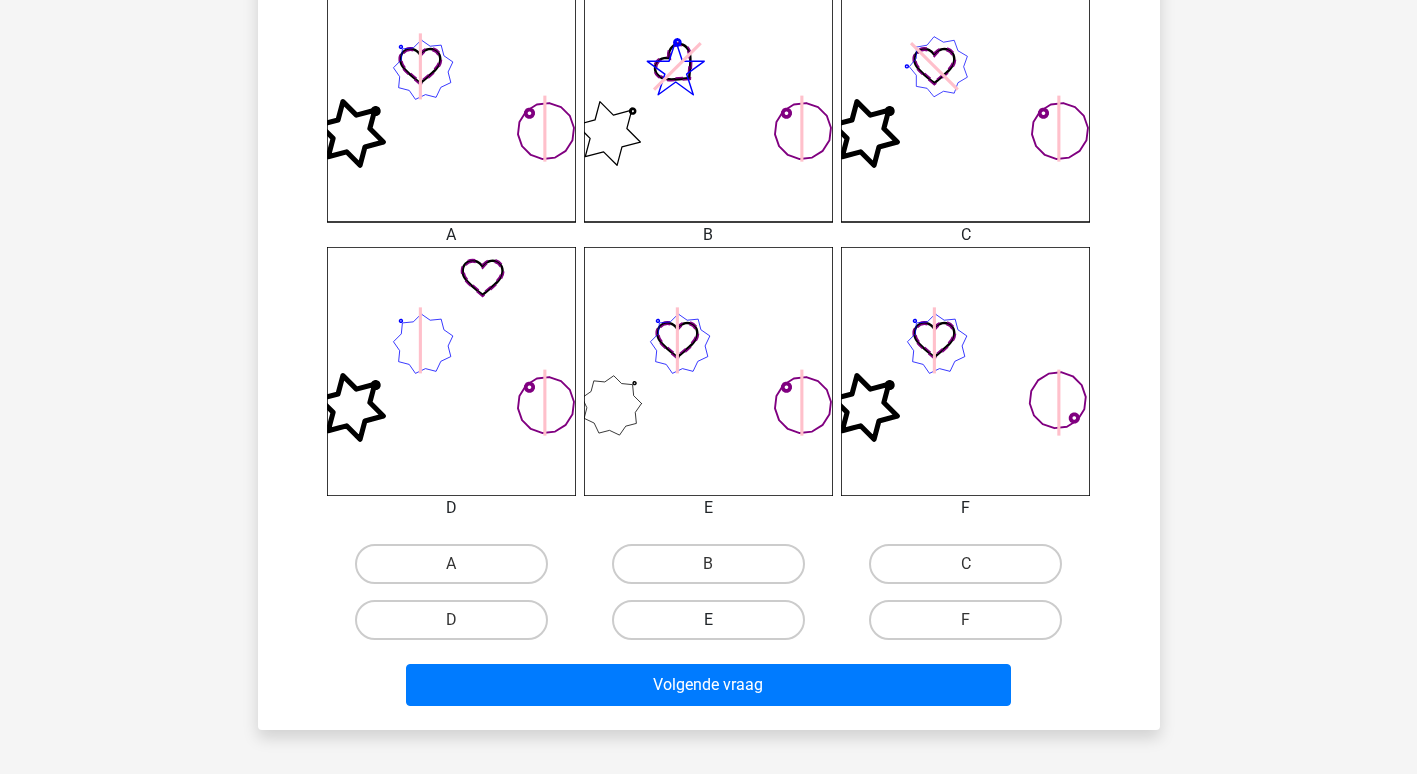 click on "E" at bounding box center [708, 620] 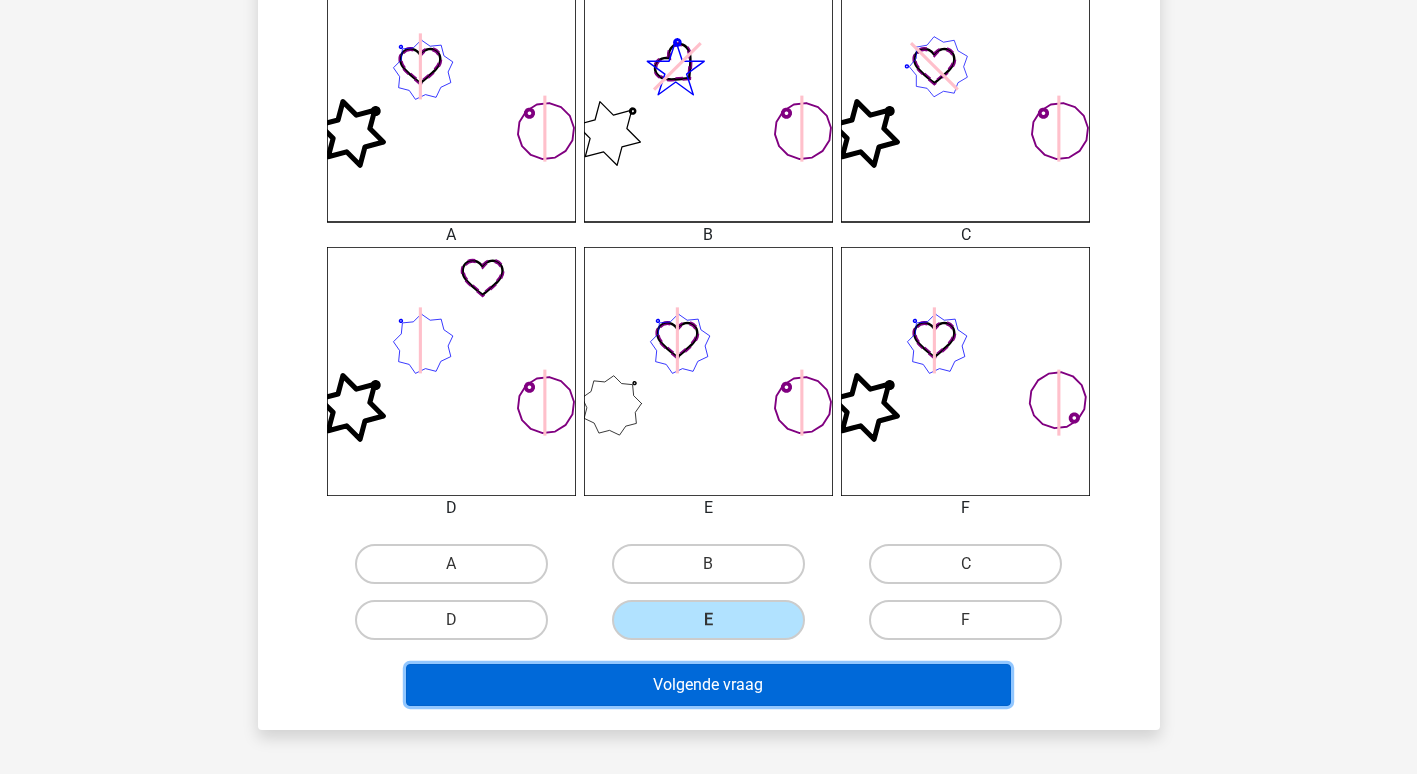 click on "Volgende vraag" at bounding box center [708, 685] 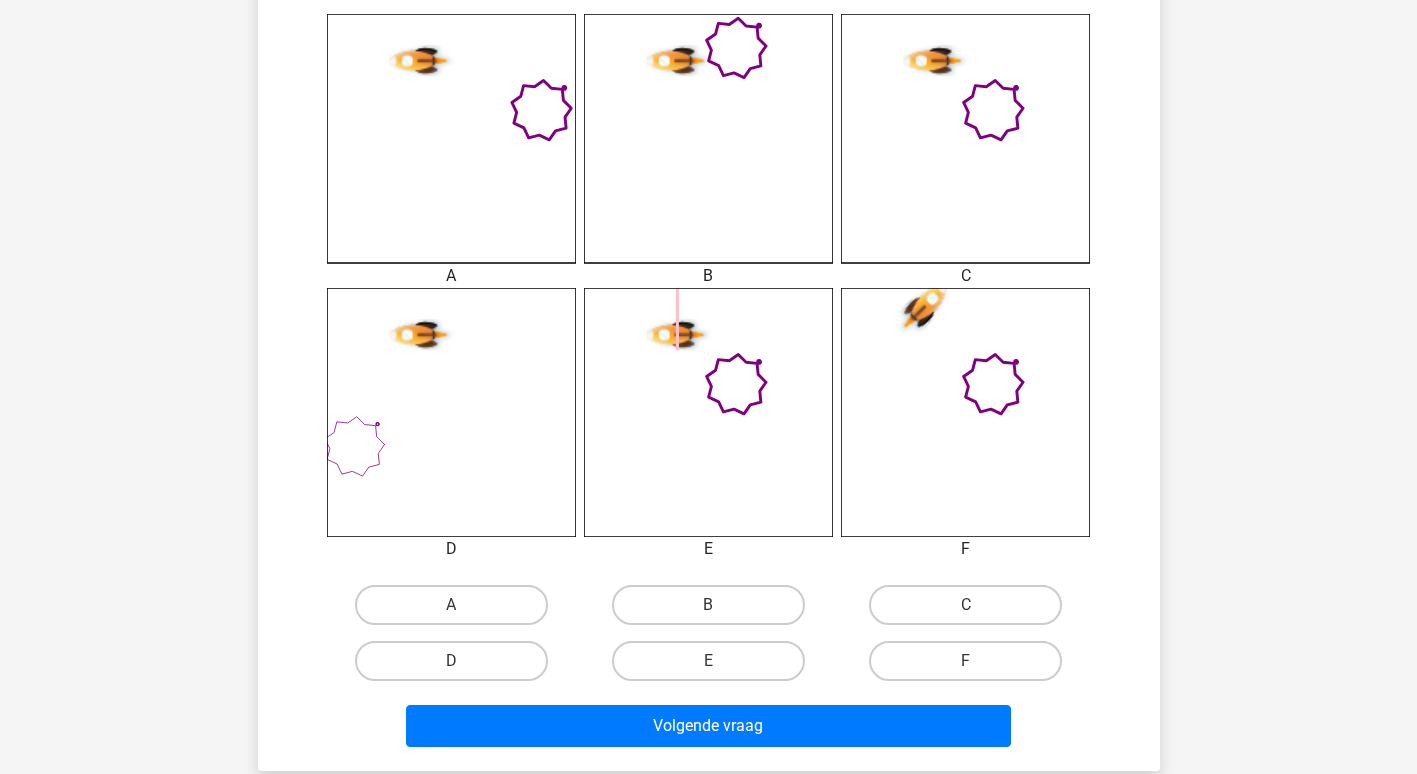 scroll, scrollTop: 592, scrollLeft: 0, axis: vertical 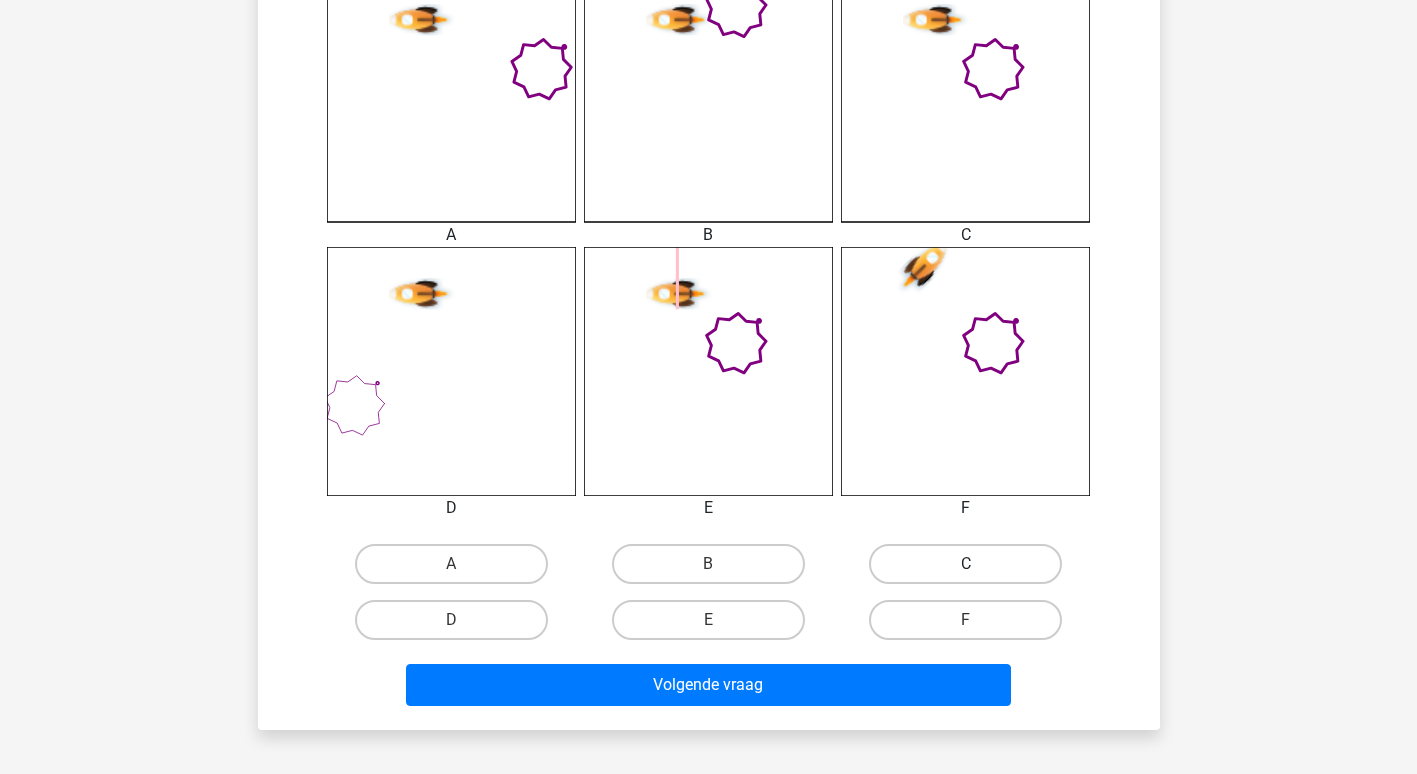 click on "C" at bounding box center [965, 564] 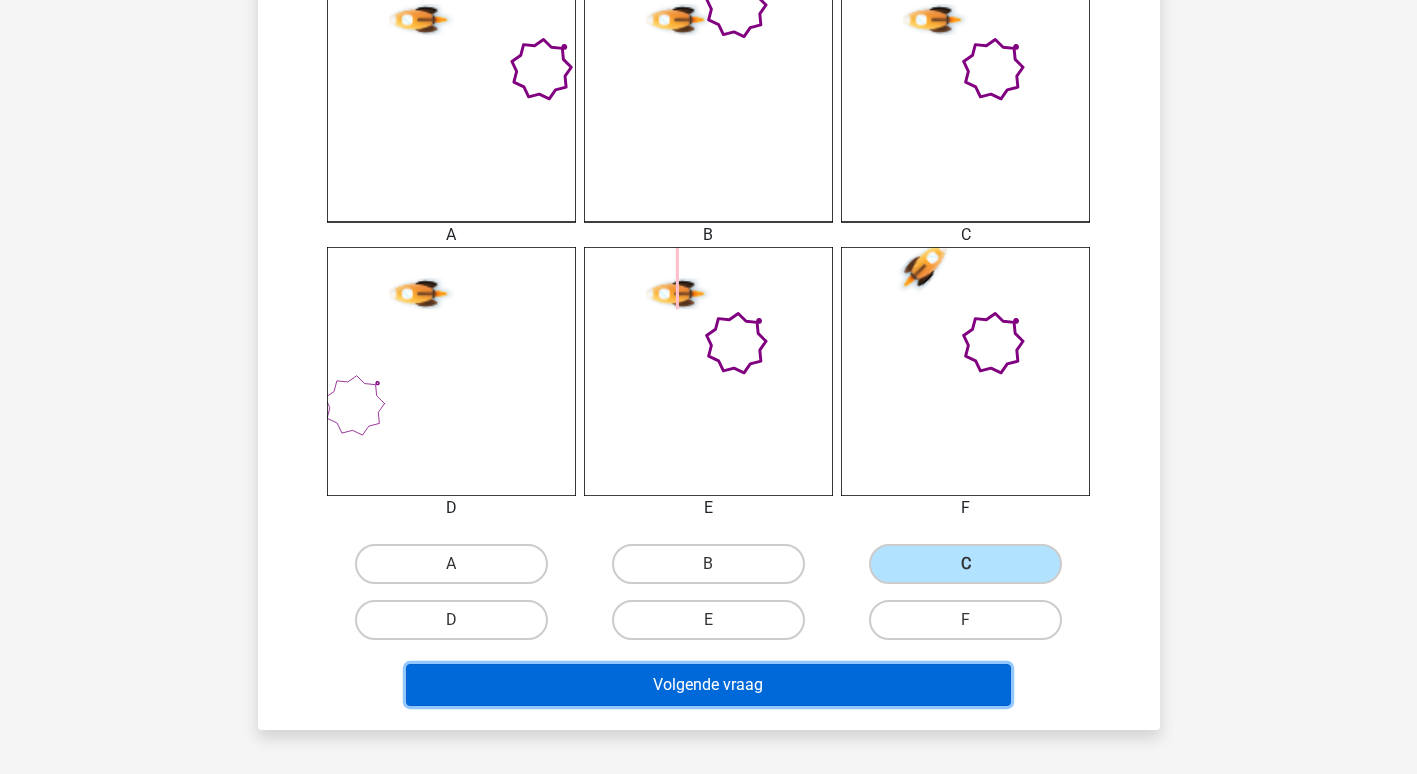 click on "Volgende vraag" at bounding box center [708, 685] 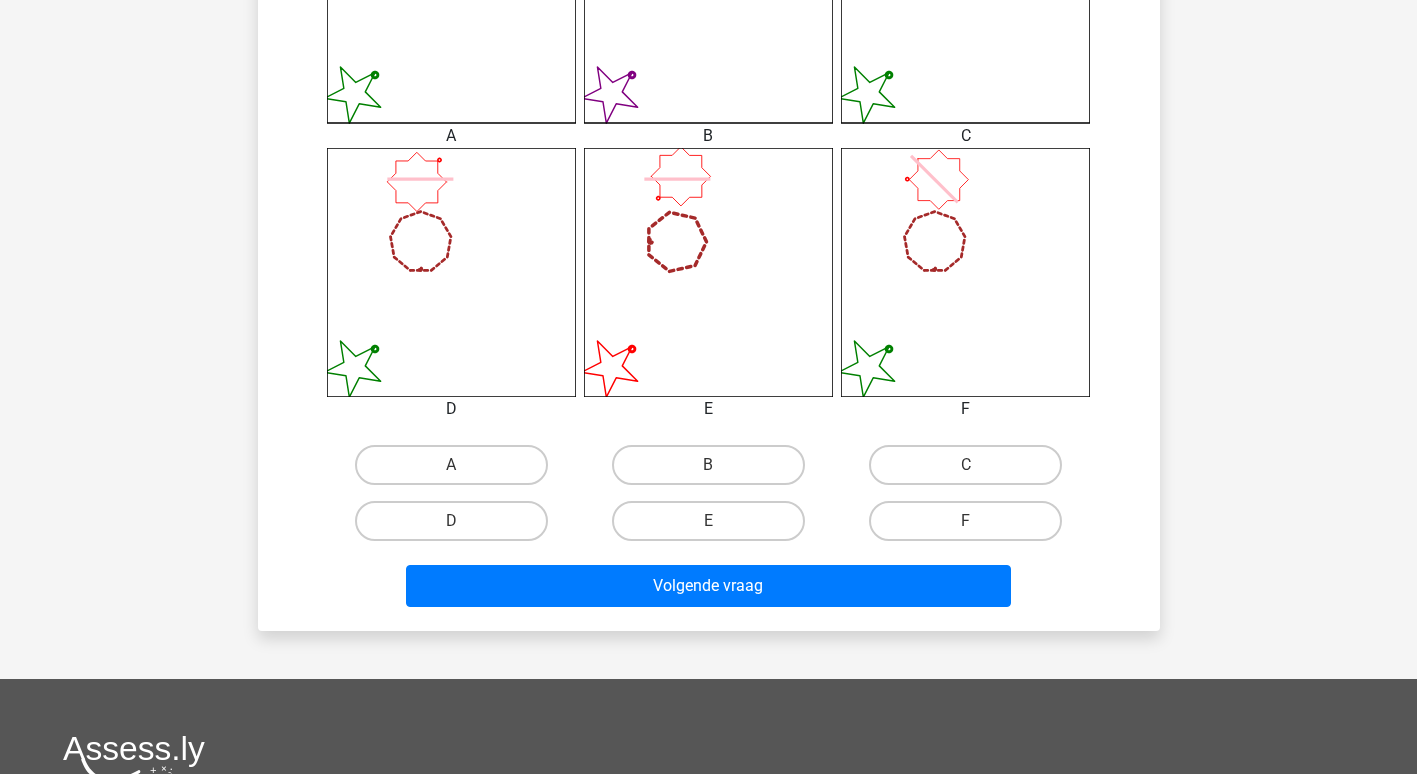 scroll, scrollTop: 692, scrollLeft: 0, axis: vertical 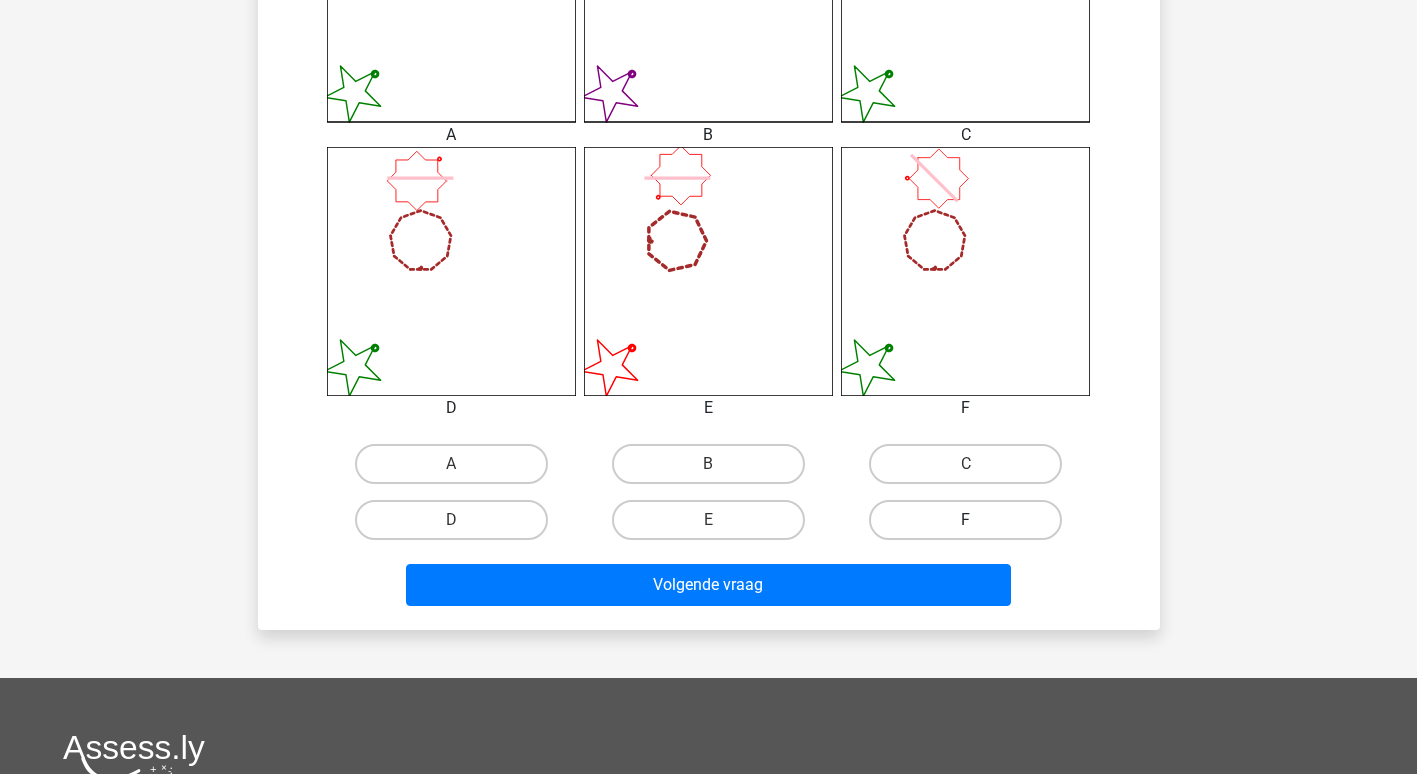 click on "F" at bounding box center (965, 520) 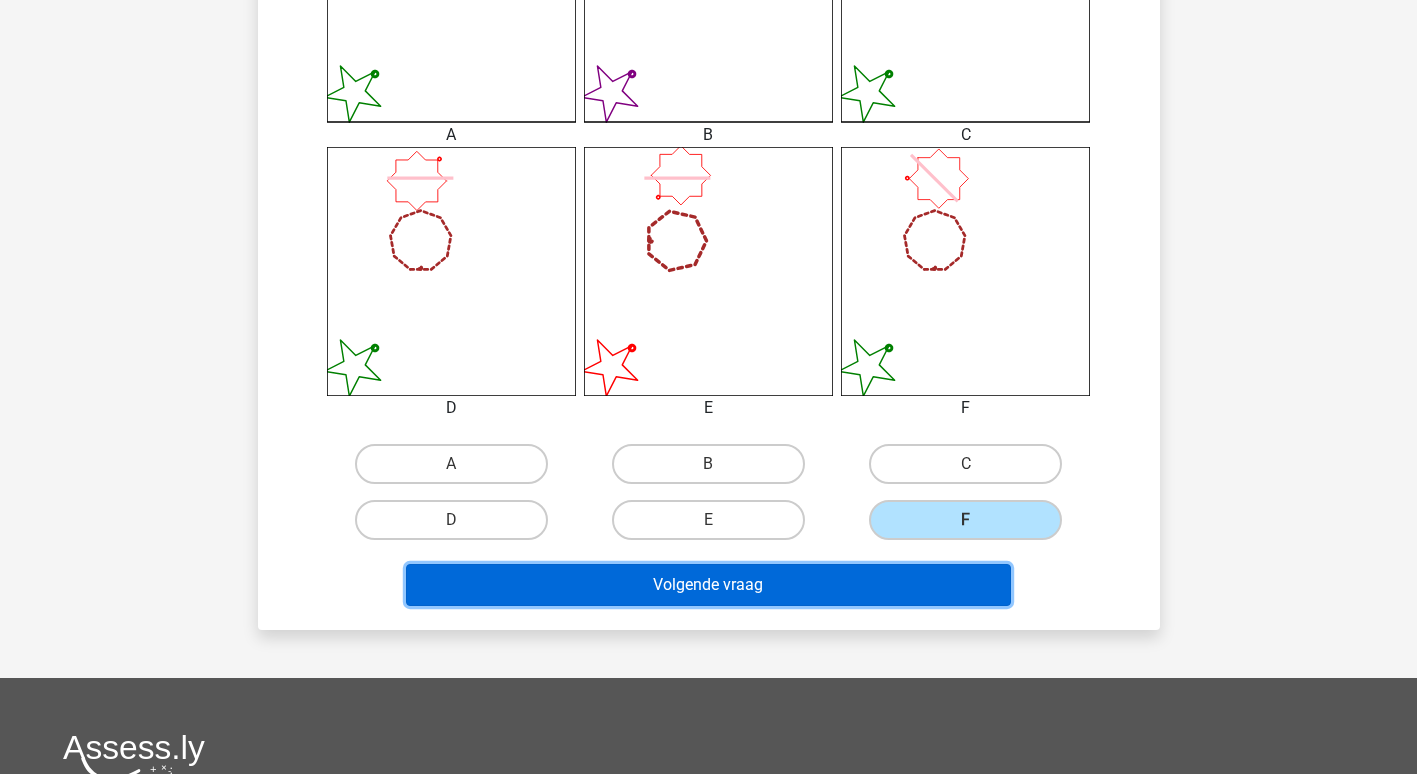 click on "Volgende vraag" at bounding box center [708, 585] 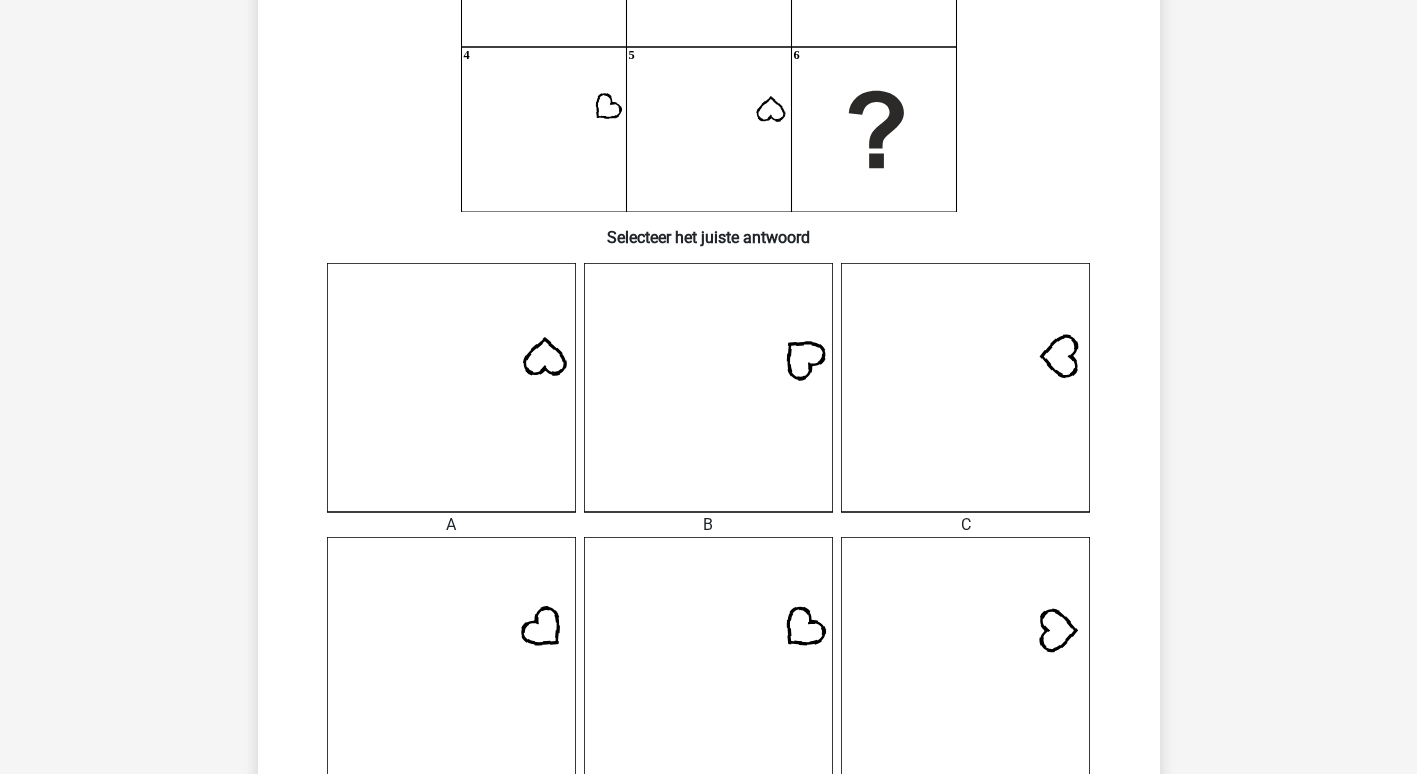 scroll, scrollTop: 392, scrollLeft: 0, axis: vertical 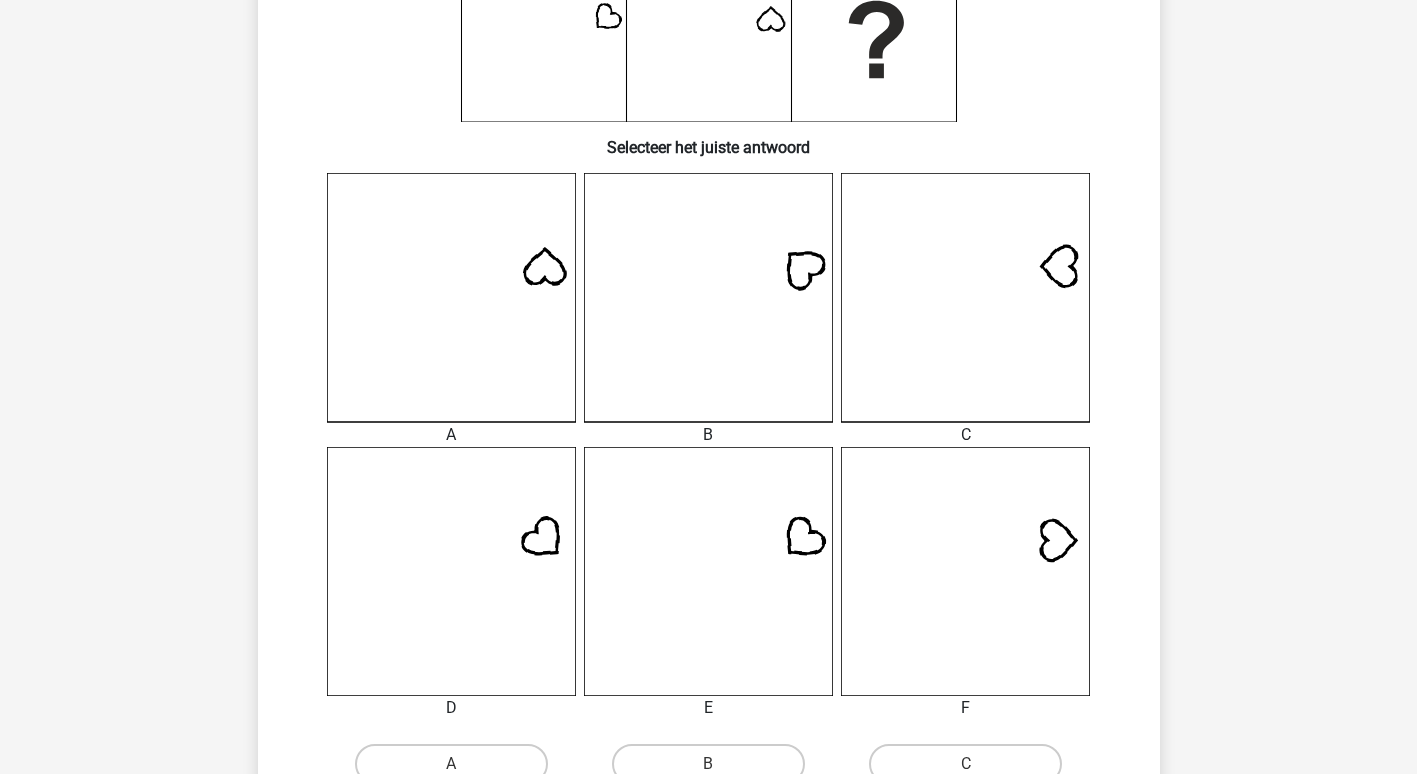 click 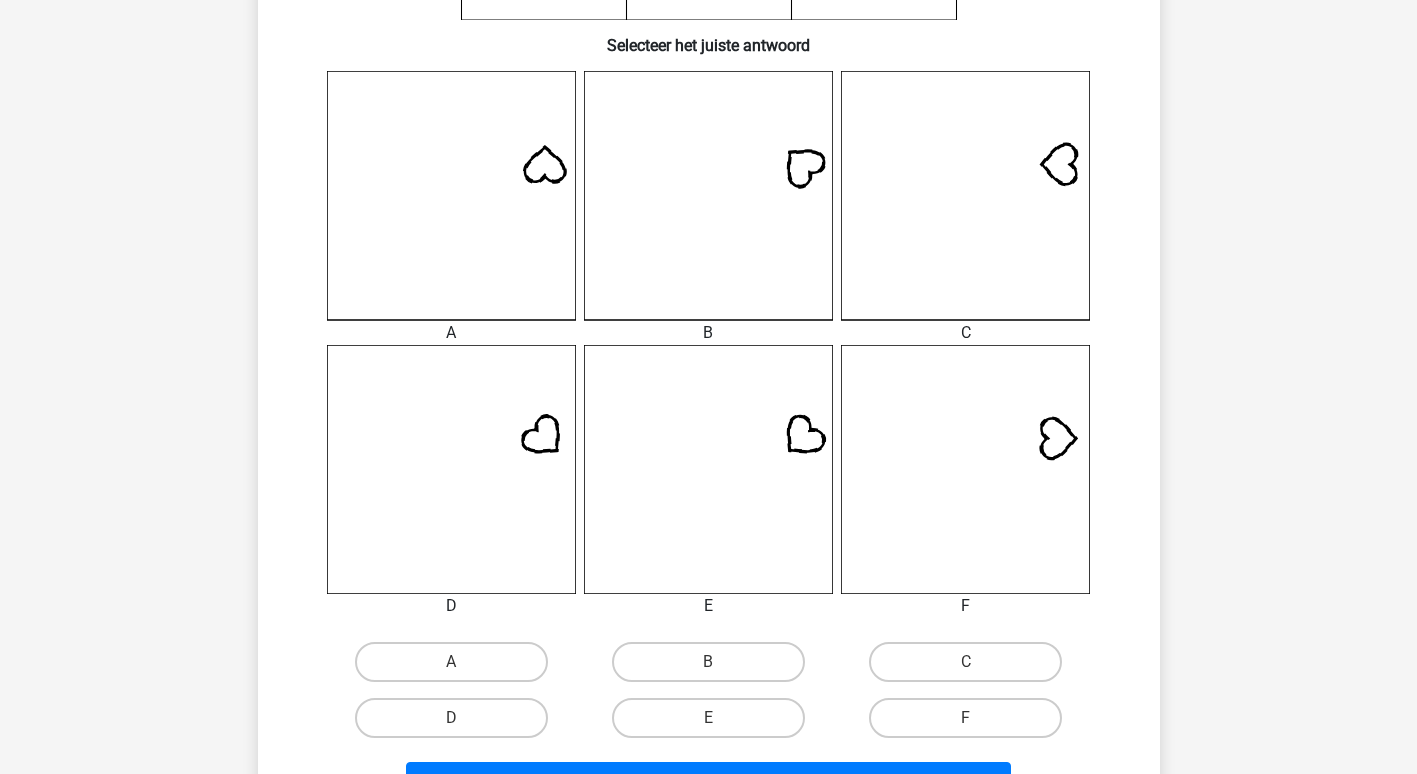 scroll, scrollTop: 692, scrollLeft: 0, axis: vertical 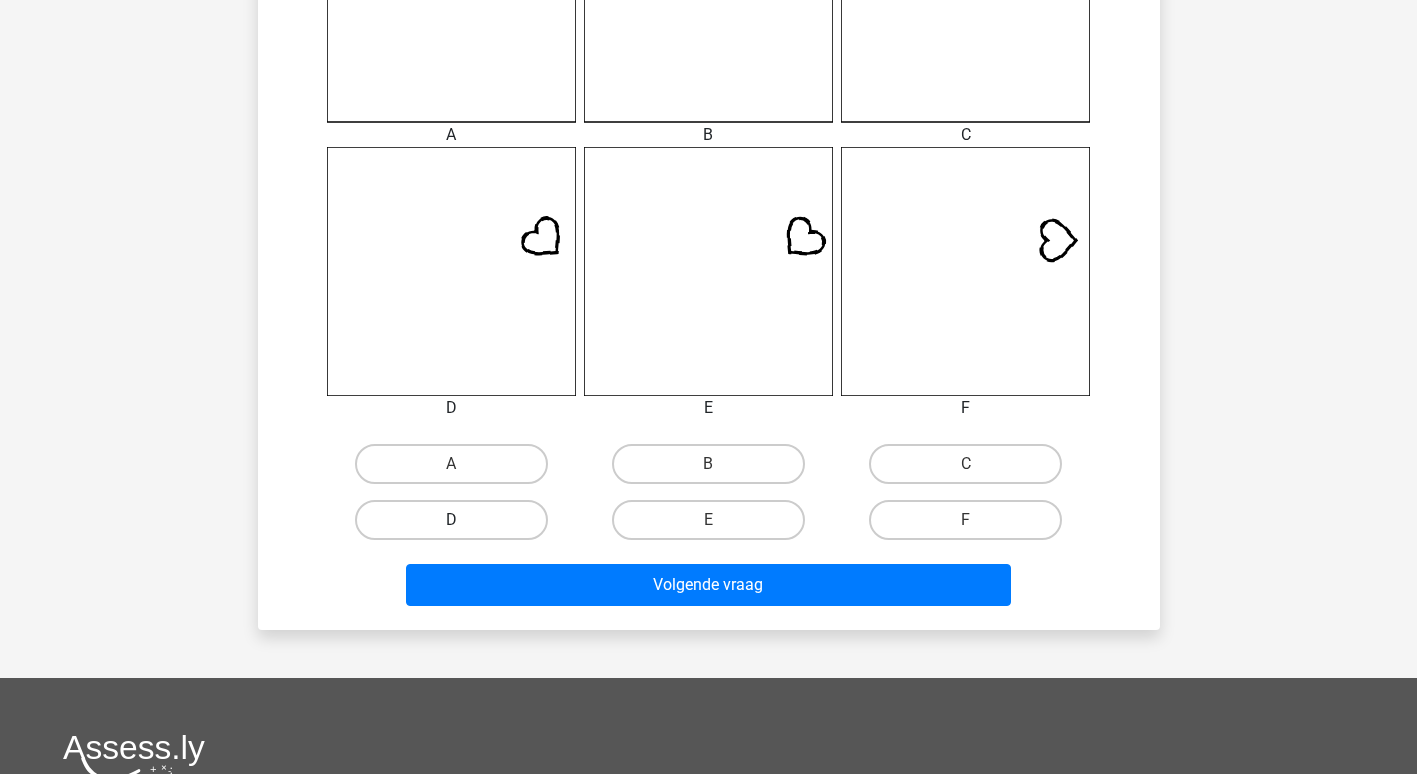 click on "D" at bounding box center (451, 520) 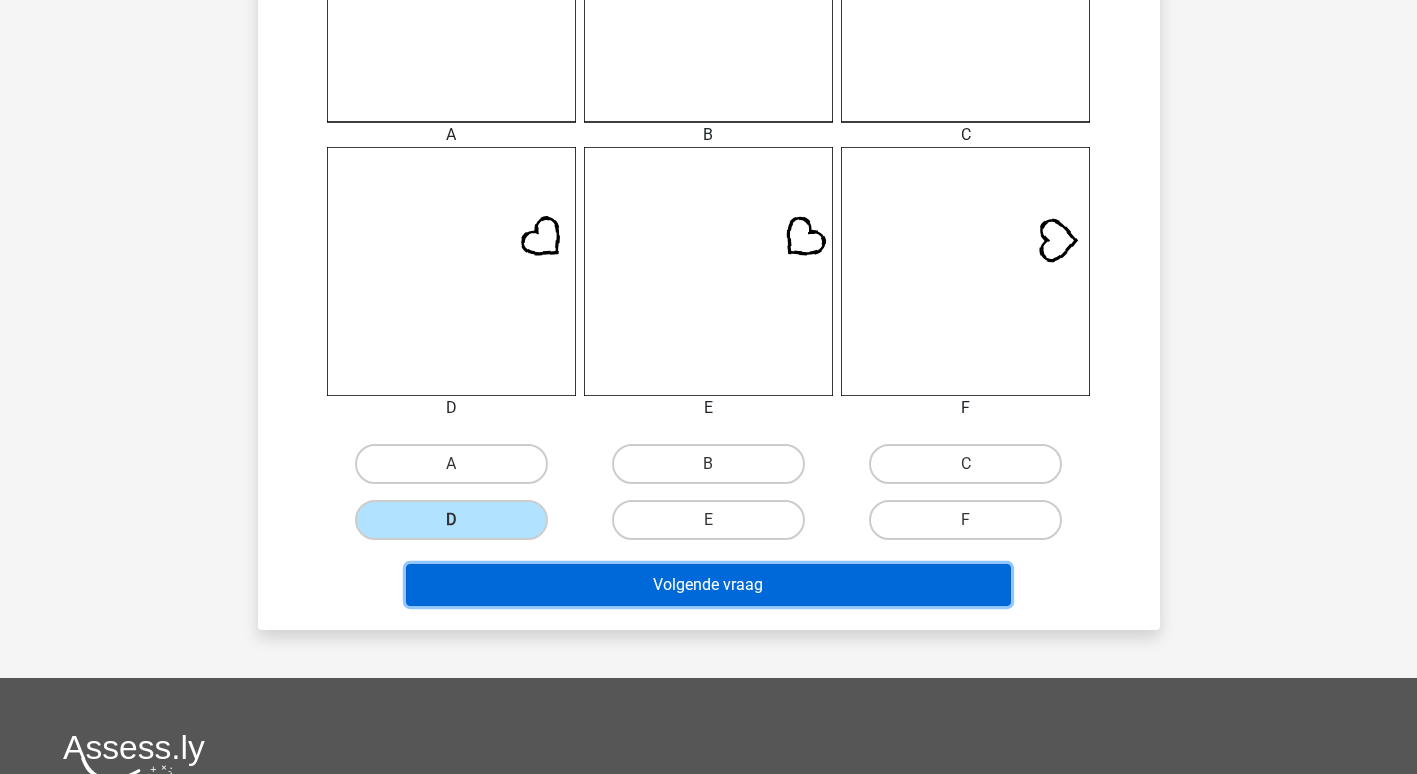 click on "Volgende vraag" at bounding box center (708, 585) 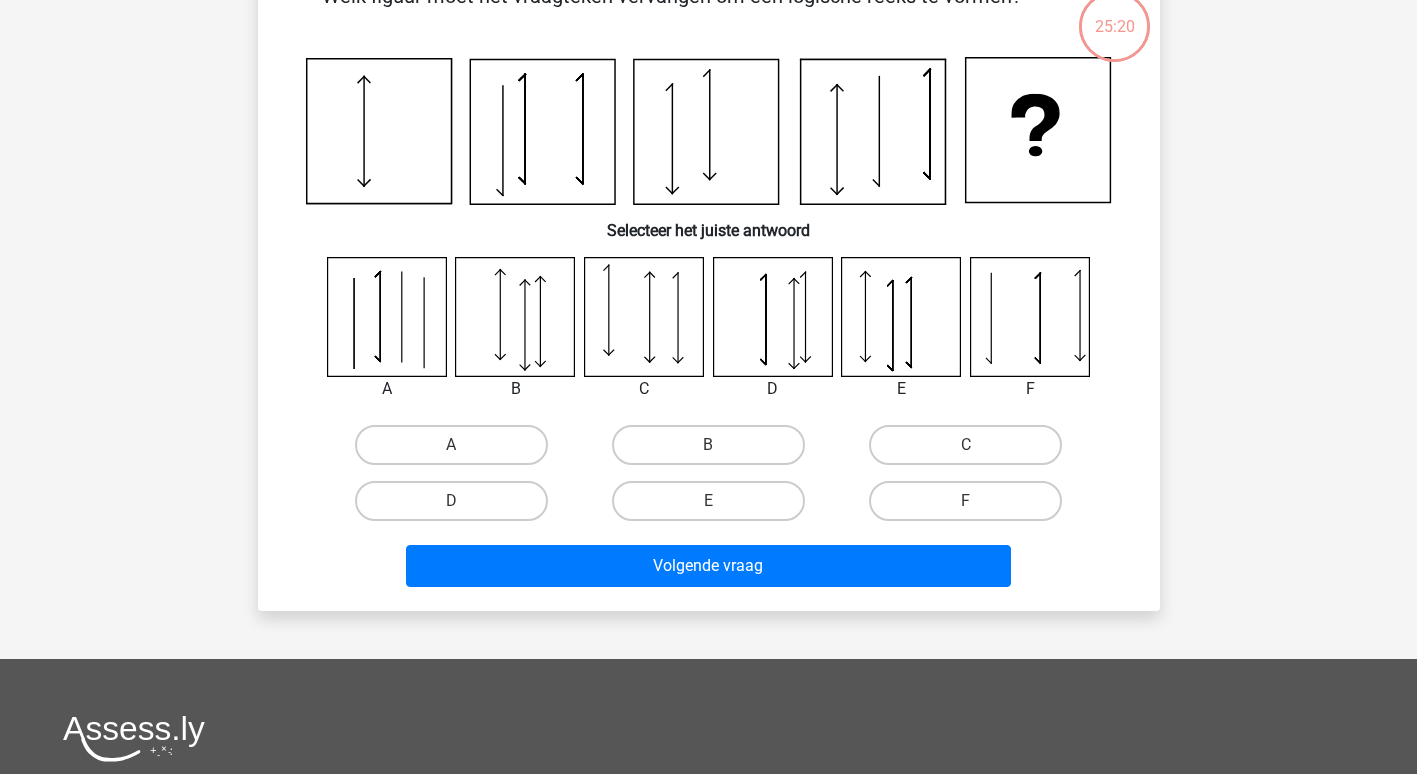 scroll, scrollTop: 92, scrollLeft: 0, axis: vertical 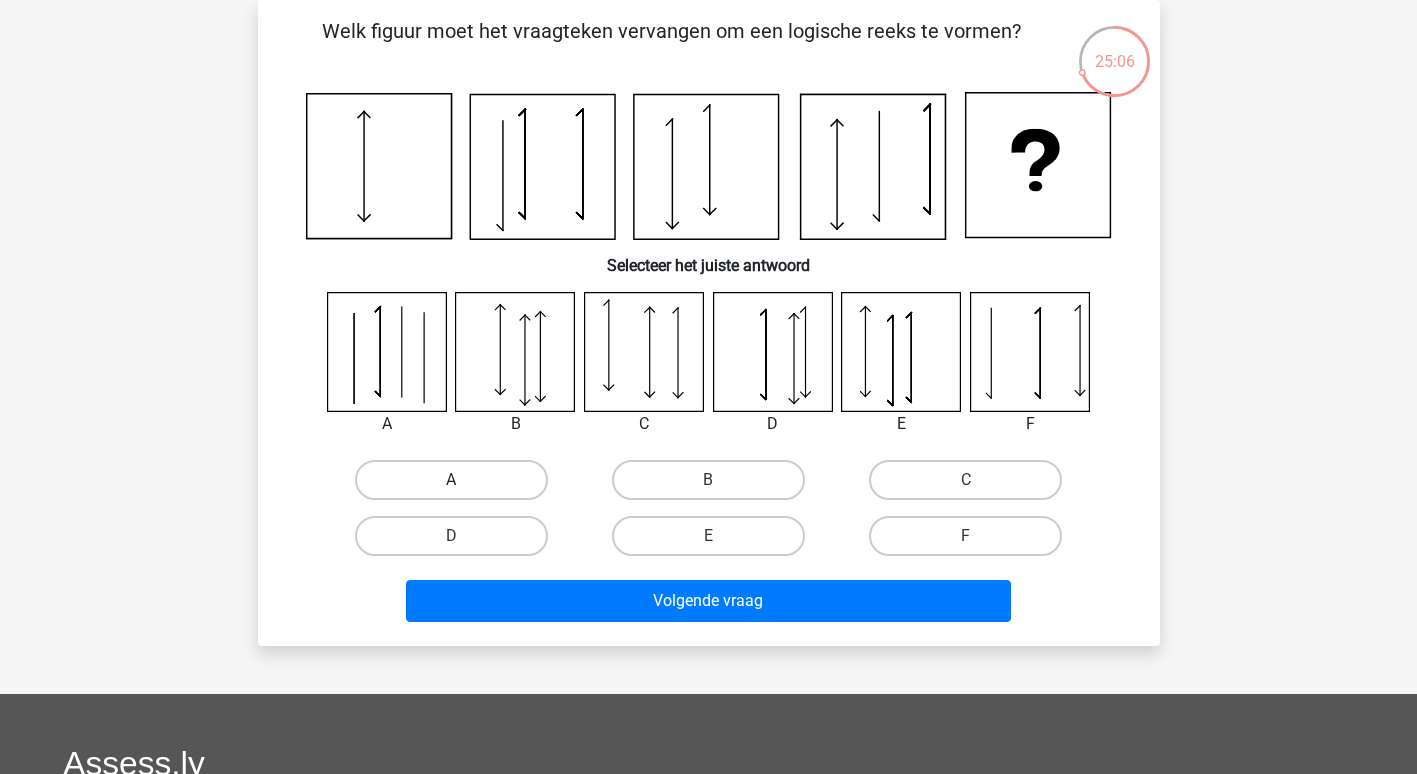 click on "A" at bounding box center [451, 480] 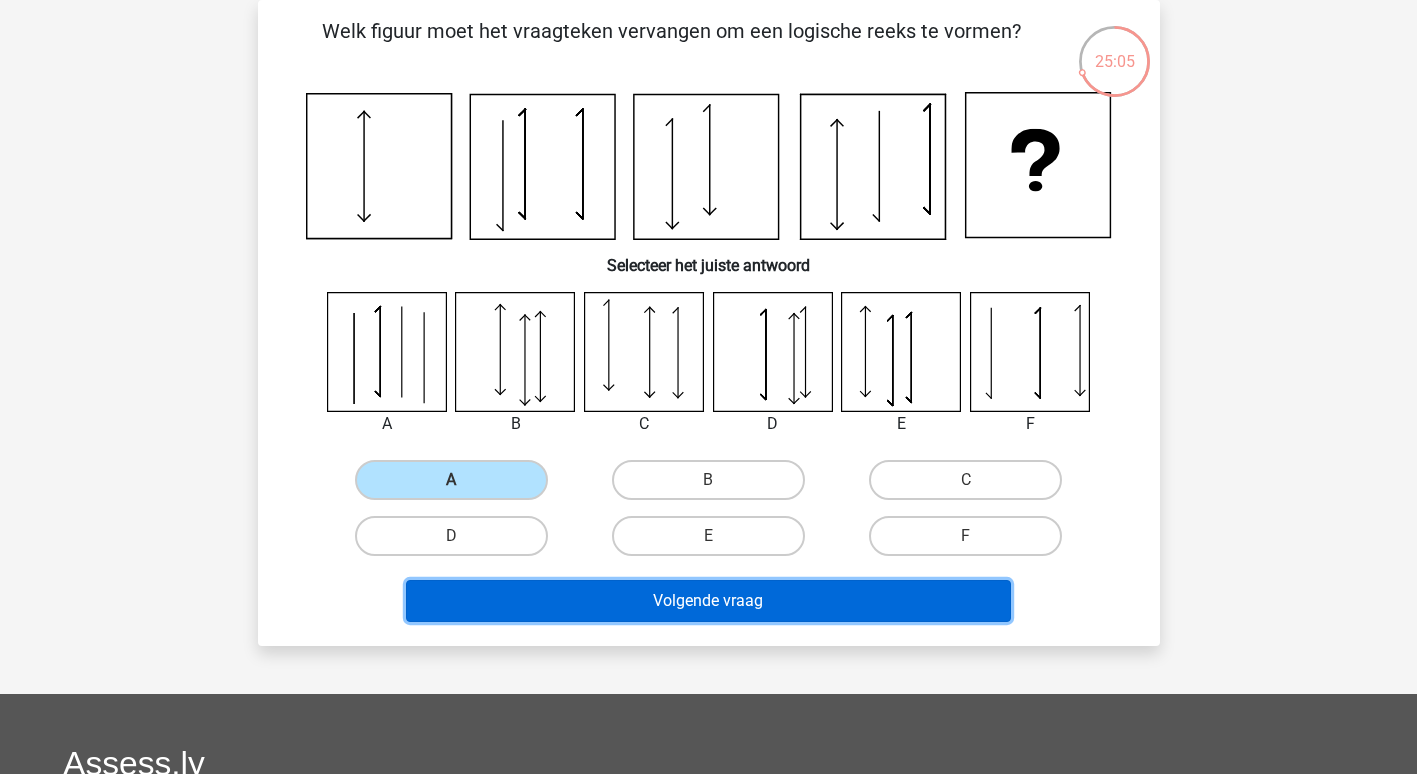 click on "Volgende vraag" at bounding box center [708, 601] 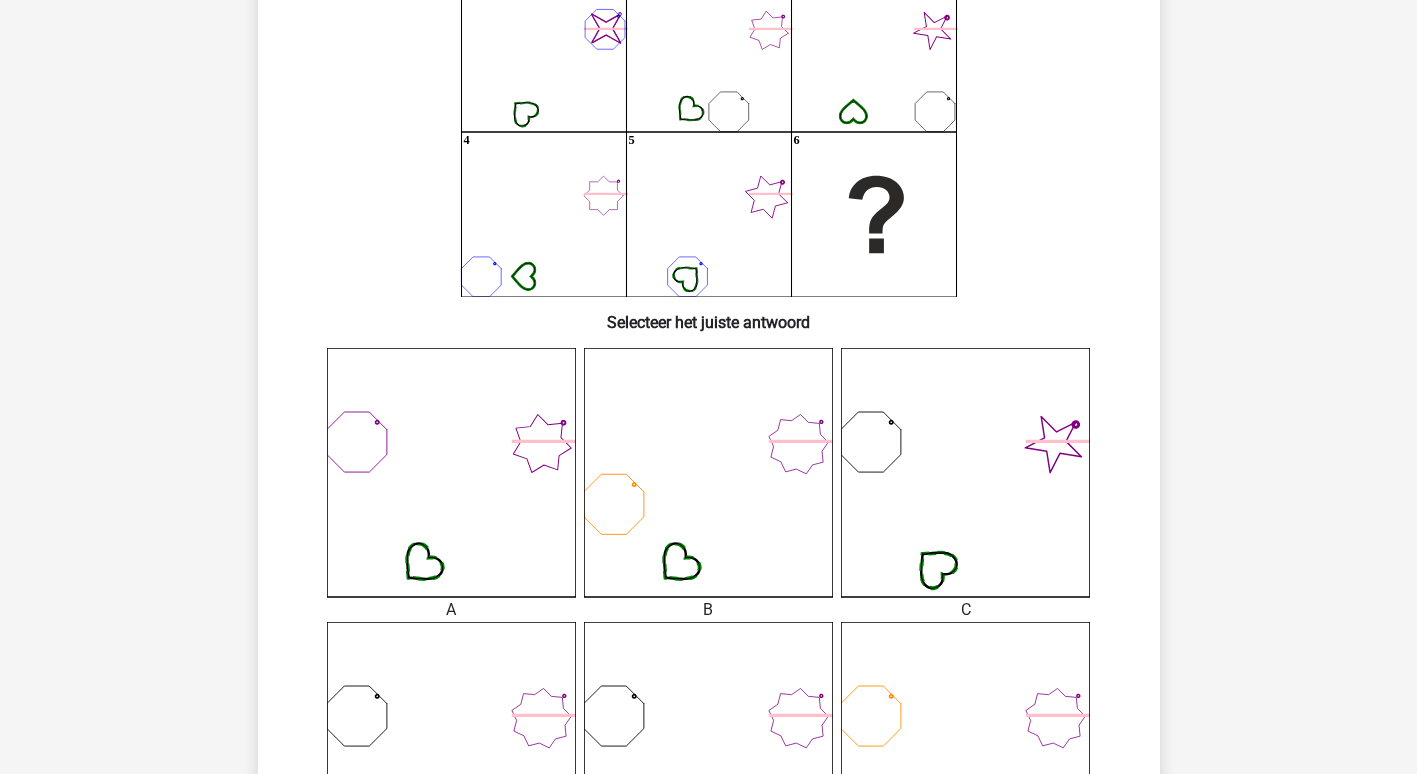 scroll, scrollTop: 700, scrollLeft: 0, axis: vertical 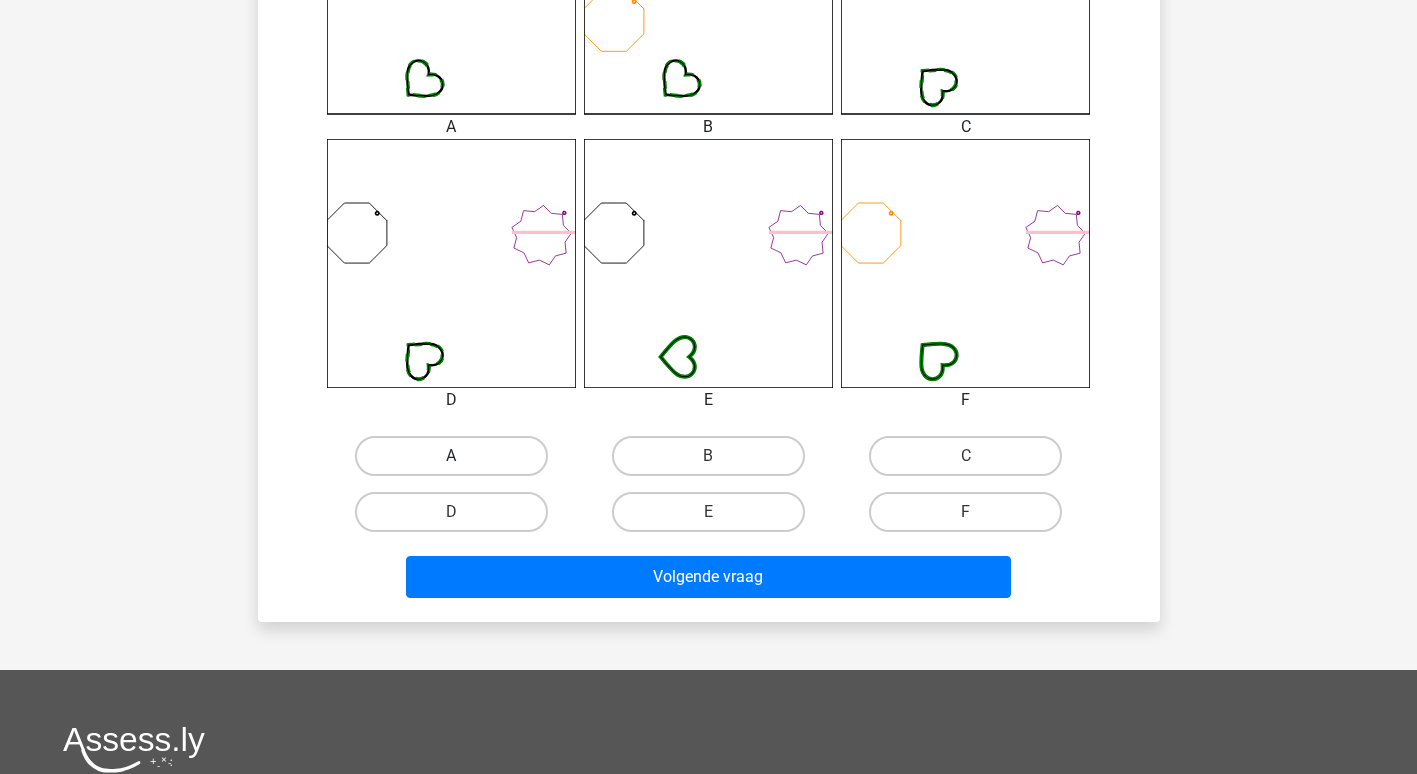 click on "A" at bounding box center [451, 456] 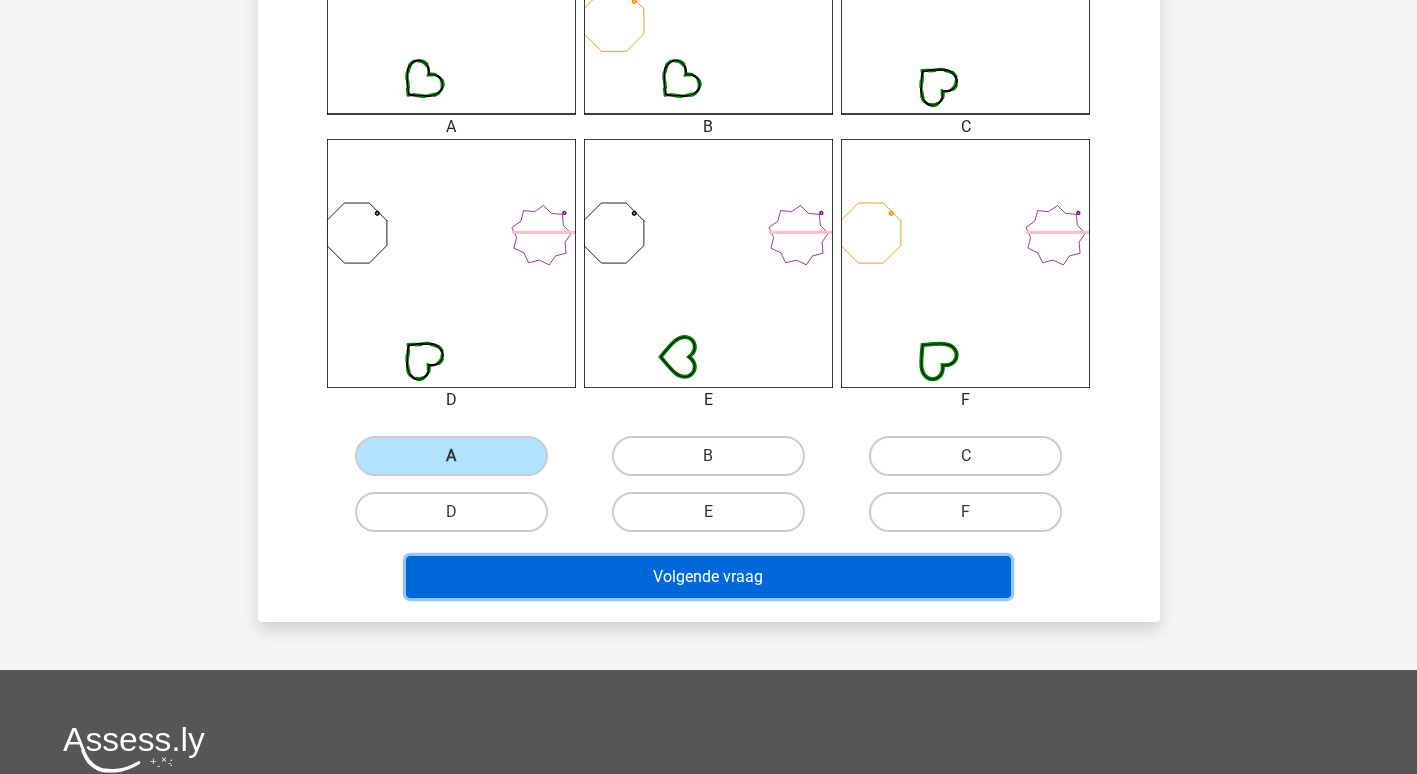 click on "Volgende vraag" at bounding box center [708, 577] 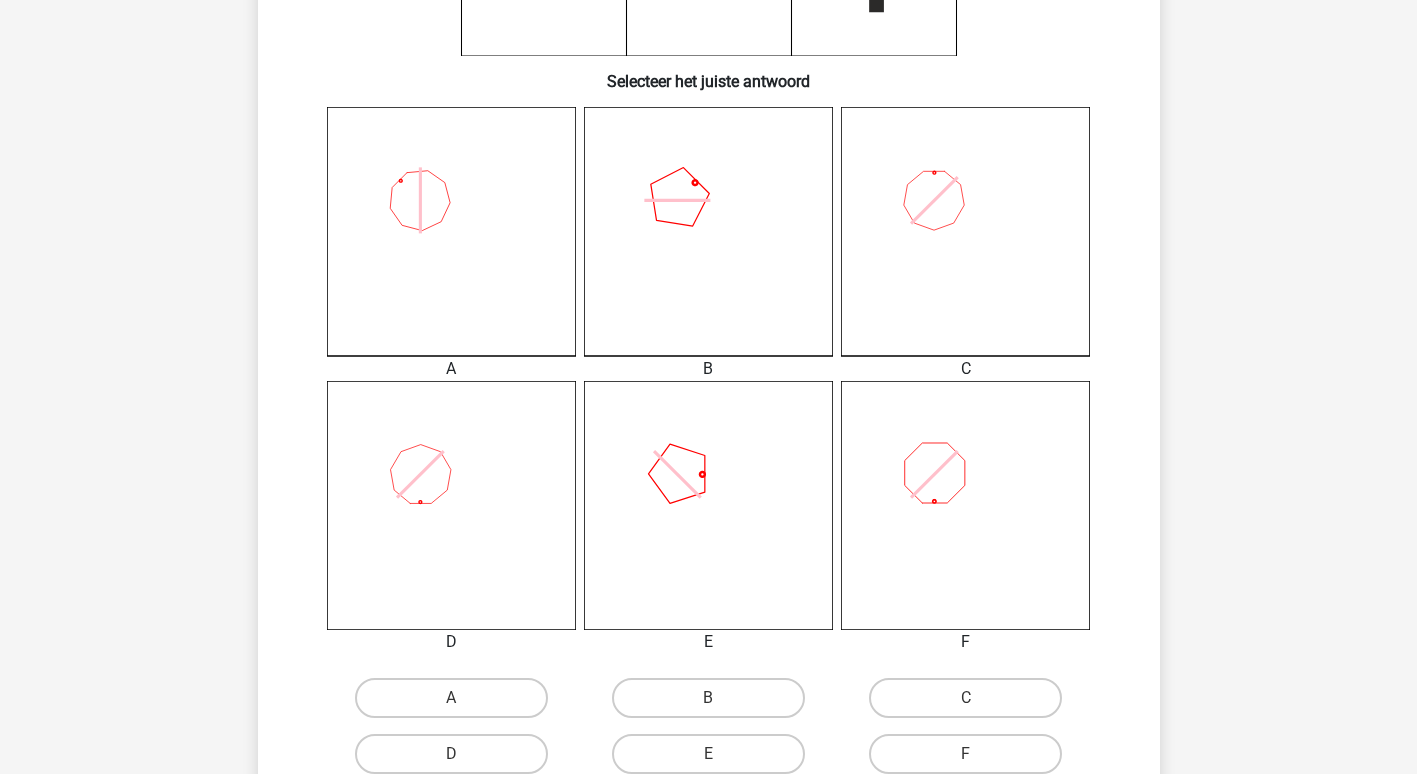 scroll, scrollTop: 492, scrollLeft: 0, axis: vertical 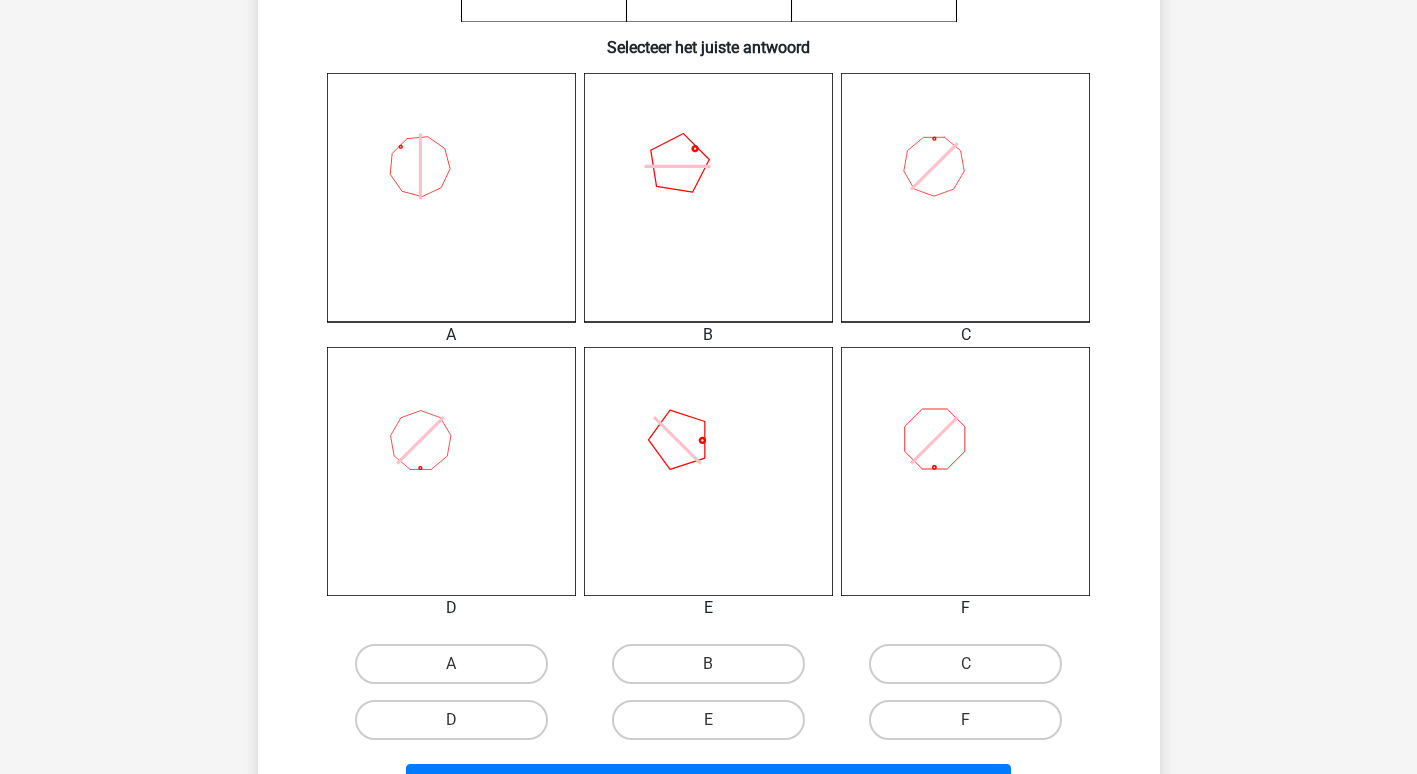 click 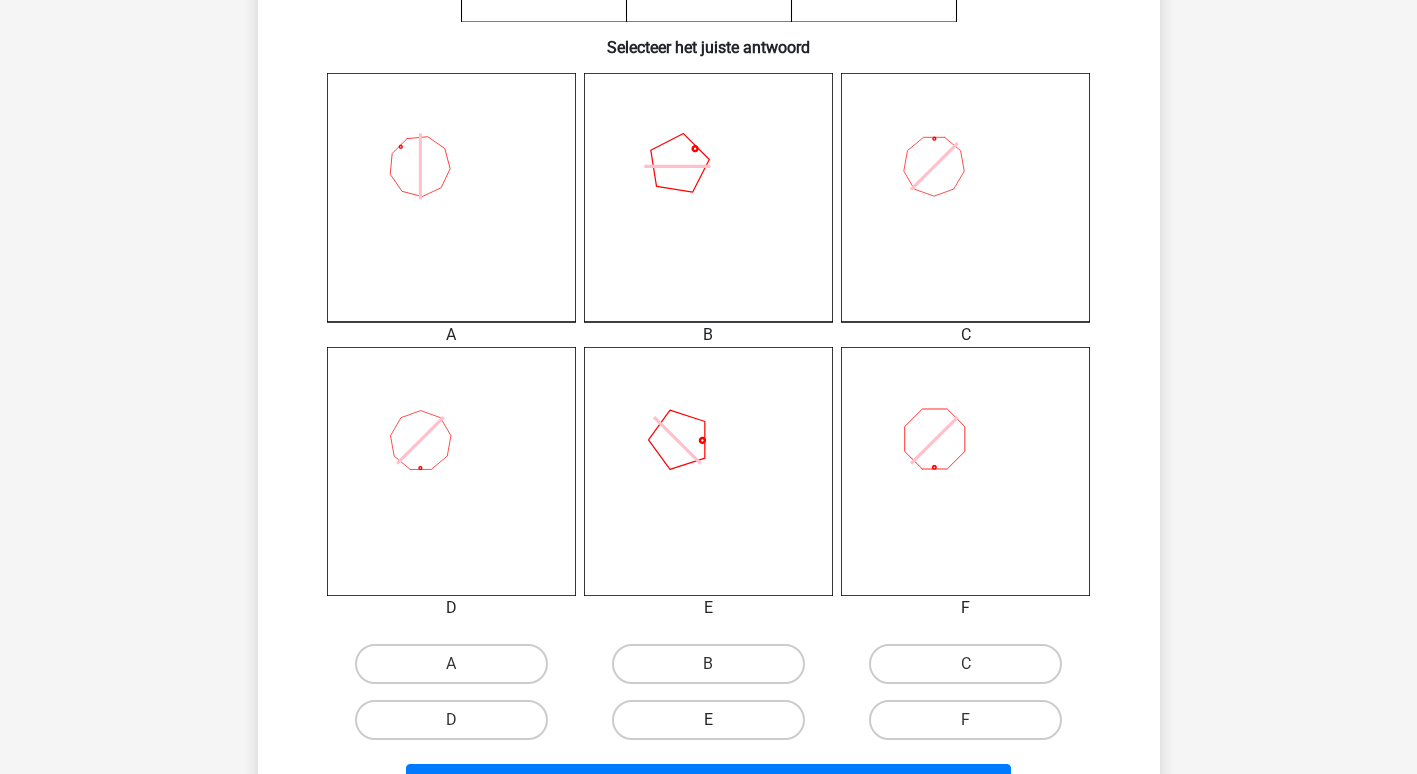 click on "E" at bounding box center [708, 720] 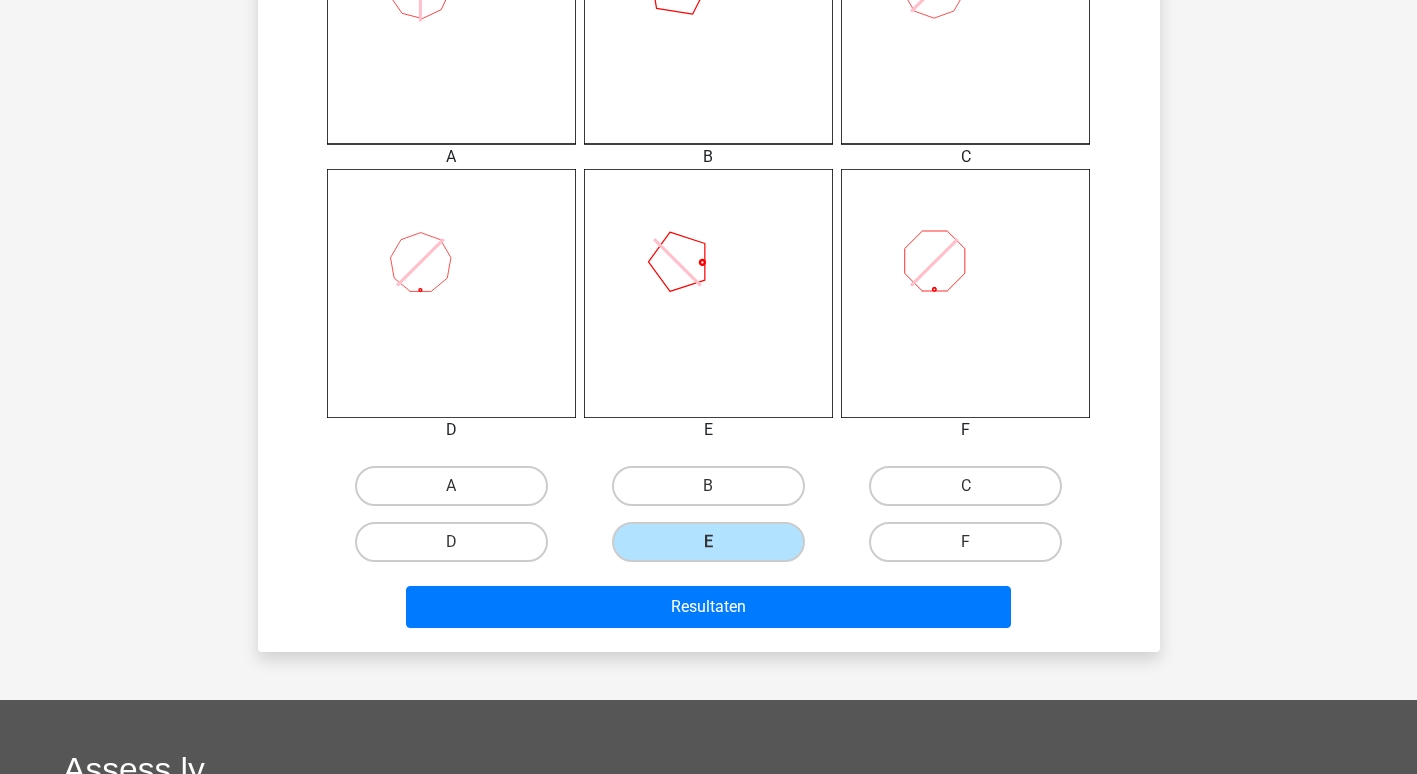 scroll, scrollTop: 892, scrollLeft: 0, axis: vertical 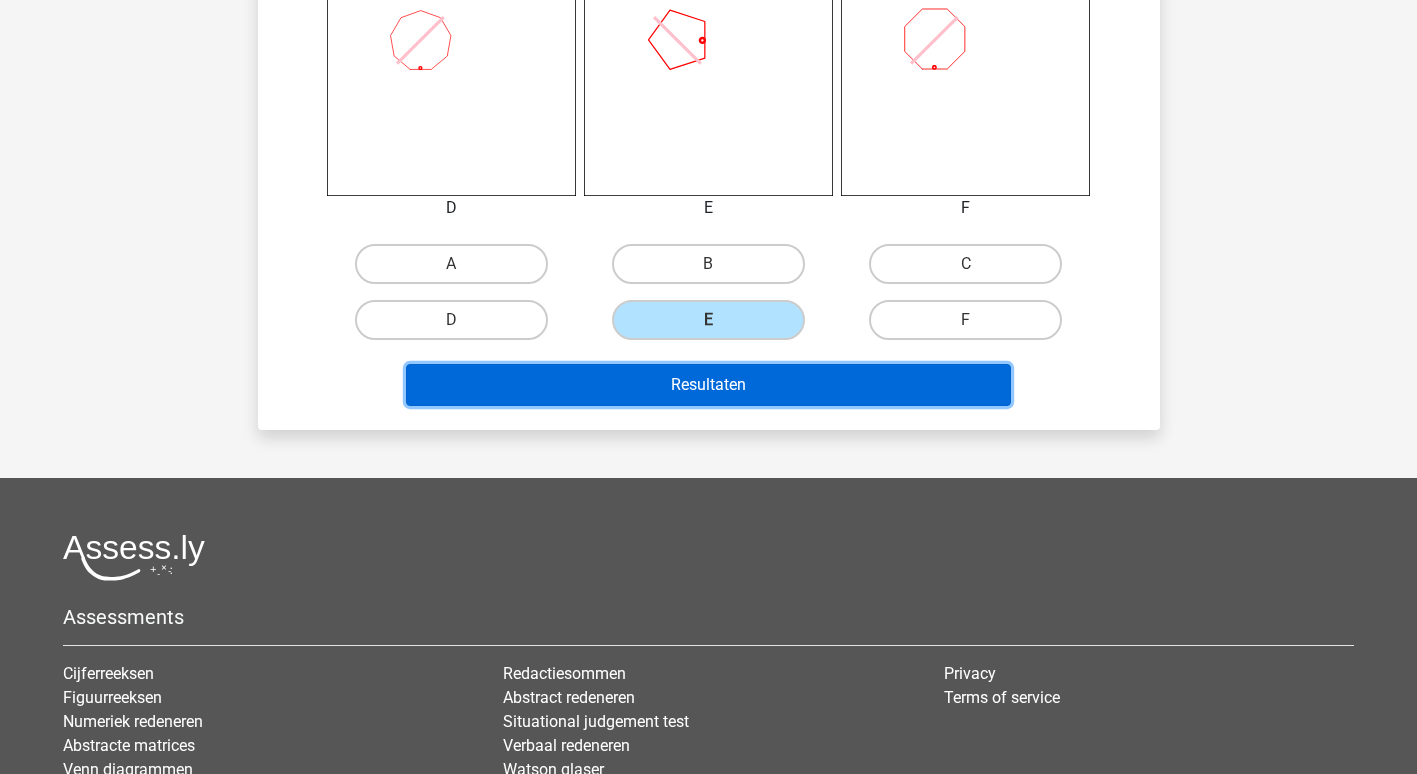 click on "Resultaten" at bounding box center (708, 385) 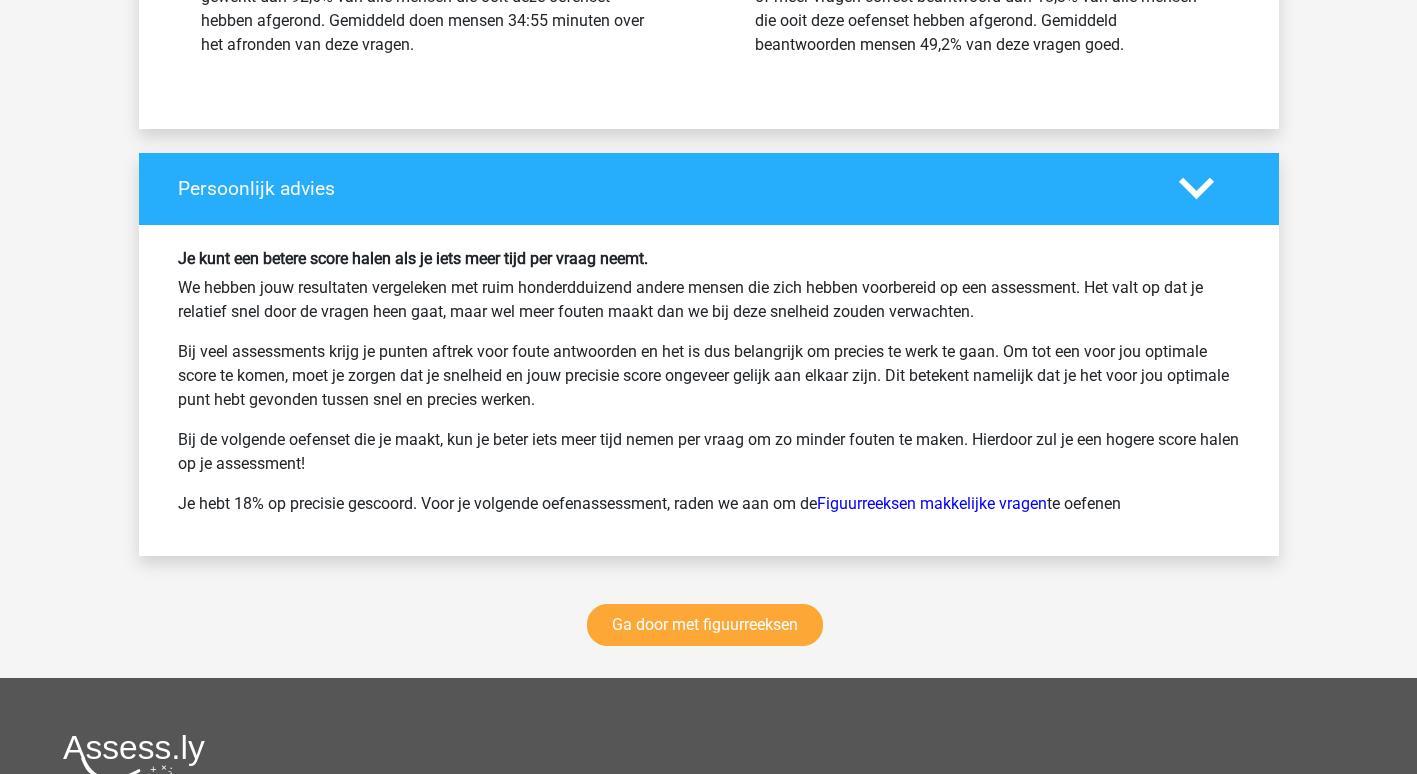 scroll, scrollTop: 3500, scrollLeft: 0, axis: vertical 